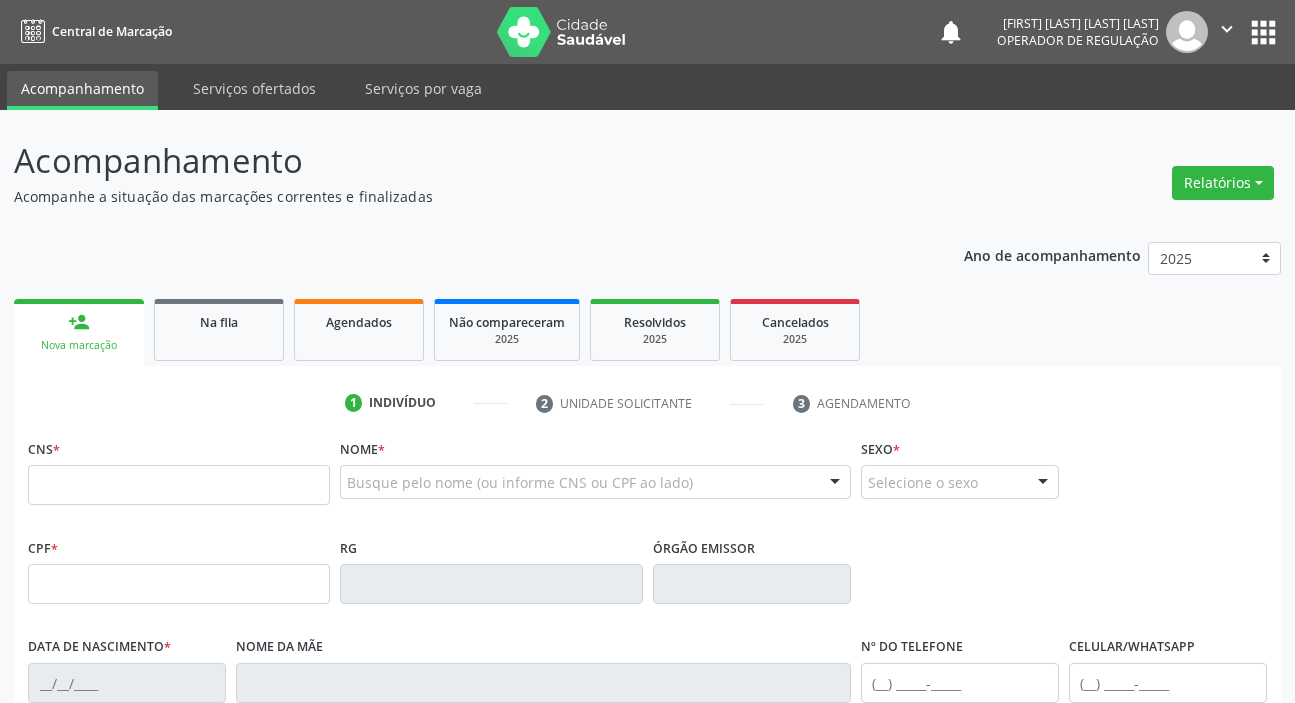 scroll, scrollTop: 0, scrollLeft: 0, axis: both 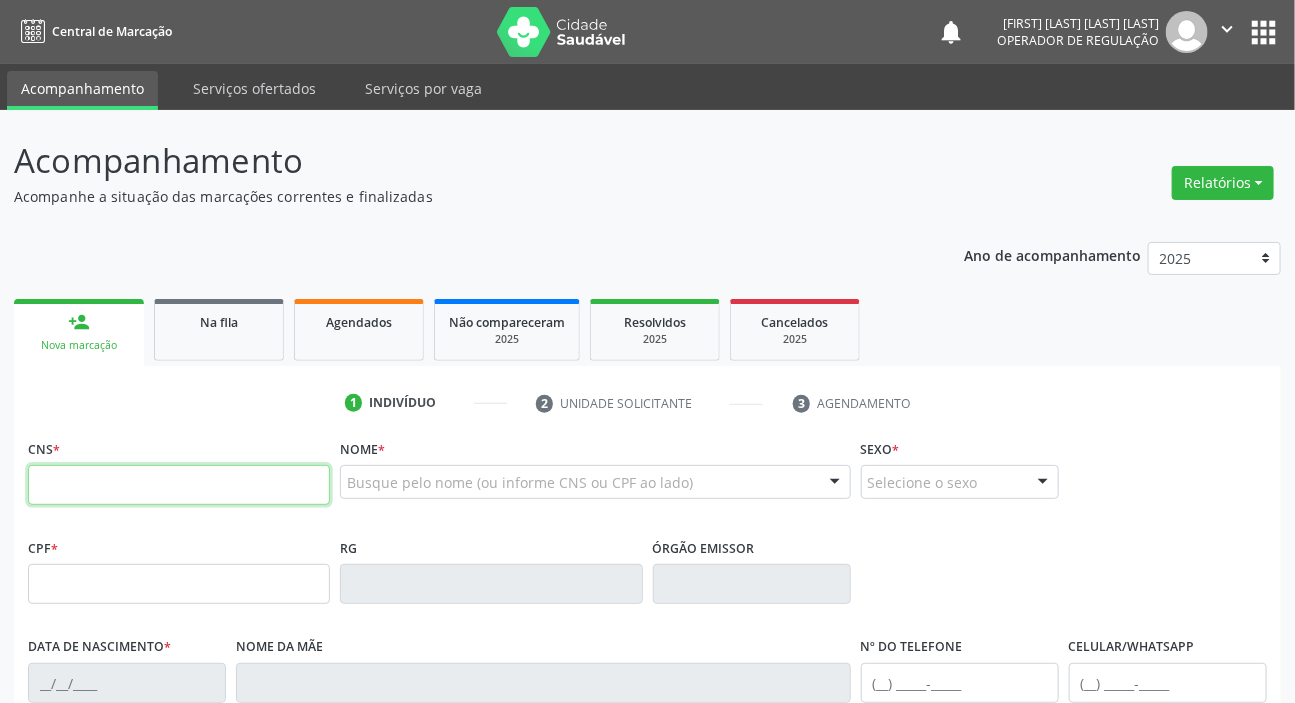 click at bounding box center (179, 485) 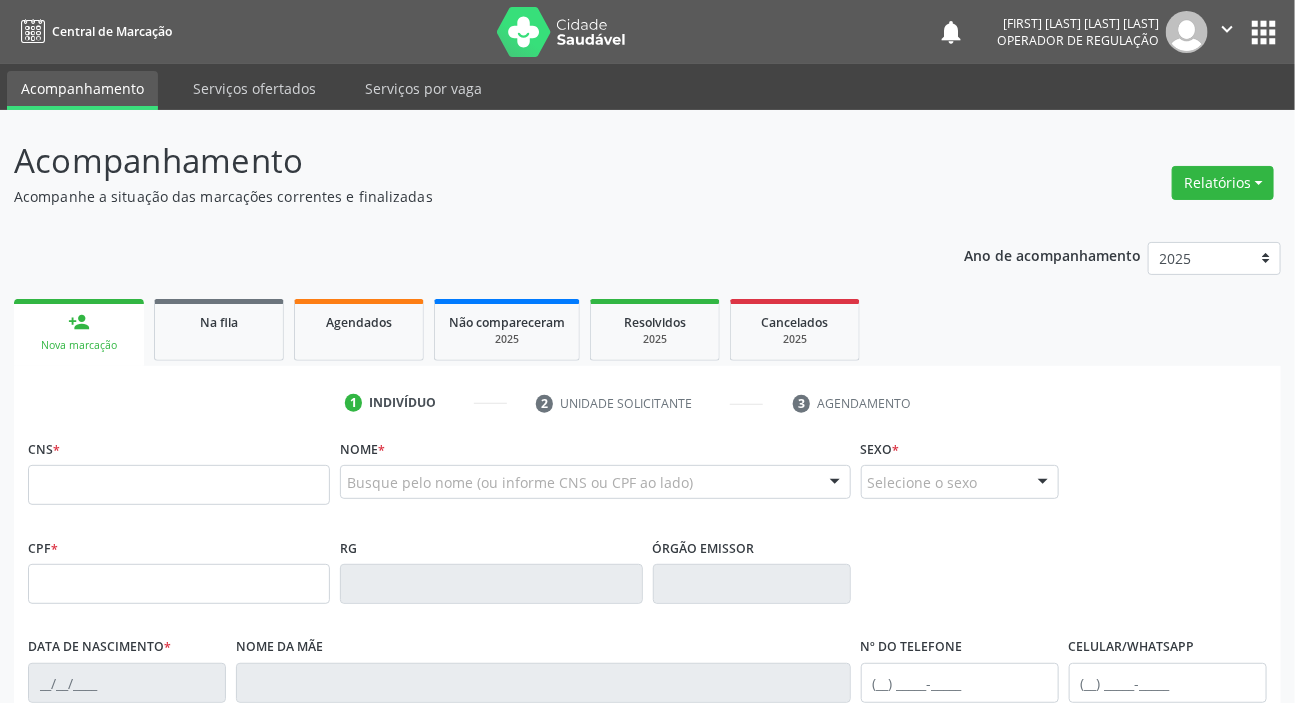 click on "Acompanhamento
Acompanhe a situação das marcações correntes e finalizadas
Relatórios
Acompanhamento
Consolidado
Procedimentos realizados
Ano de acompanhamento
2025 2024 2023 2022 2021
person_add
Nova marcação
Na fila   Agendados   Não compareceram
2025
Resolvidos
2025
Cancelados
2025
1
Indivíduo
2
Unidade solicitante
3
Agendamento
CNS
*
Nome
*
Busque pelo nome (ou informe CNS ou CPF ao lado)
Nenhum resultado encontrado para: "   "
Digite o nome
Sexo
*
Selecione o sexo
Masculino   Feminino
Nenhum resultado encontrado para: "   "
Não há nenhuma opção para ser exibida." at bounding box center (647, 597) 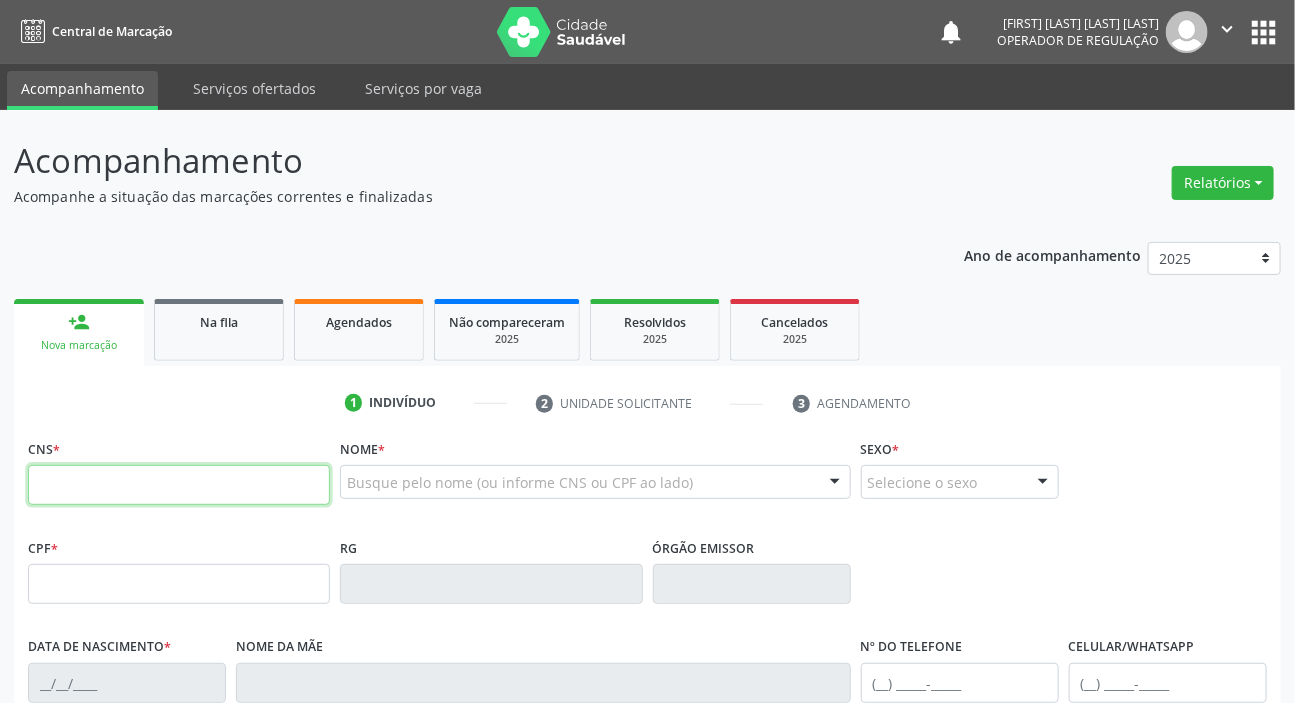 click at bounding box center (179, 485) 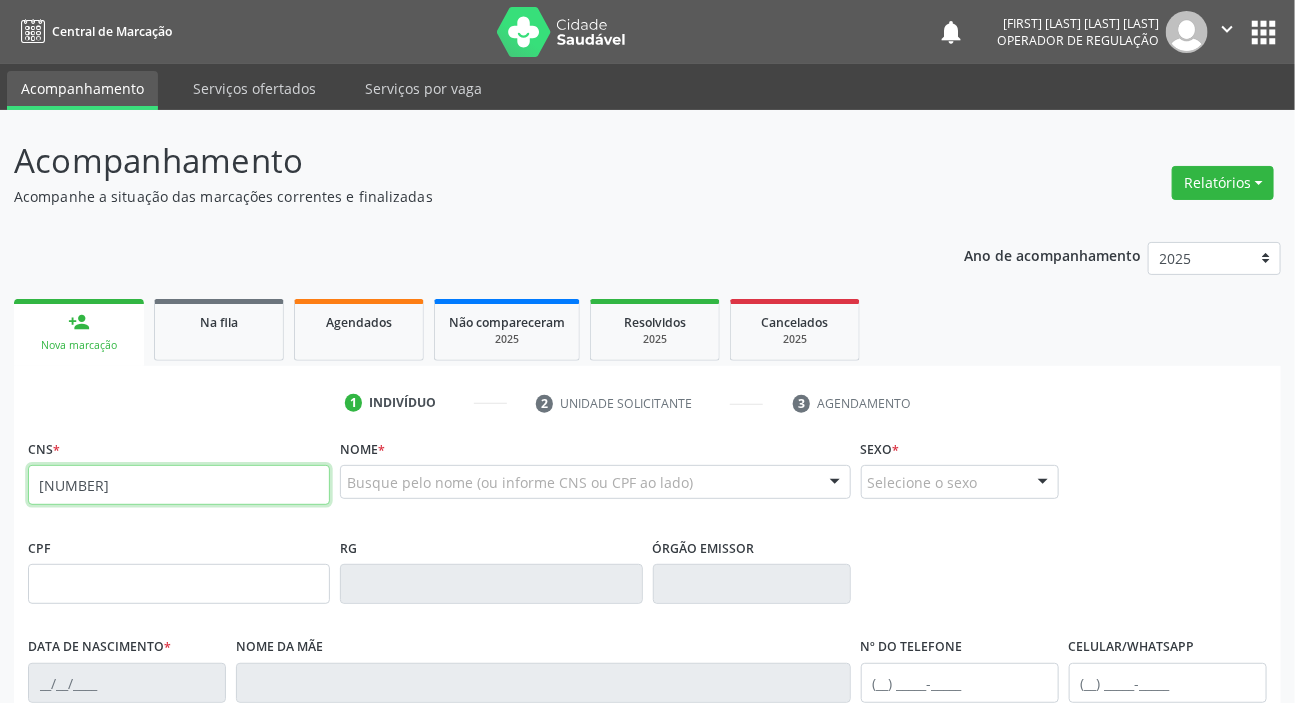 type on "700 5069 4553 6254" 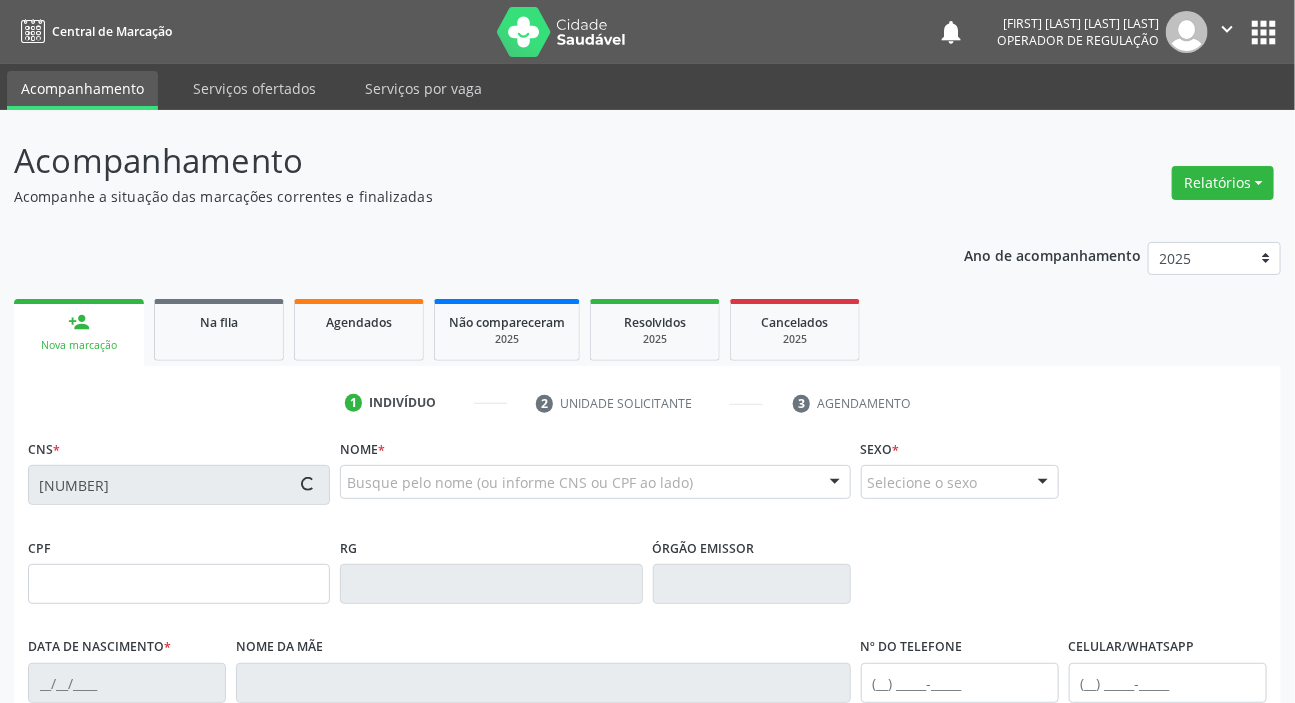 type on "021.050.517-66" 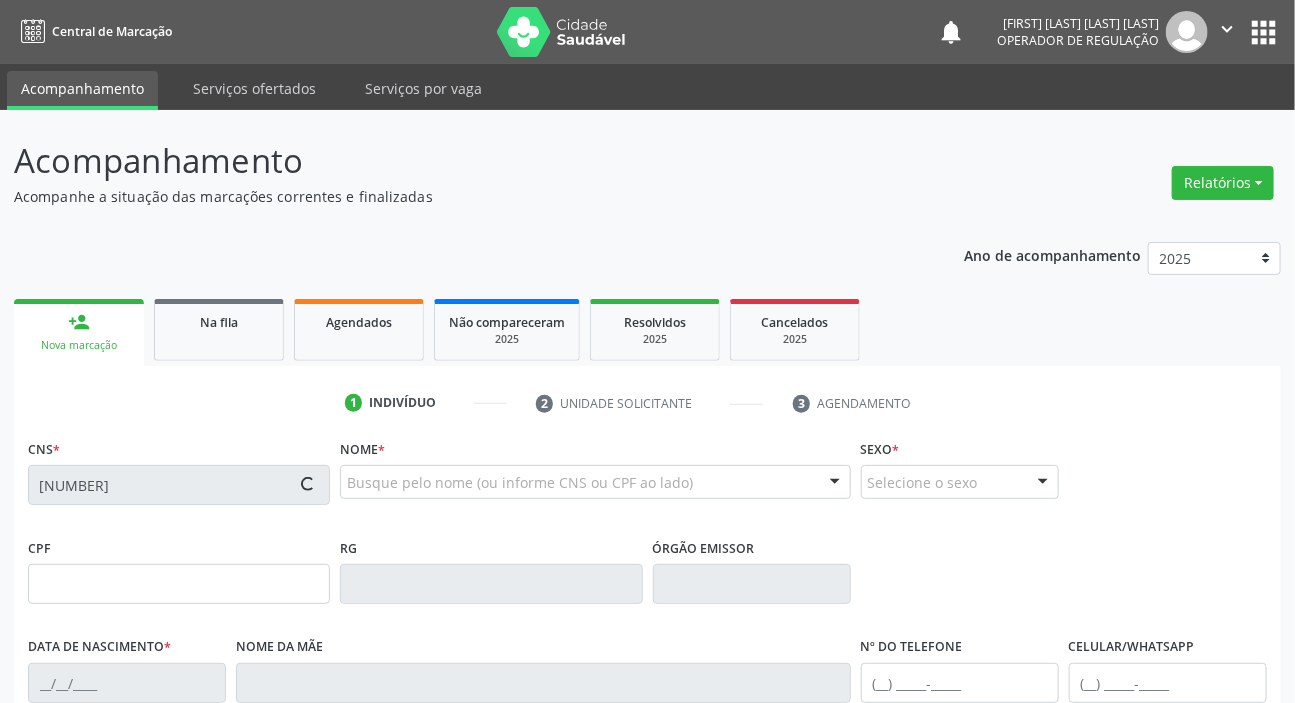 type on "25/08/1966" 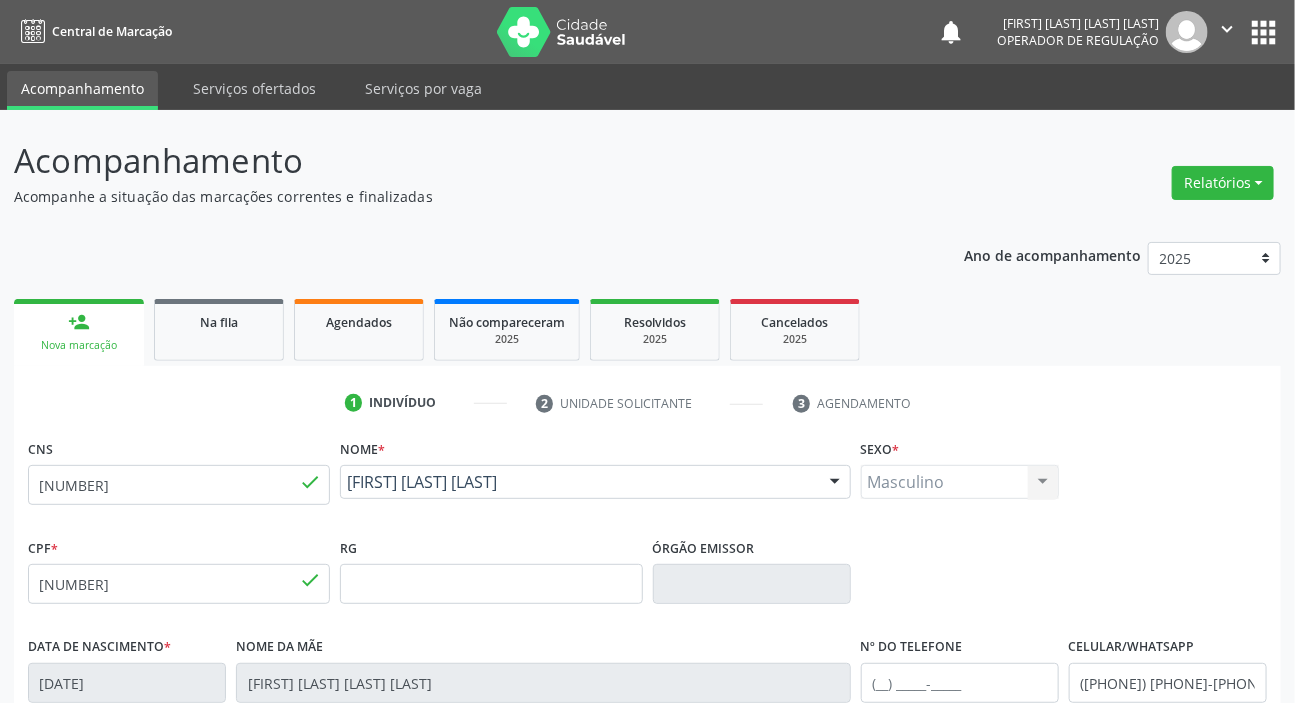 scroll, scrollTop: 380, scrollLeft: 0, axis: vertical 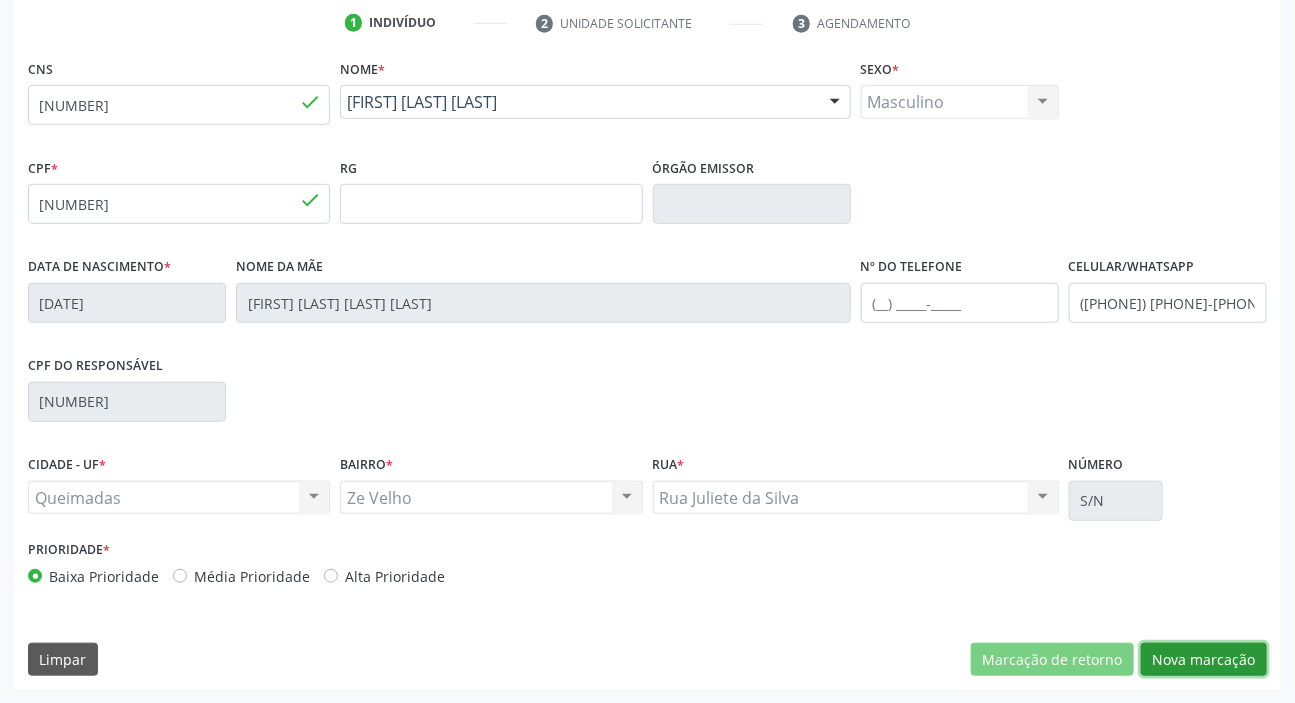 click on "Nova marcação" at bounding box center [1204, 660] 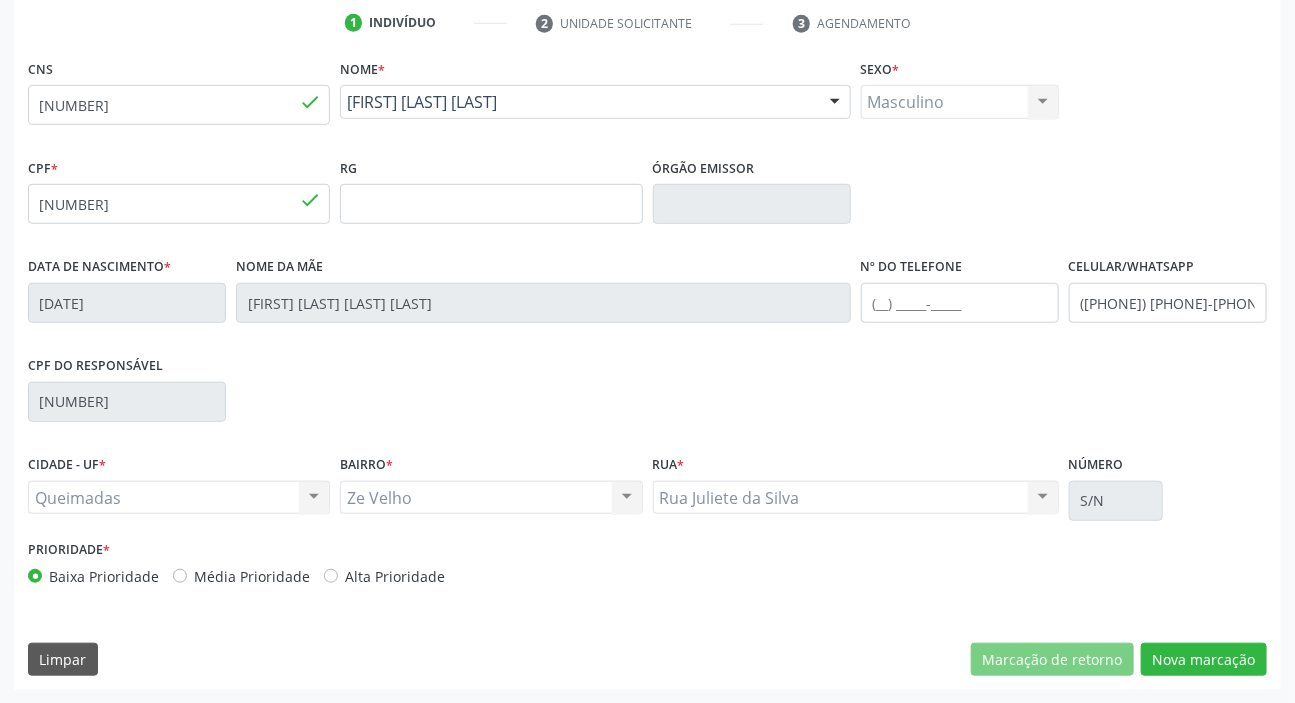 scroll, scrollTop: 201, scrollLeft: 0, axis: vertical 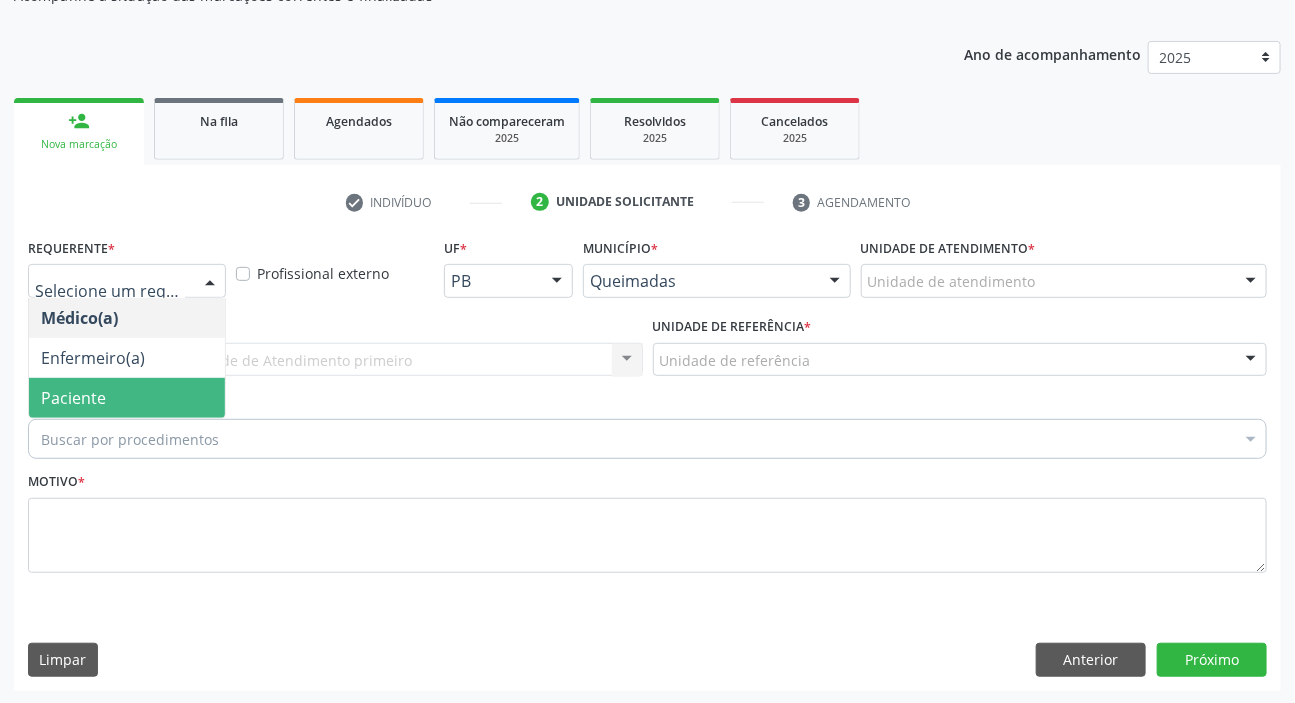click on "Paciente" at bounding box center [127, 398] 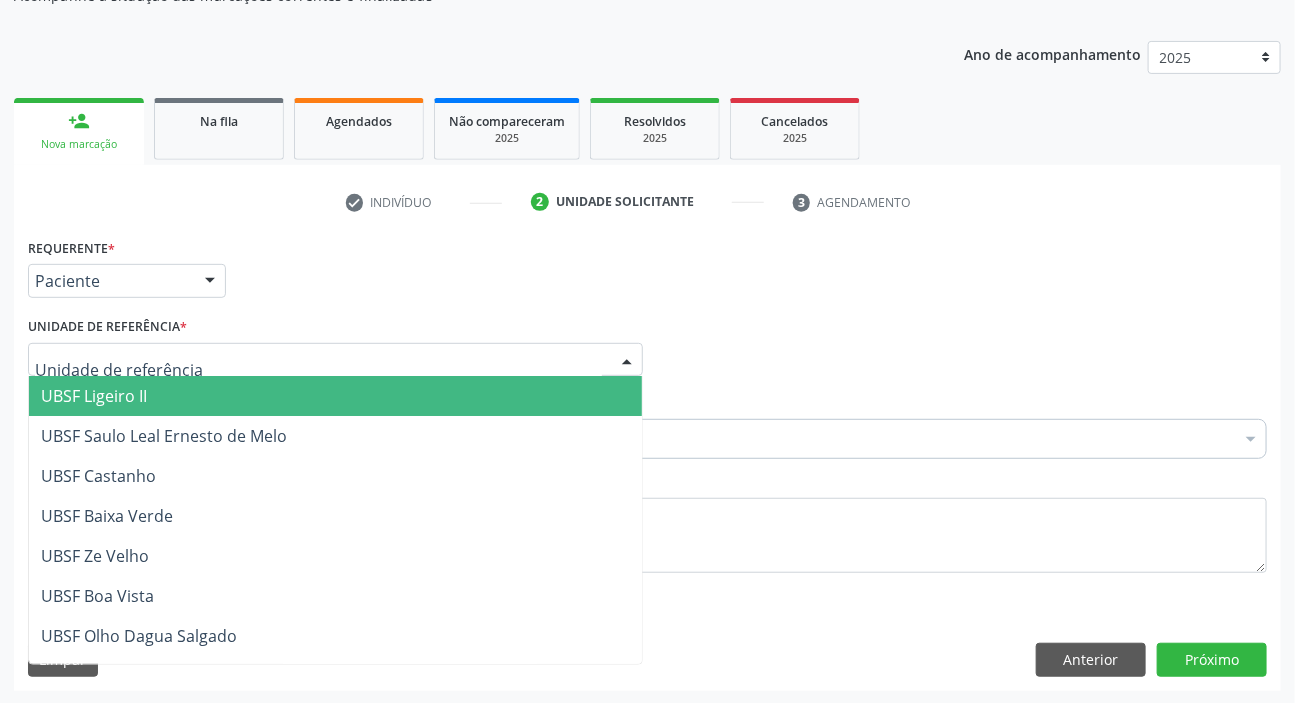 type on "Z" 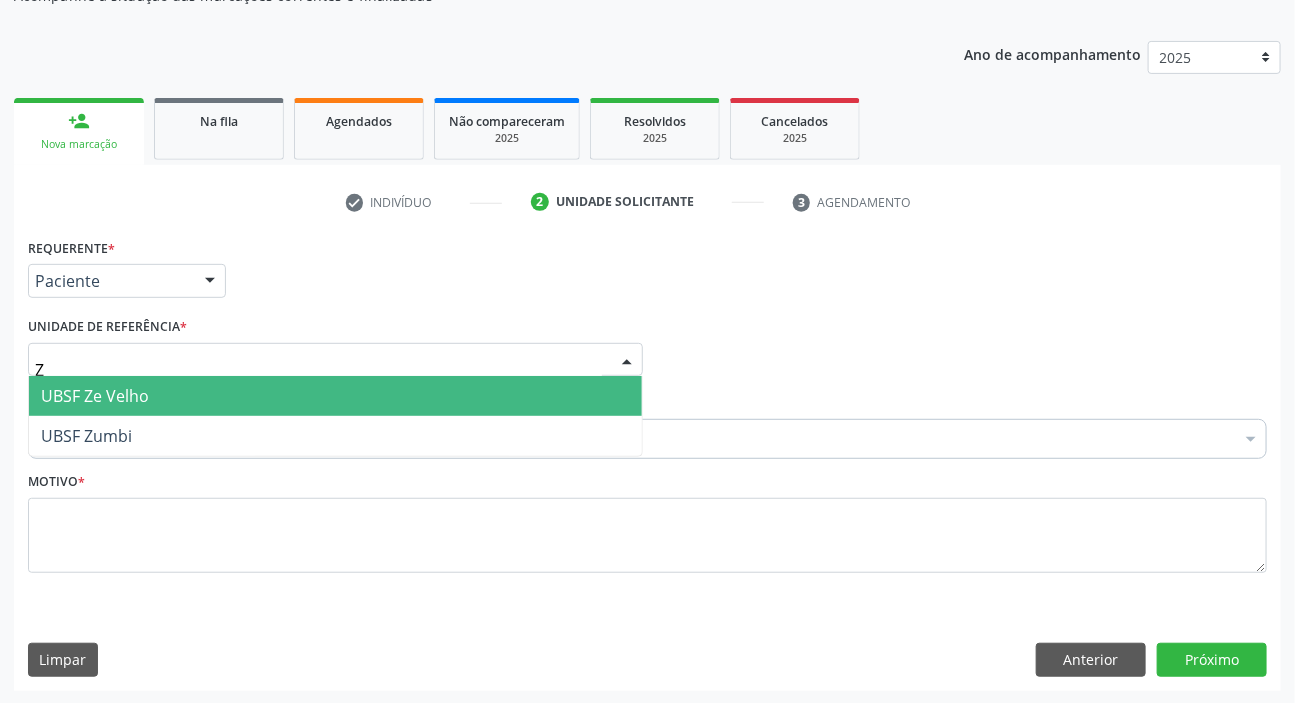 click on "UBSF Ze Velho" at bounding box center (95, 396) 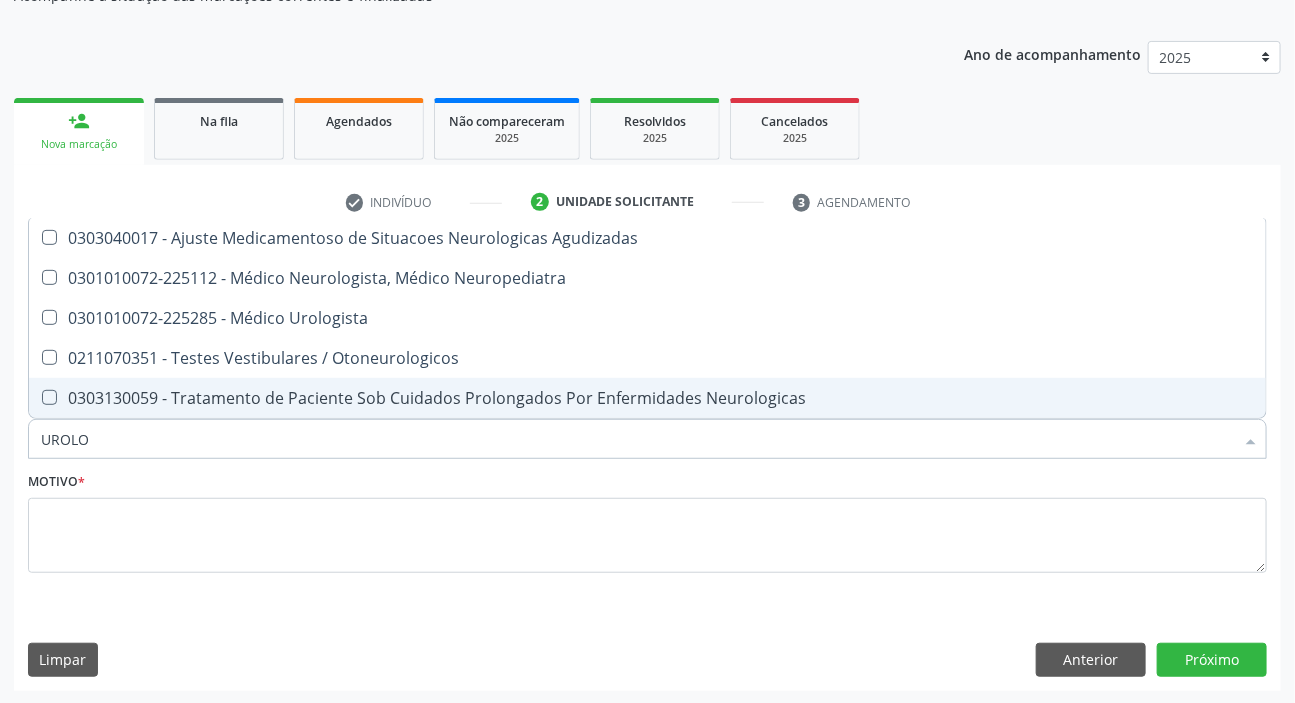 click on "UROLO" at bounding box center [637, 439] 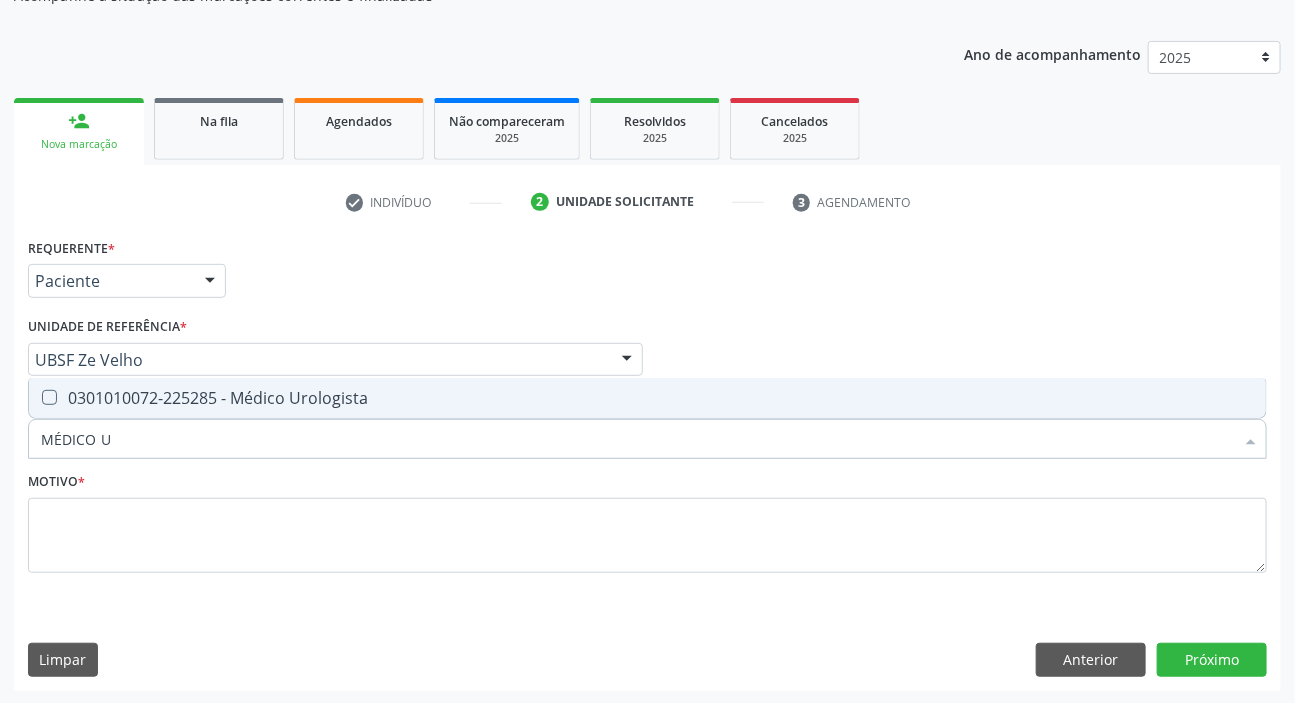 type on "MÉDICO UR" 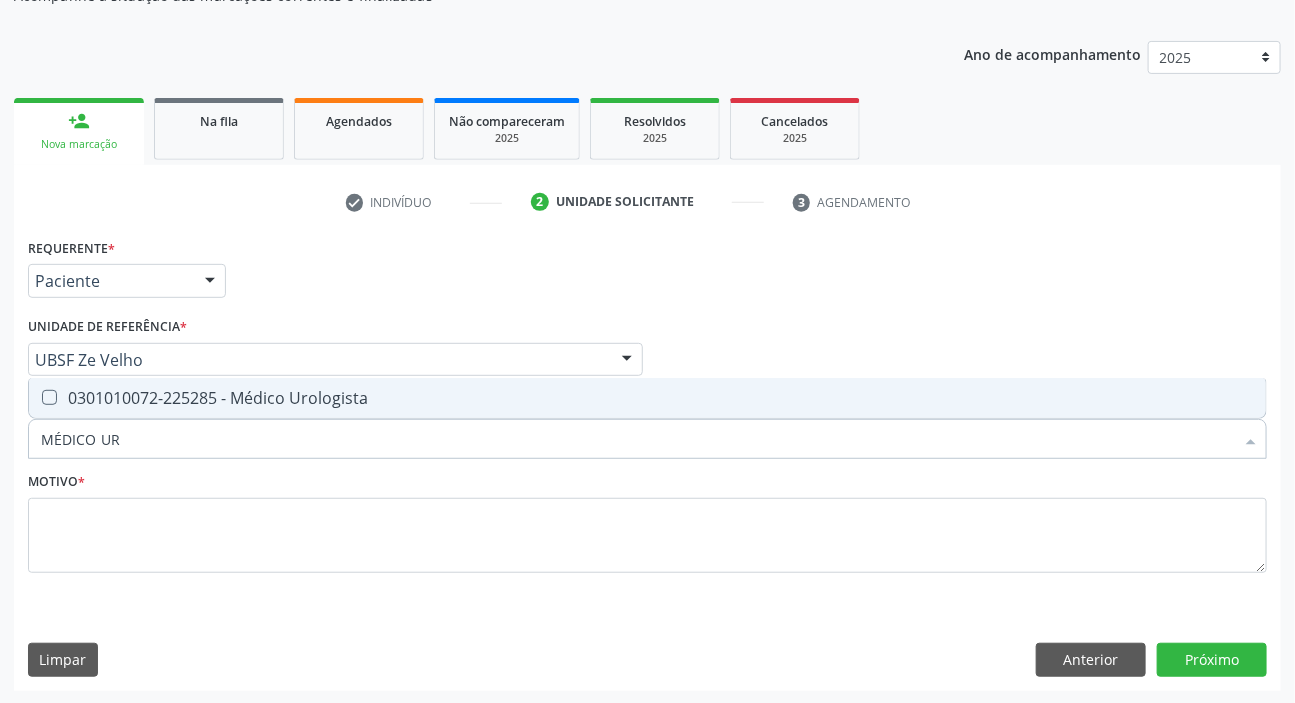 click on "MÉDICO UR" at bounding box center (637, 439) 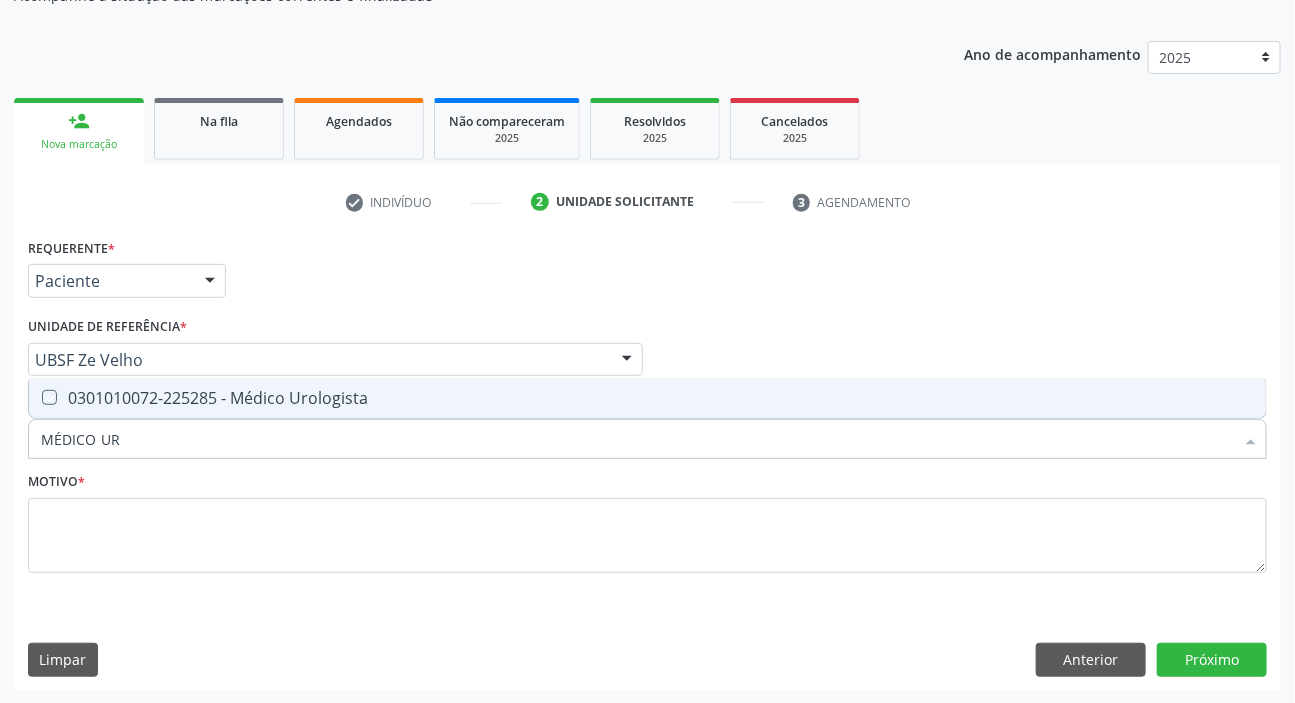 checkbox on "true" 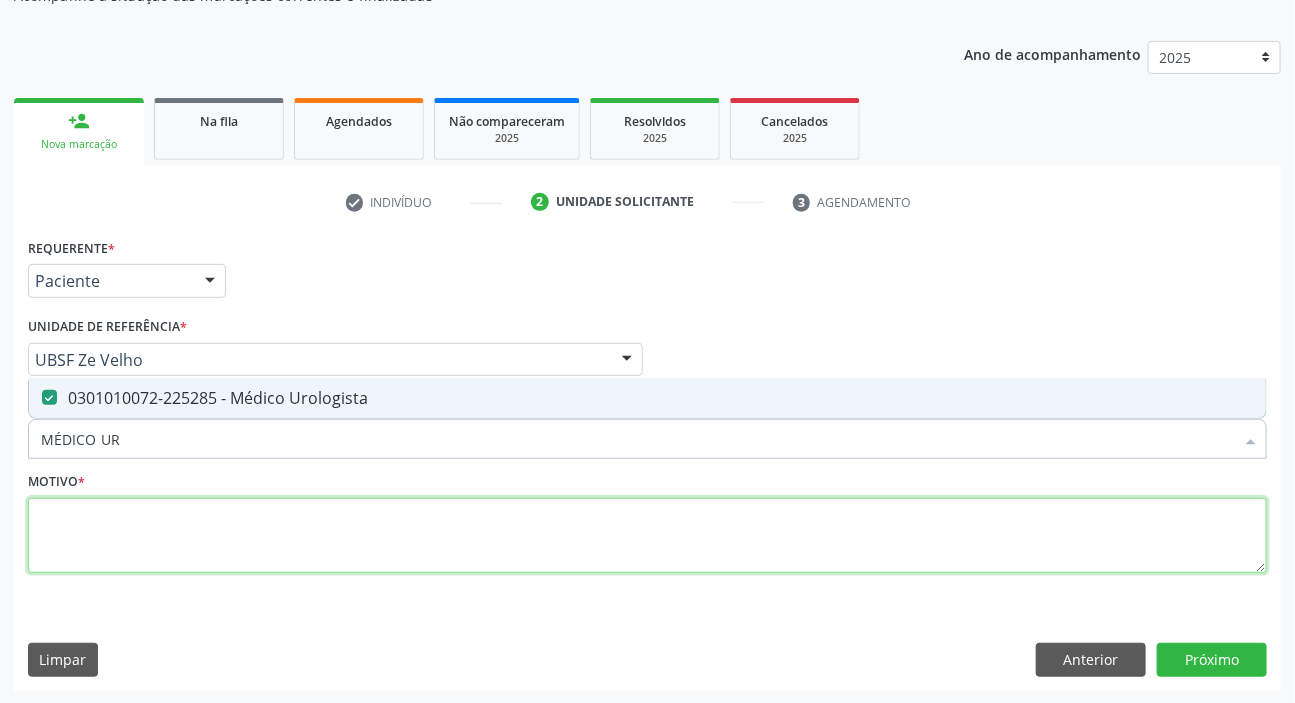 click at bounding box center (647, 536) 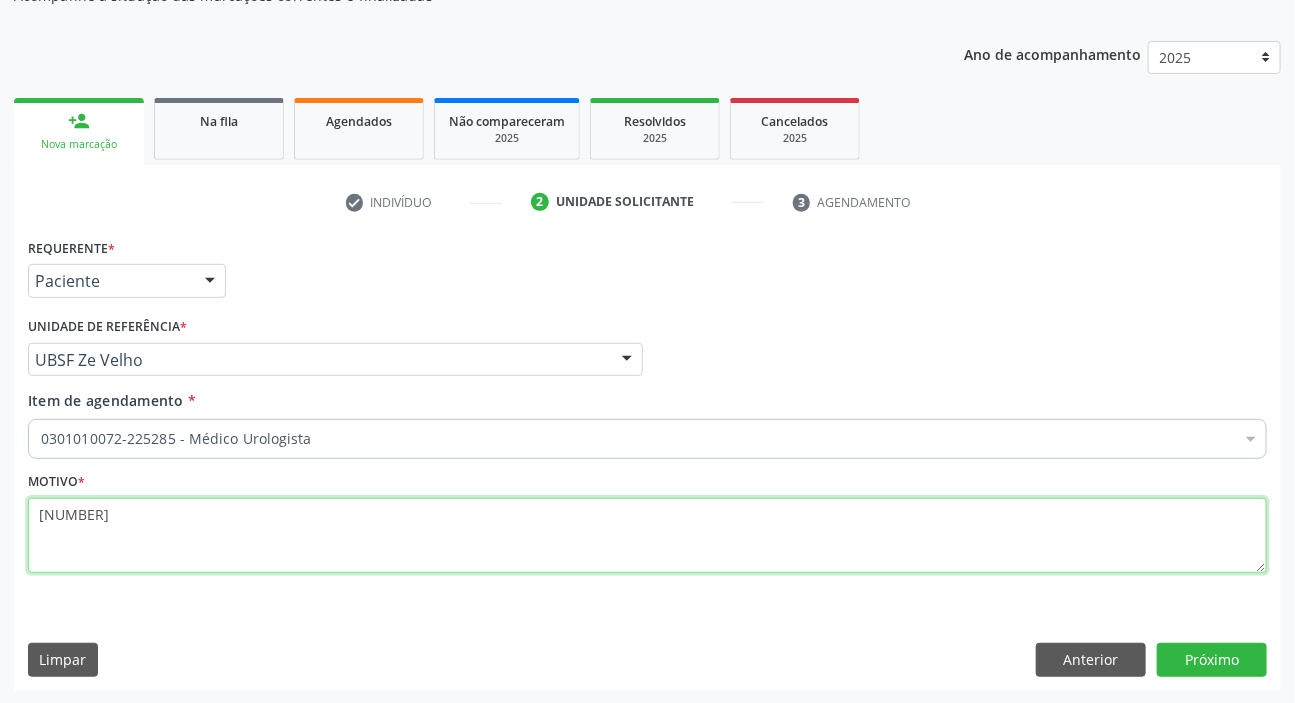 drag, startPoint x: 282, startPoint y: 516, endPoint x: 251, endPoint y: 523, distance: 31.780497 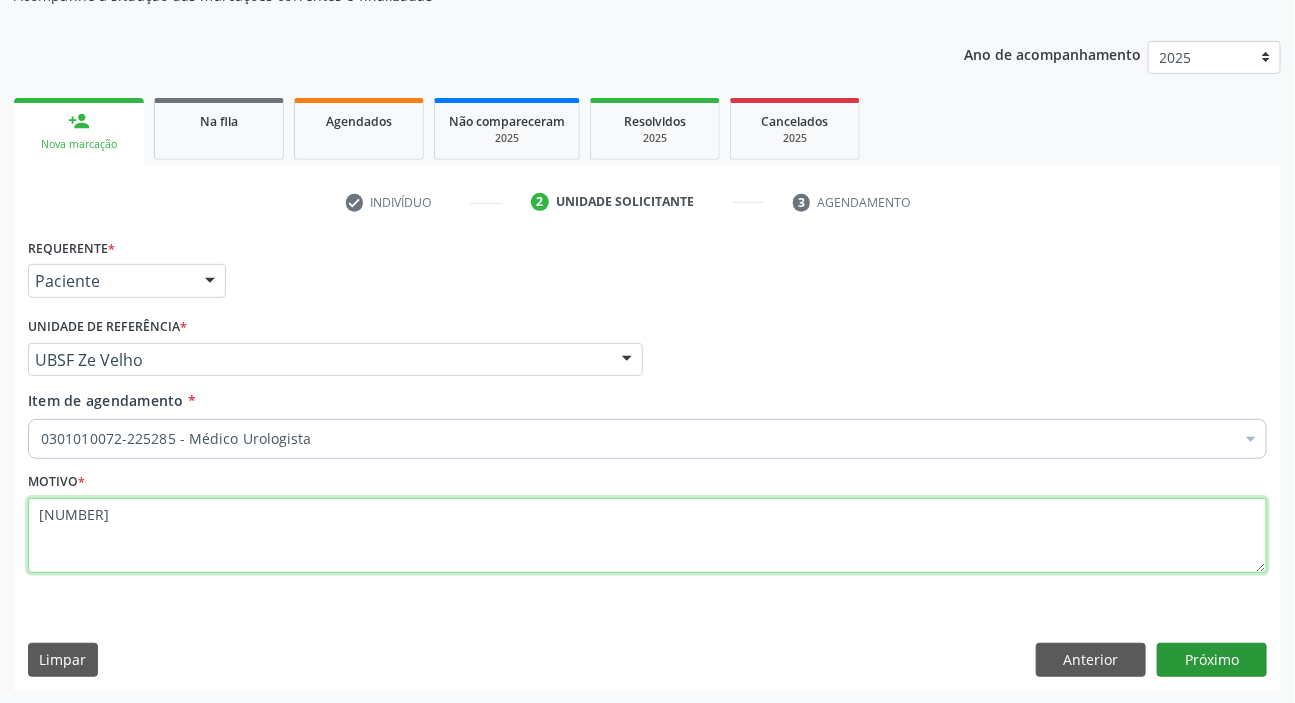 type on "SAÚDE DO HOMEM; HISTÓRICO FAMILIAR DE CA DE PRÓSTATA." 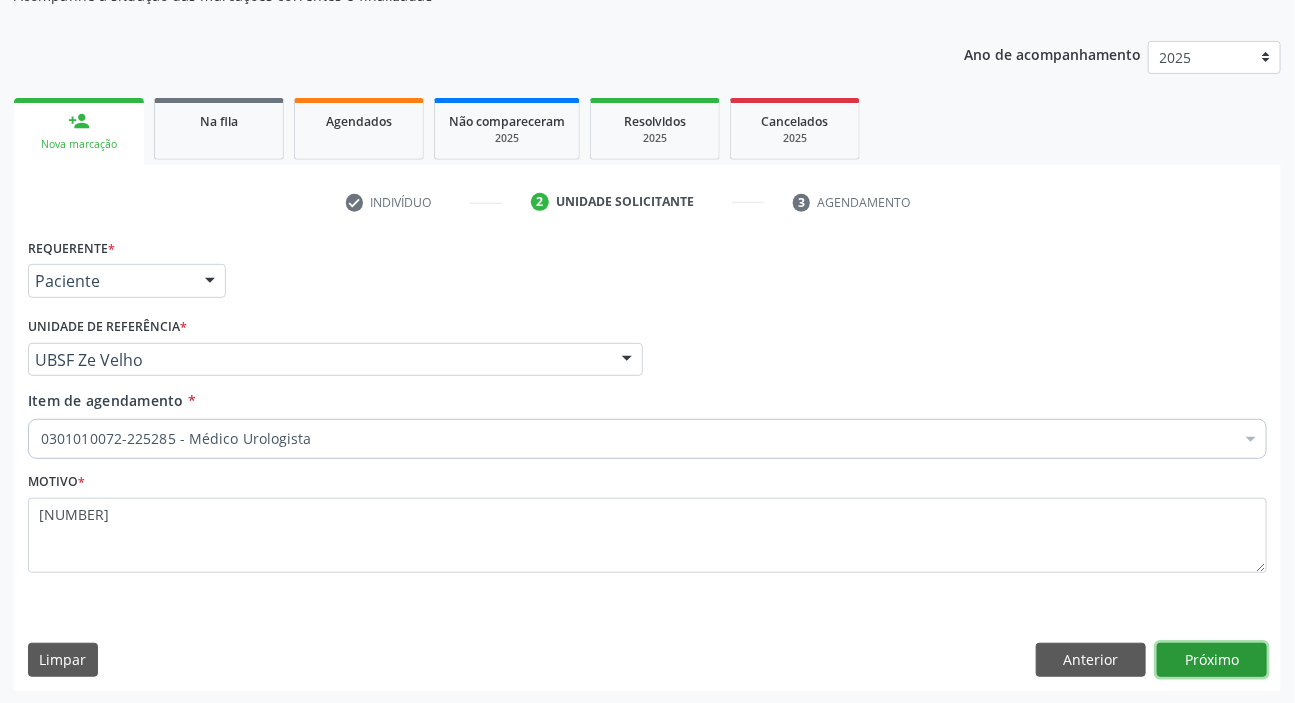 click on "Próximo" at bounding box center (1212, 660) 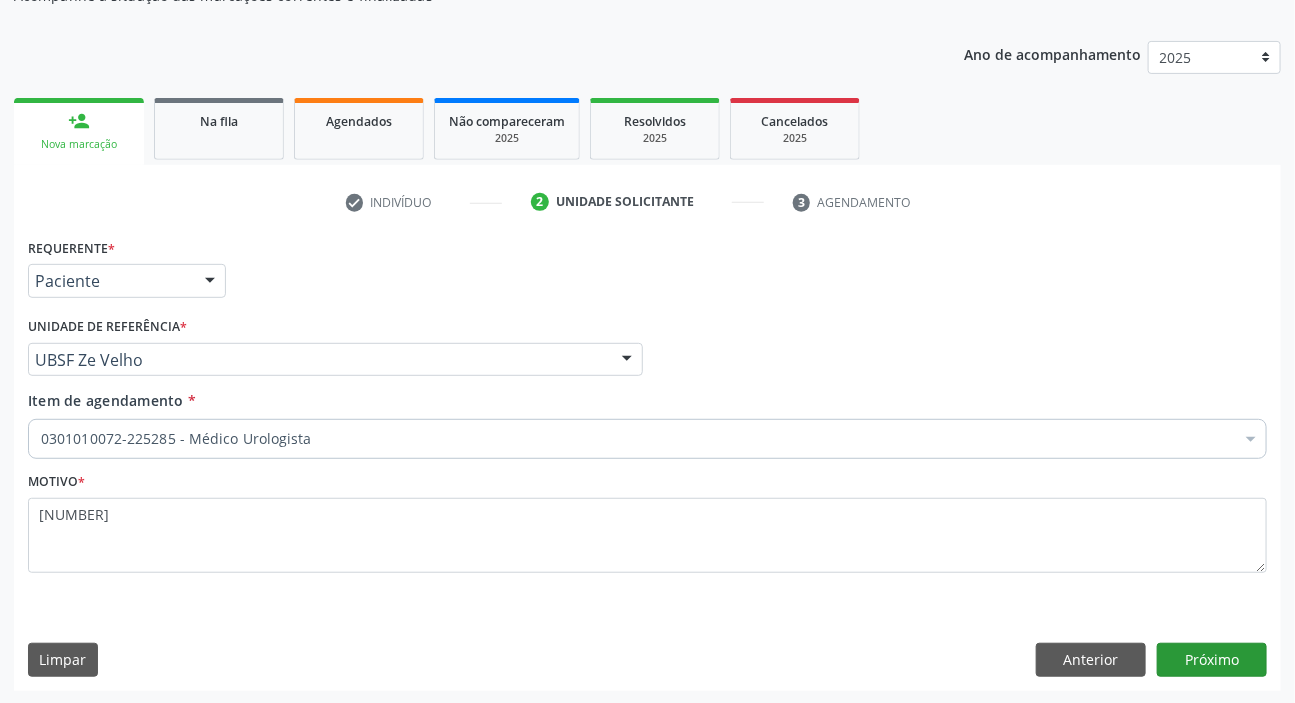 scroll, scrollTop: 166, scrollLeft: 0, axis: vertical 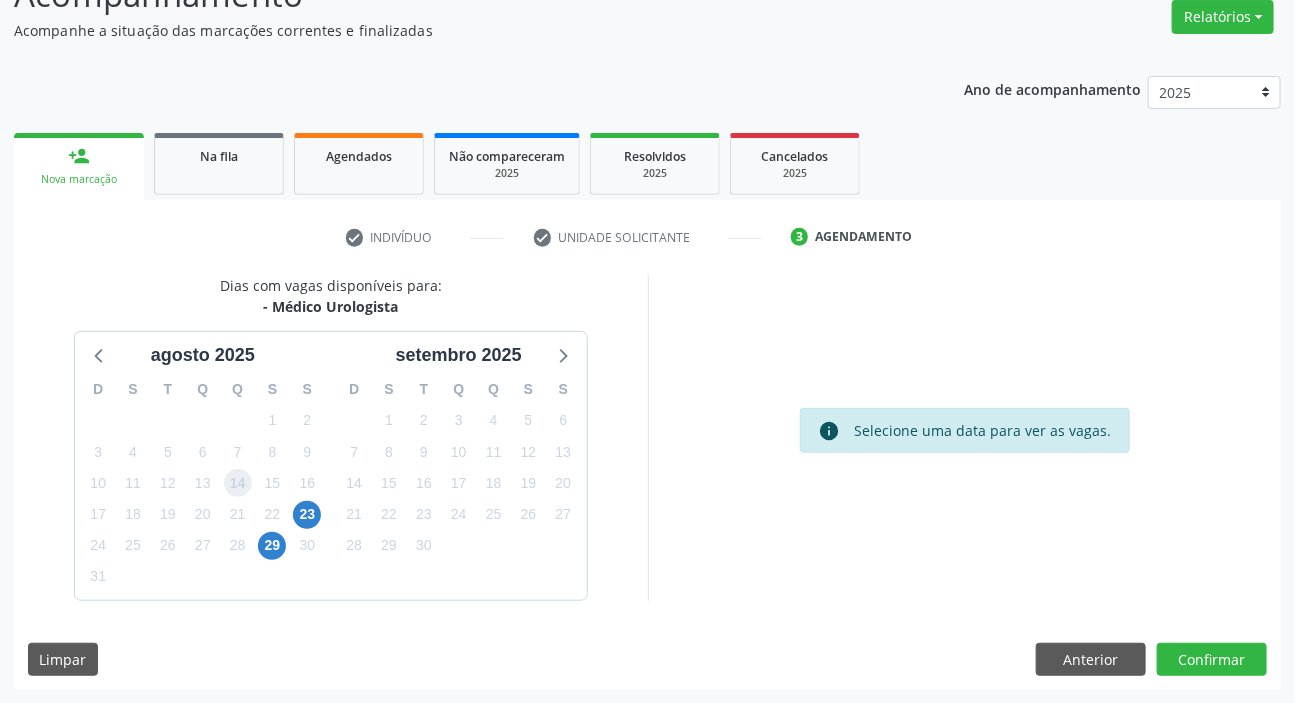 click on "14" at bounding box center [238, 483] 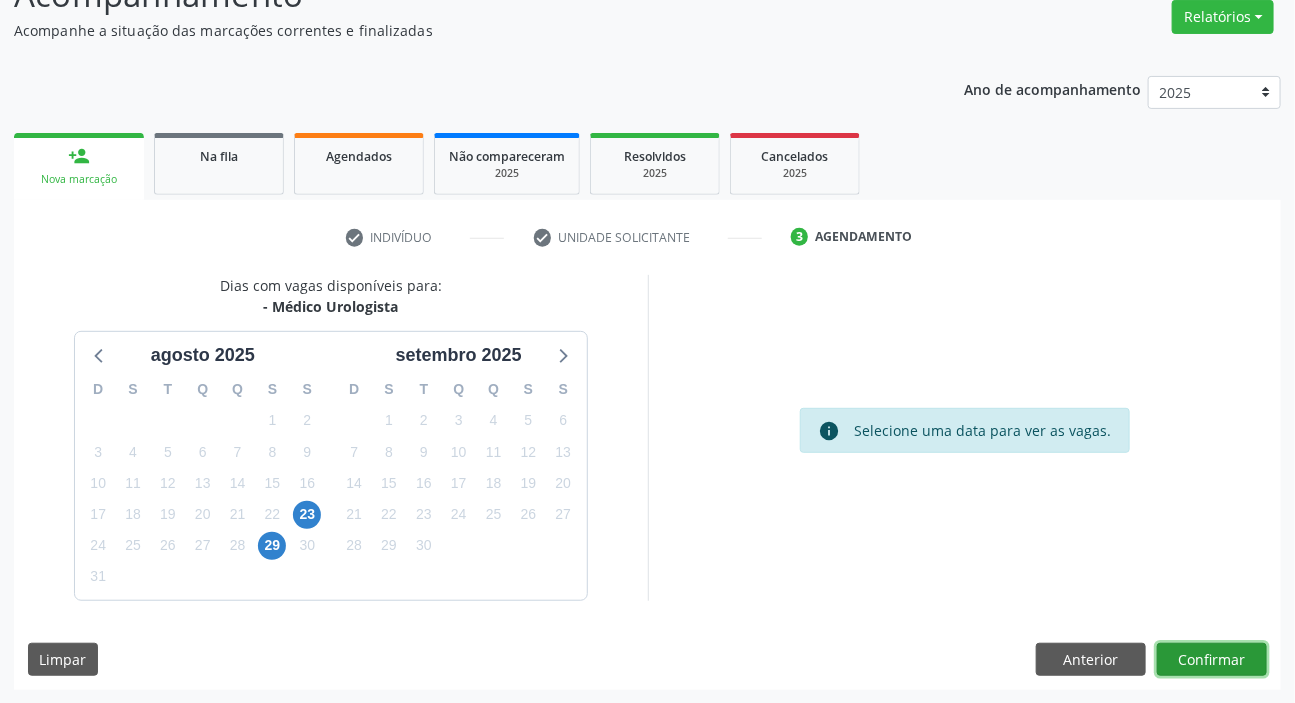 click on "Confirmar" at bounding box center [1212, 660] 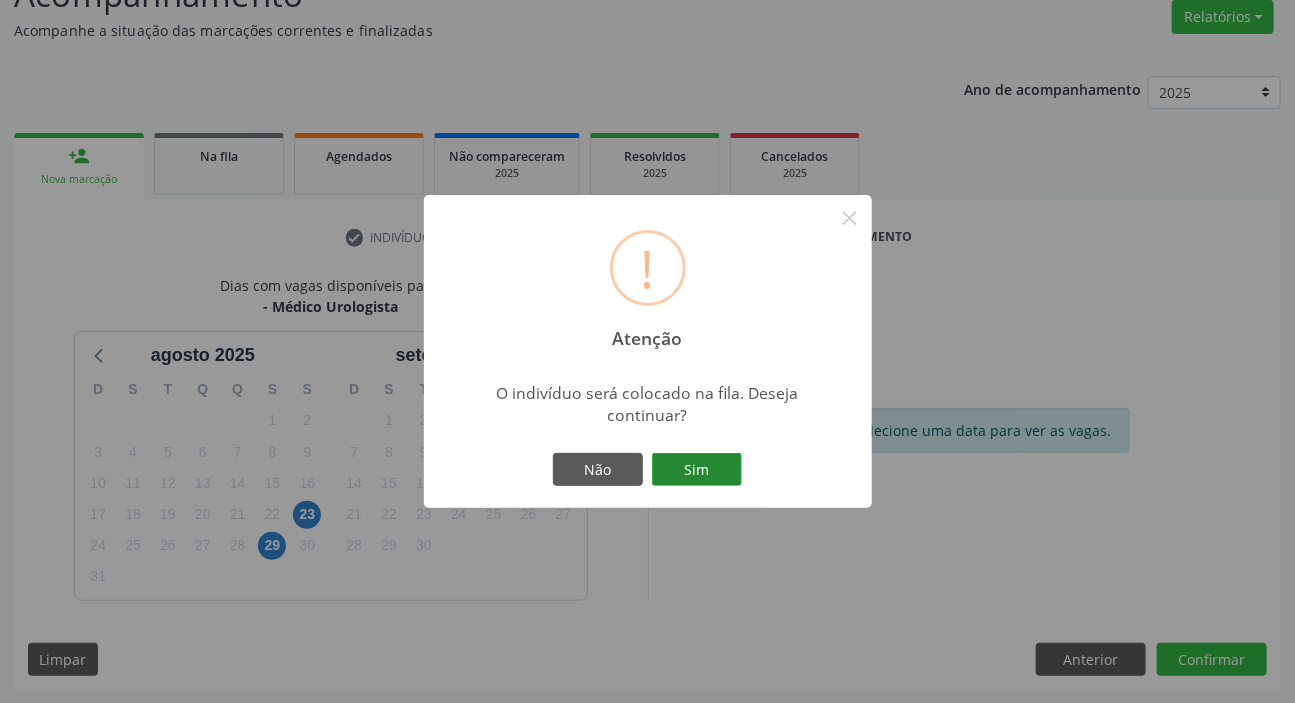click on "Sim" at bounding box center (697, 470) 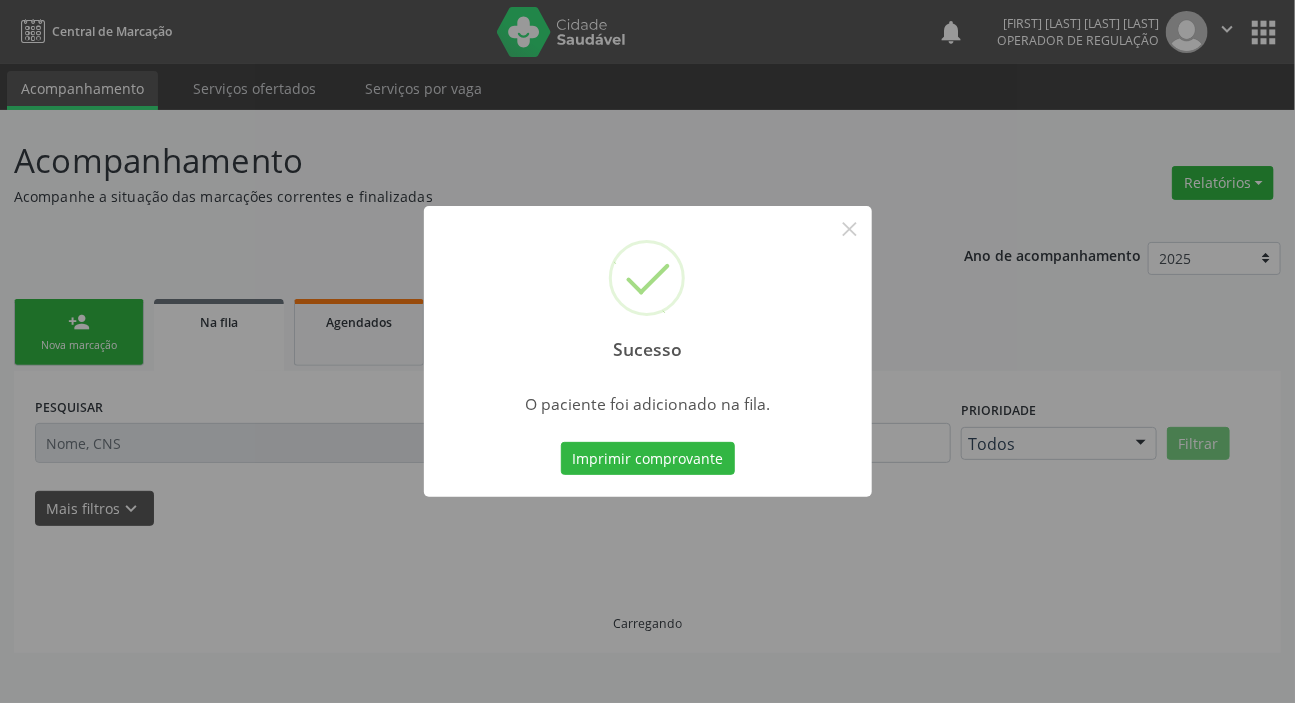 scroll, scrollTop: 0, scrollLeft: 0, axis: both 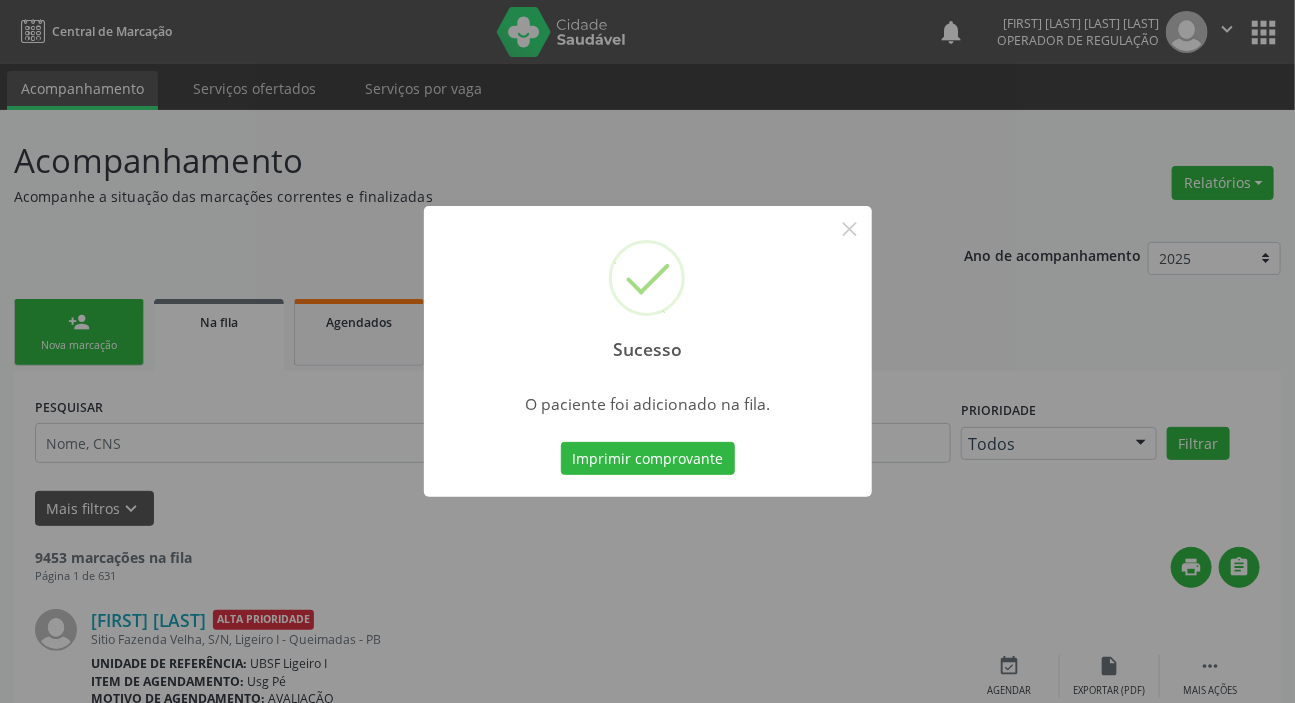click on "Sucesso × O paciente foi adicionado na fila. Imprimir comprovante Cancel" at bounding box center [647, 351] 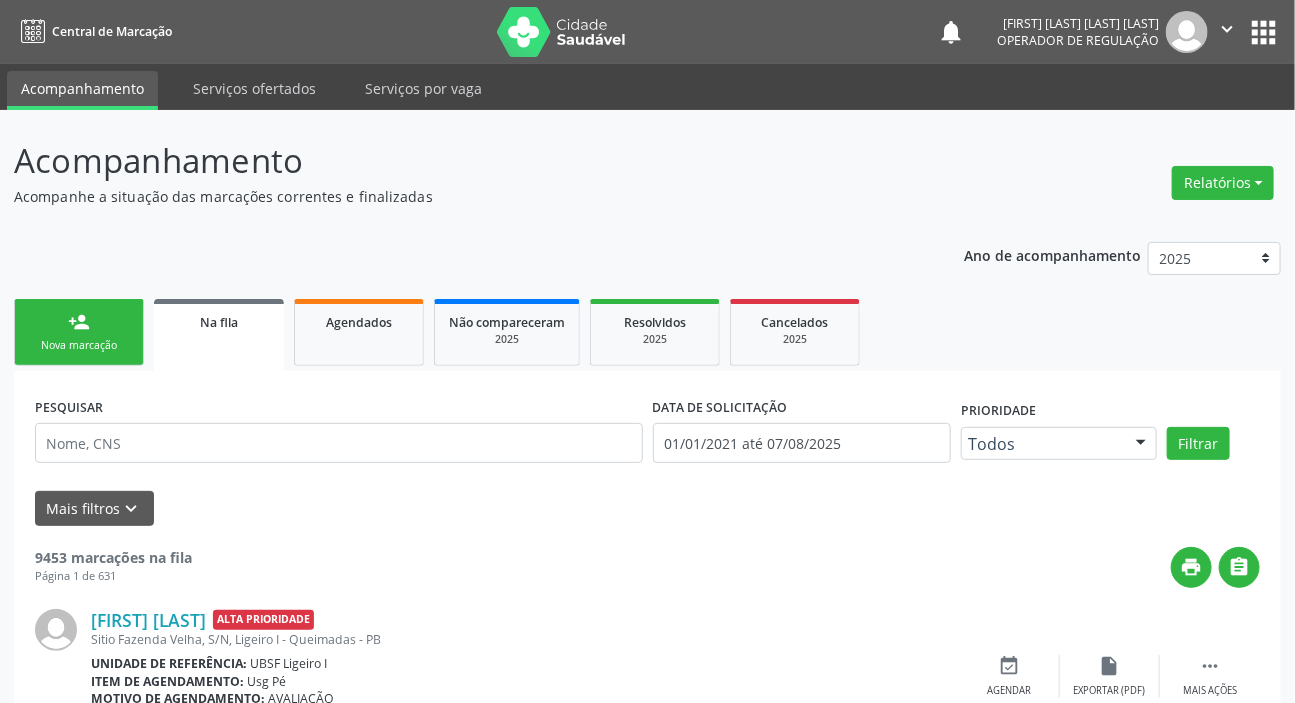 click on "Nova marcação" at bounding box center (79, 345) 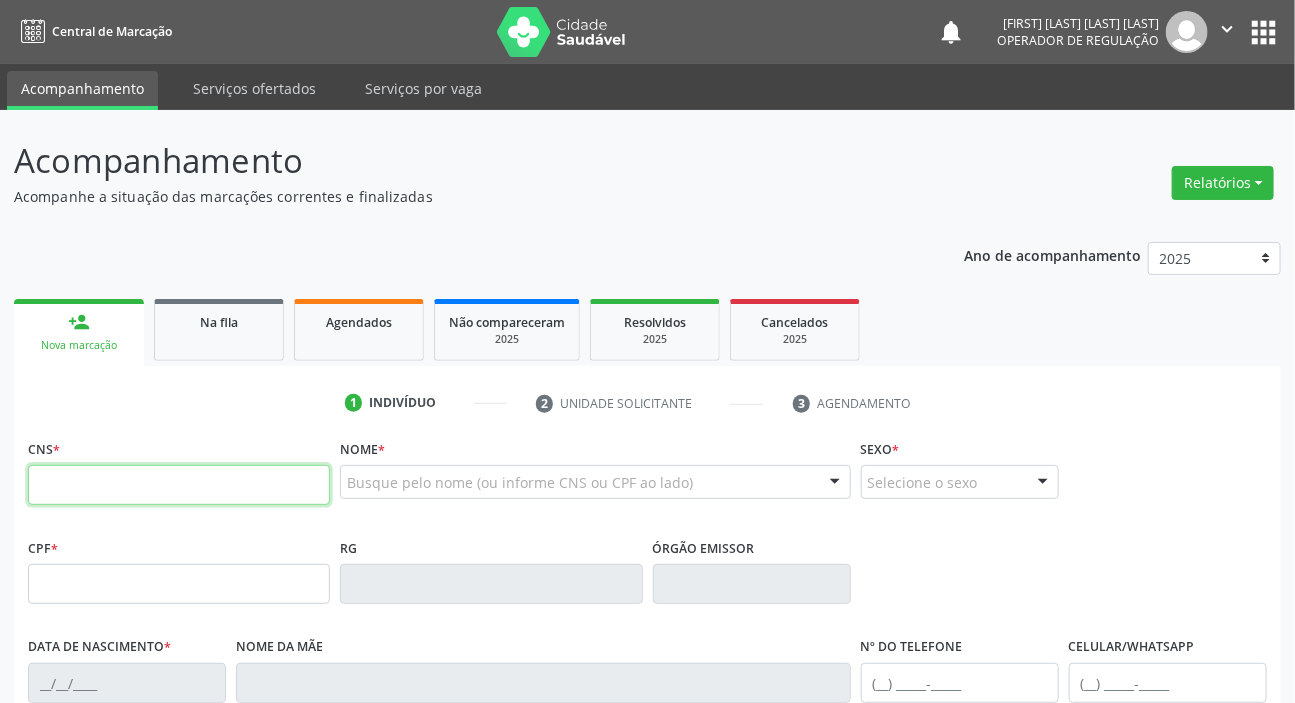 drag, startPoint x: 145, startPoint y: 472, endPoint x: 168, endPoint y: 464, distance: 24.351591 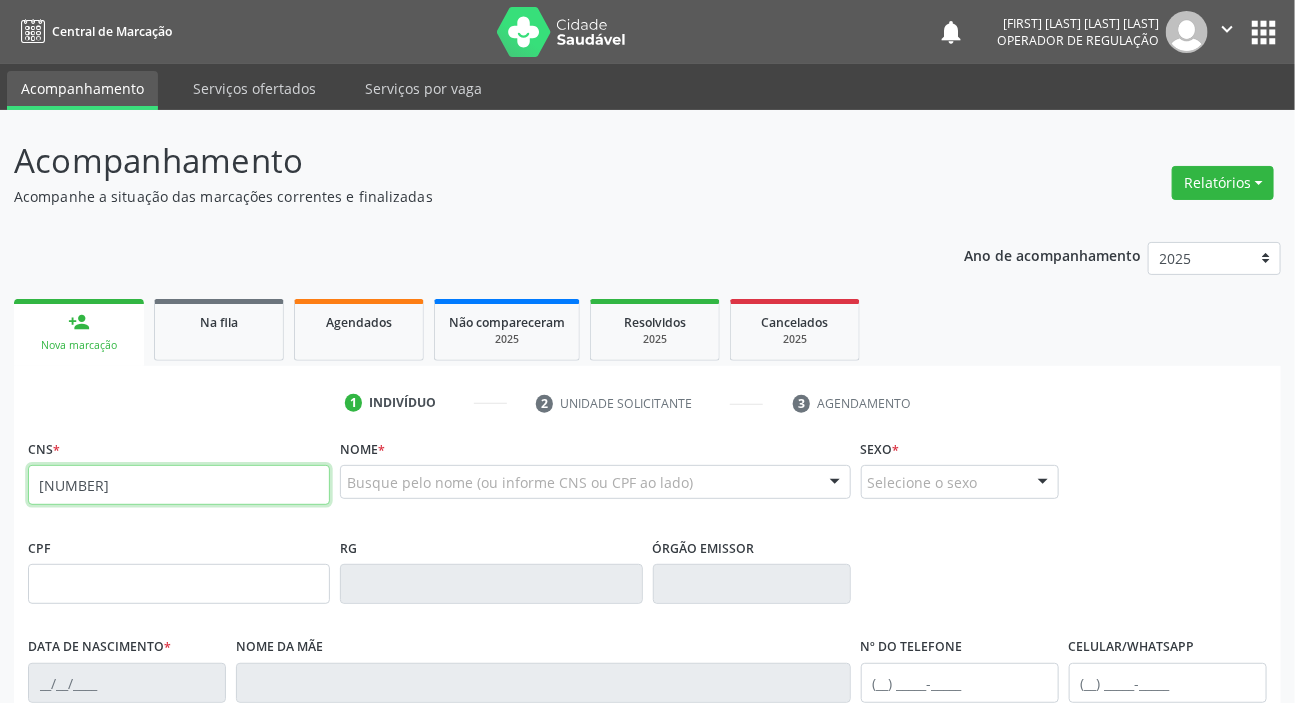 type on "700 0096 0059 5504" 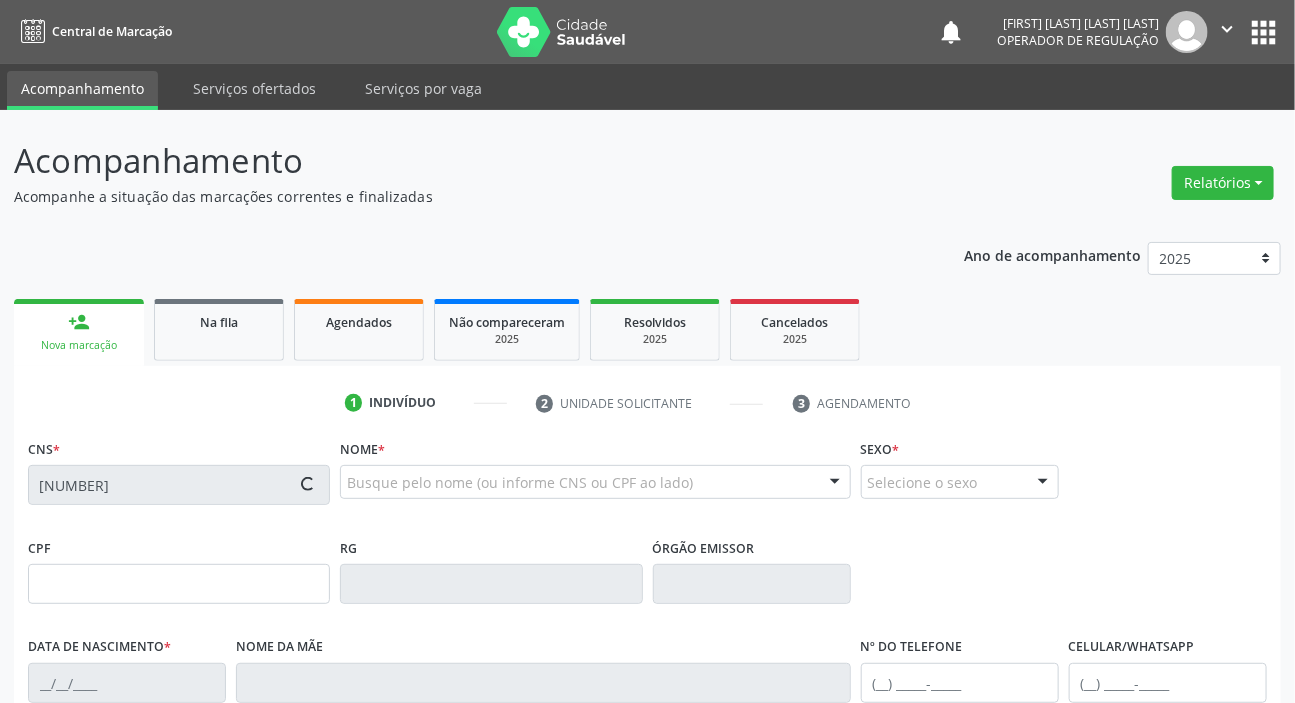 type on "634.706.917-20" 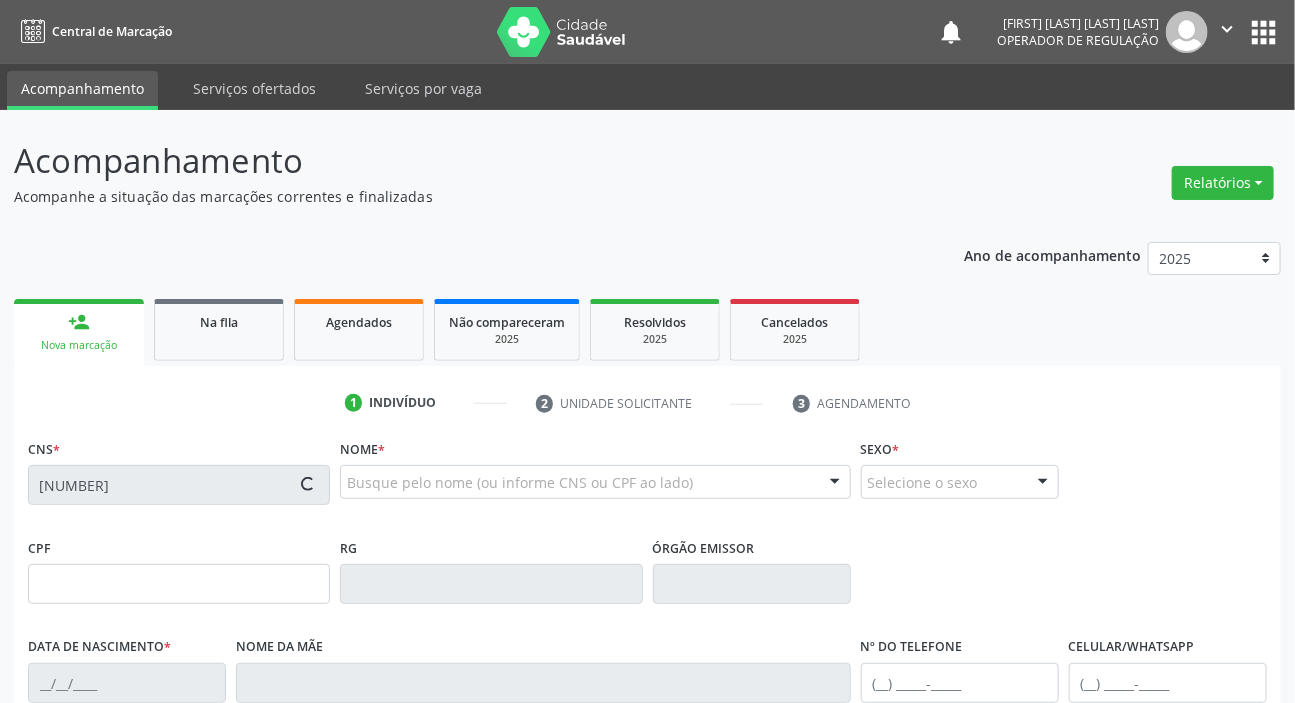 type on "19/01/1961" 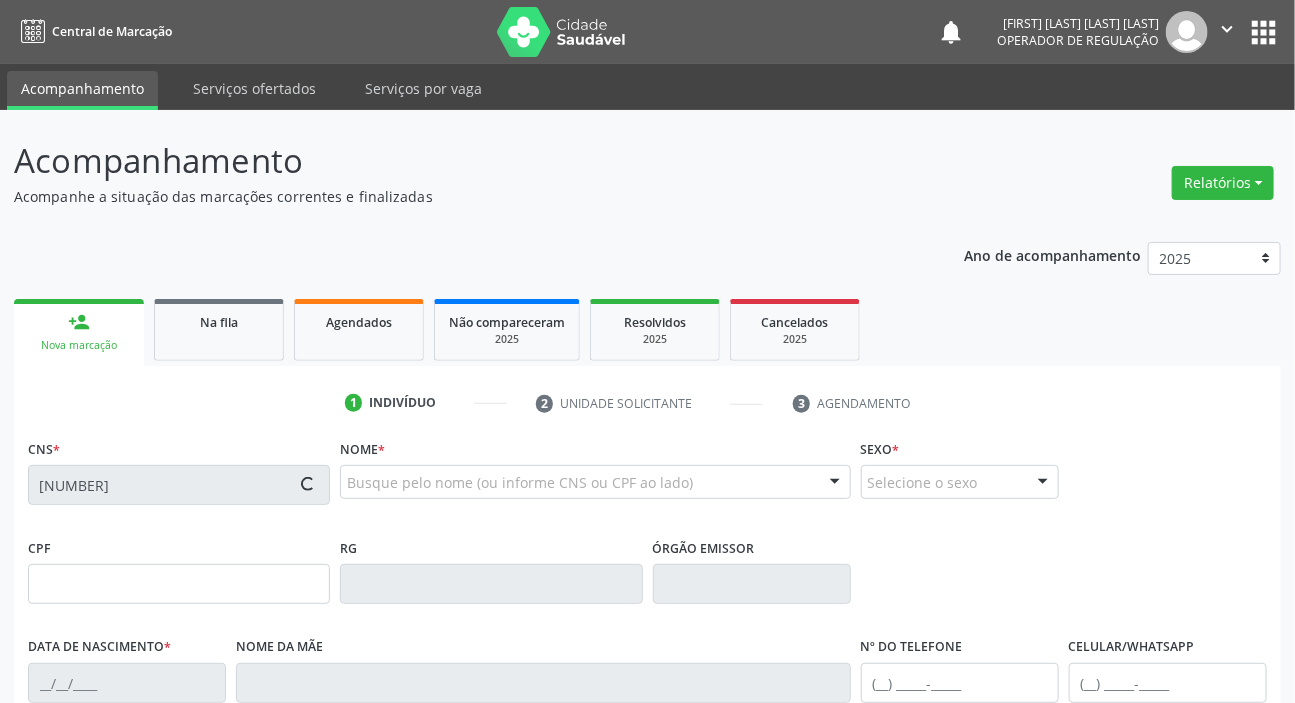 type on "(83) 99862-0222" 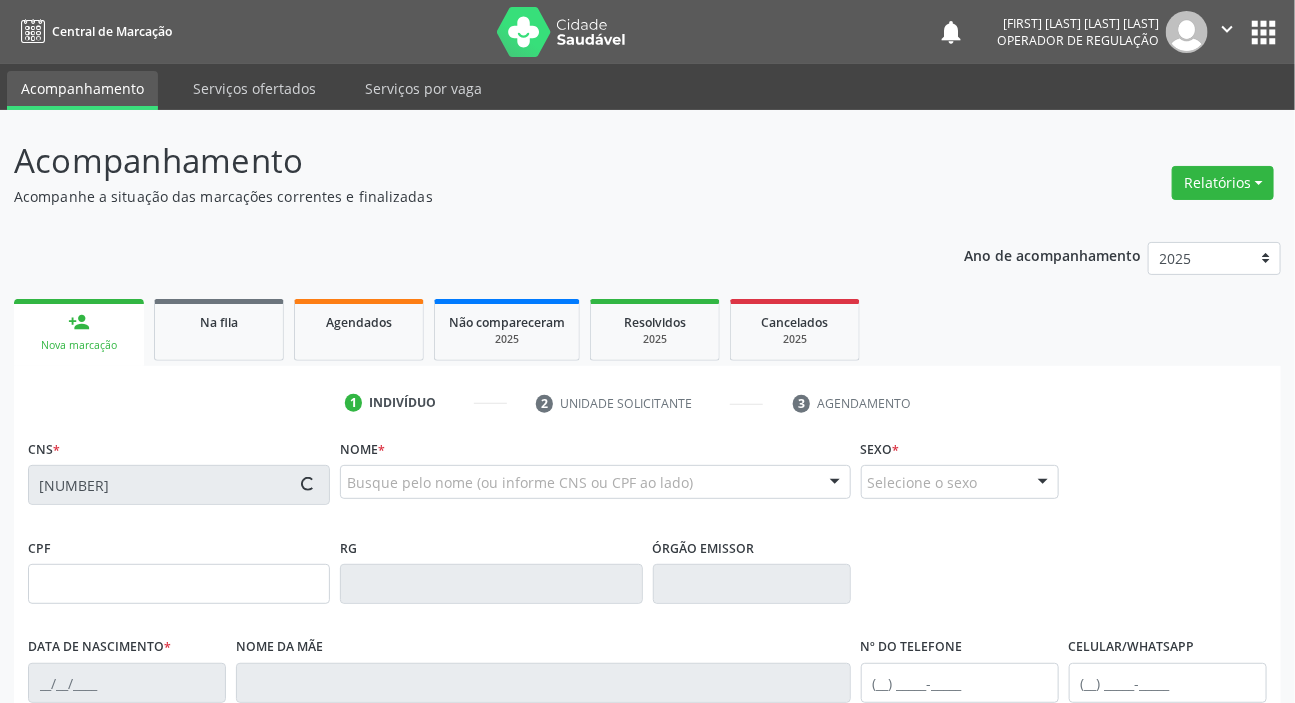 type on "(83) 99862-0222" 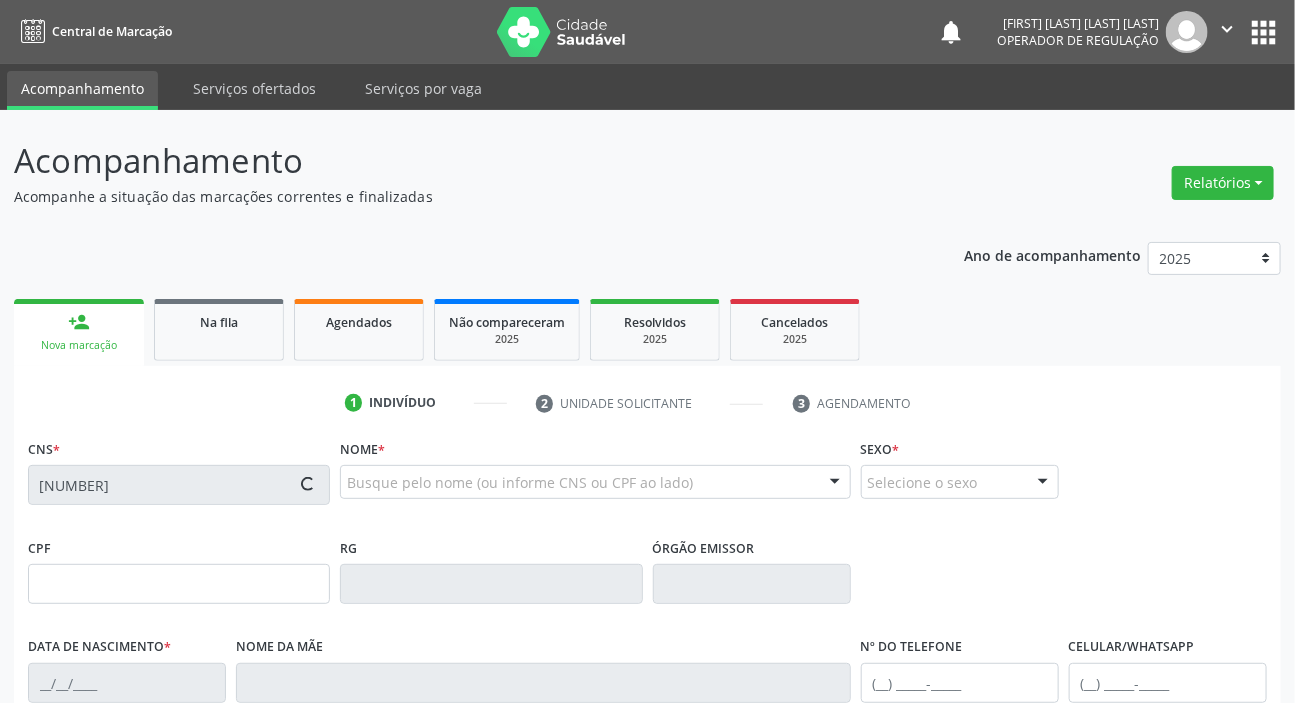 type on "032.729.194-06" 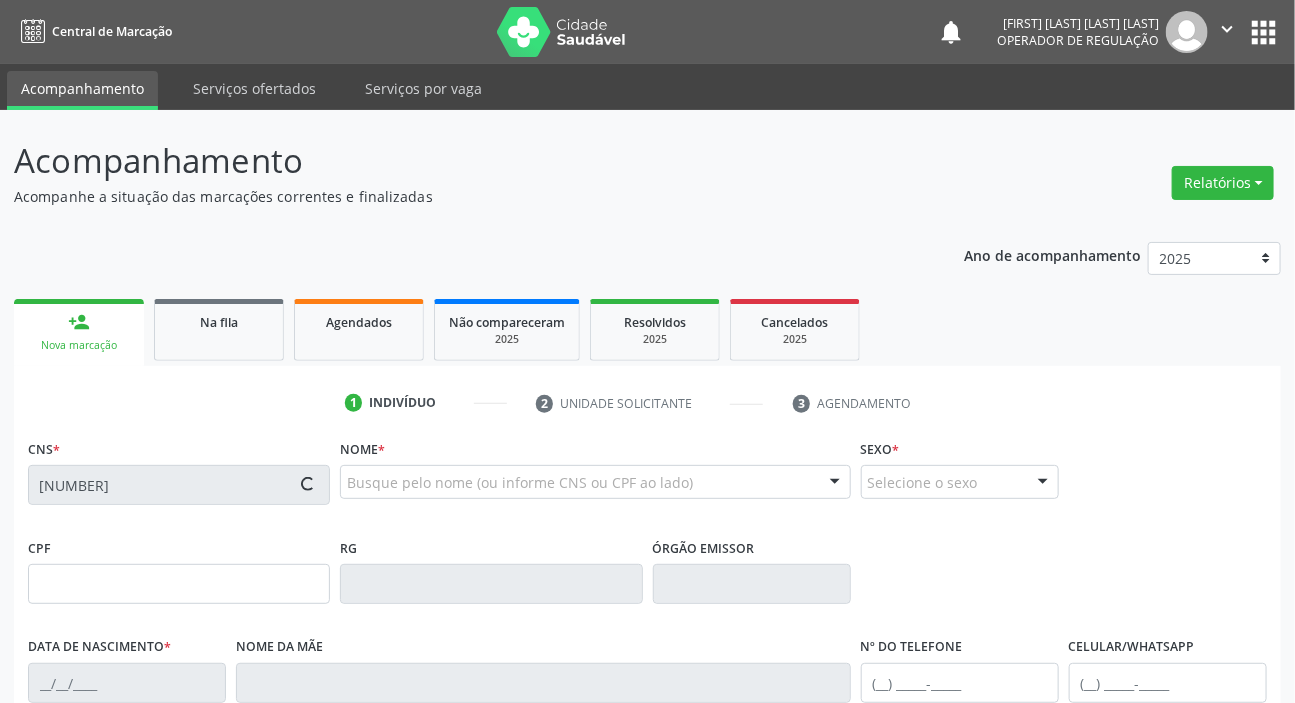 type on "176" 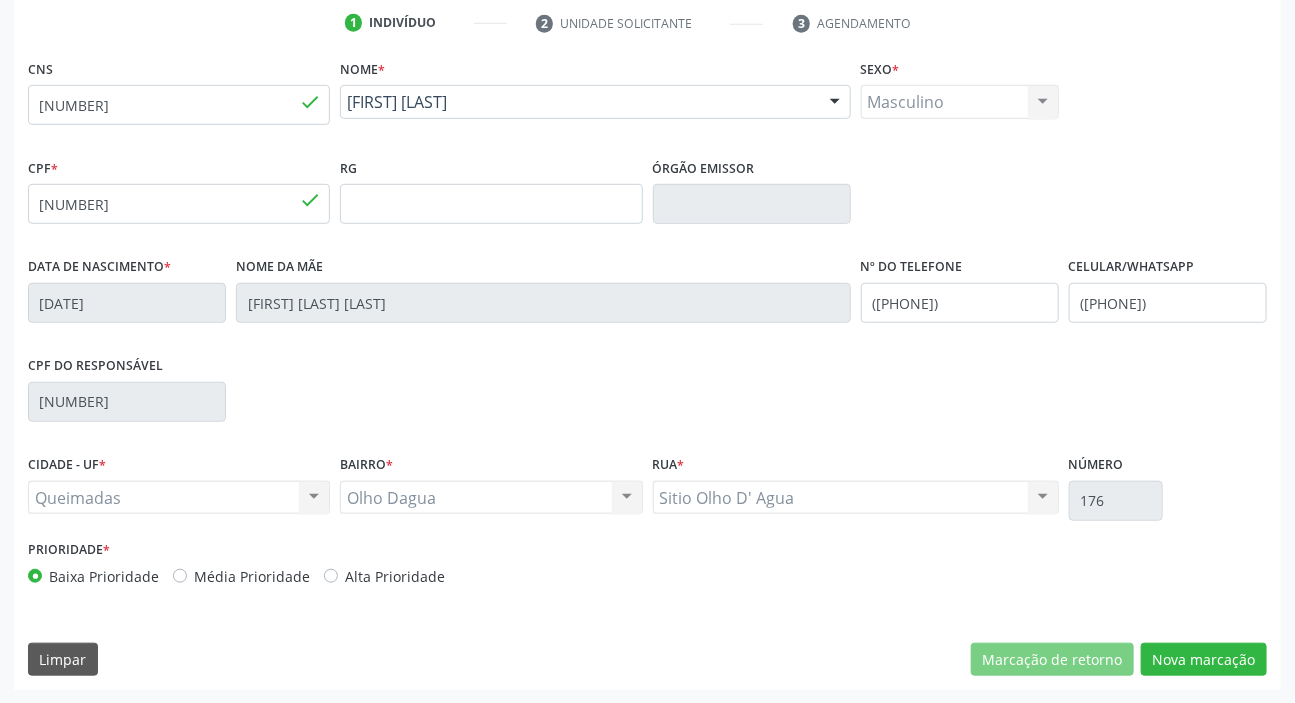 scroll, scrollTop: 380, scrollLeft: 0, axis: vertical 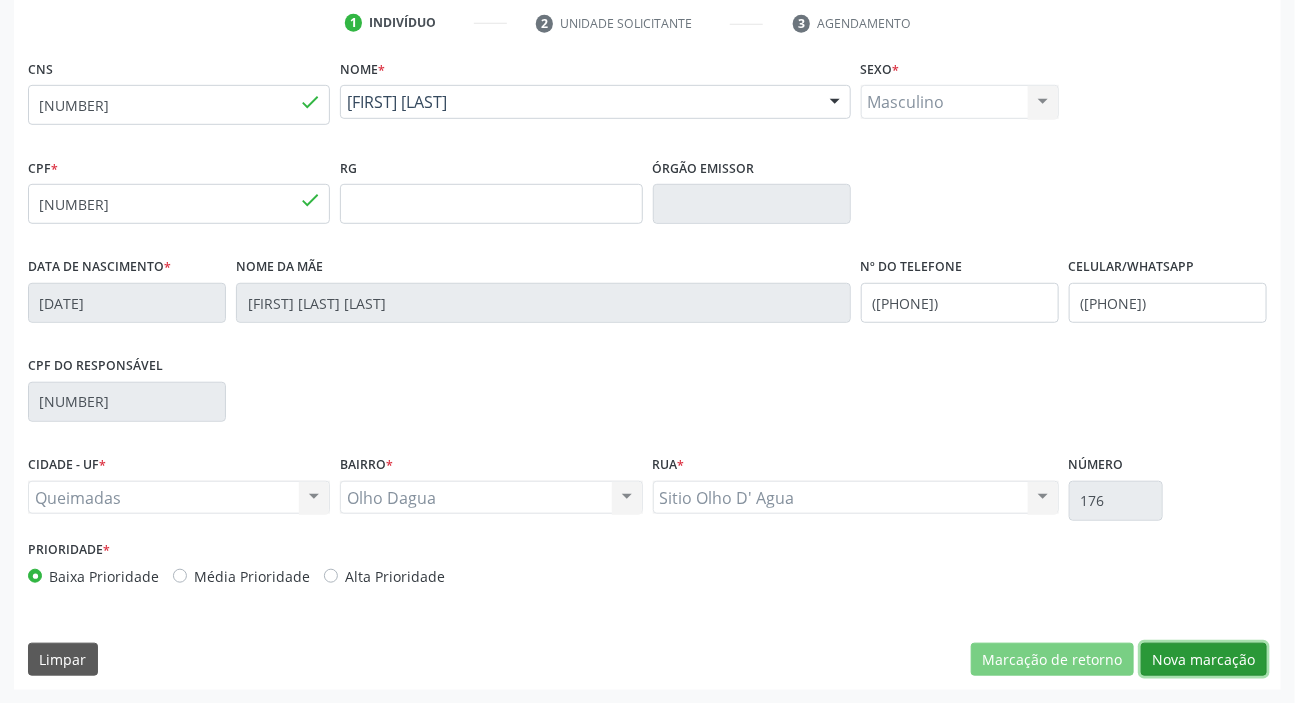 click on "Nova marcação" at bounding box center [1204, 660] 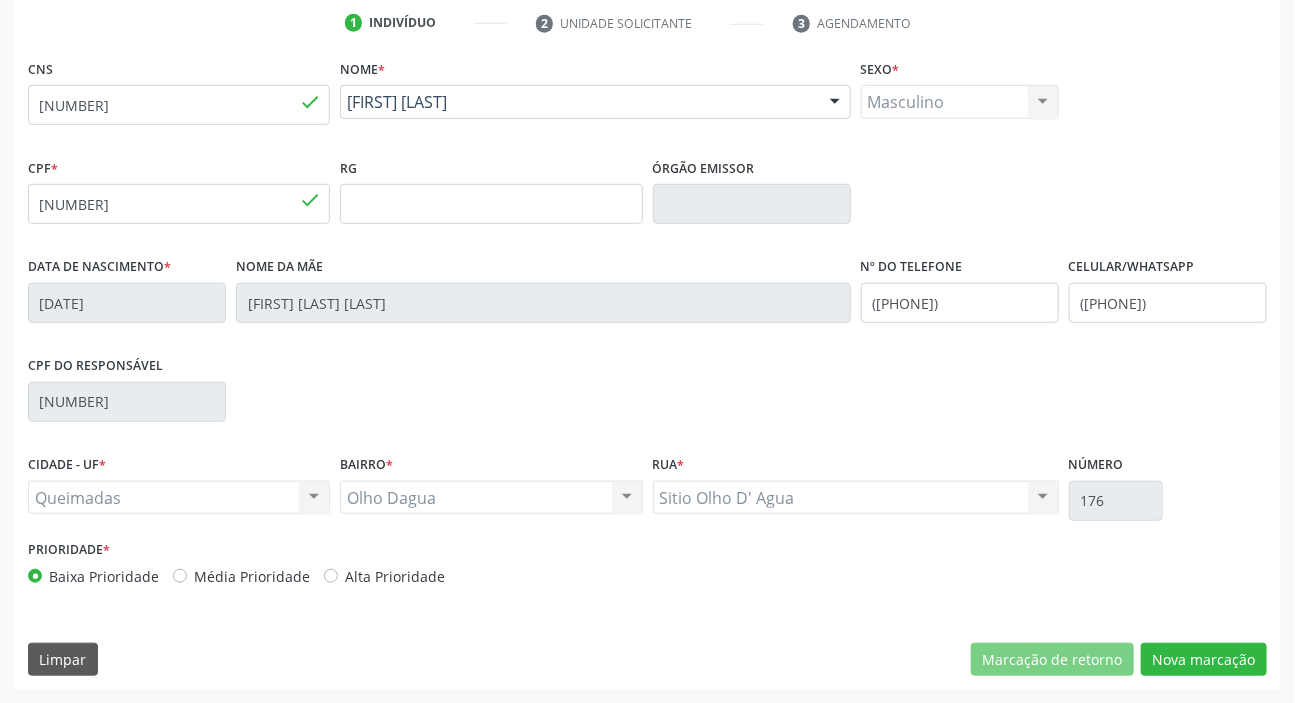 scroll, scrollTop: 201, scrollLeft: 0, axis: vertical 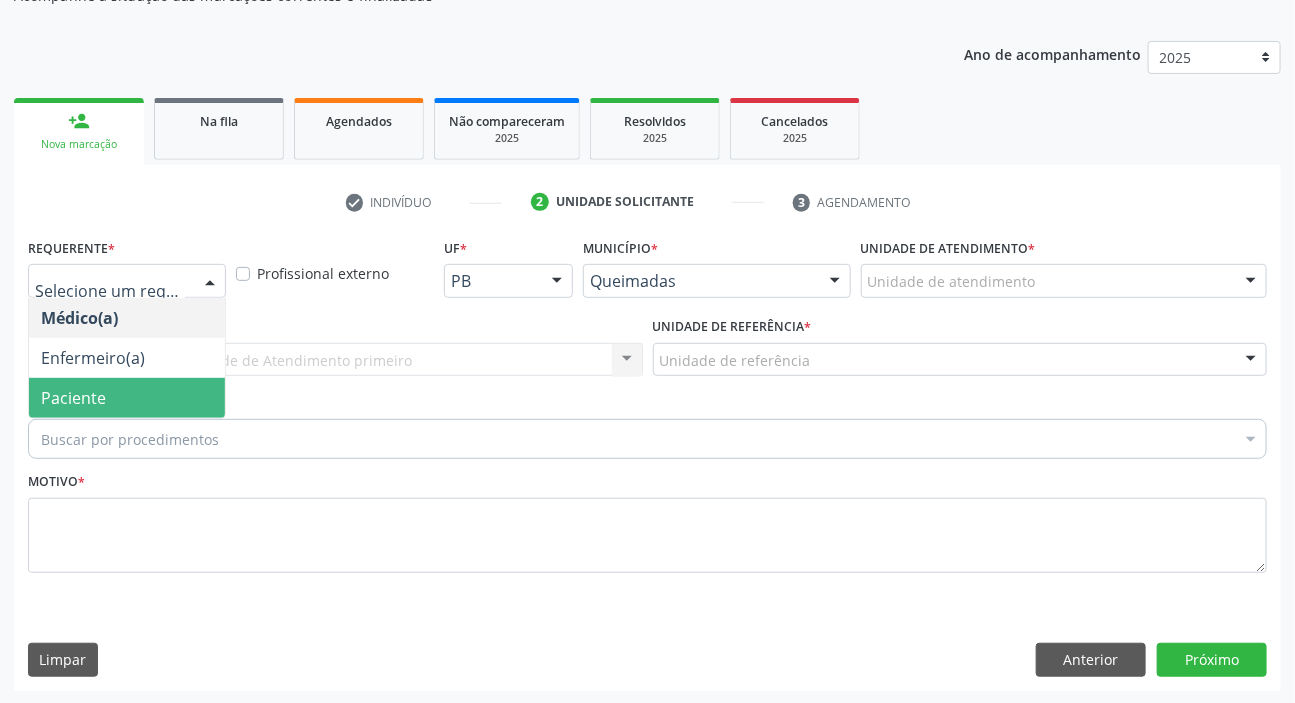 click on "Paciente" at bounding box center [73, 398] 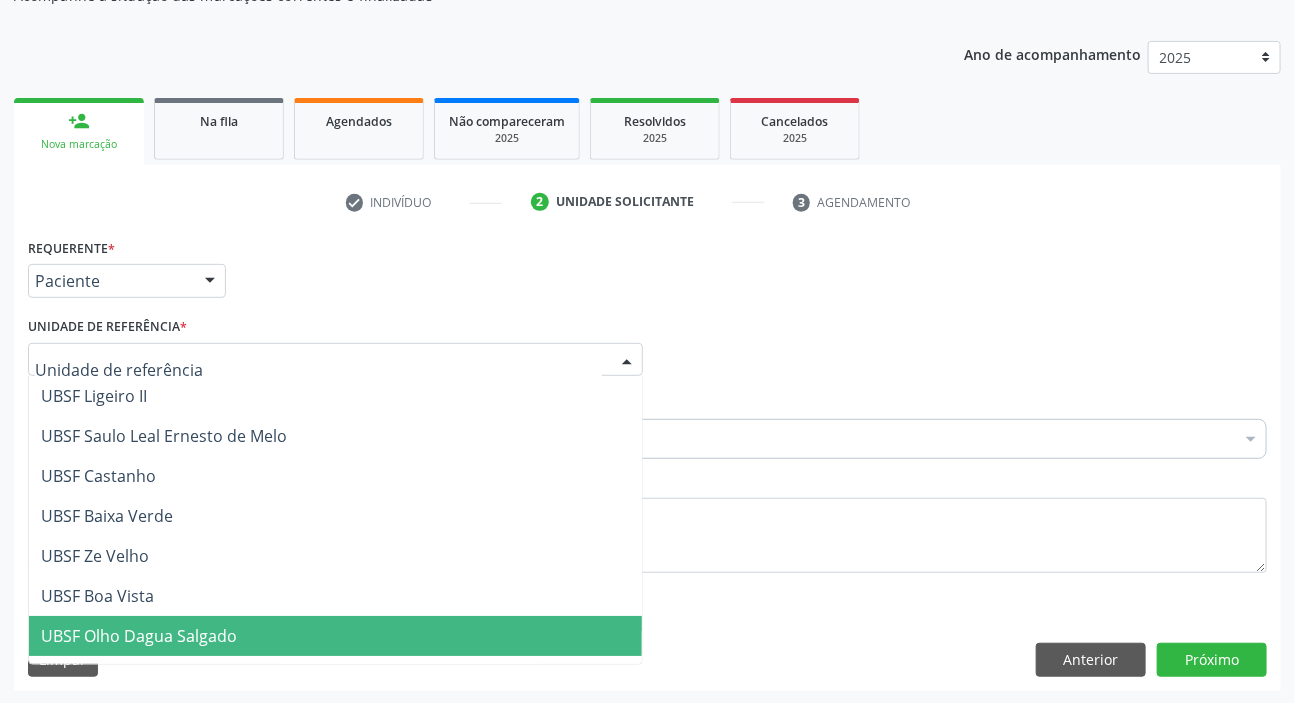 click on "UBSF Olho Dagua Salgado" at bounding box center (139, 636) 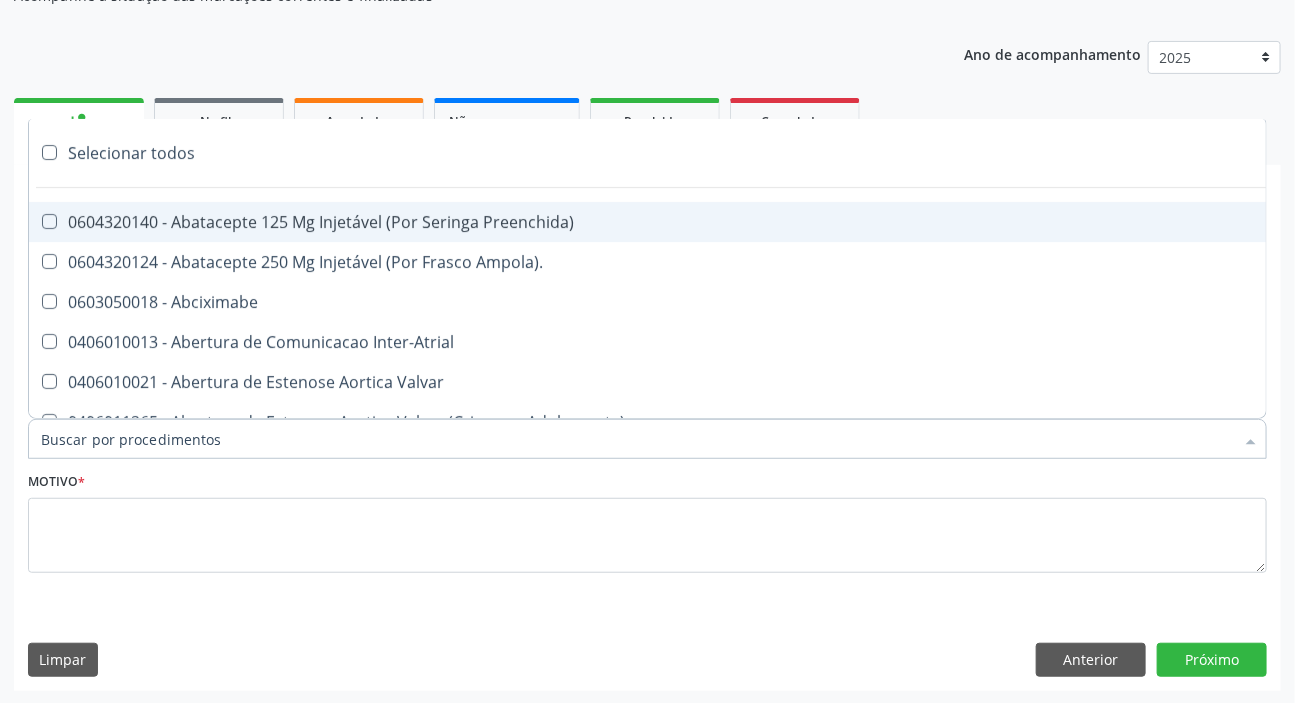 paste on "MÉDICO UR" 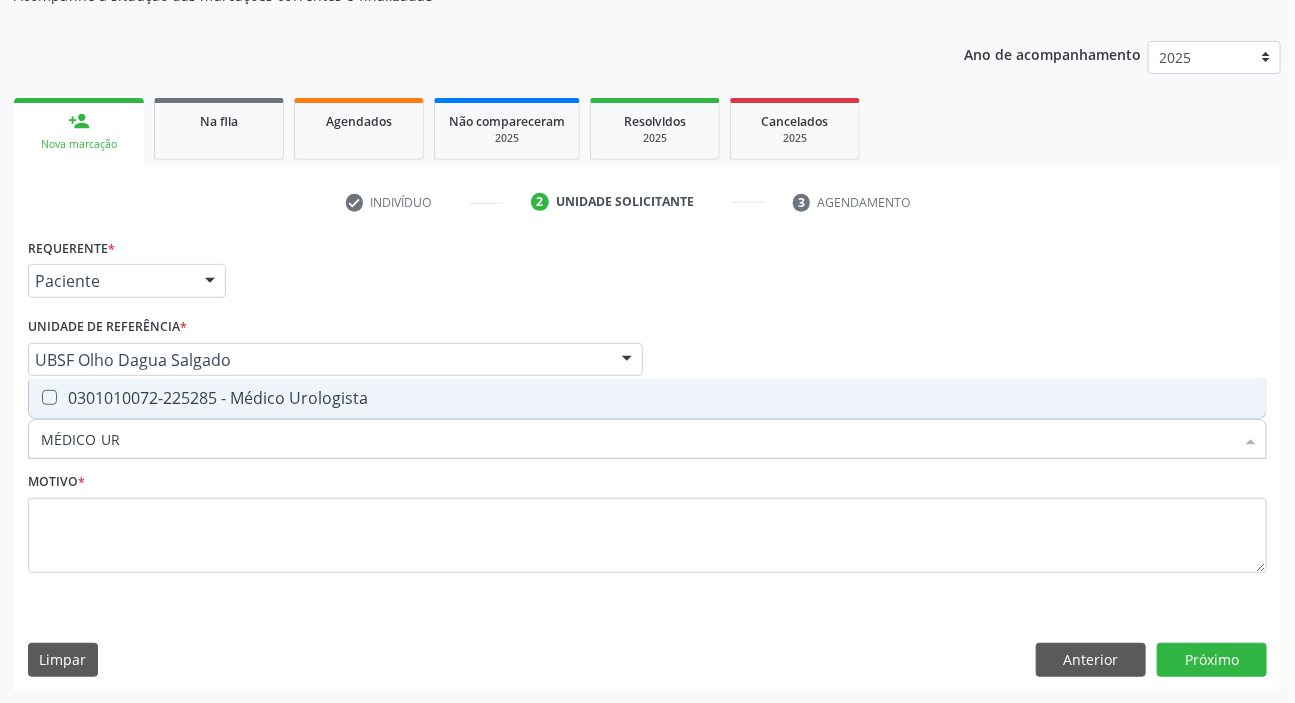 click on "0301010072-225285 - Médico Urologista" at bounding box center (647, 398) 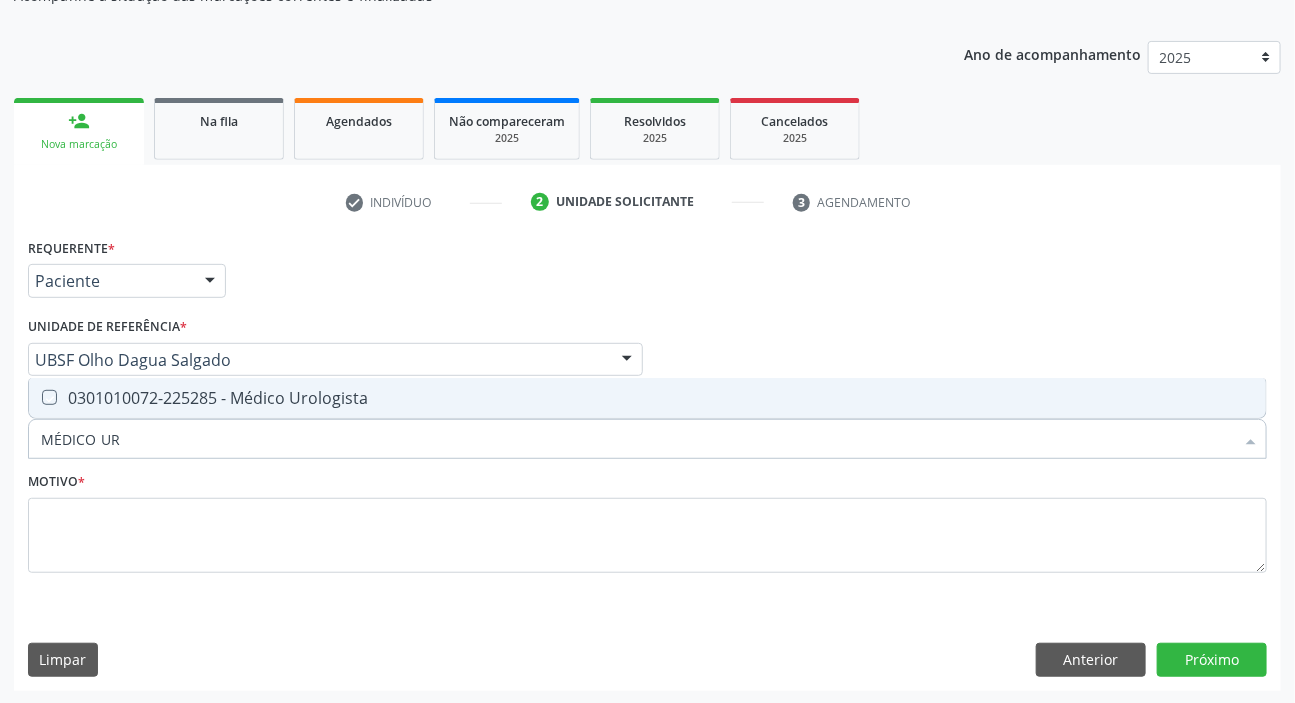 checkbox on "true" 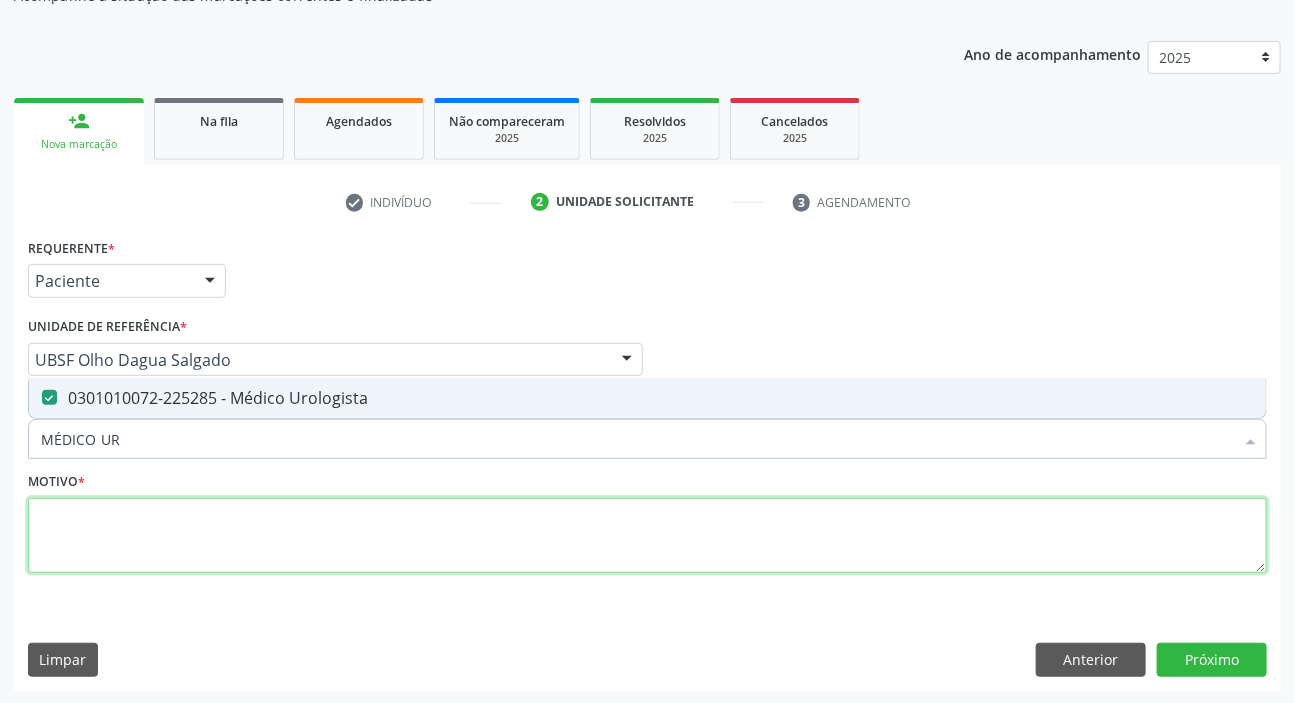 click at bounding box center [647, 536] 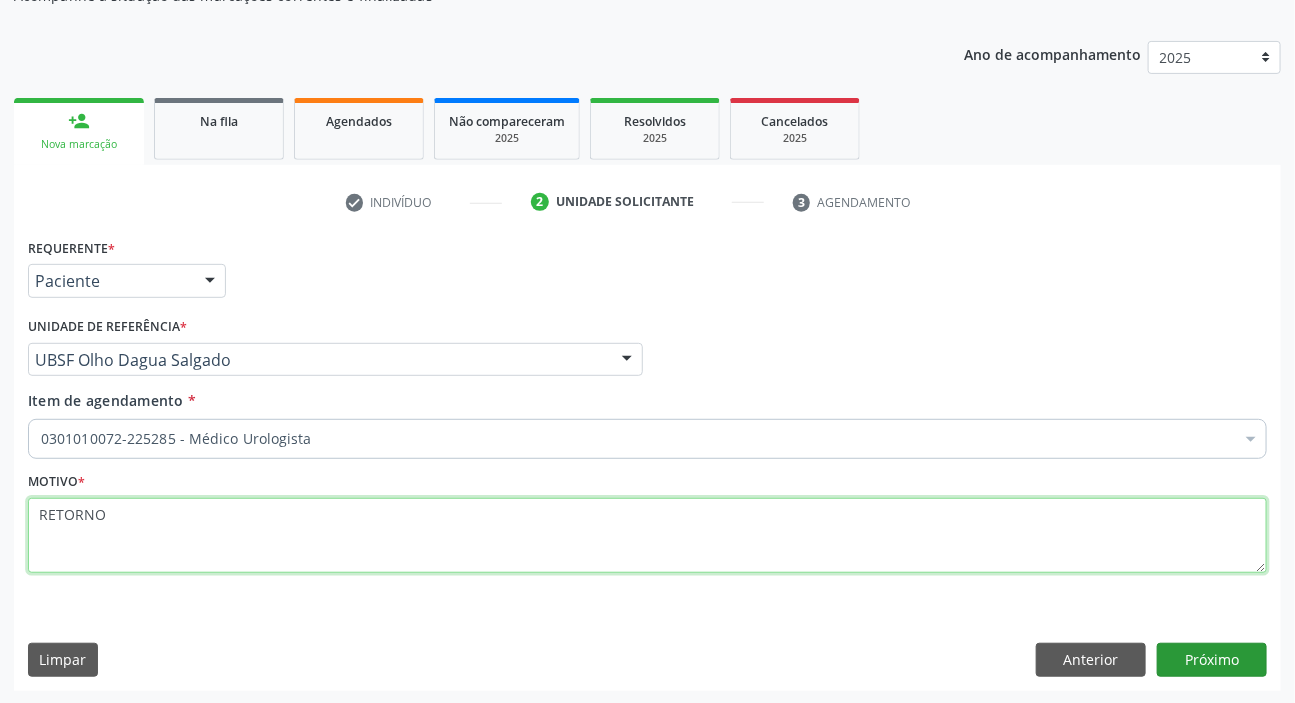 type on "RETORNO" 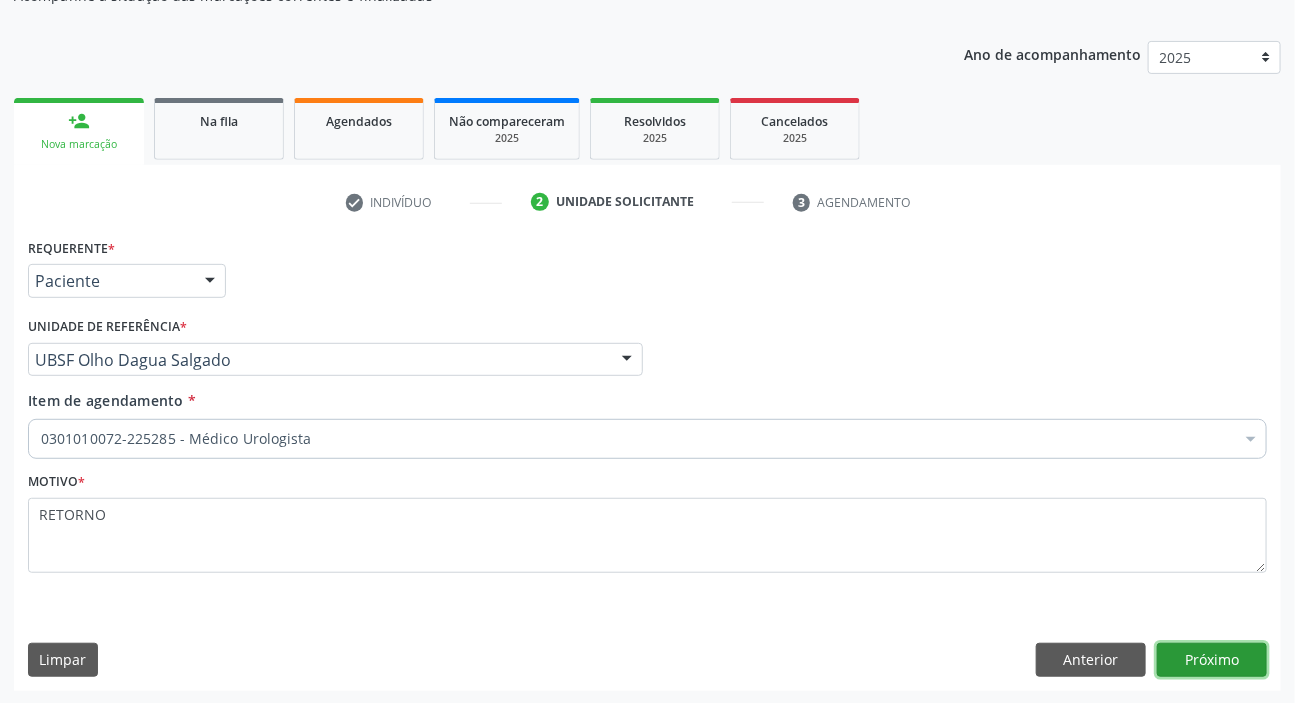 click on "Próximo" at bounding box center (1212, 660) 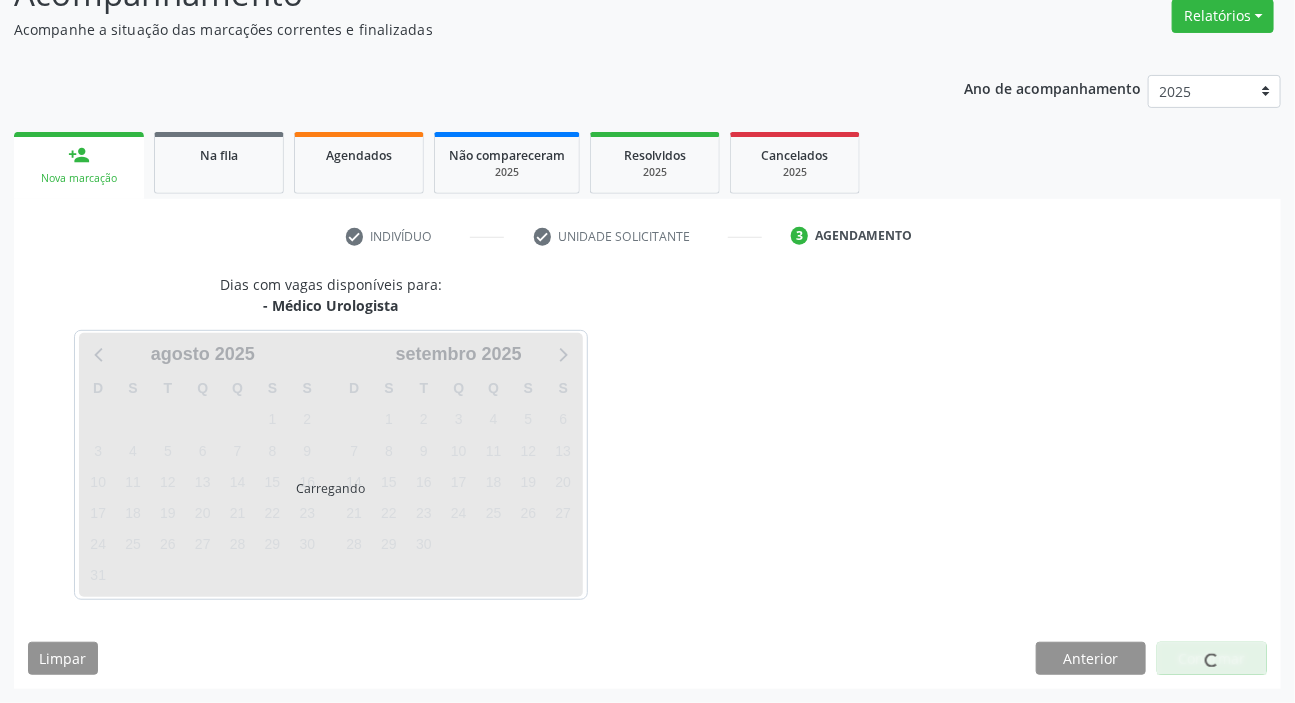 scroll, scrollTop: 166, scrollLeft: 0, axis: vertical 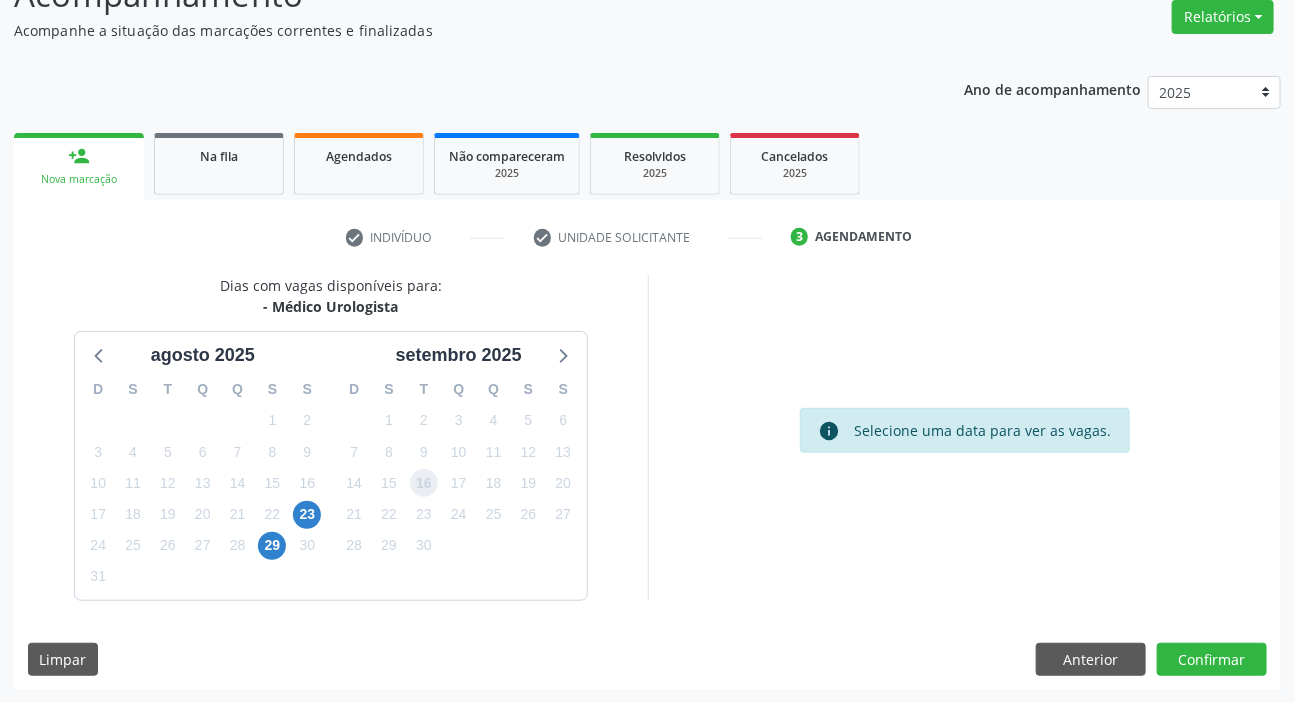 click on "16" at bounding box center [424, 483] 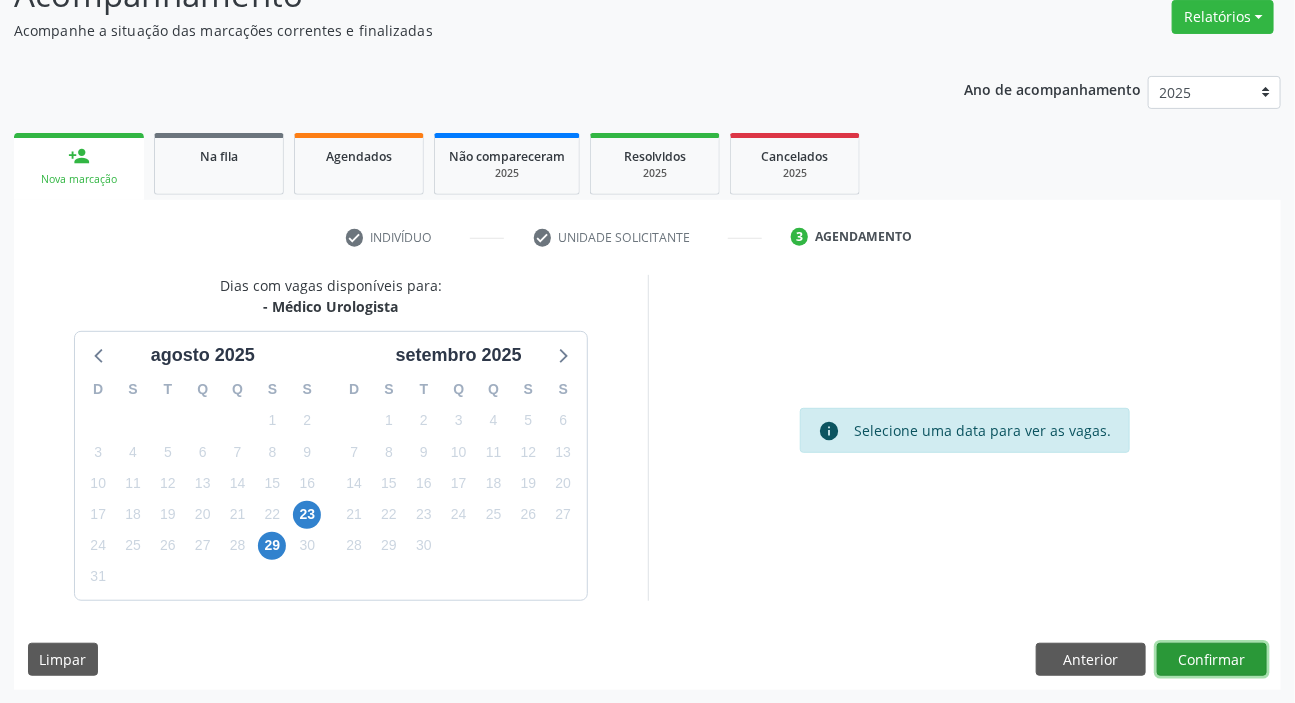 click on "Confirmar" at bounding box center (1212, 660) 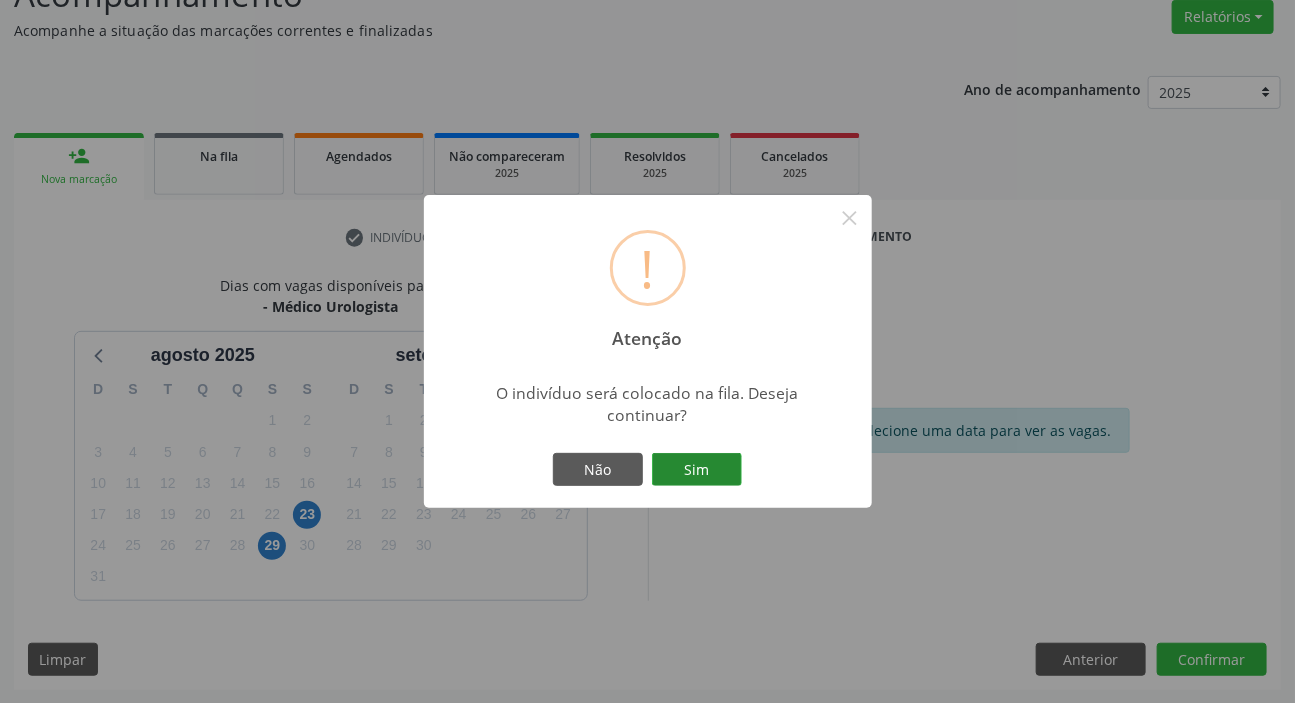 click on "Sim" at bounding box center [697, 470] 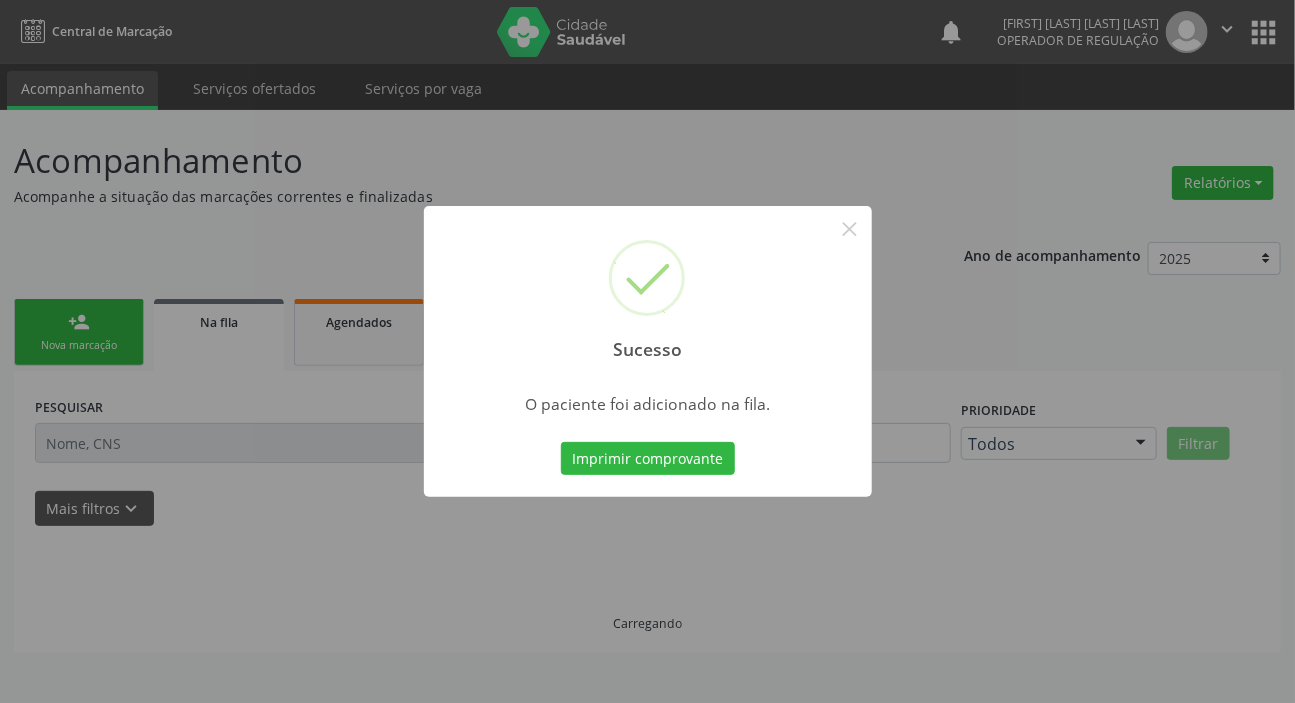 scroll, scrollTop: 0, scrollLeft: 0, axis: both 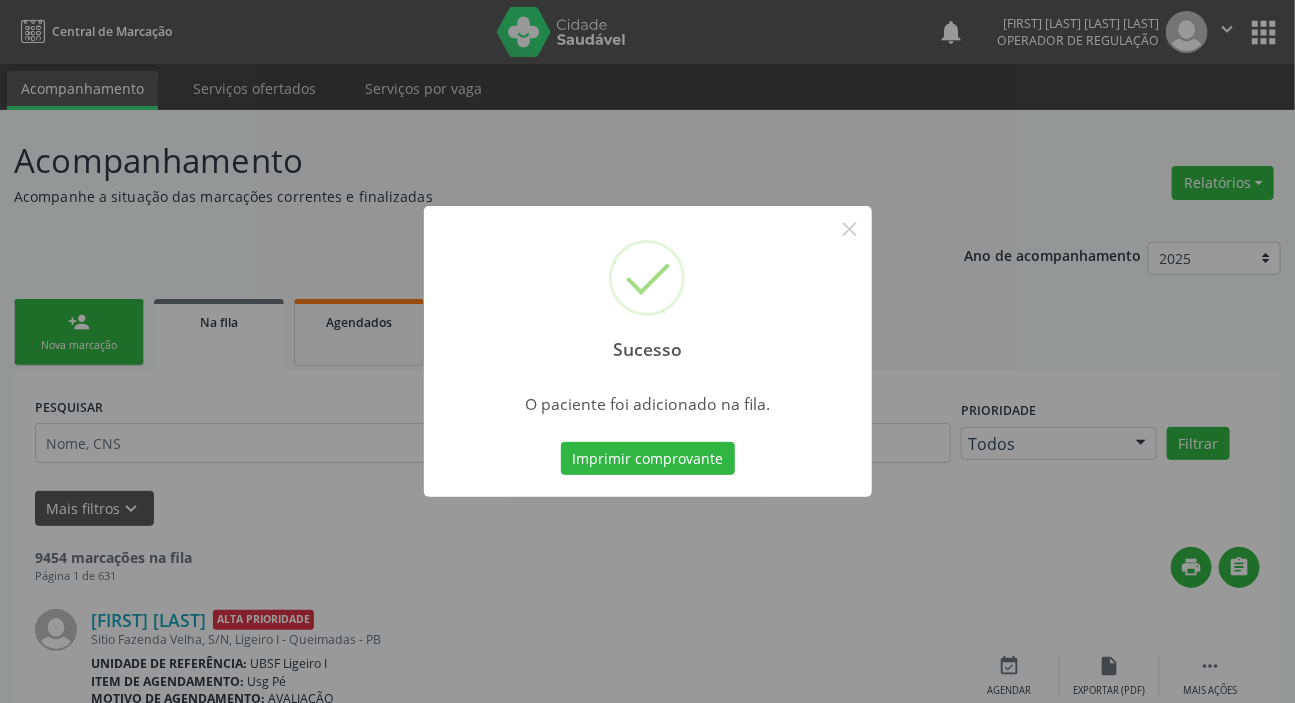 click on "Sucesso × O paciente foi adicionado na fila. Imprimir comprovante Cancel" at bounding box center [647, 351] 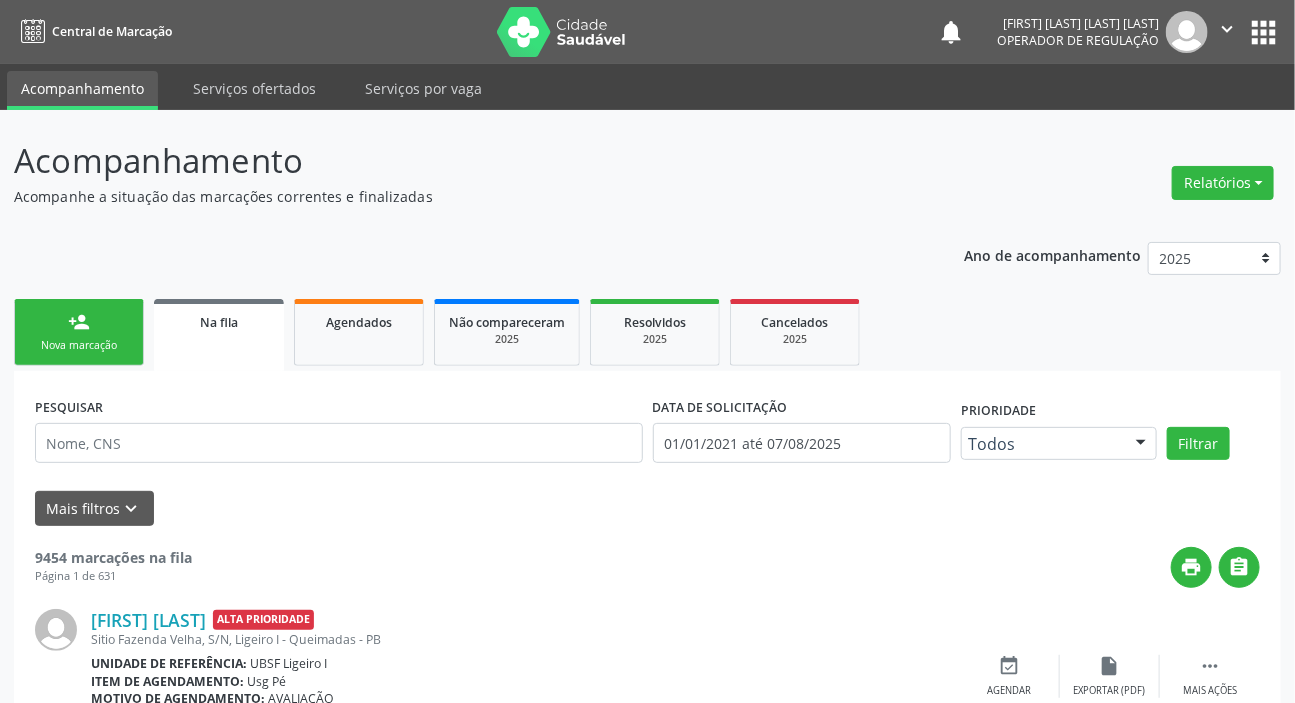 click on "person_add
Nova marcação" at bounding box center (79, 332) 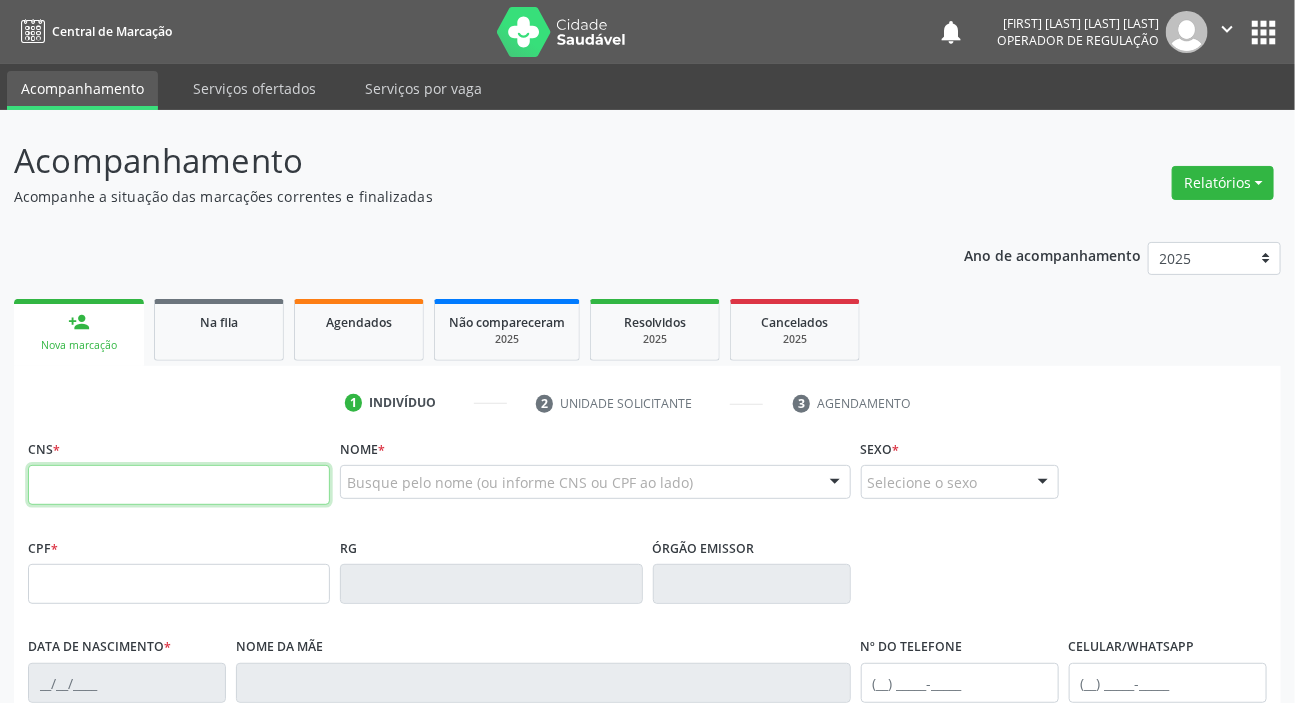 click at bounding box center (179, 485) 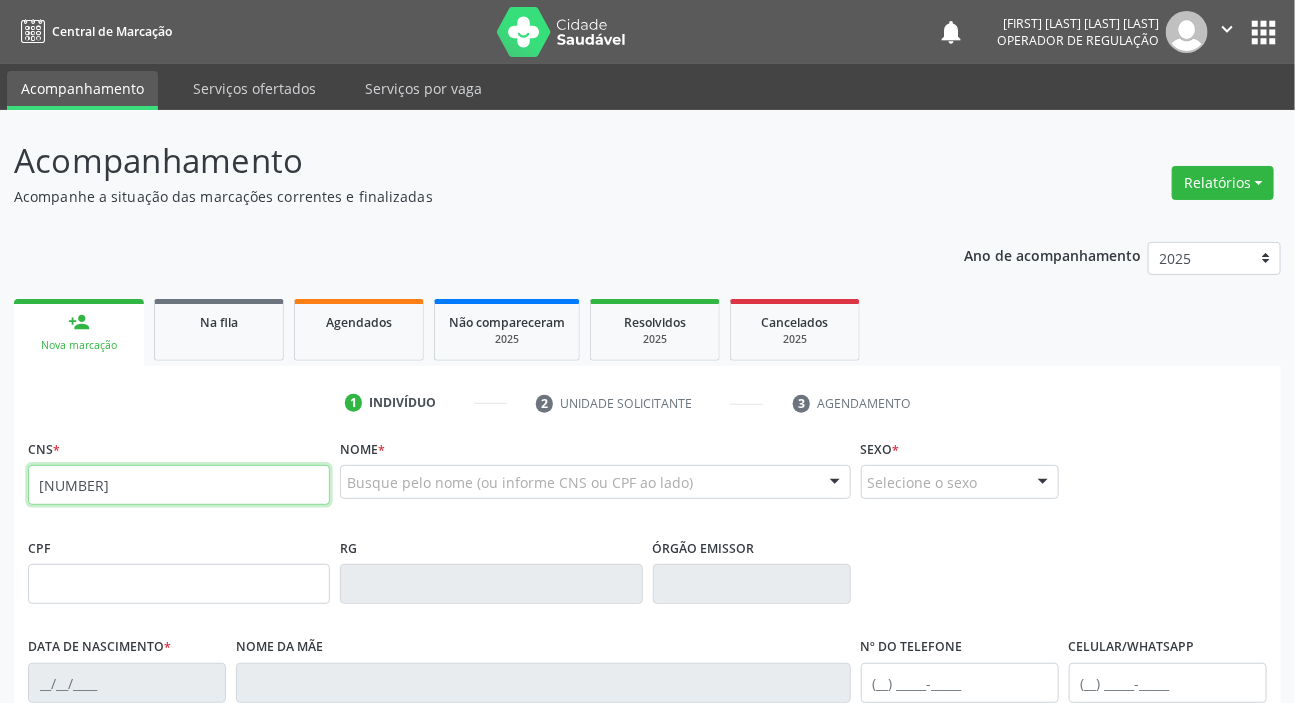 type on "708 0018 4794 5422" 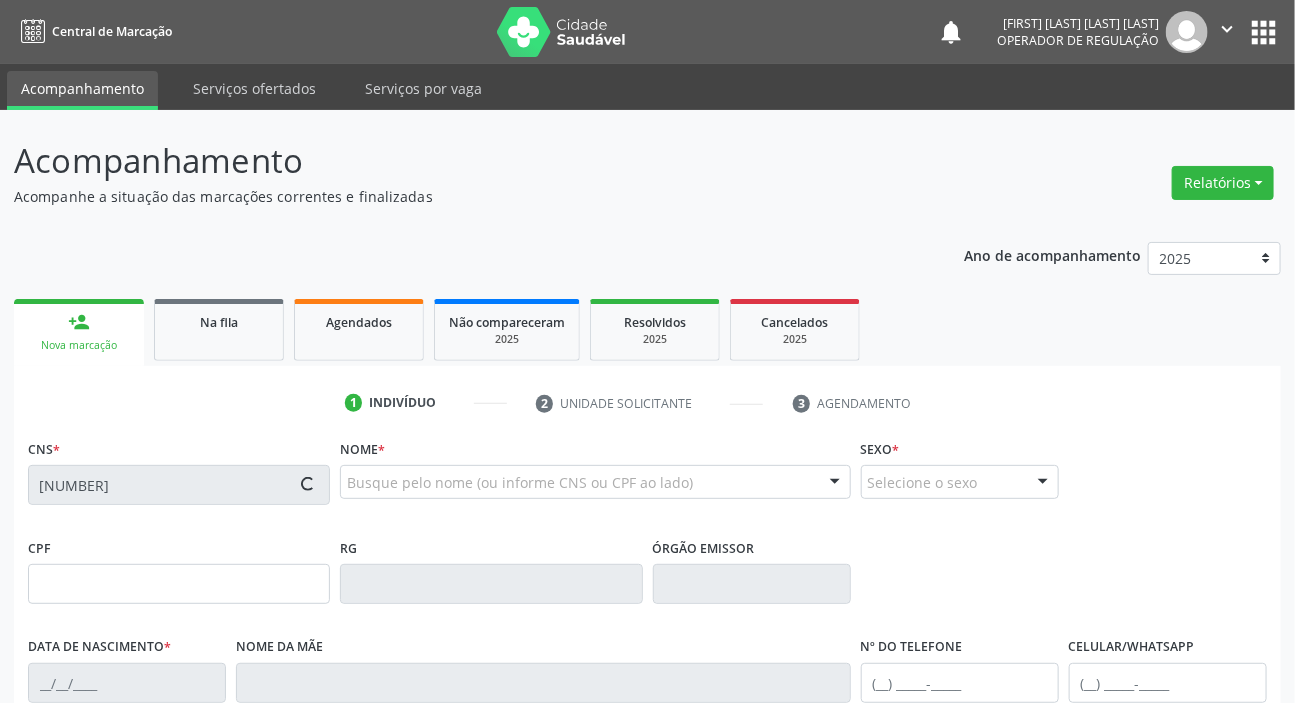 type on "010.649.397-32" 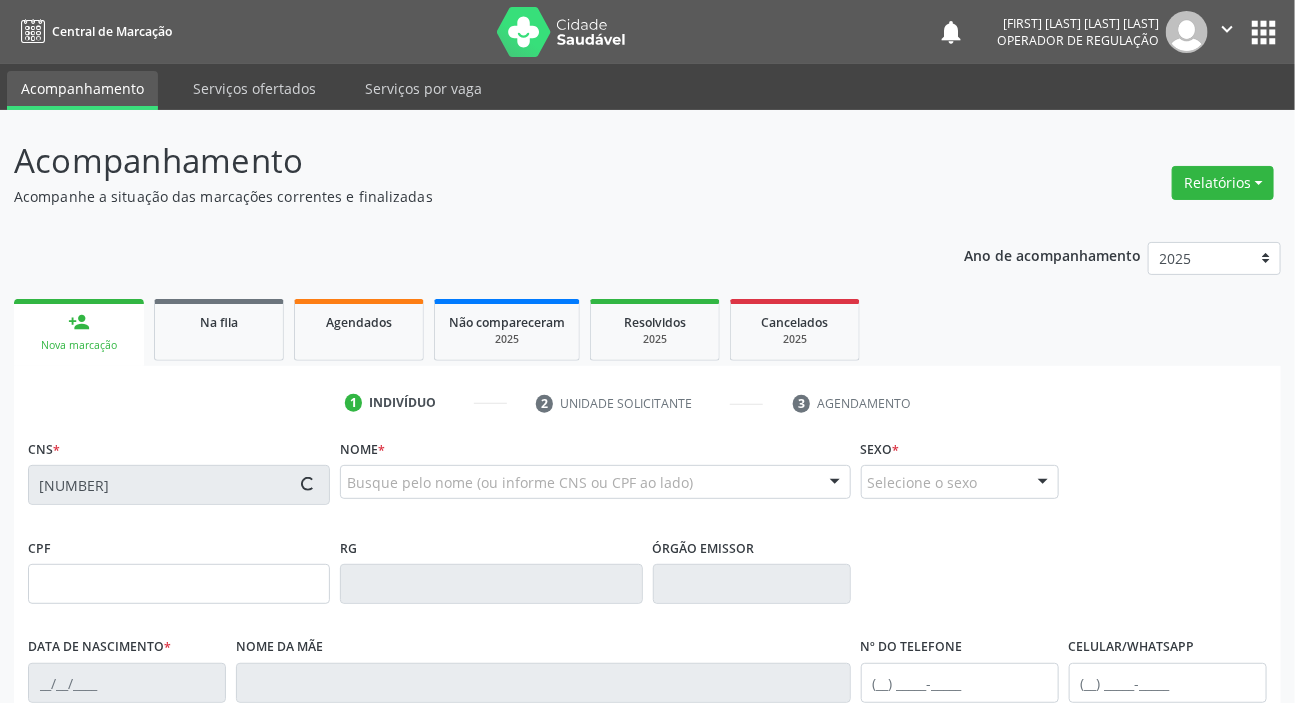type on "Maria das Dores Miranda Leite" 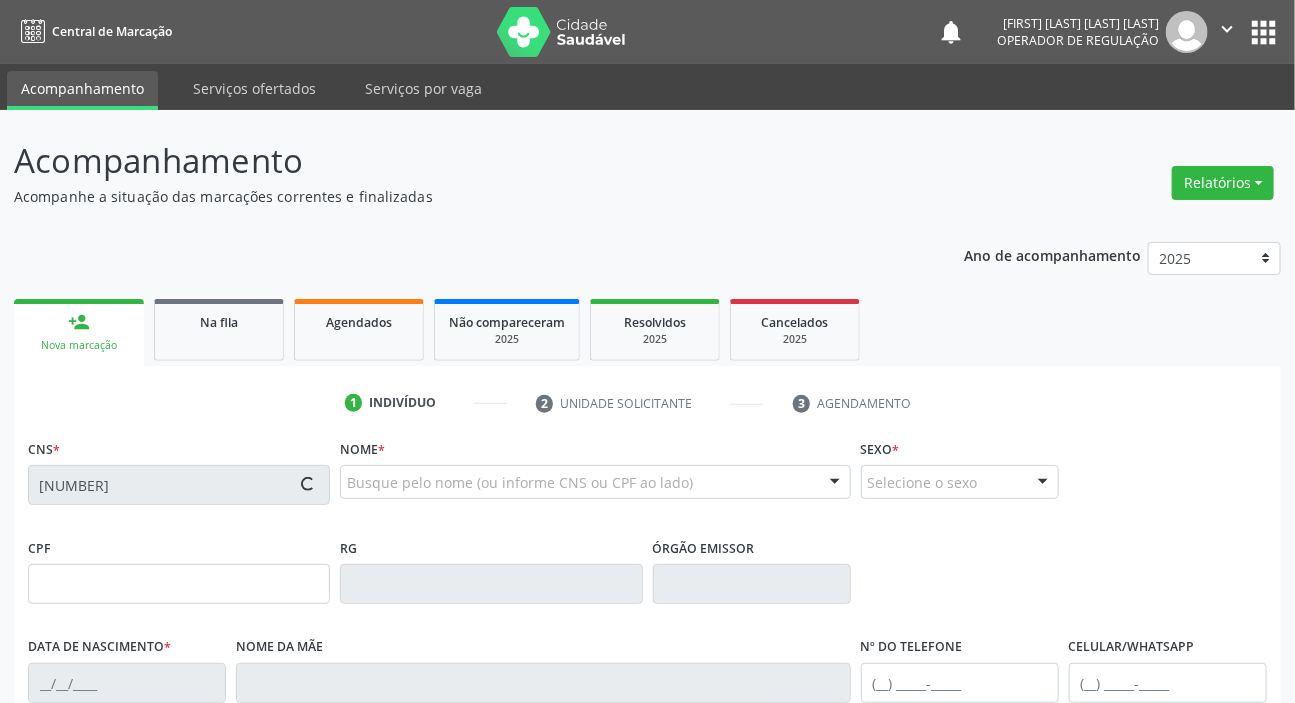 type on "(83) 99109-9125" 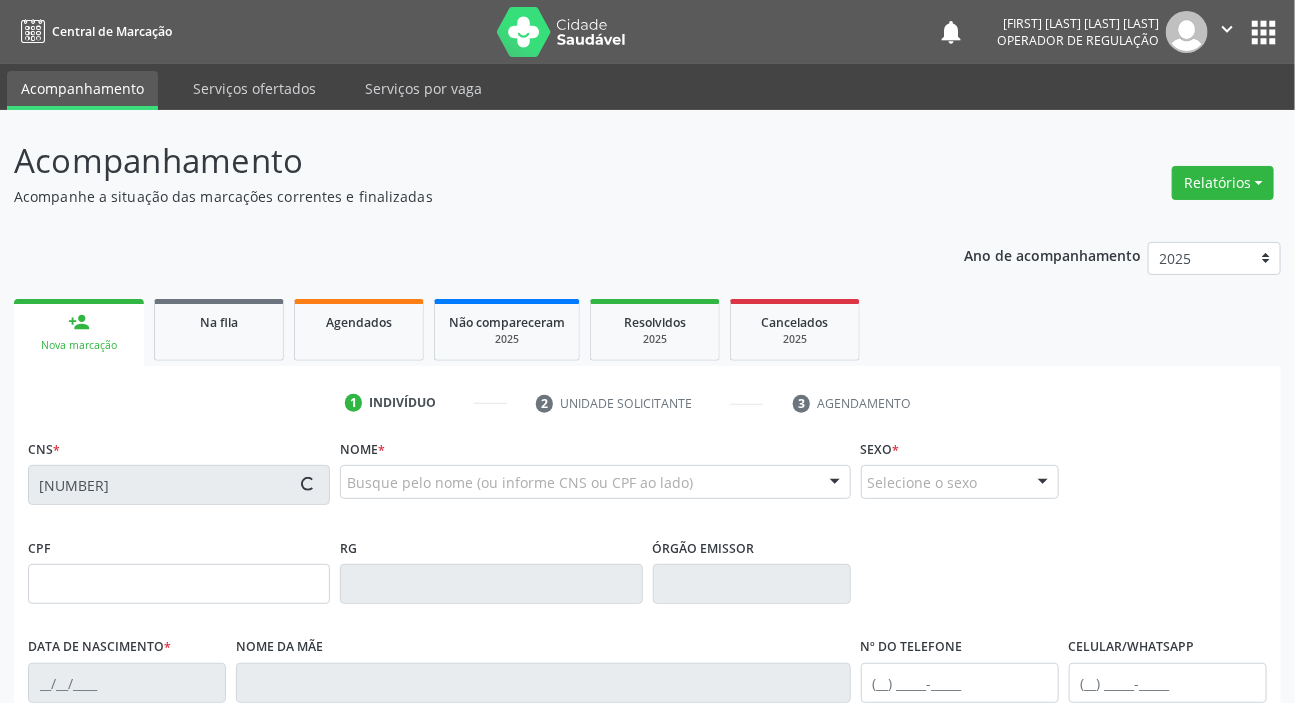 type on "(83) 99109-9125" 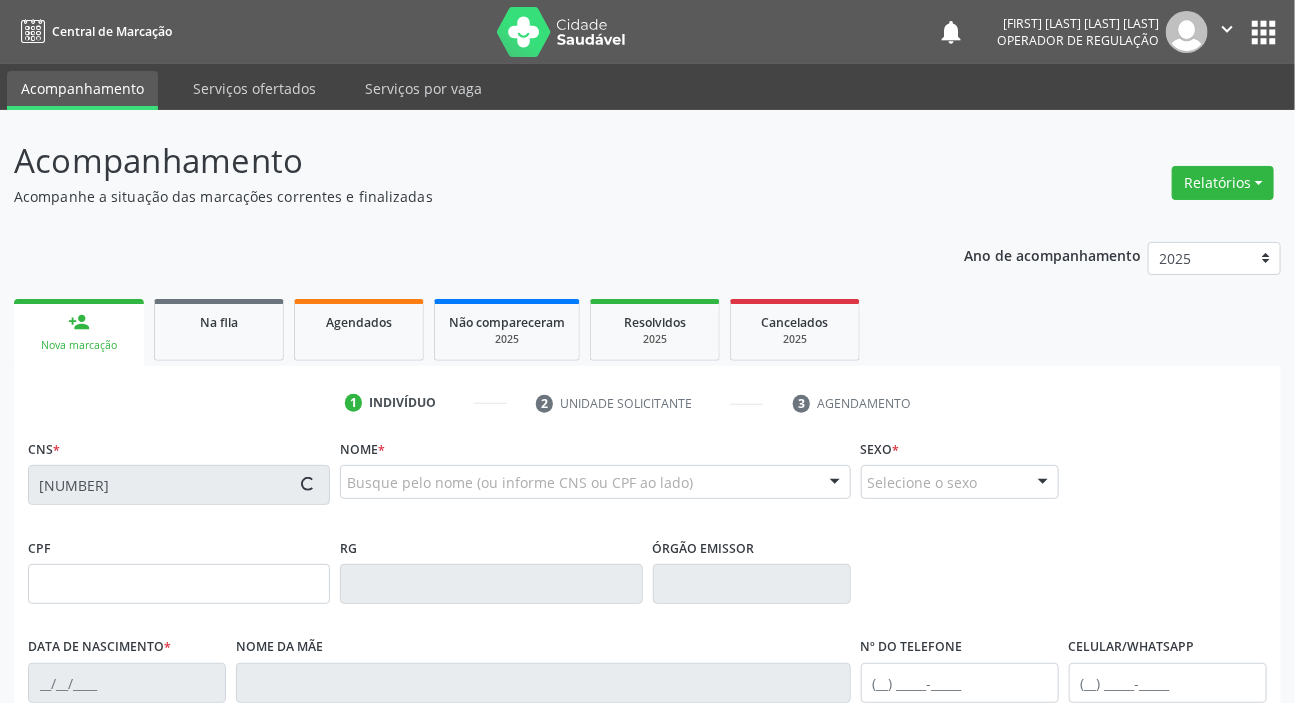 type on "809.163.847-72" 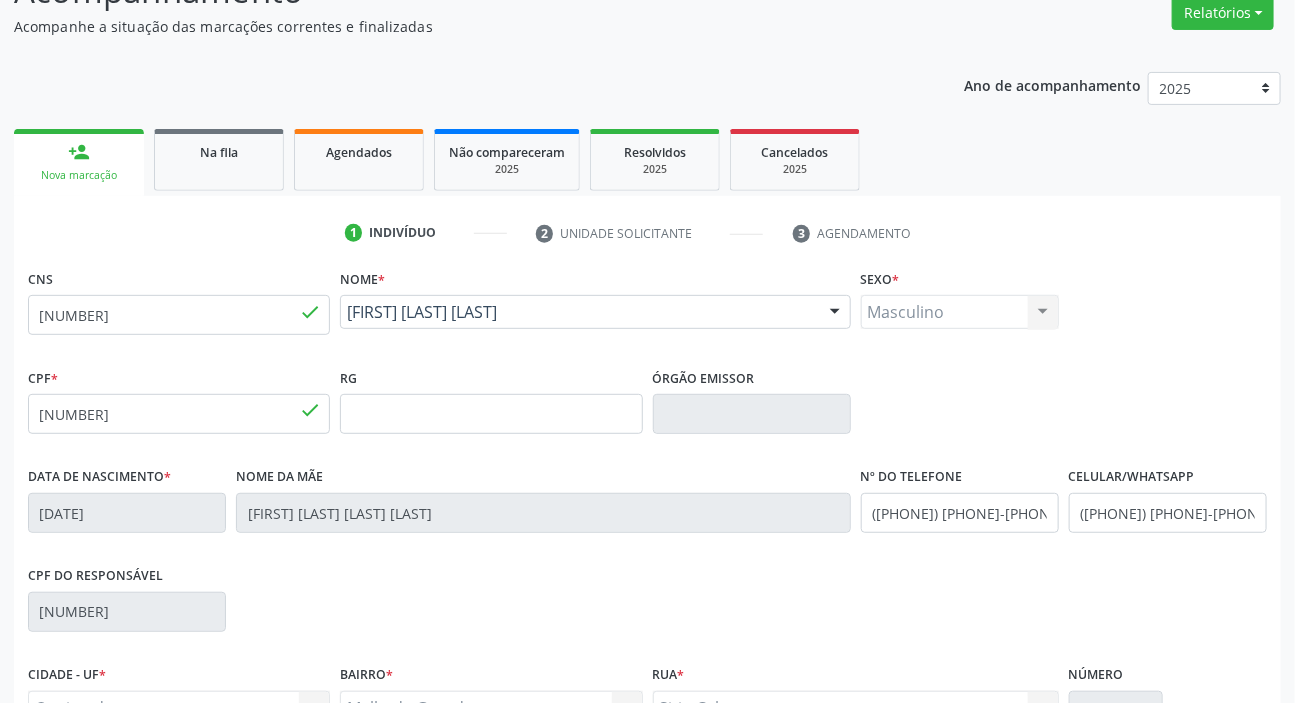 scroll, scrollTop: 380, scrollLeft: 0, axis: vertical 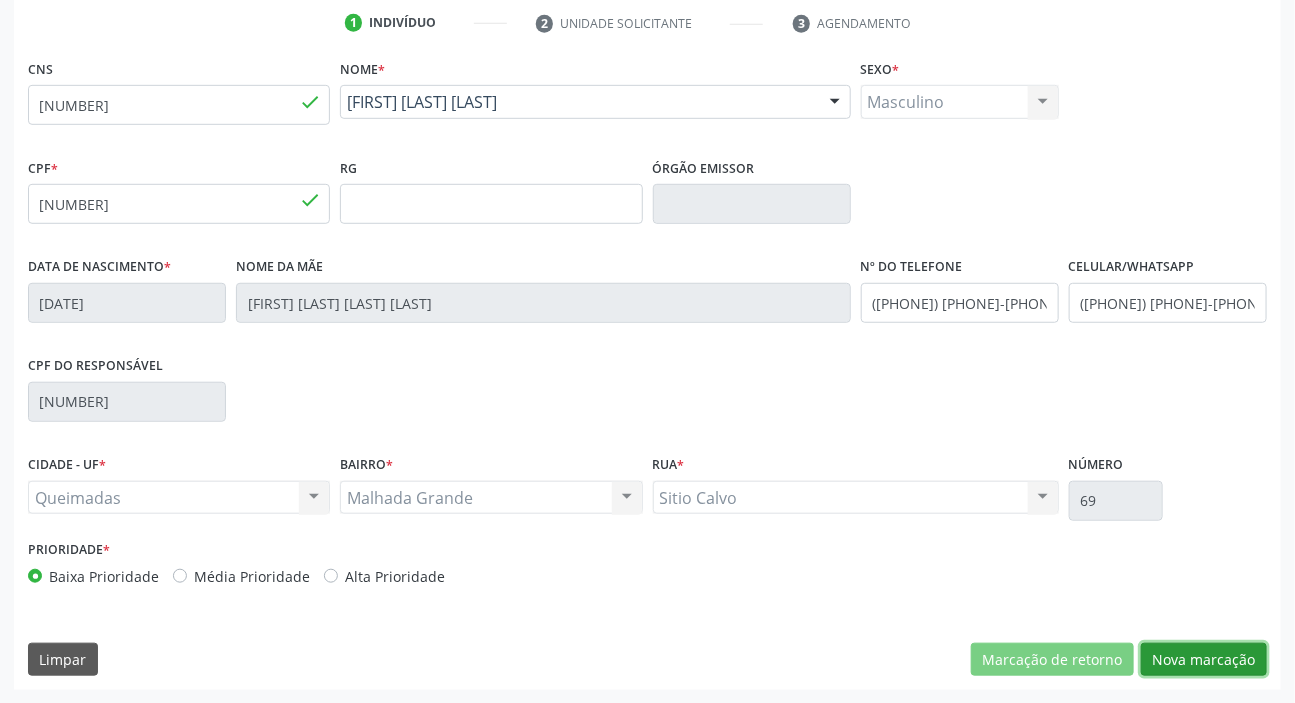 click on "Nova marcação" at bounding box center (1204, 660) 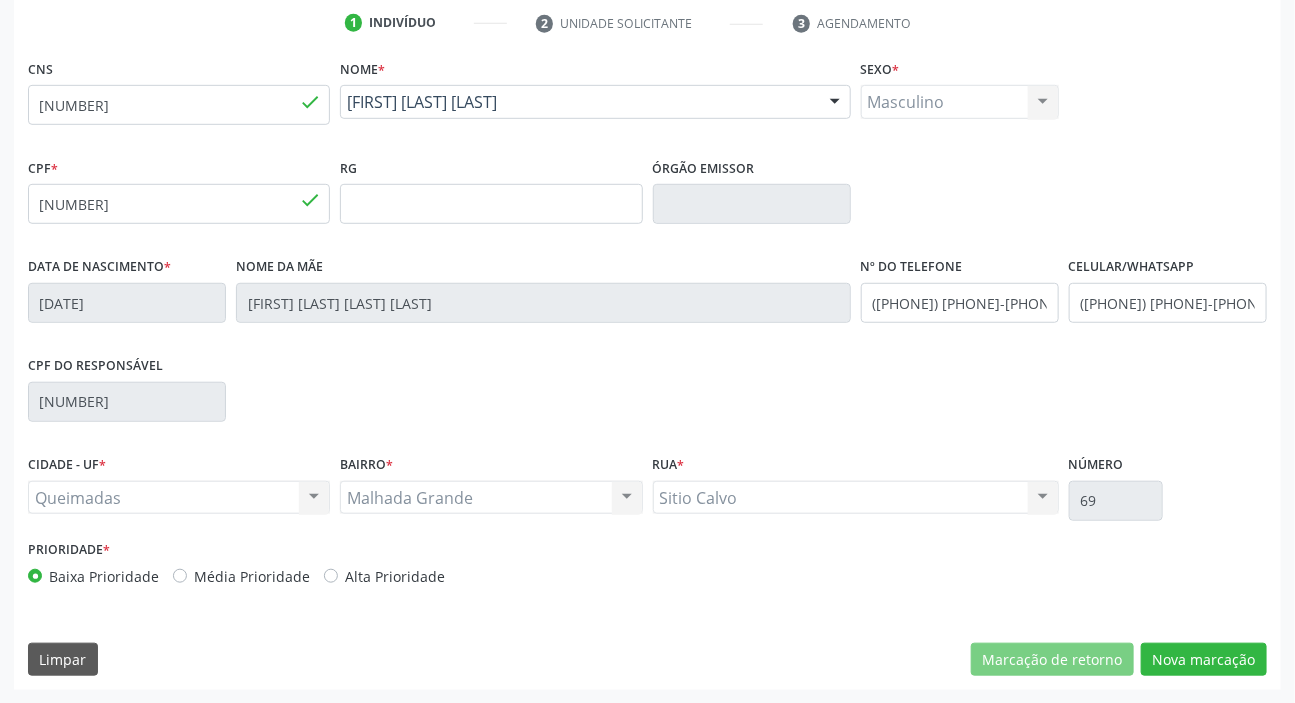 scroll, scrollTop: 201, scrollLeft: 0, axis: vertical 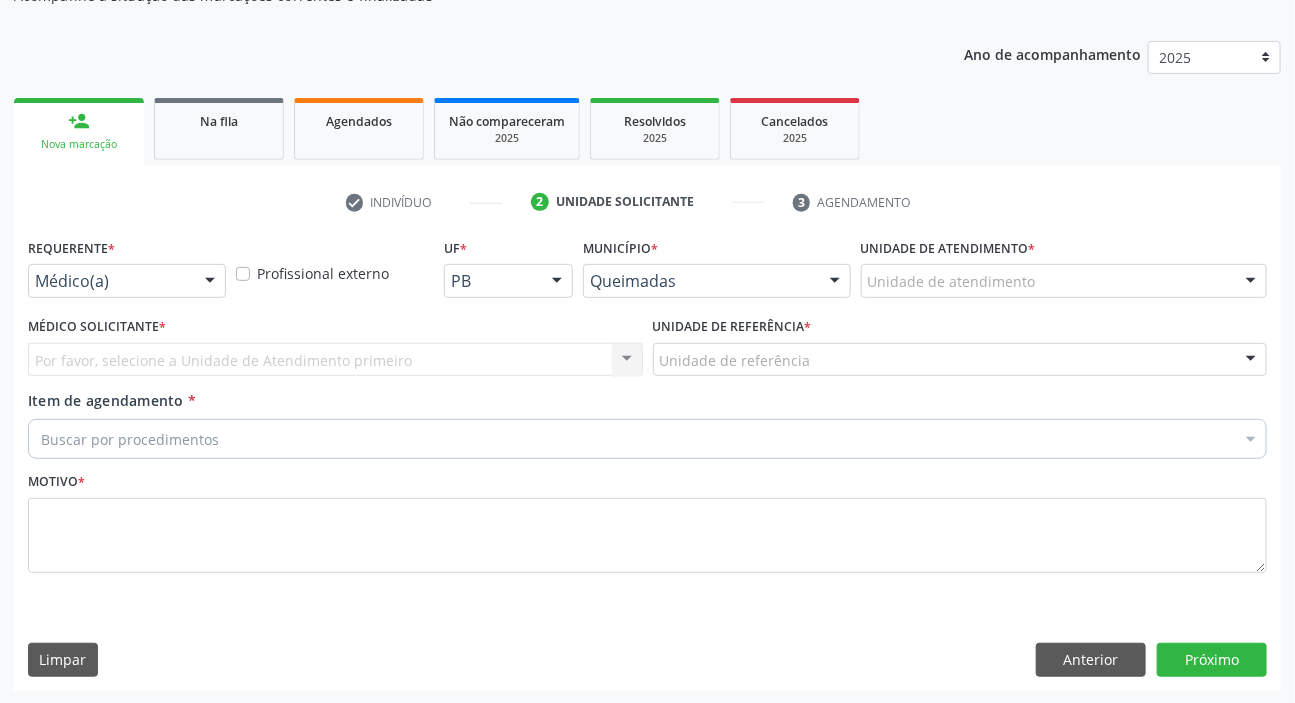 drag, startPoint x: 140, startPoint y: 280, endPoint x: 136, endPoint y: 309, distance: 29.274563 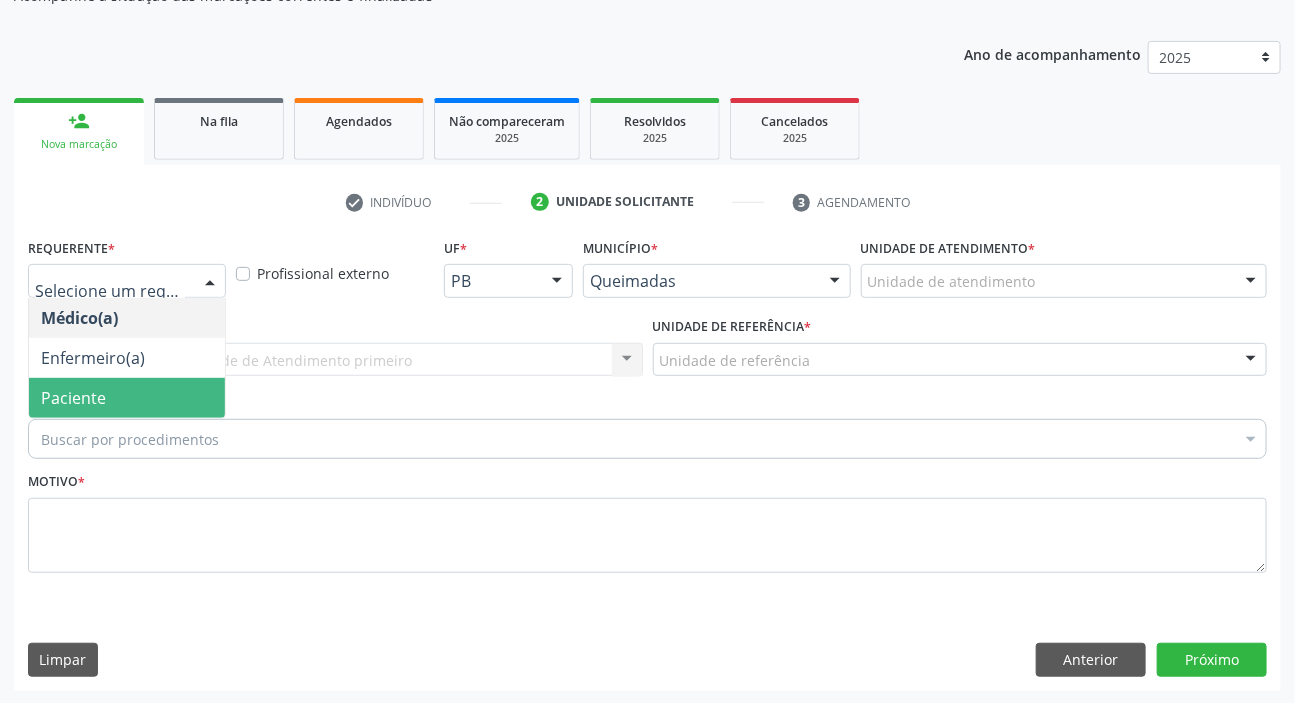 click on "Paciente" at bounding box center (127, 398) 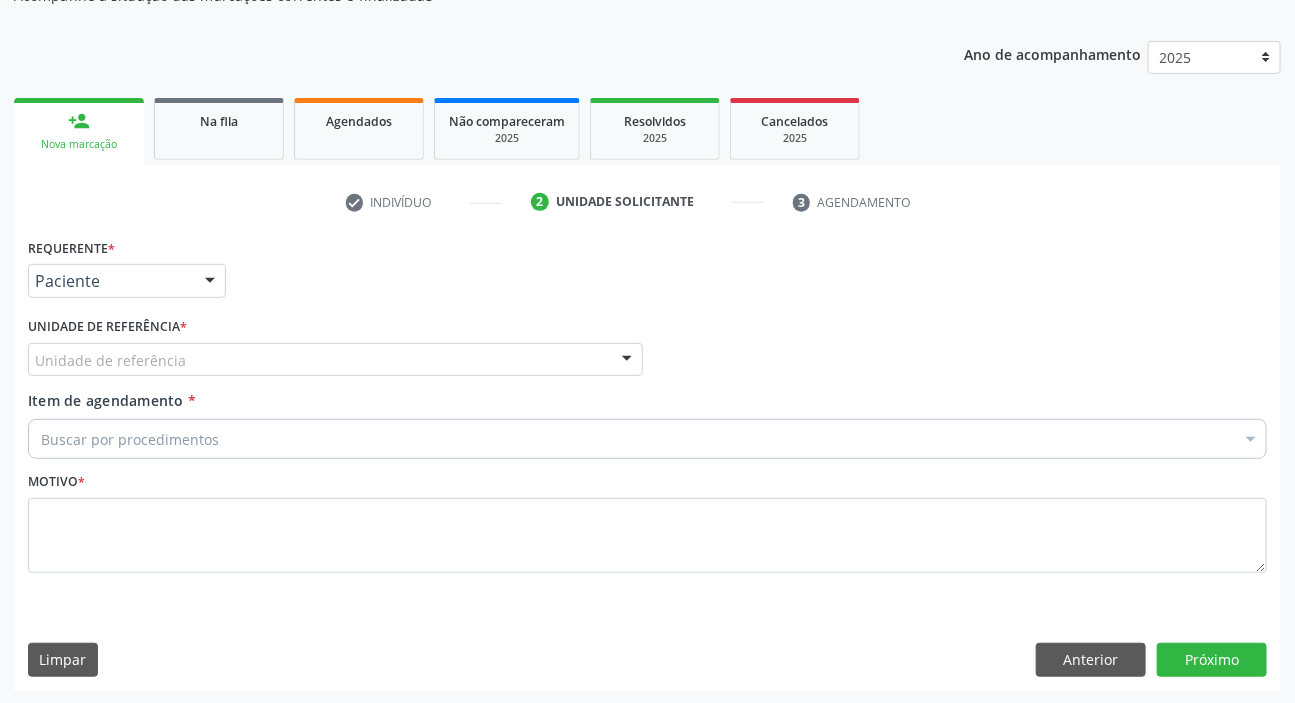click on "Unidade de referência" at bounding box center (335, 360) 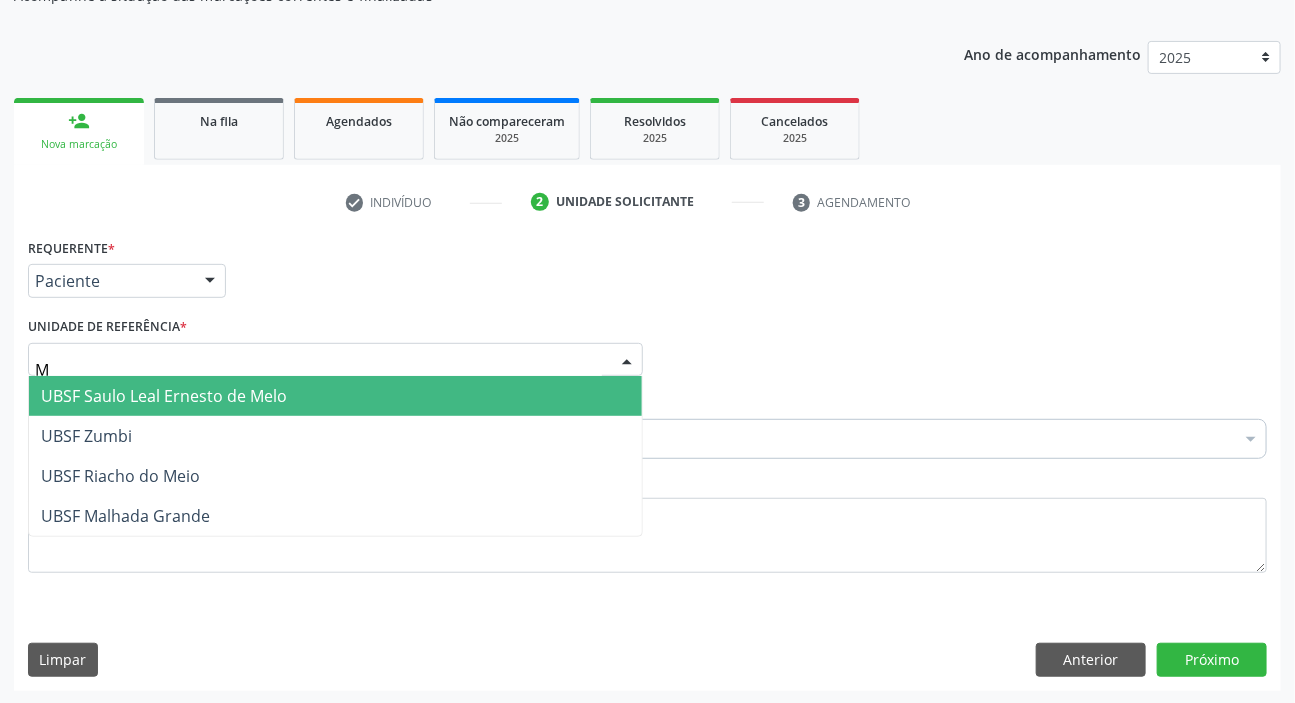 type on "MA" 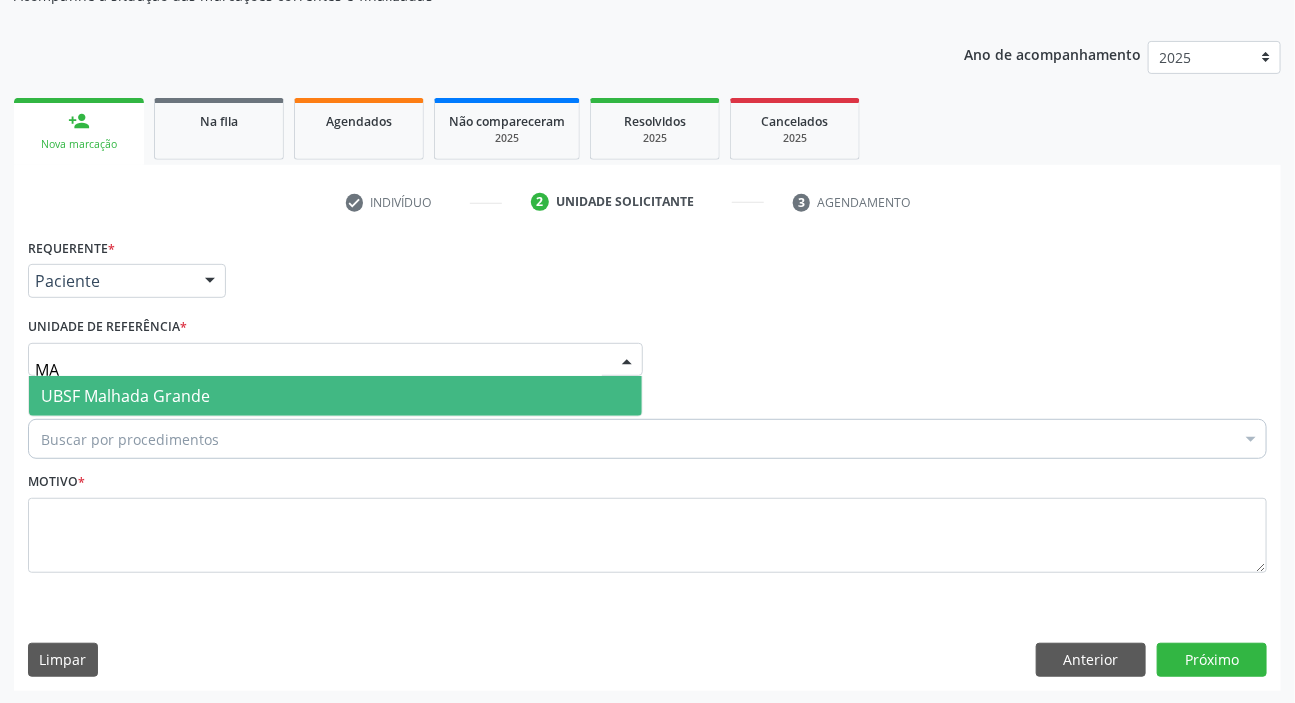 click on "UBSF Malhada Grande" at bounding box center [125, 396] 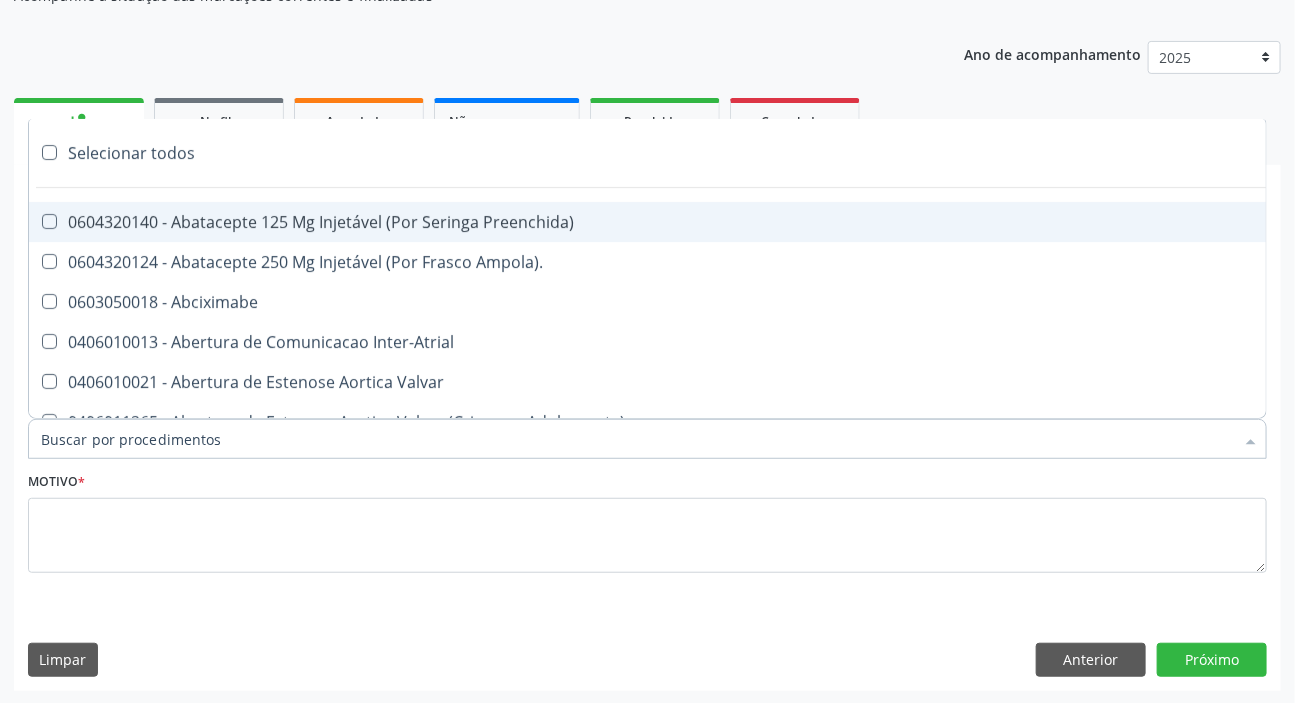 paste on "MÉDICO UR" 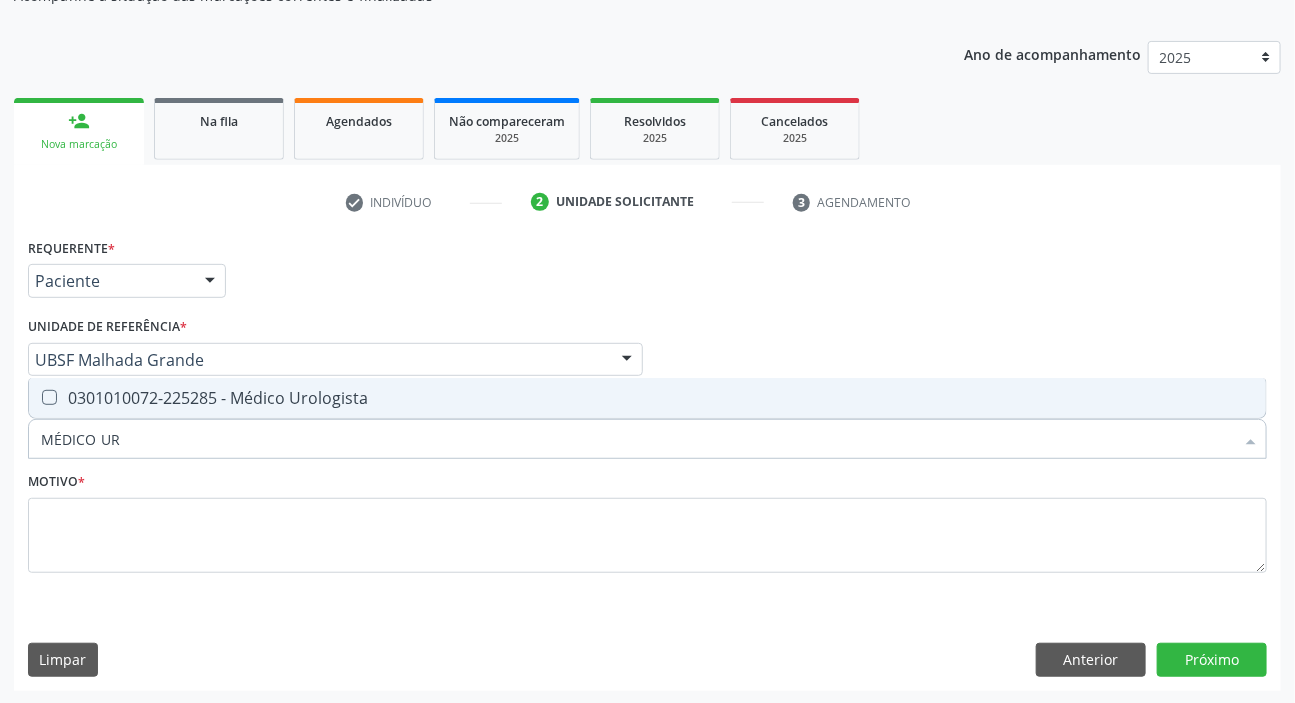 click on "0301010072-225285 - Médico Urologista" at bounding box center [647, 398] 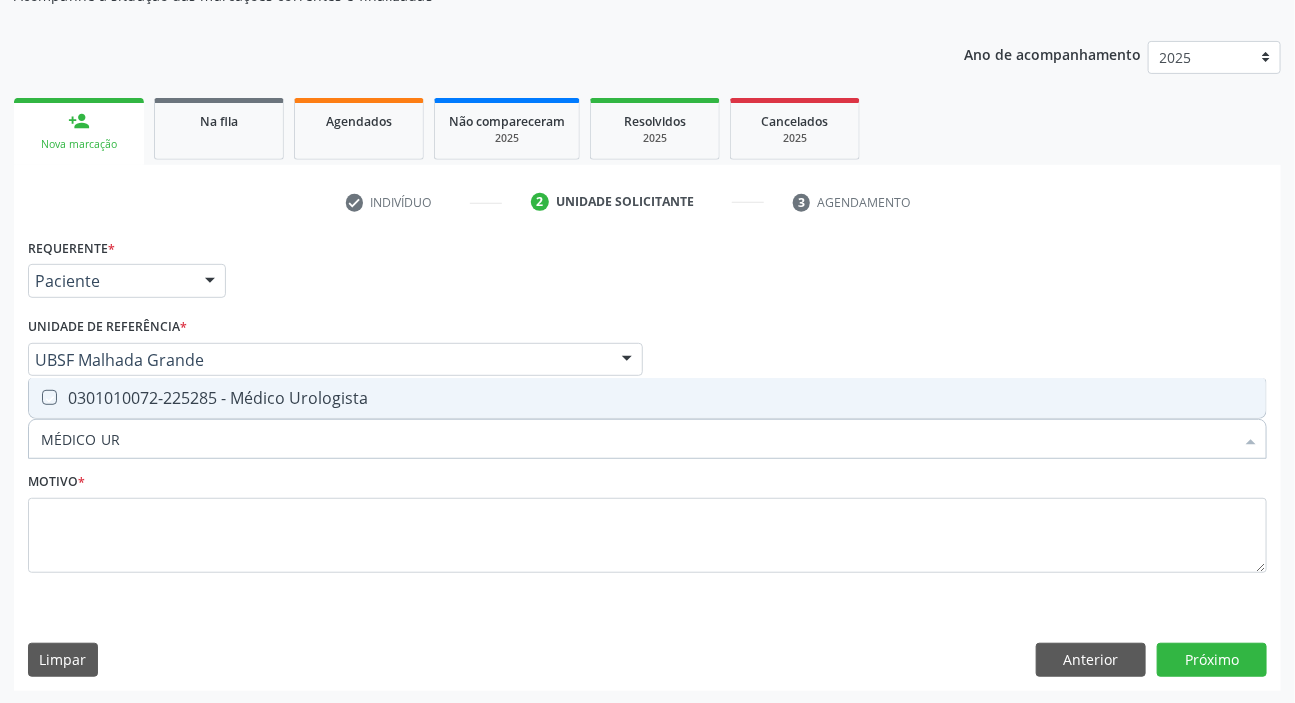 checkbox on "true" 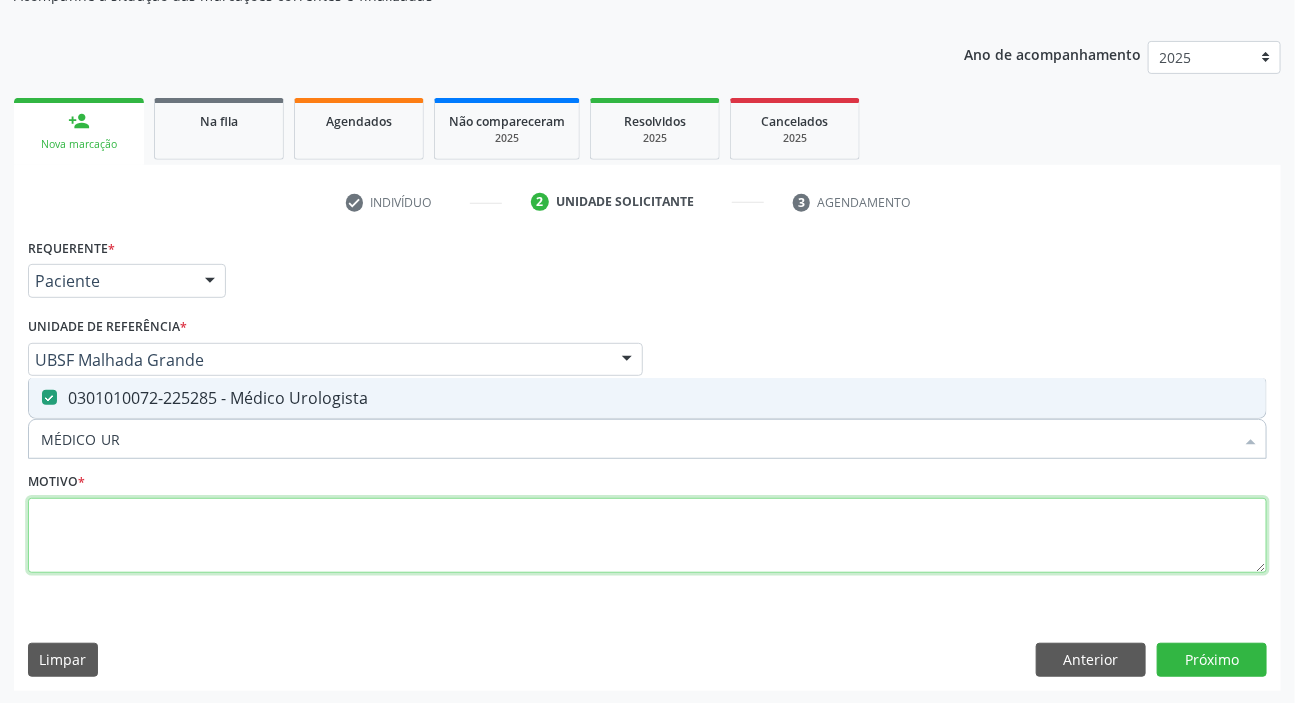 click at bounding box center (647, 536) 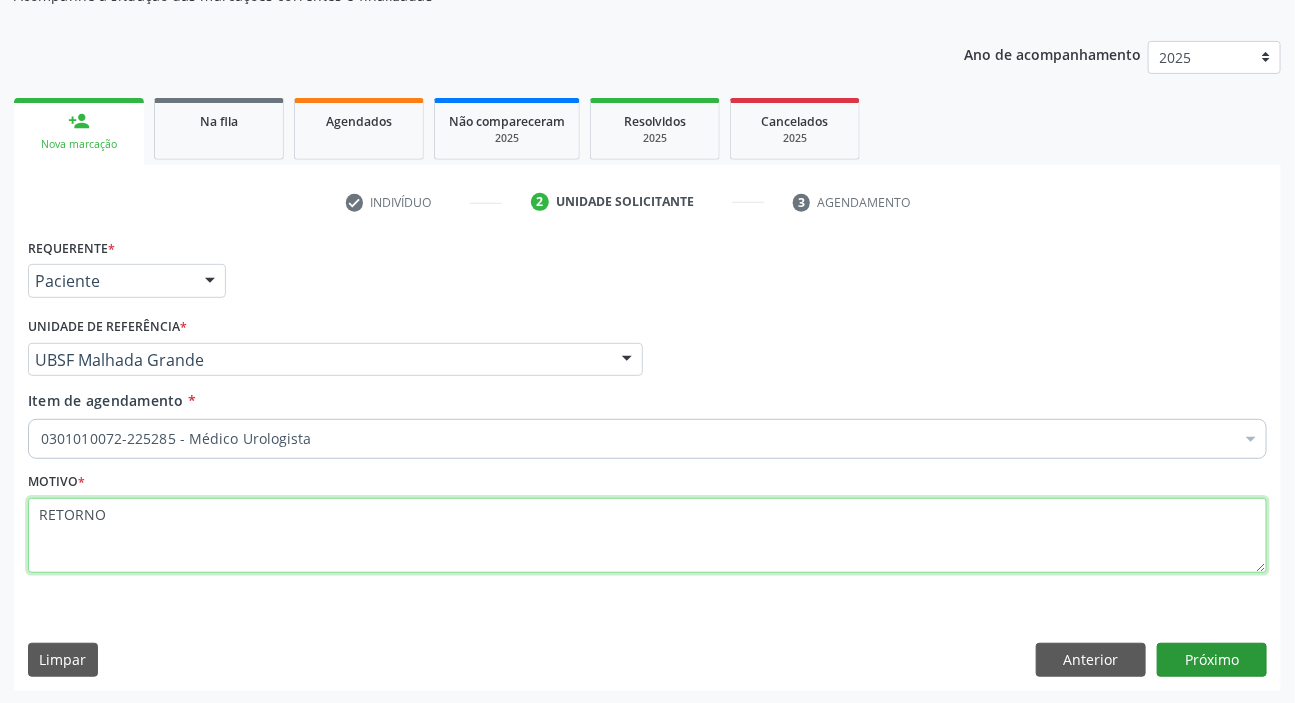 type on "RETORNO" 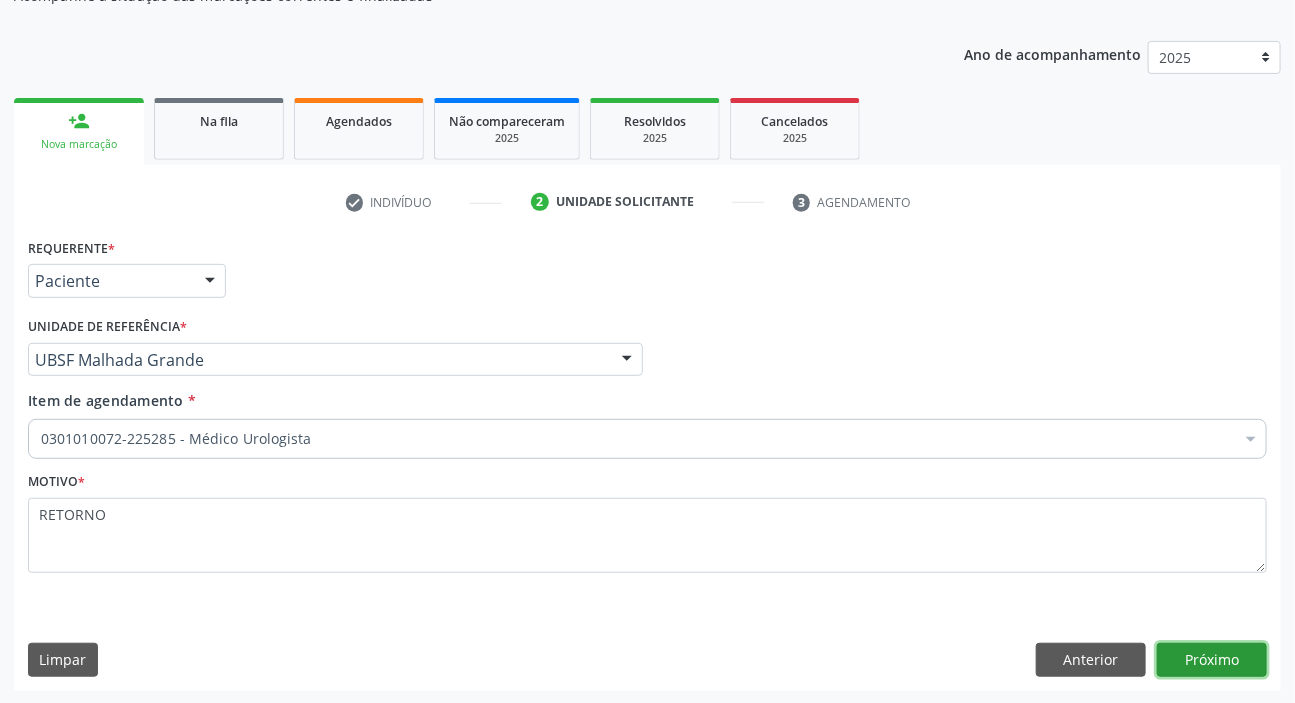 click on "Próximo" at bounding box center [1212, 660] 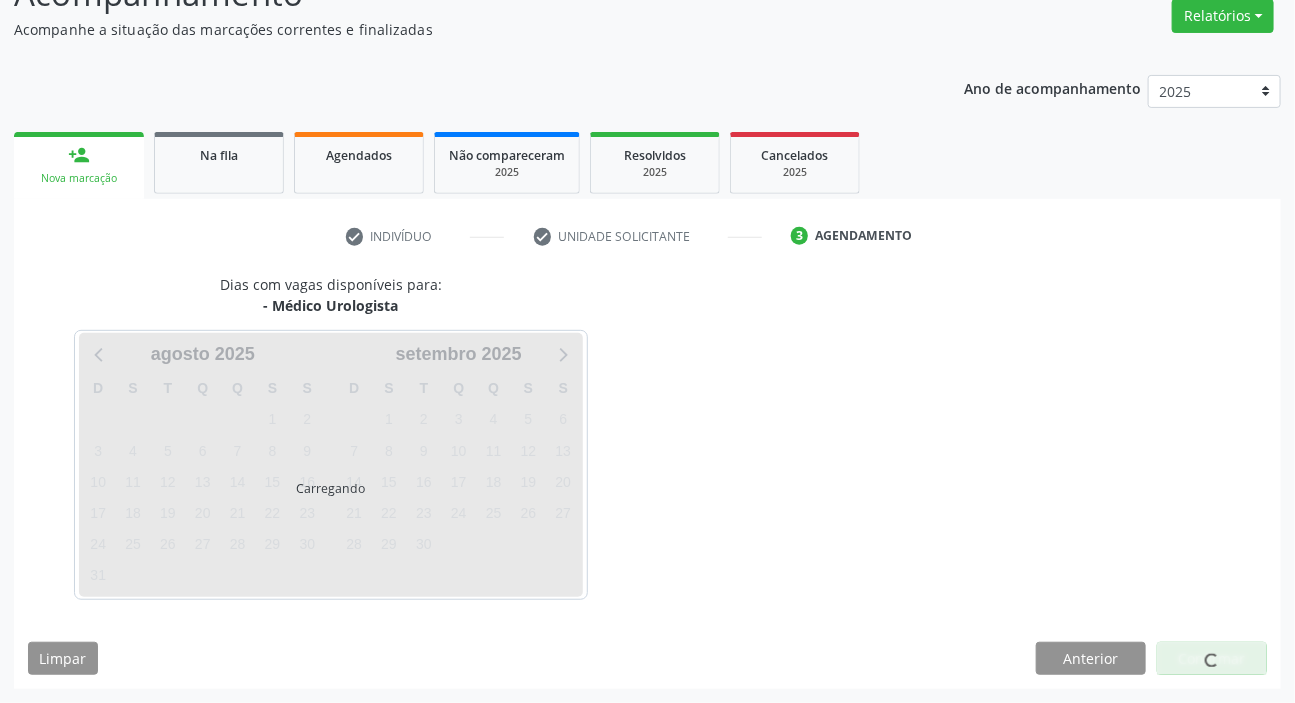 scroll, scrollTop: 166, scrollLeft: 0, axis: vertical 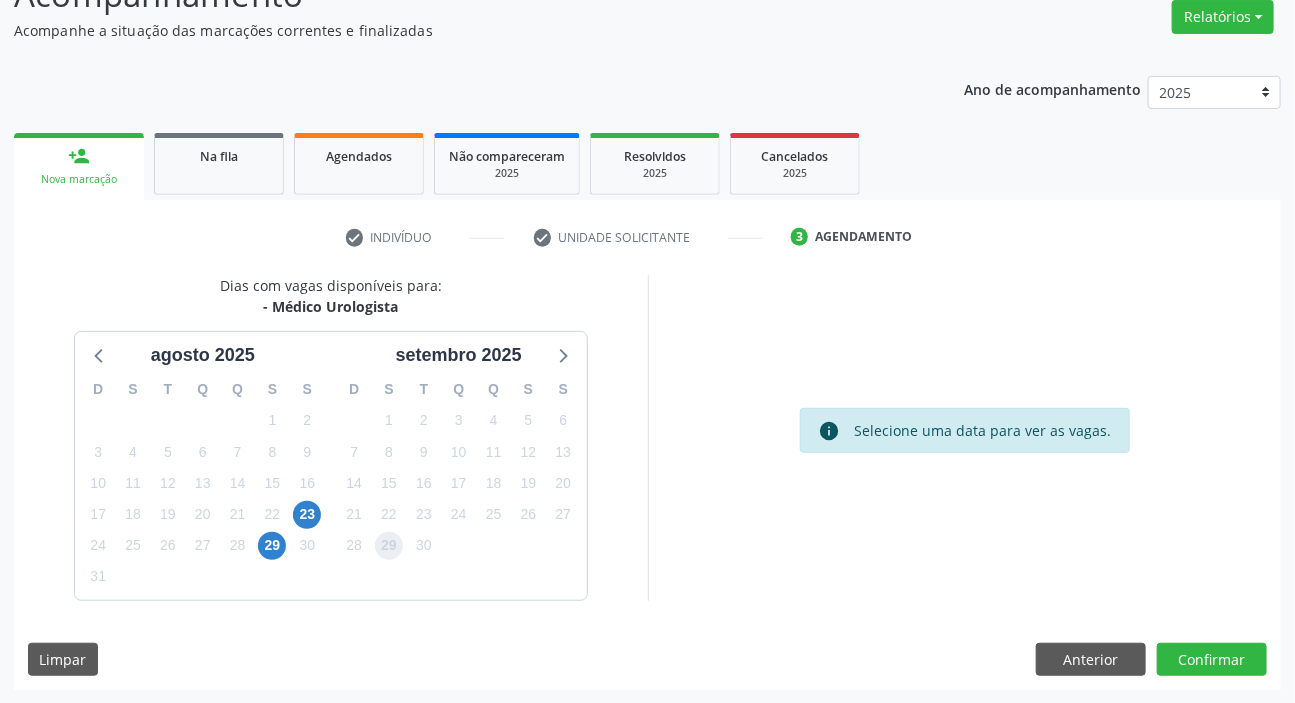 click on "29" at bounding box center (389, 546) 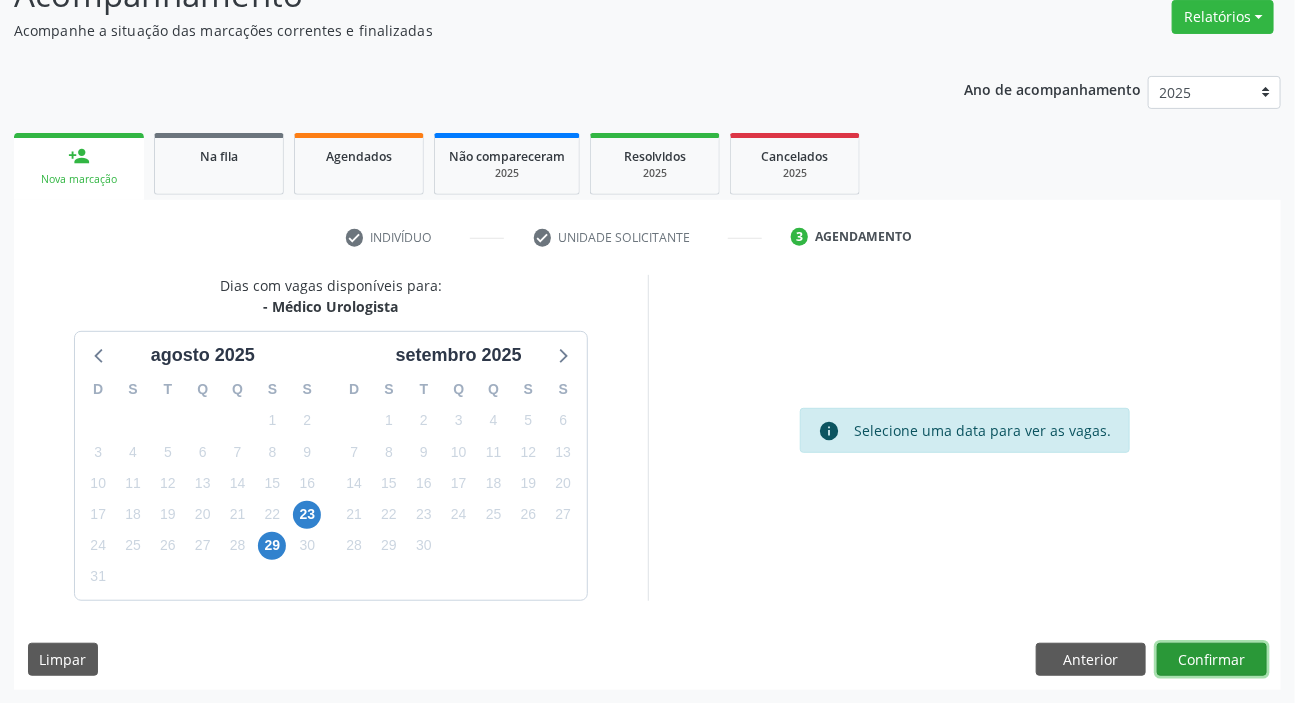 click on "Confirmar" at bounding box center (1212, 660) 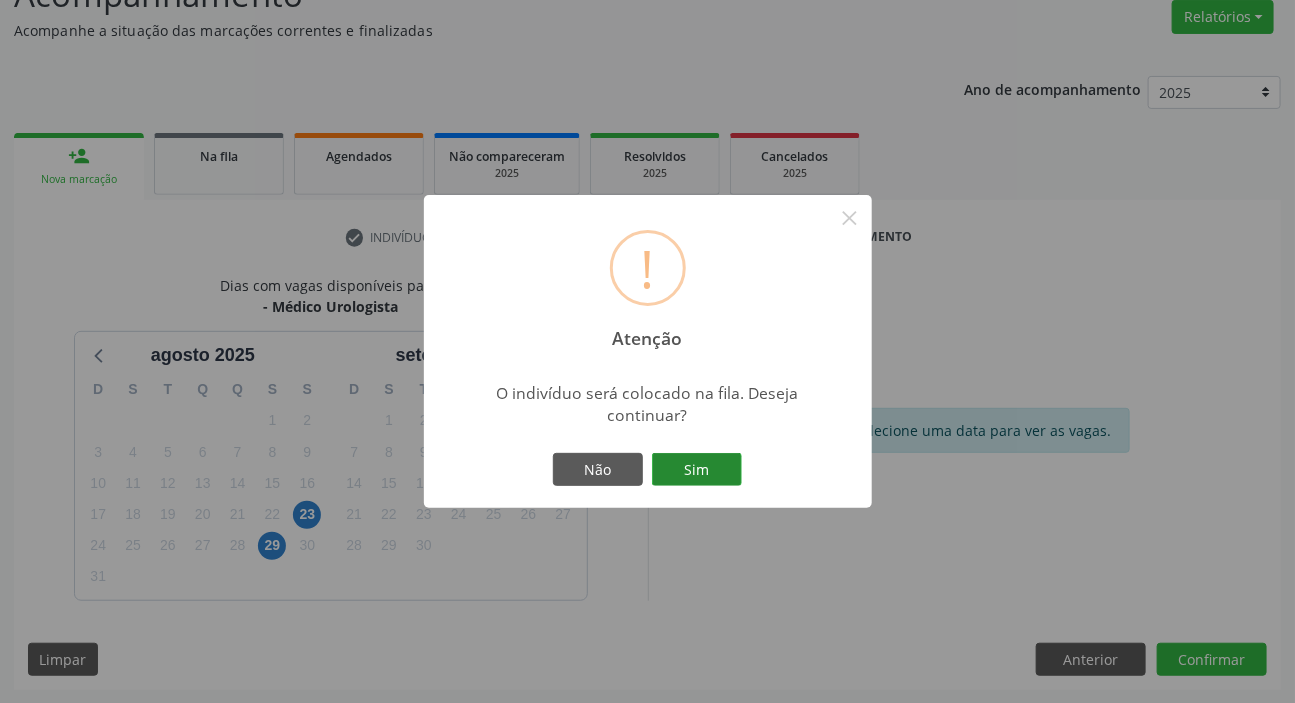 click on "Sim" at bounding box center (697, 470) 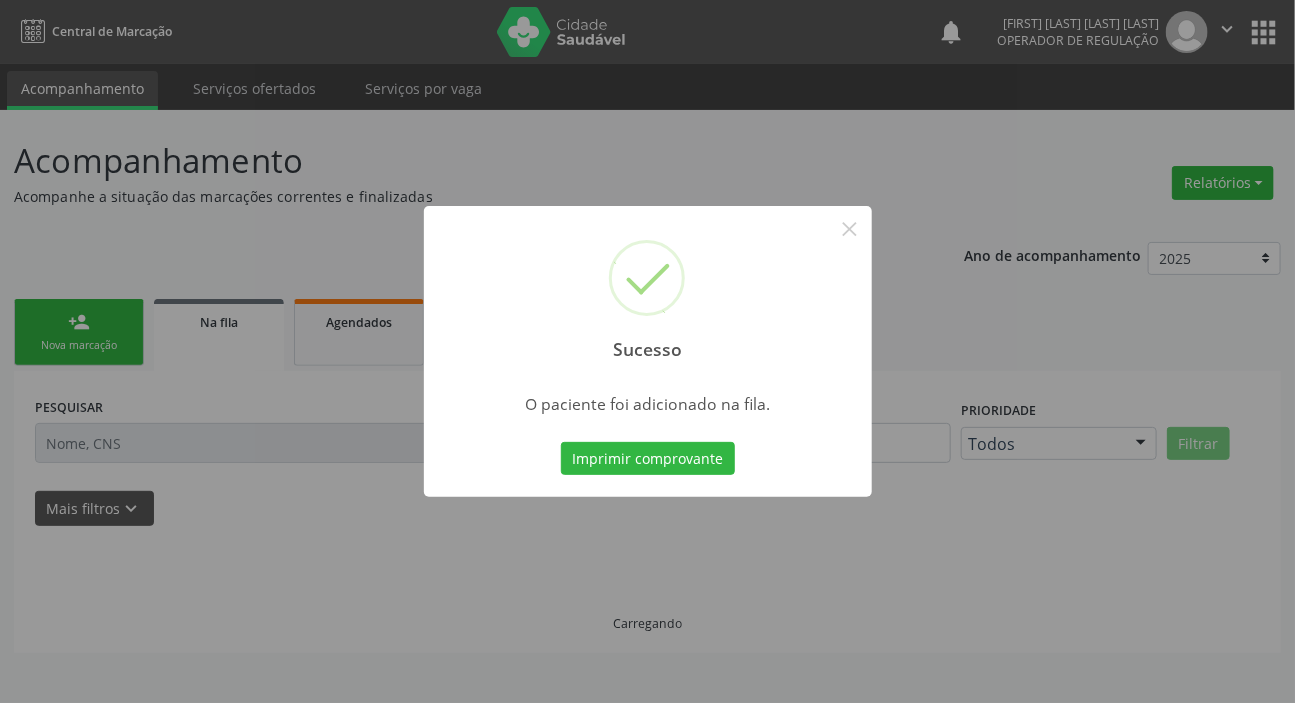 scroll, scrollTop: 0, scrollLeft: 0, axis: both 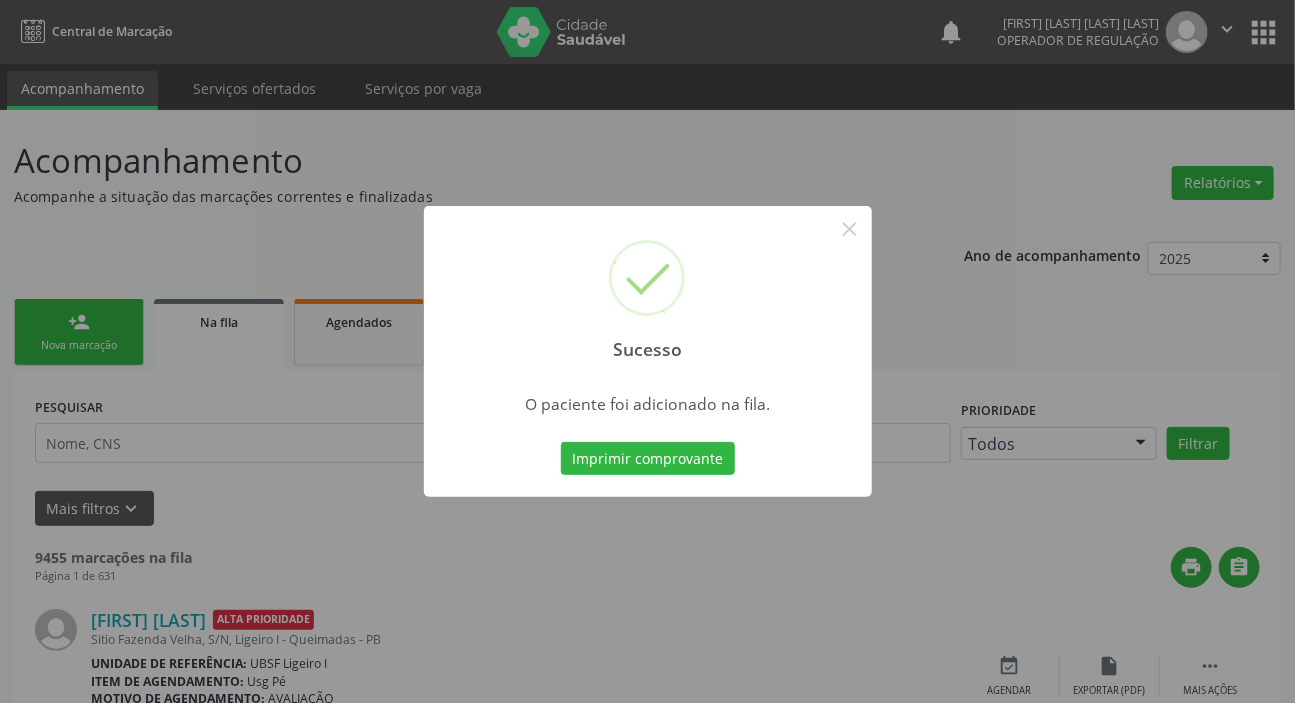 click on "Sucesso × O paciente foi adicionado na fila. Imprimir comprovante Cancel" at bounding box center [647, 351] 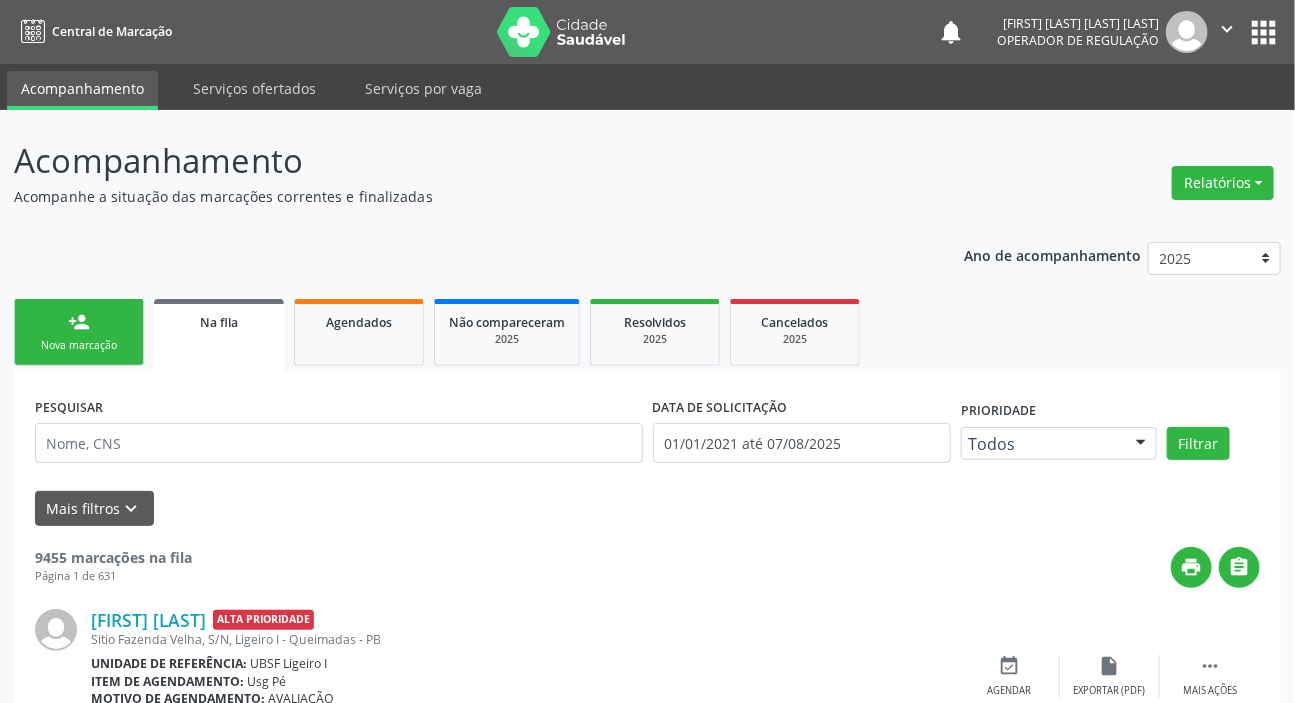 click on "Nova marcação" at bounding box center (79, 345) 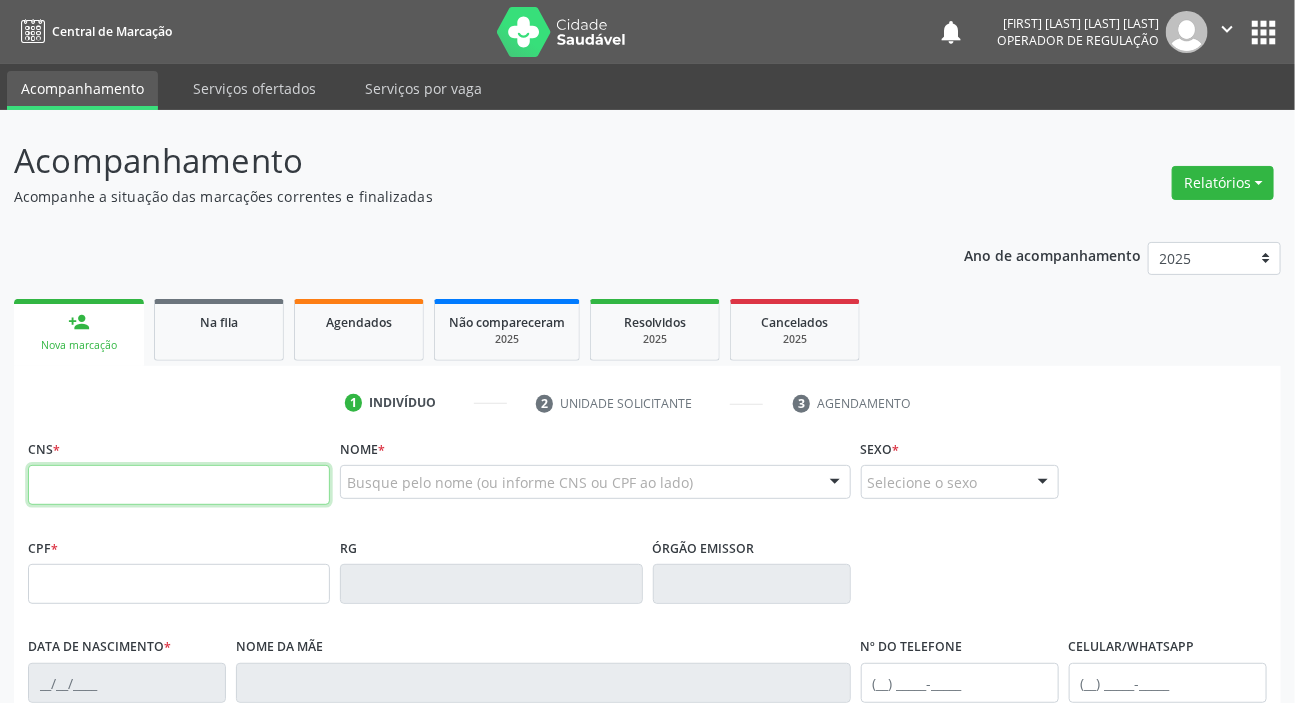 click at bounding box center (179, 485) 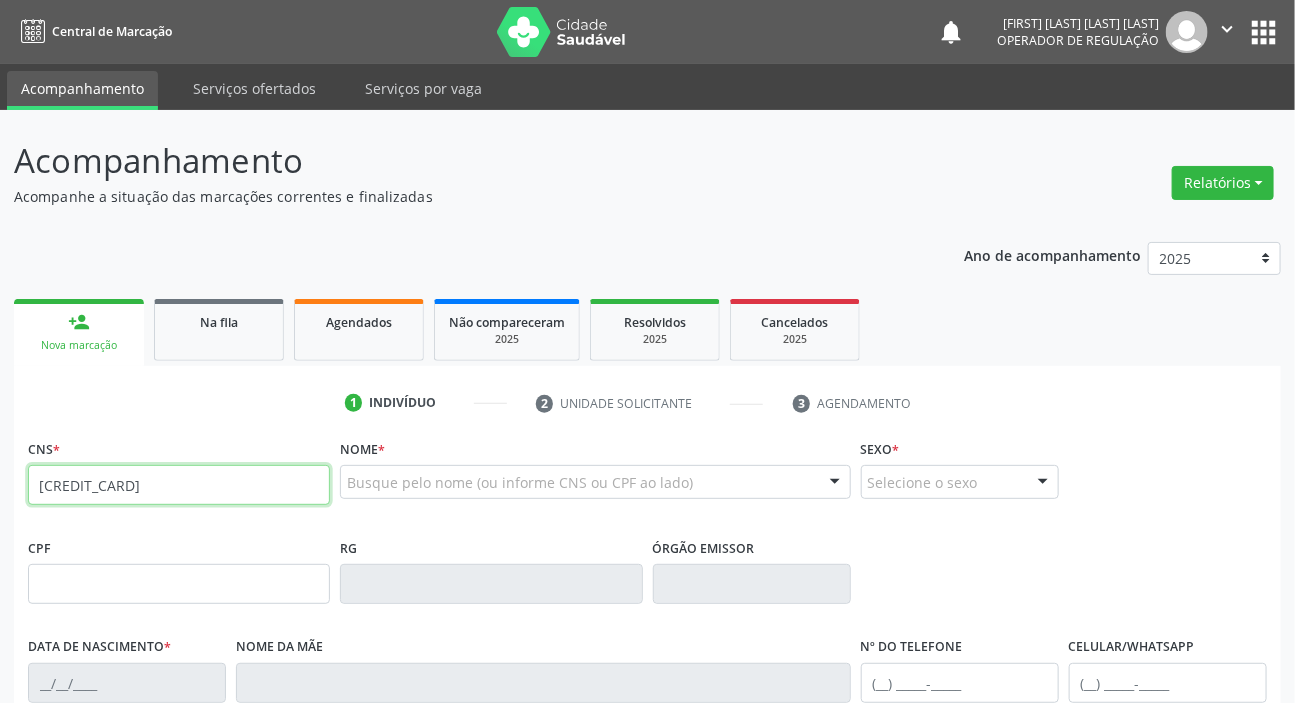 type on "708 1025 1607 4637" 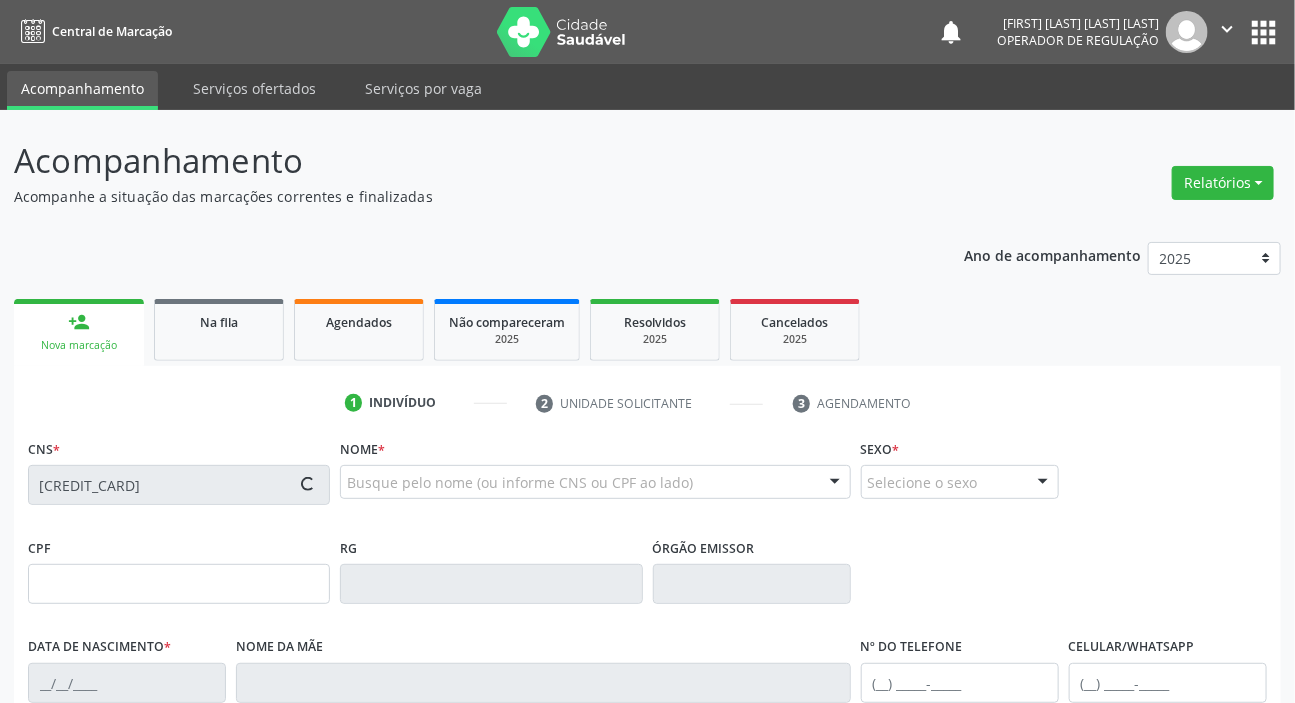 type on "066.902.694-85" 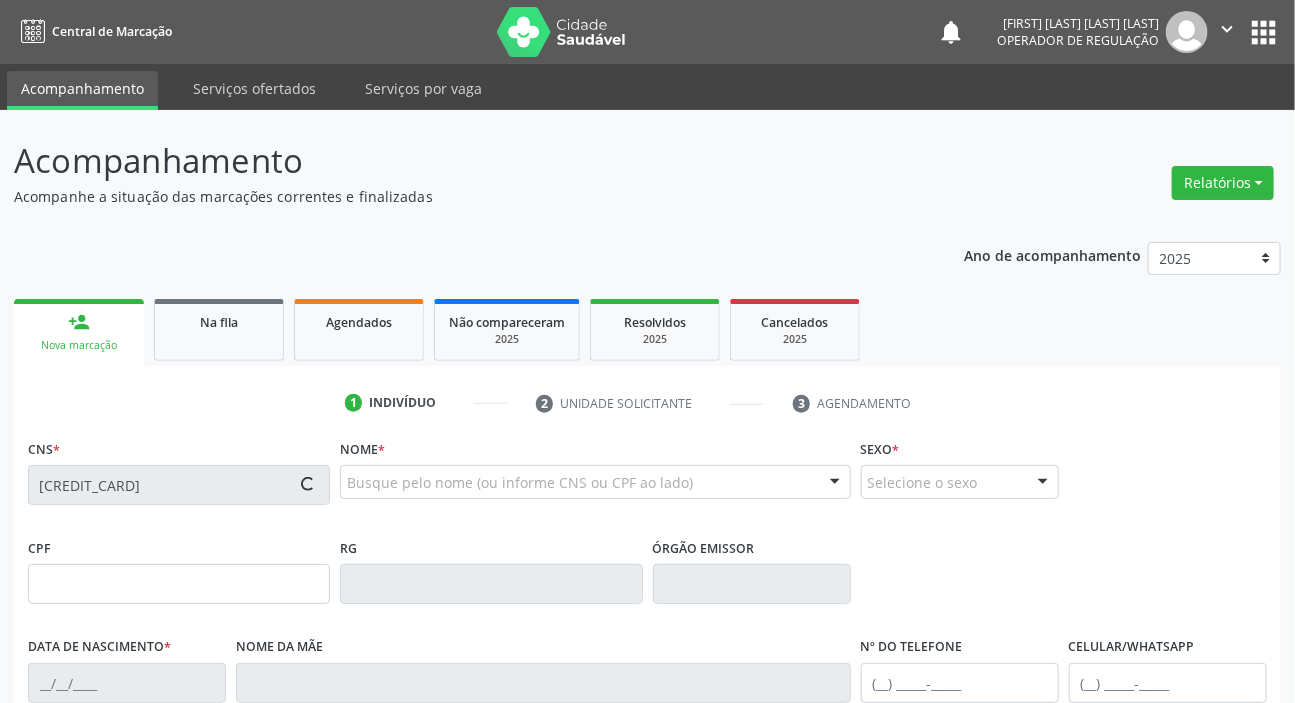 type on "21/05/1986" 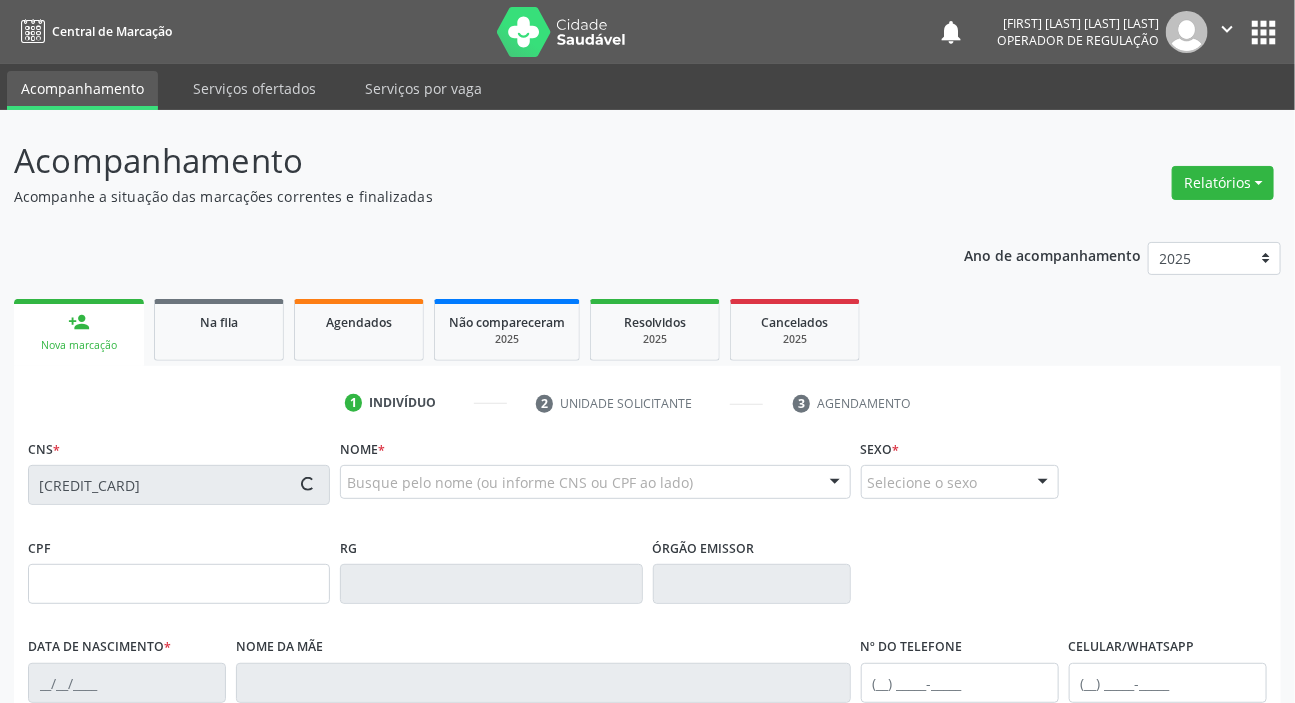type on "Maria do Céu Lopes do Nascimento" 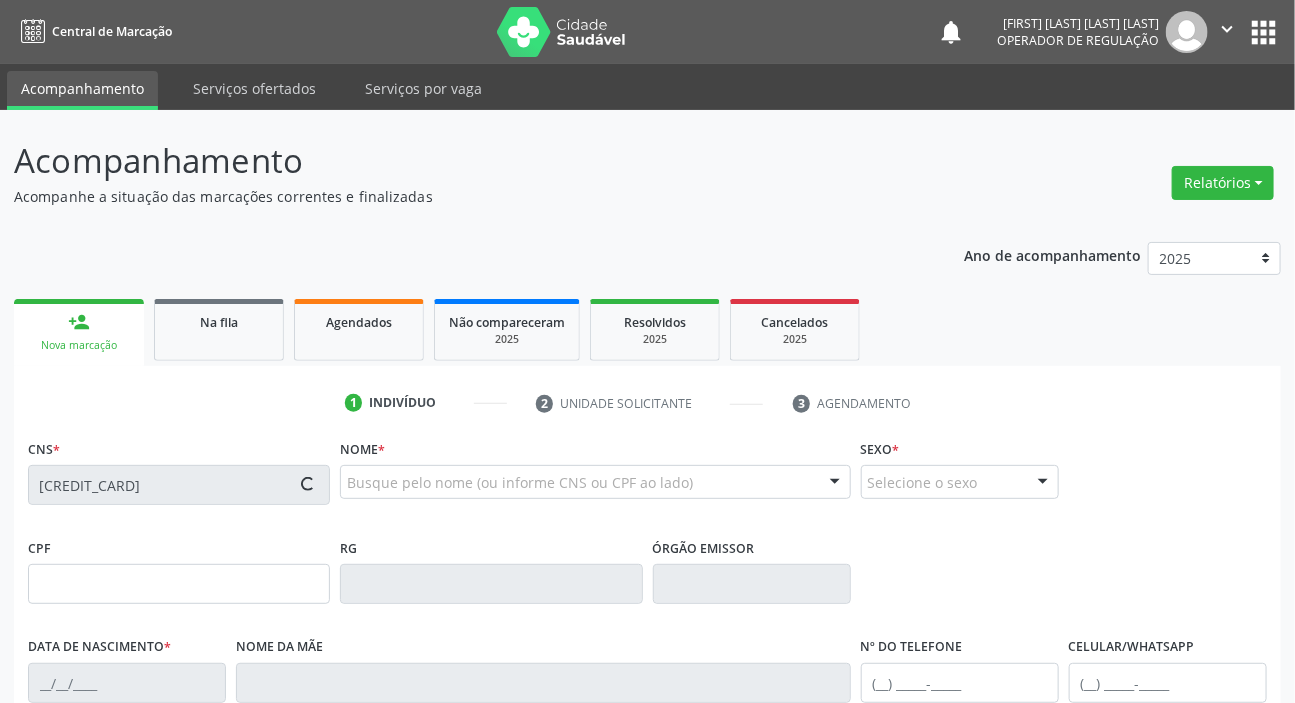 type on "(83) 99401-3989" 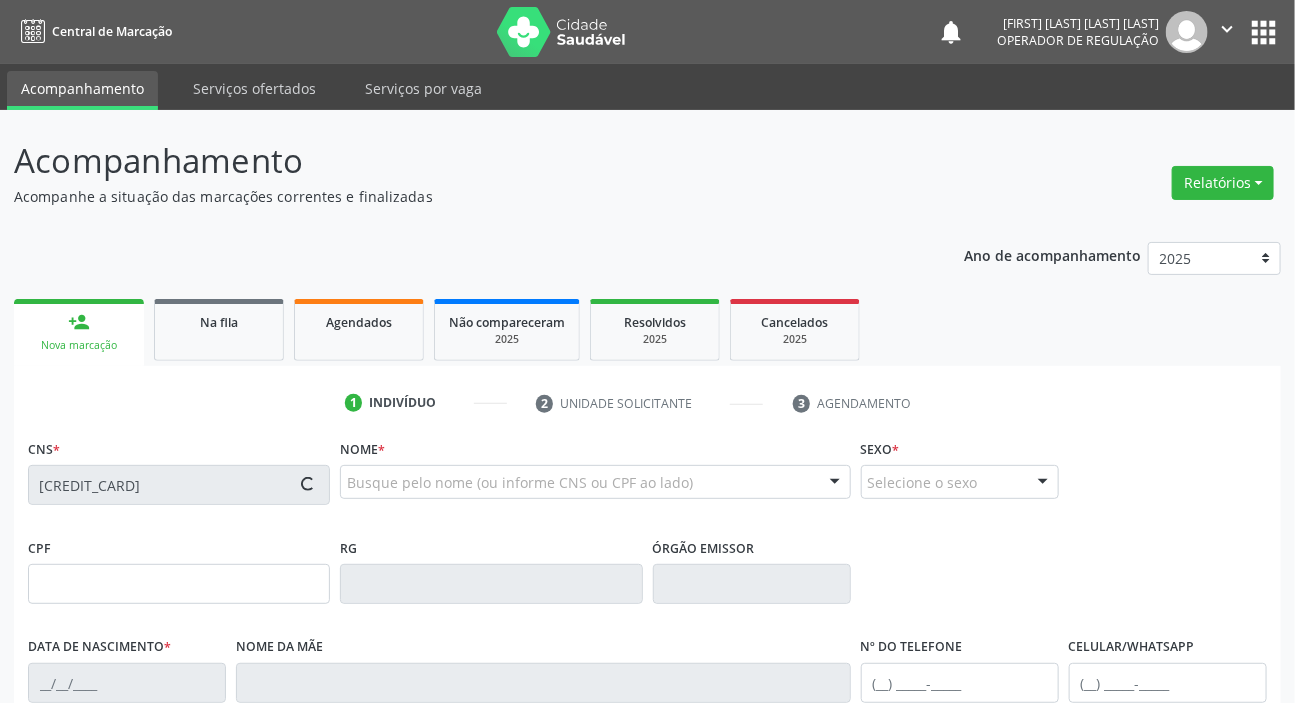 type on "(83) 99401-3989" 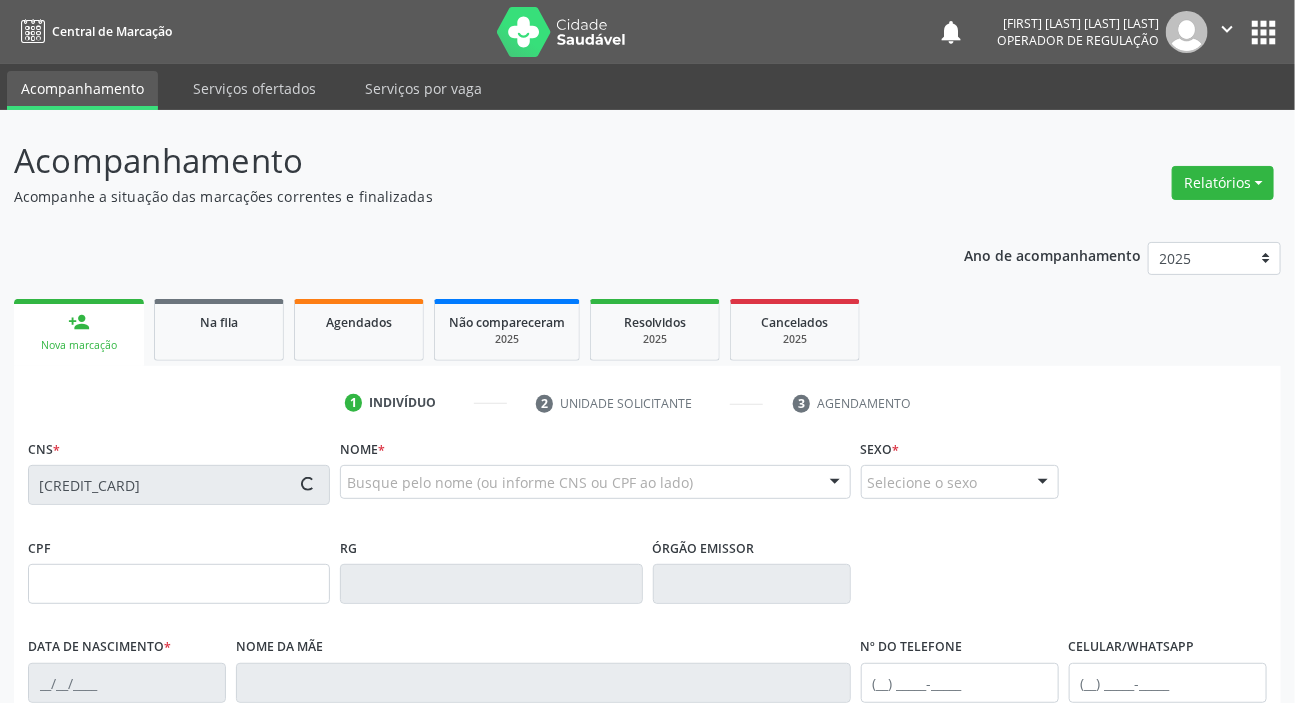 type on "163" 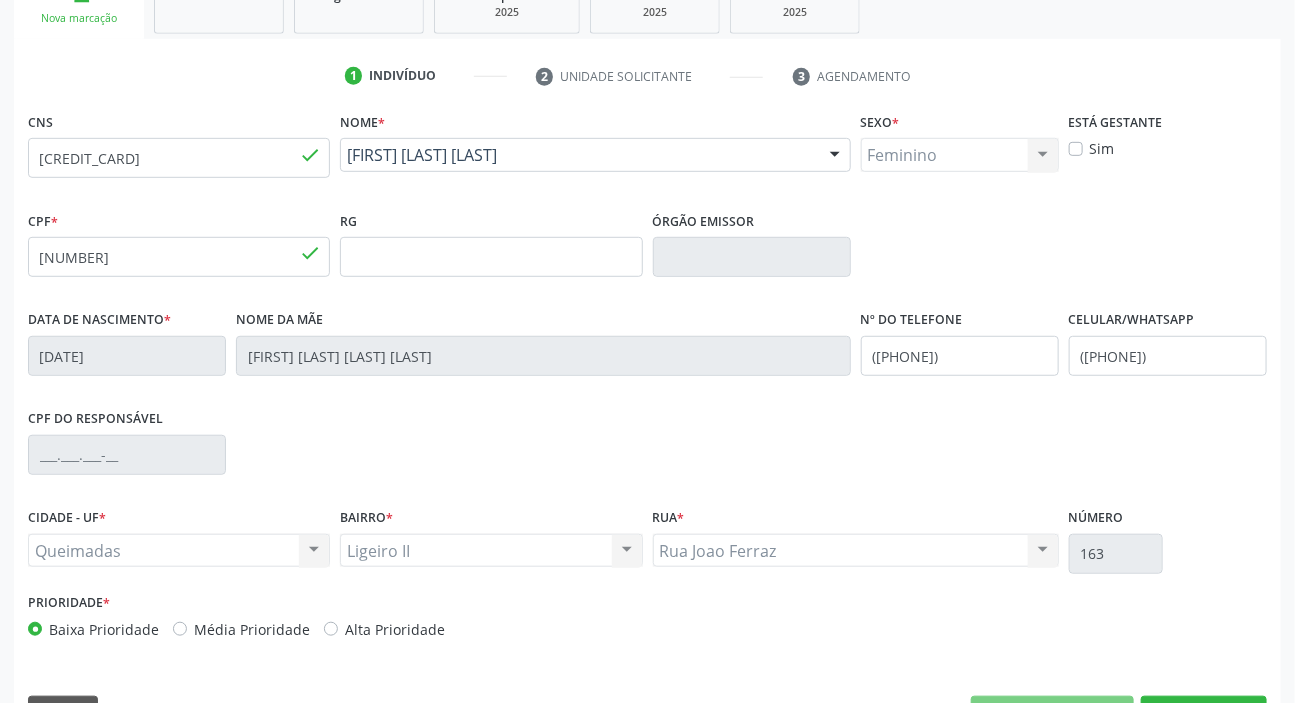 scroll, scrollTop: 380, scrollLeft: 0, axis: vertical 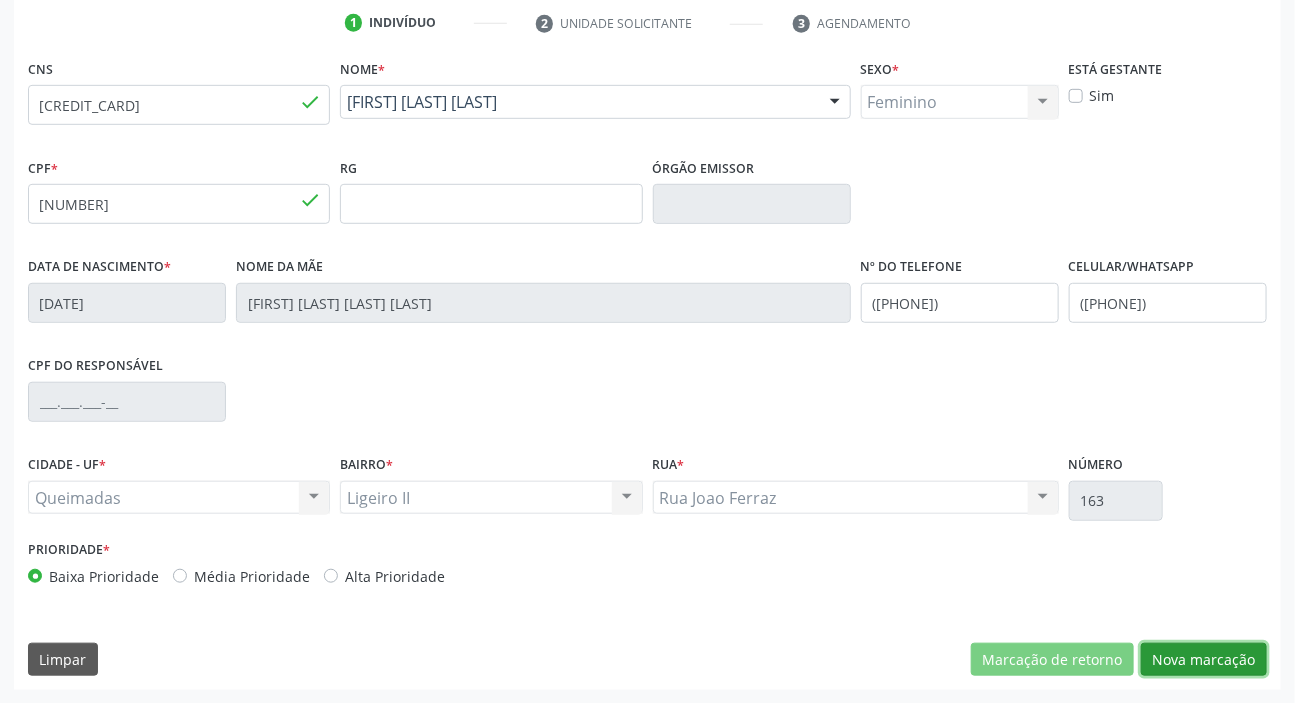 click on "Nova marcação" at bounding box center (1204, 660) 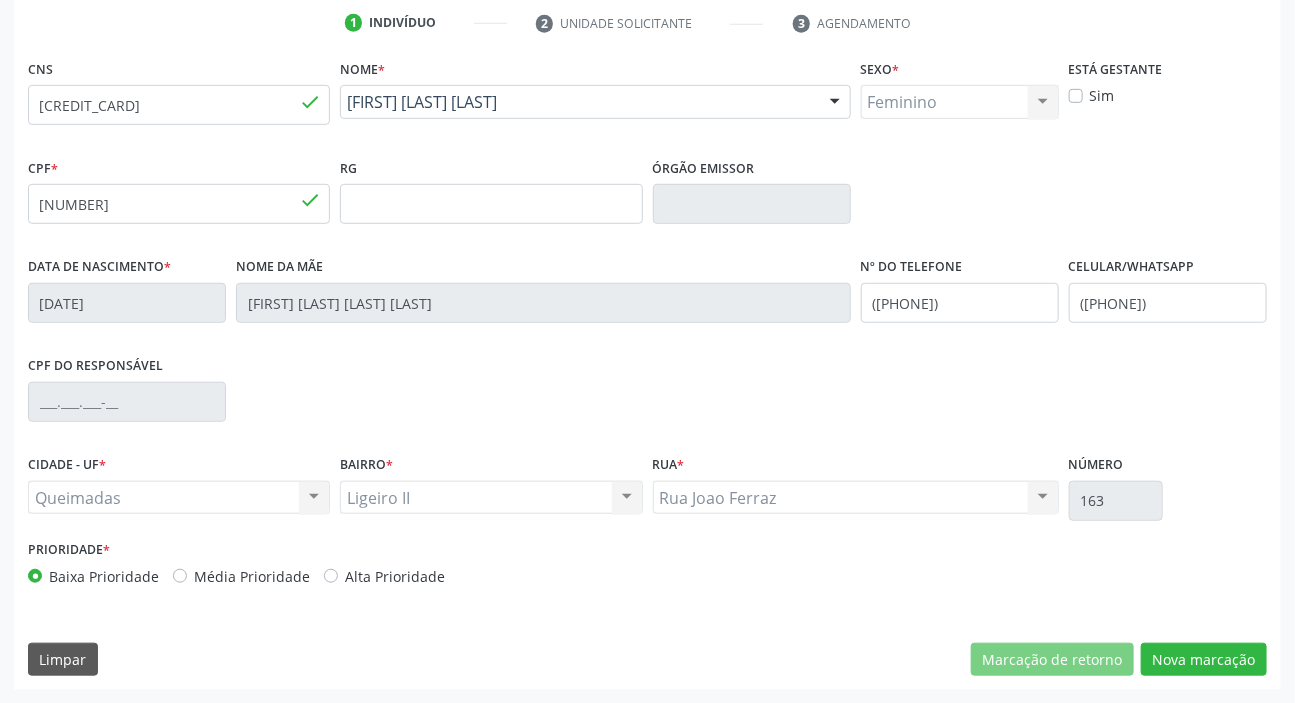 scroll, scrollTop: 201, scrollLeft: 0, axis: vertical 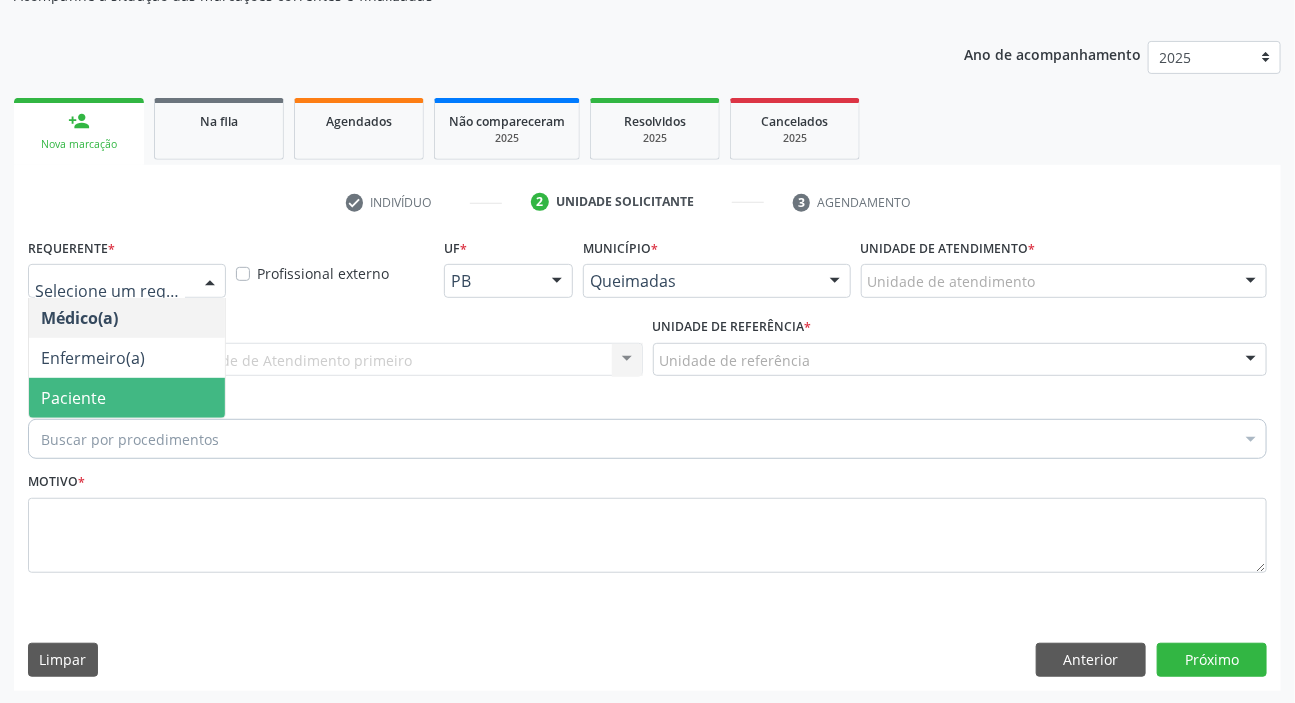 click on "Paciente" at bounding box center (73, 398) 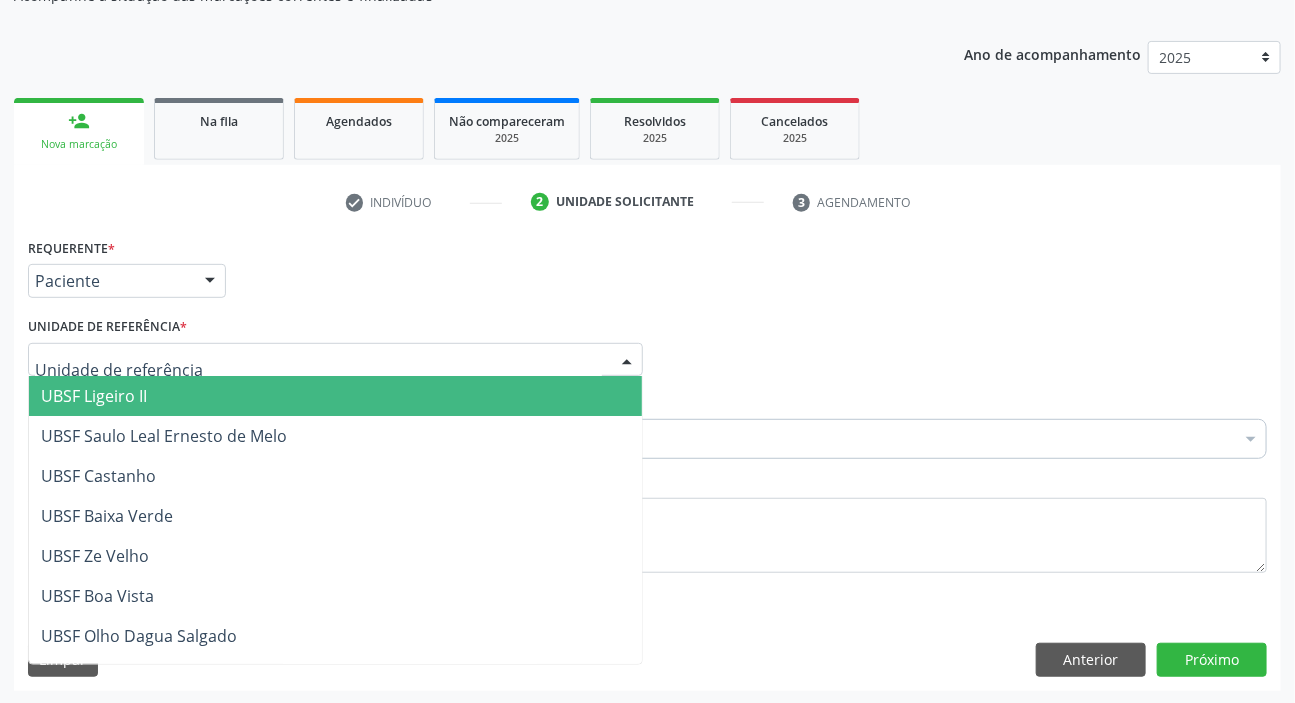 click on "UBSF Ligeiro II" at bounding box center (94, 396) 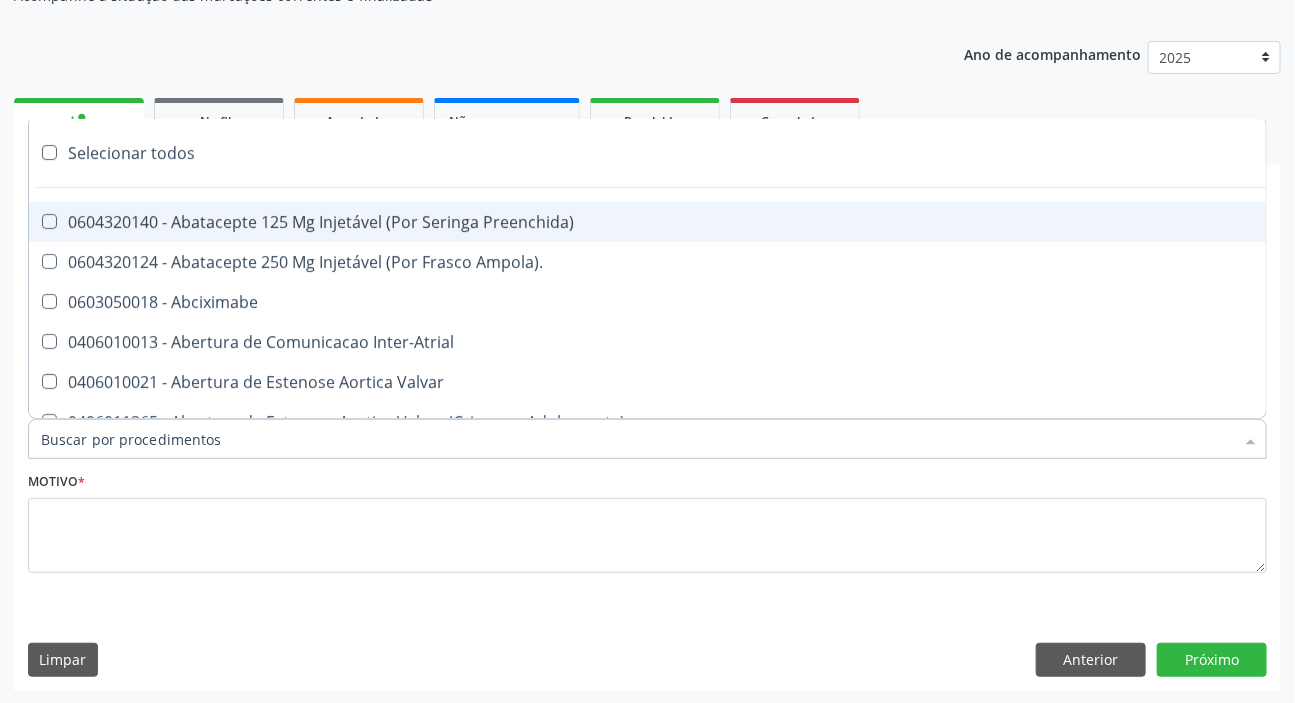 paste on "MÉDICO UR" 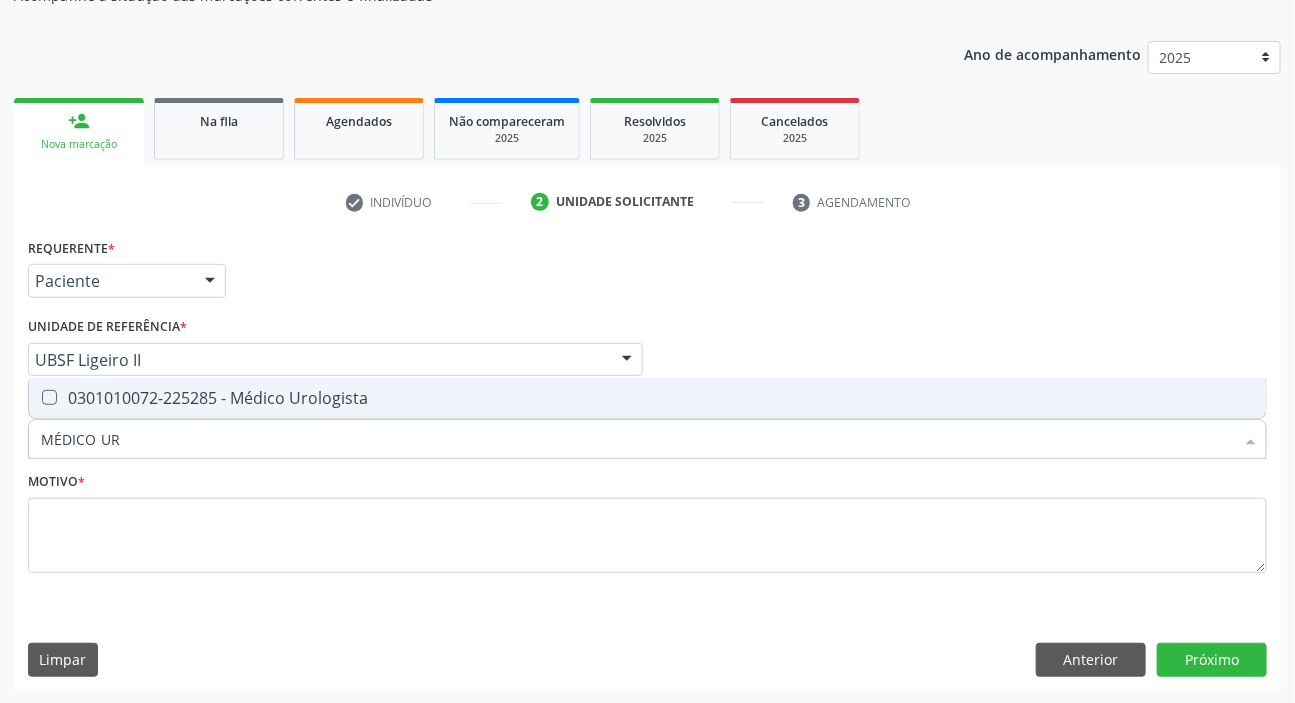 click on "0301010072-225285 - Médico Urologista" at bounding box center (647, 398) 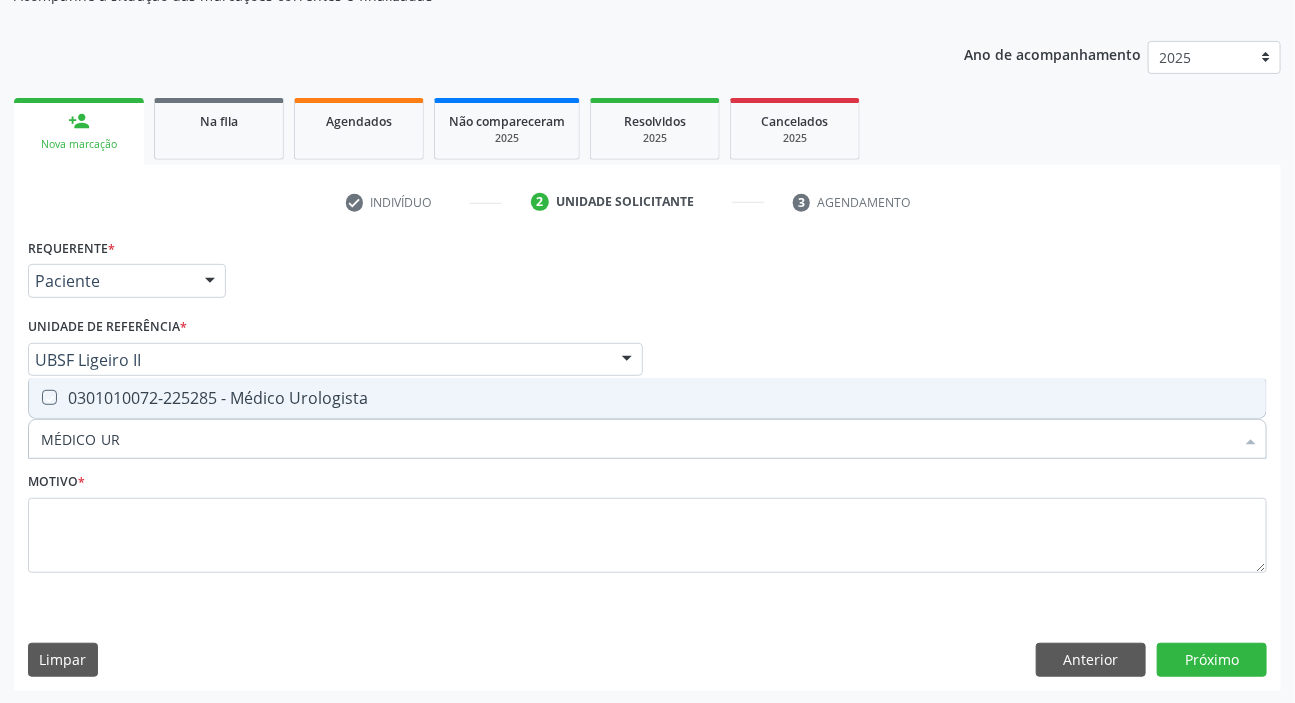 checkbox on "true" 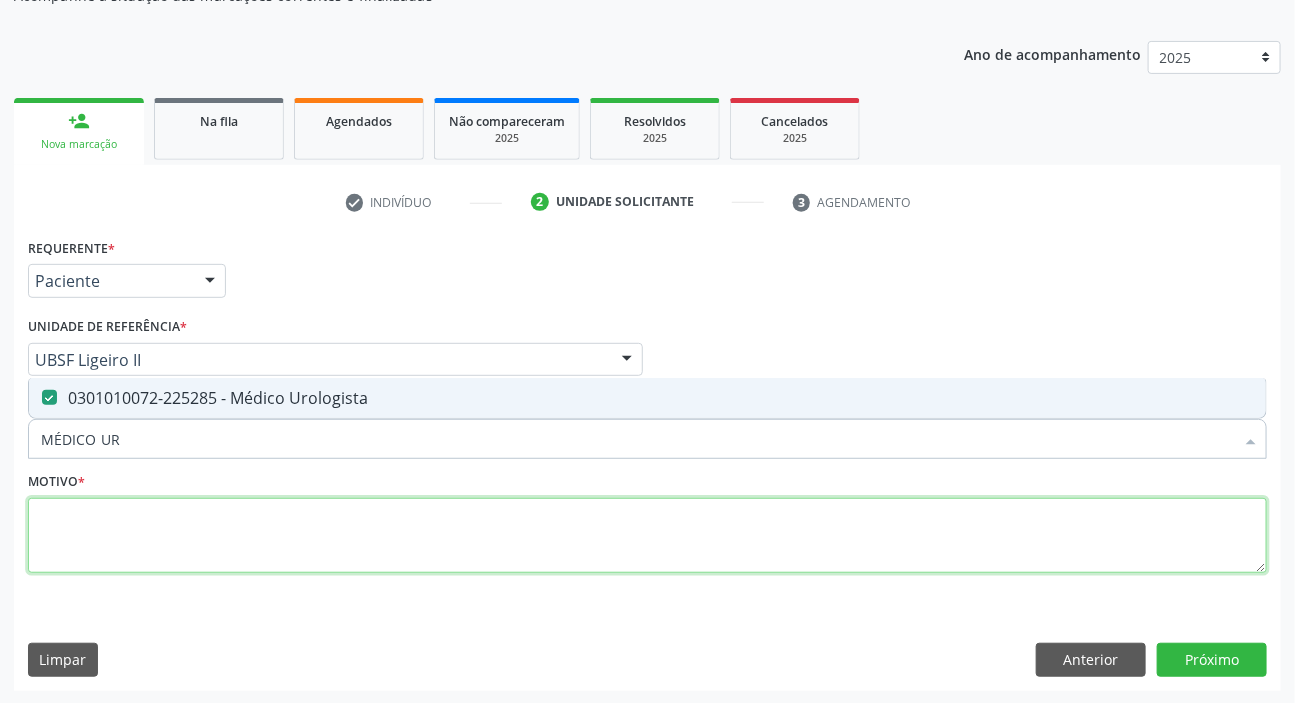 click at bounding box center (647, 536) 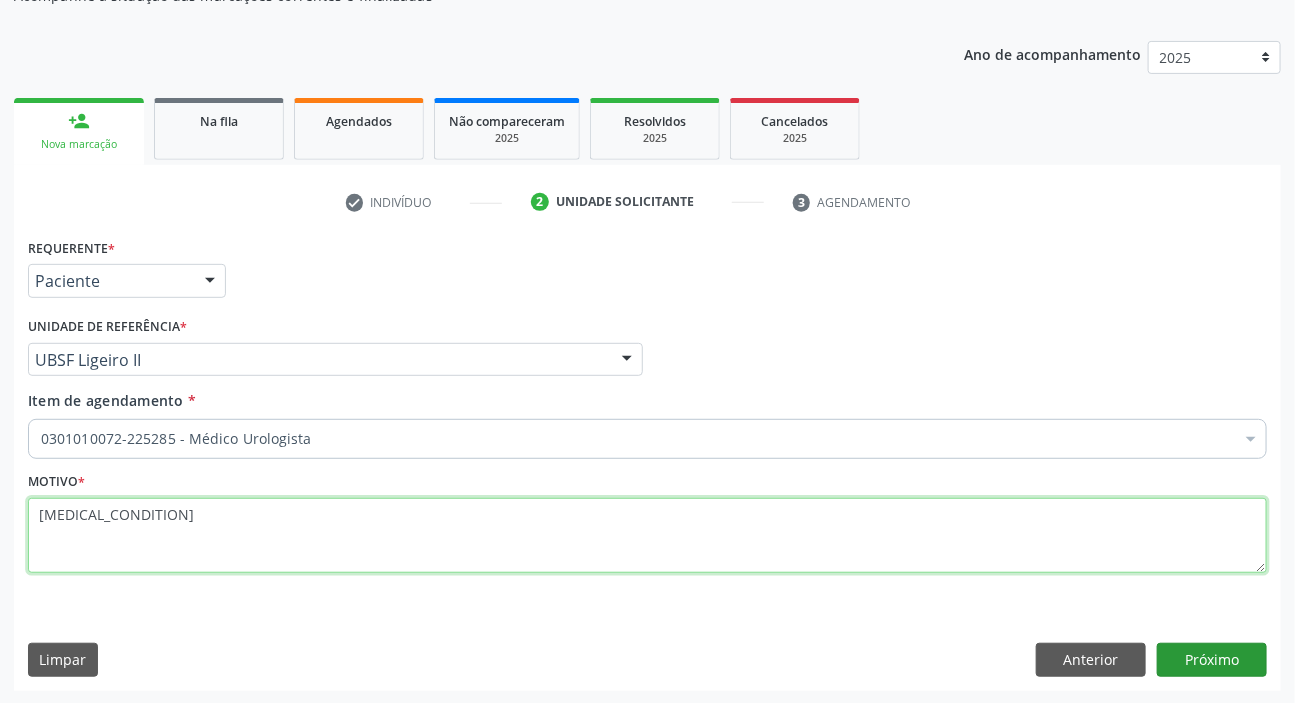 type on "NEFROLITÍASE À ESQUERDA" 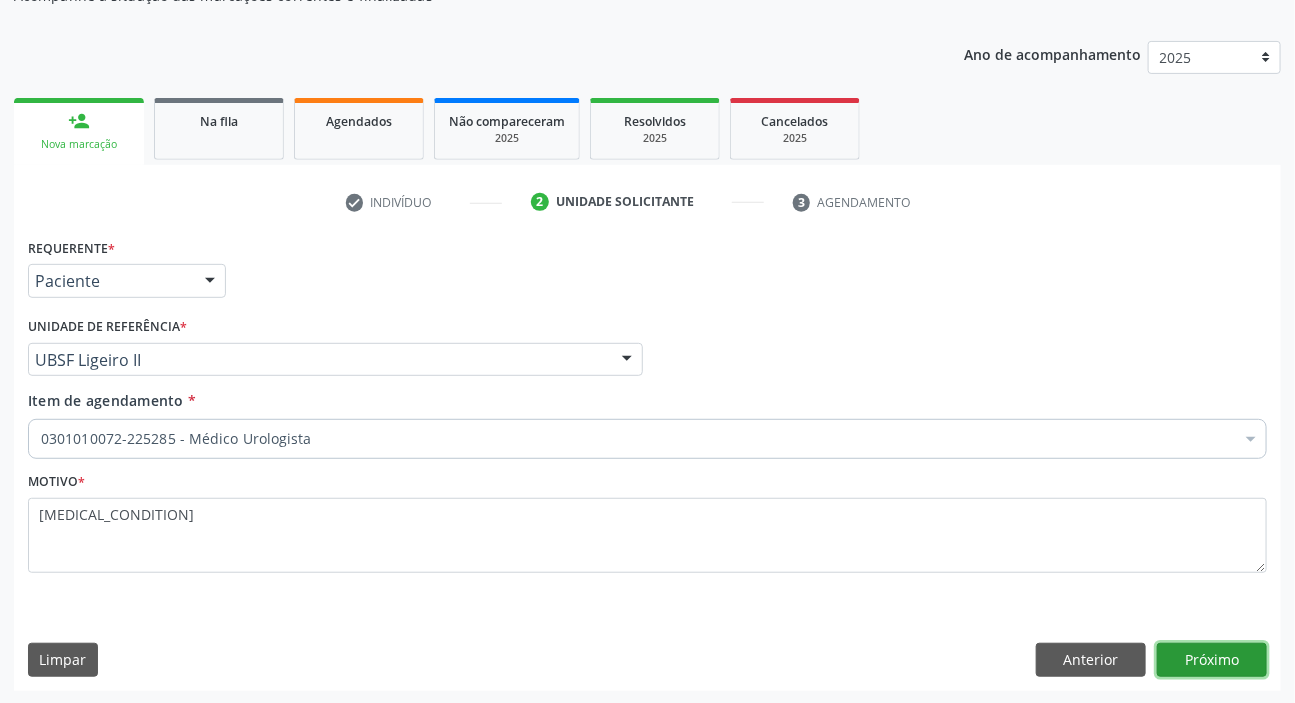 click on "Próximo" at bounding box center [1212, 660] 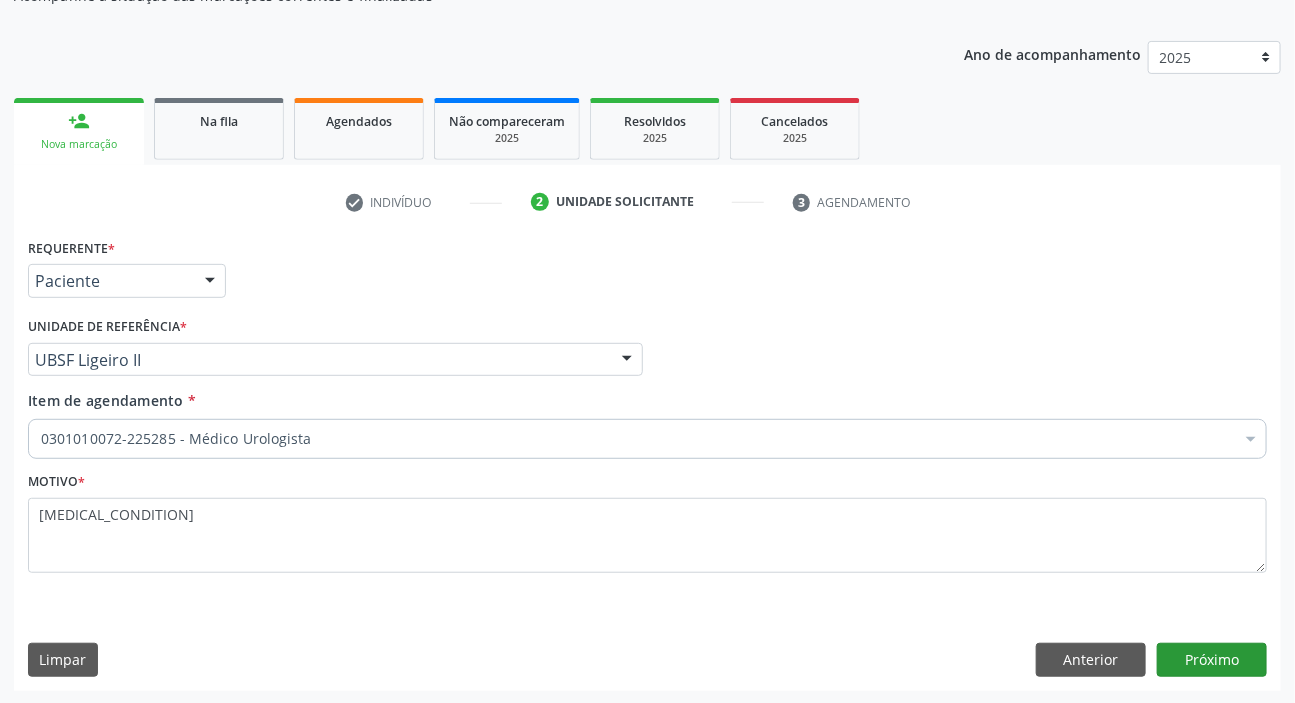 scroll, scrollTop: 166, scrollLeft: 0, axis: vertical 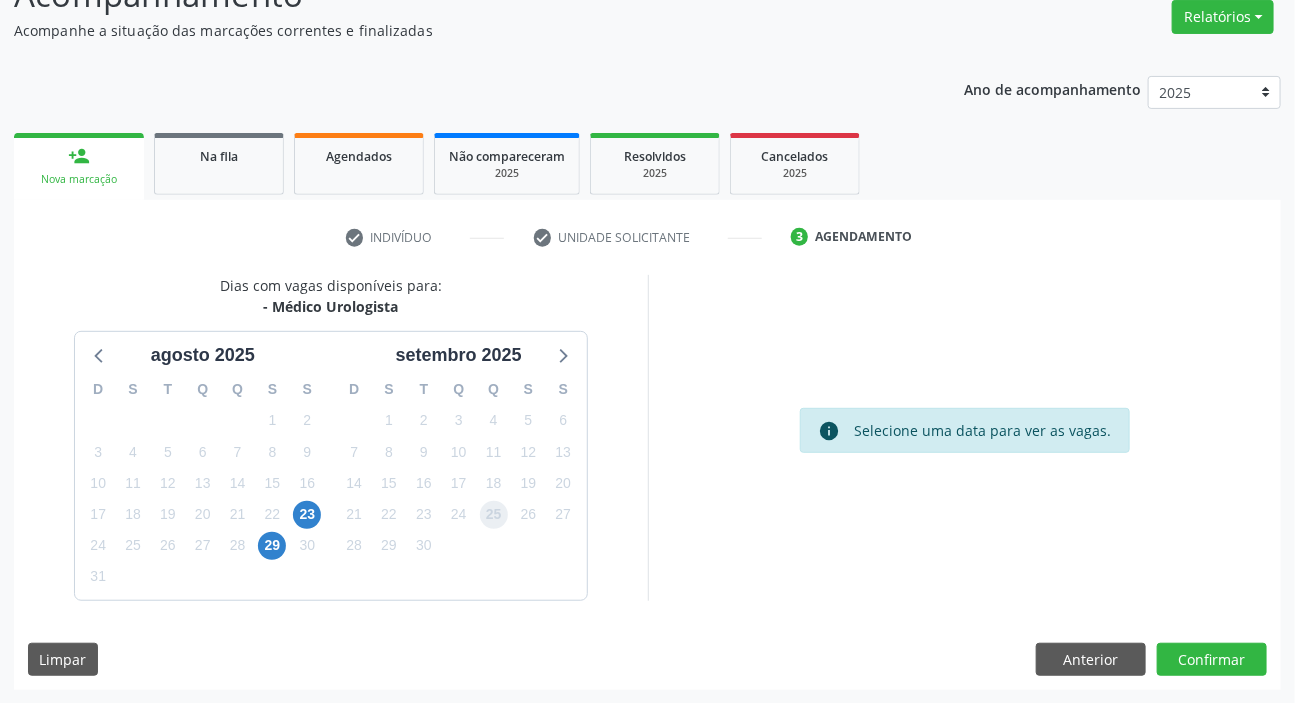 click on "25" at bounding box center (494, 515) 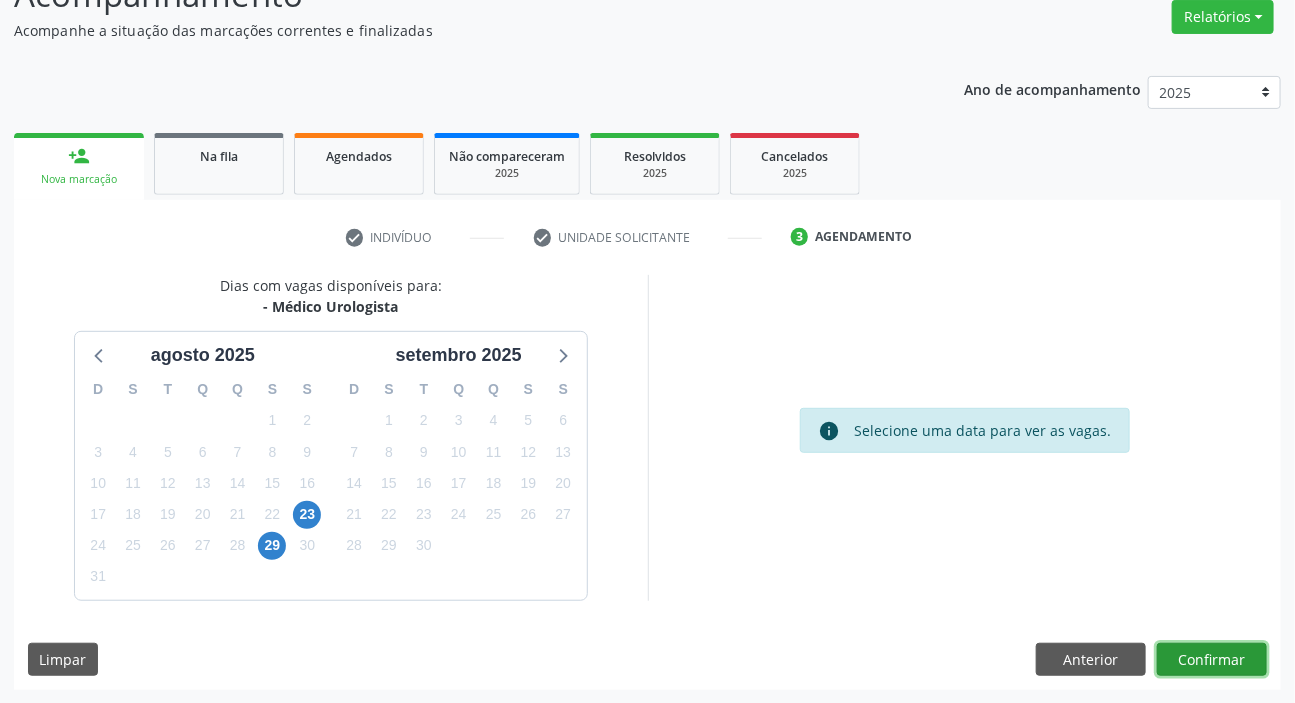 click on "Confirmar" at bounding box center [1212, 660] 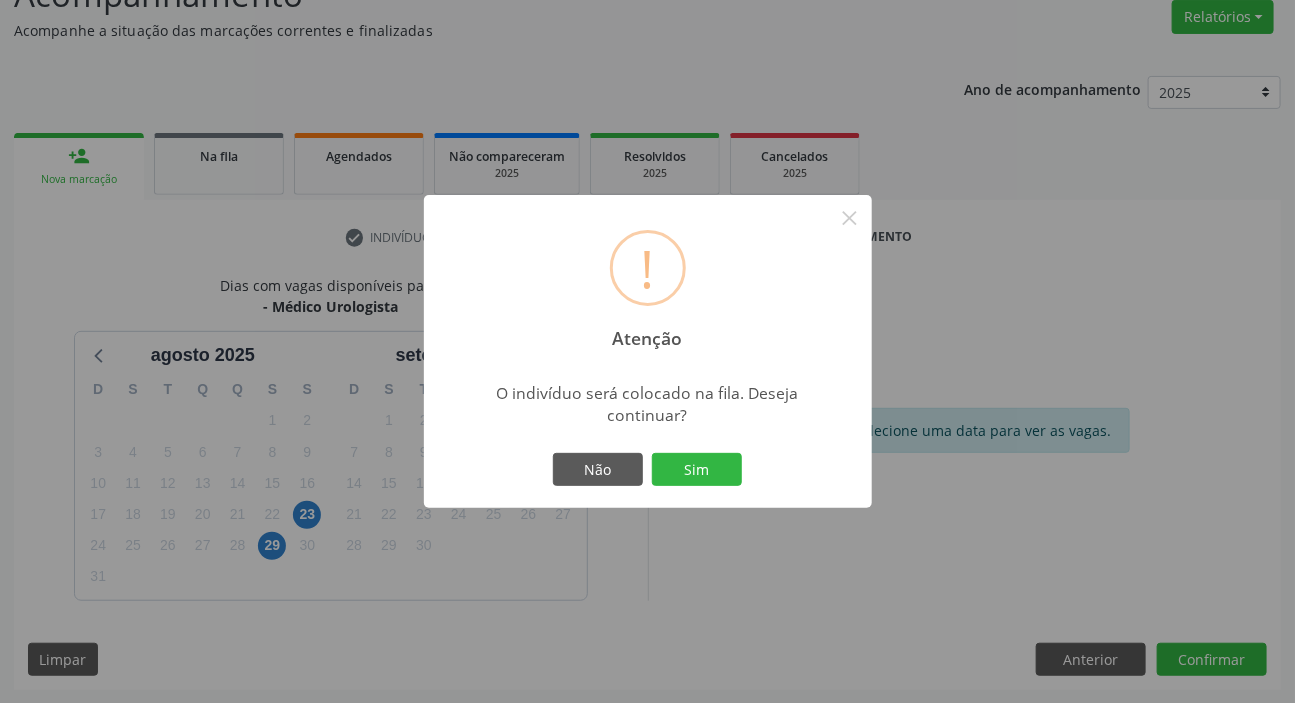 click on "! Atenção × O indivíduo será colocado na fila. Deseja continuar? Não Sim" at bounding box center (648, 352) 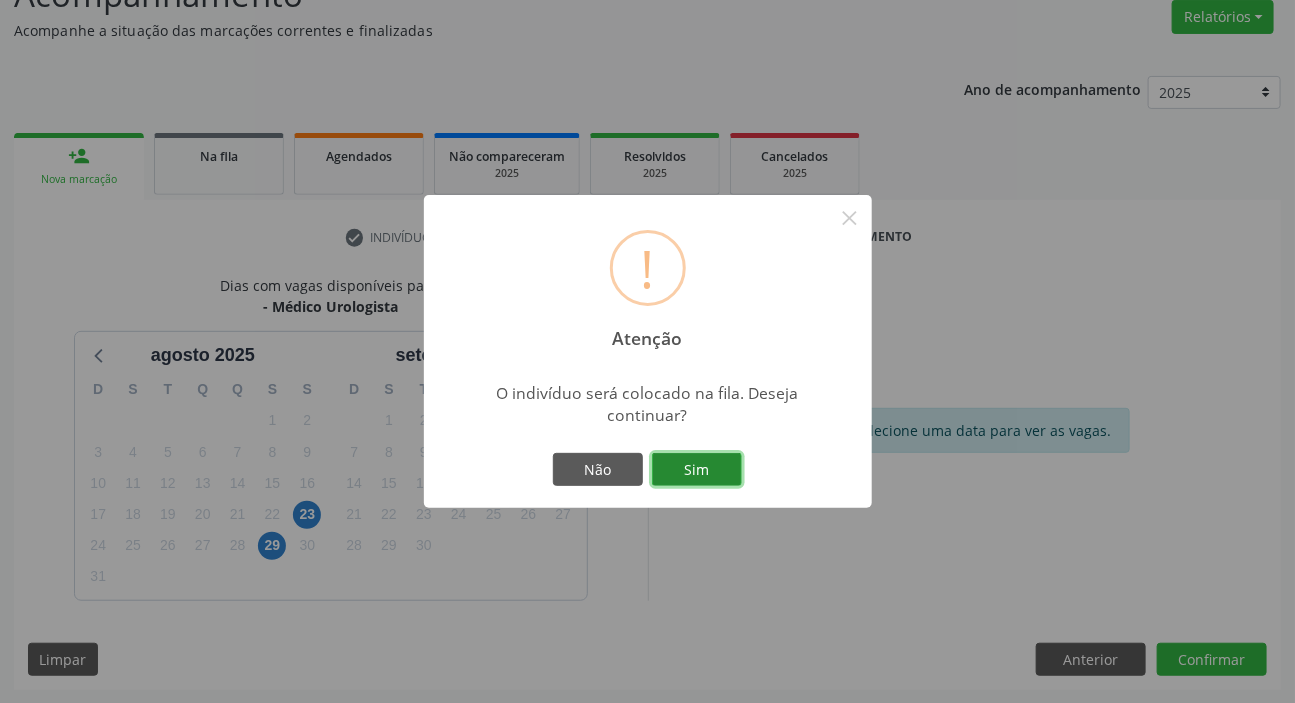 click on "Sim" at bounding box center (697, 470) 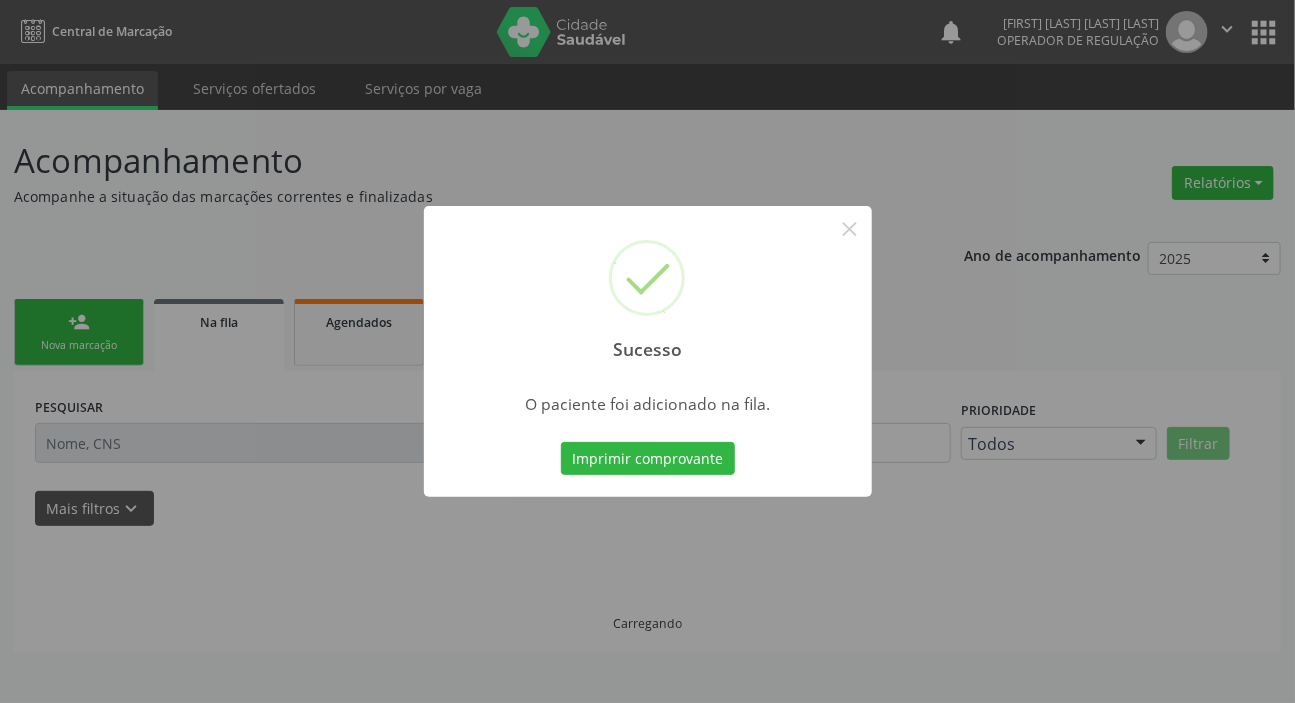 scroll, scrollTop: 0, scrollLeft: 0, axis: both 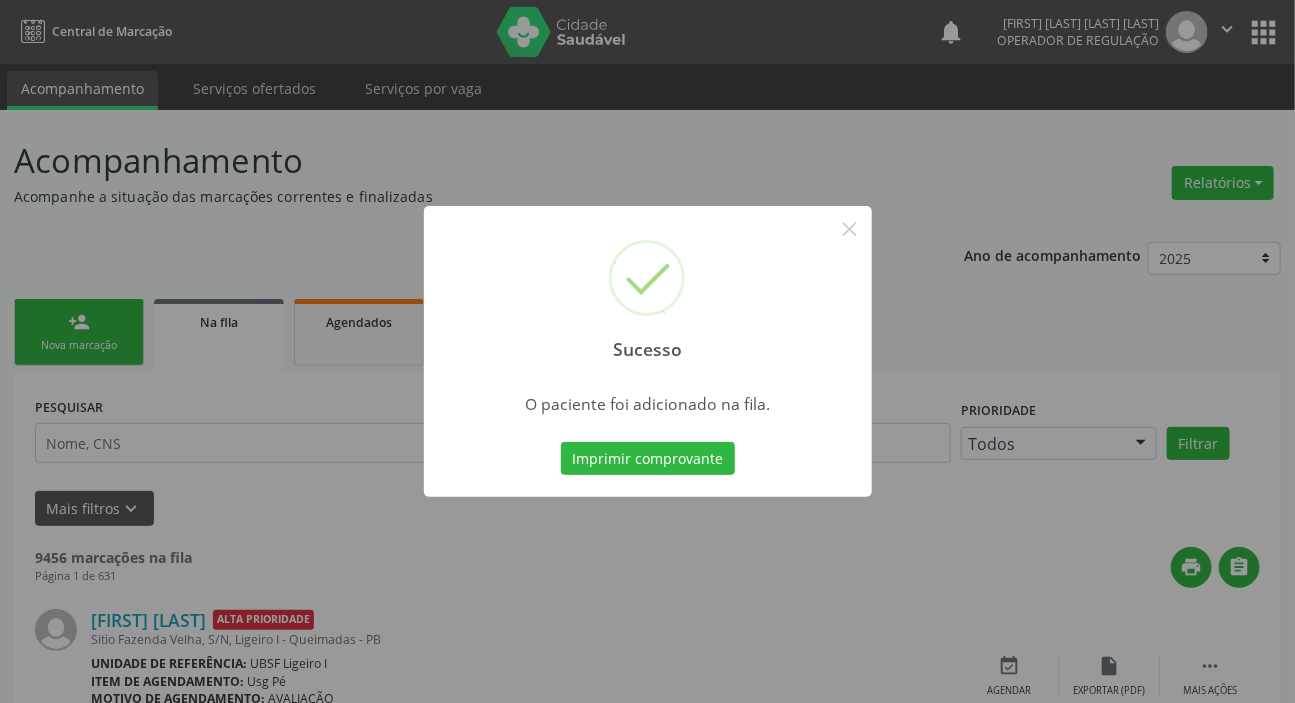 click on "Sucesso × O paciente foi adicionado na fila. Imprimir comprovante Cancel" at bounding box center (647, 351) 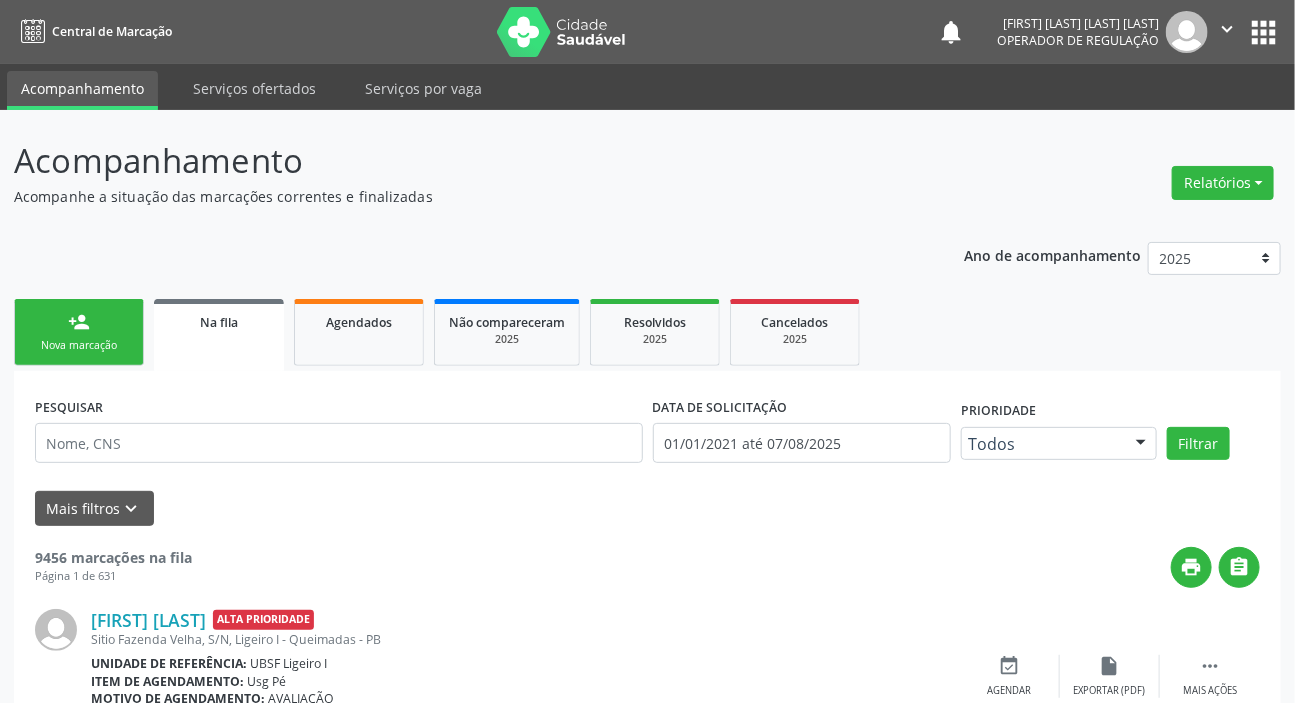 click on "person_add
Nova marcação" at bounding box center (79, 332) 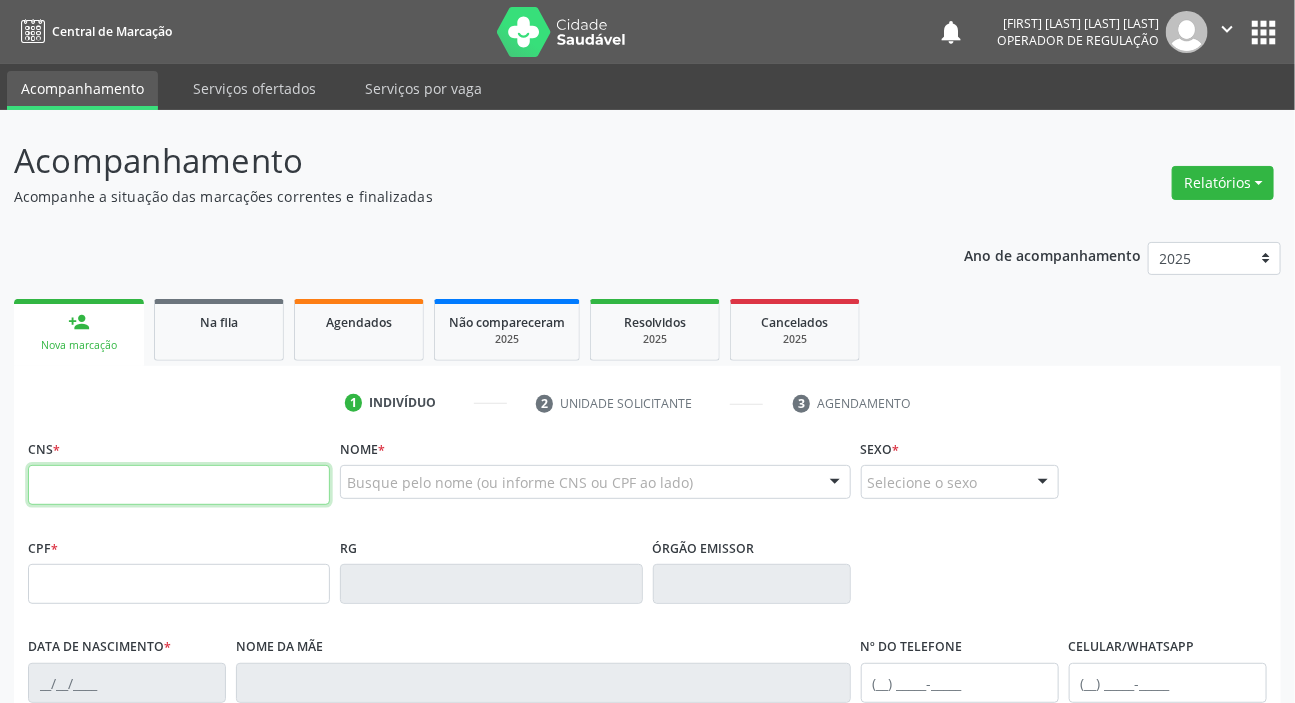click at bounding box center [179, 485] 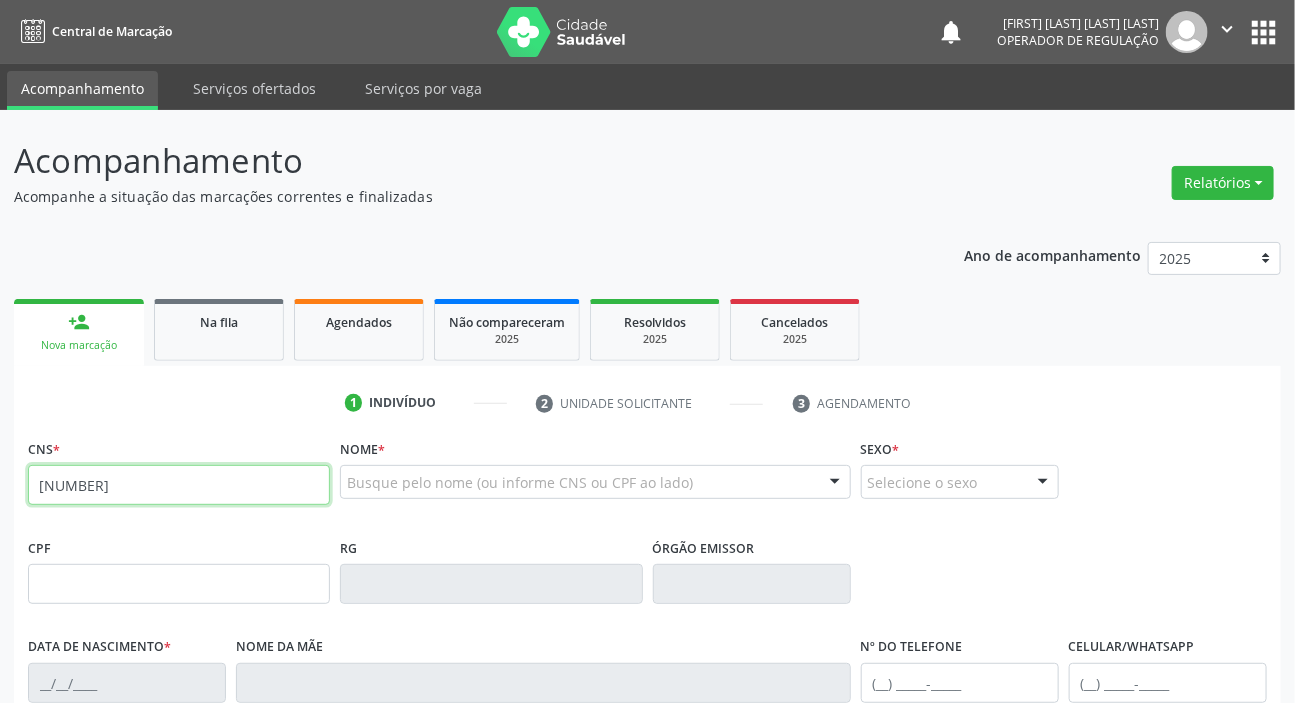 type on "709 2032 9361 6735" 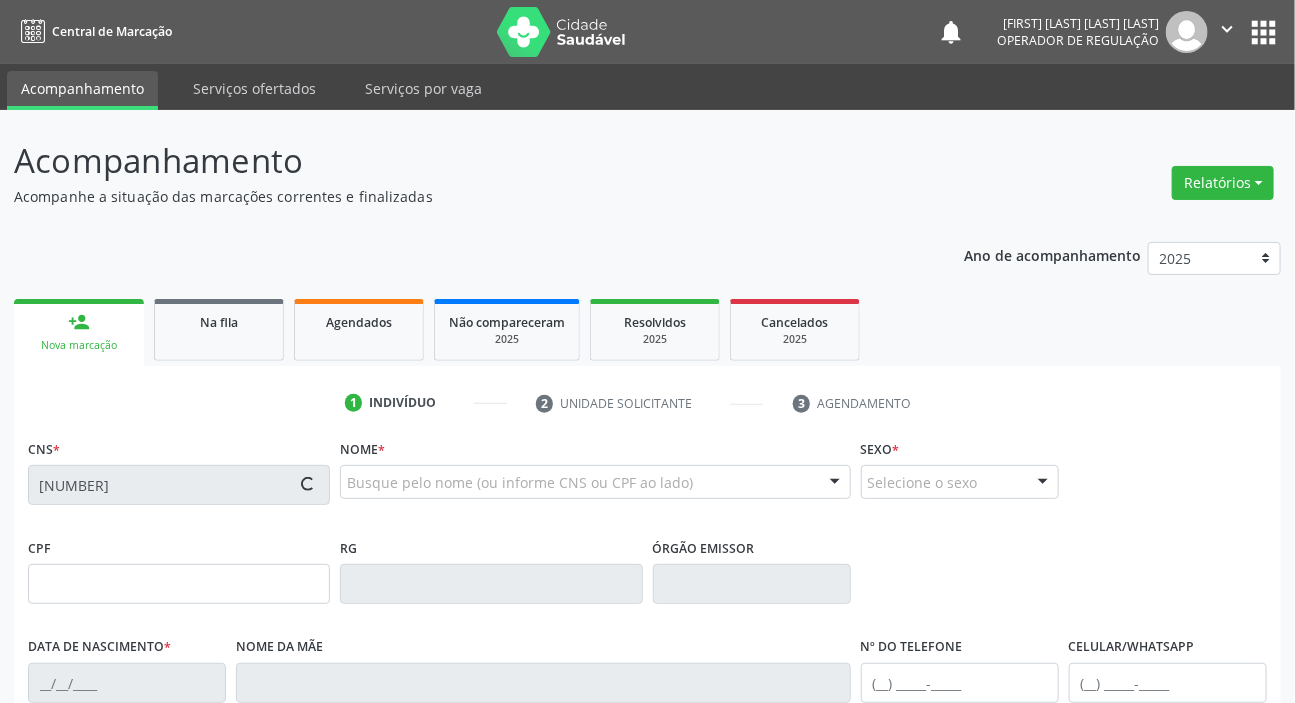 type on "324.470.434-49" 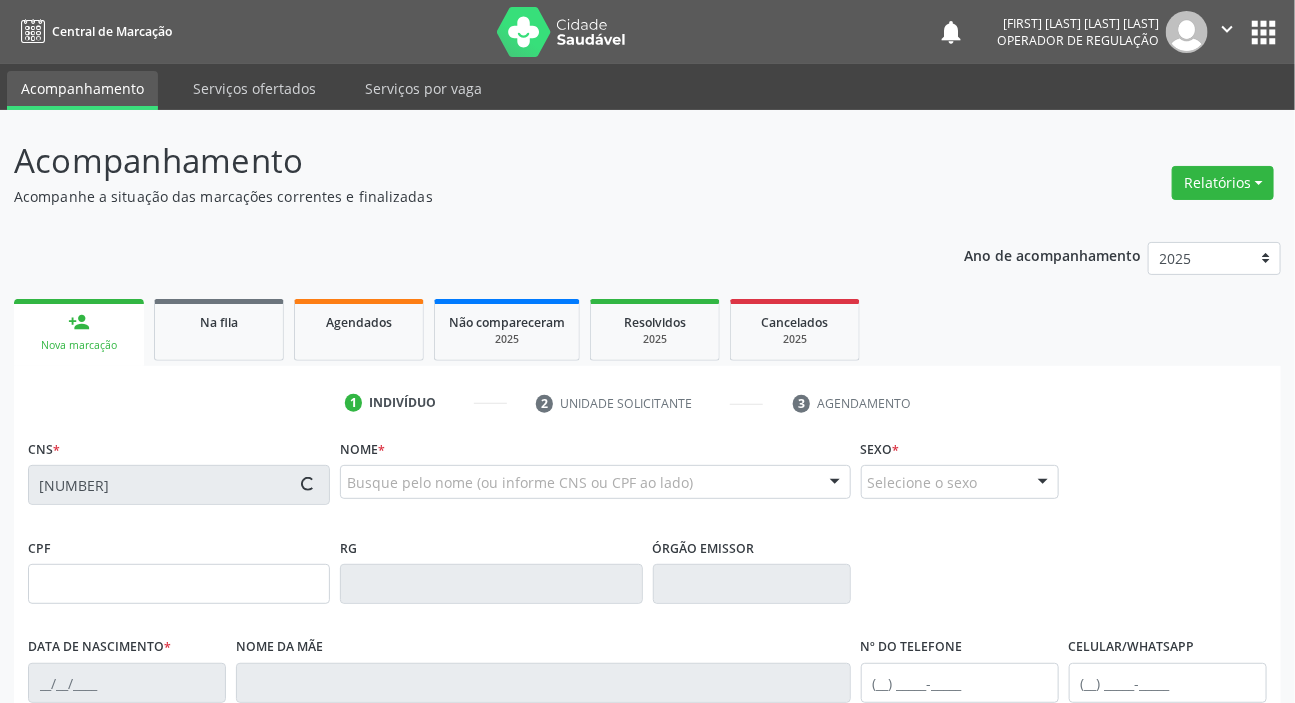 type on "06/08/1962" 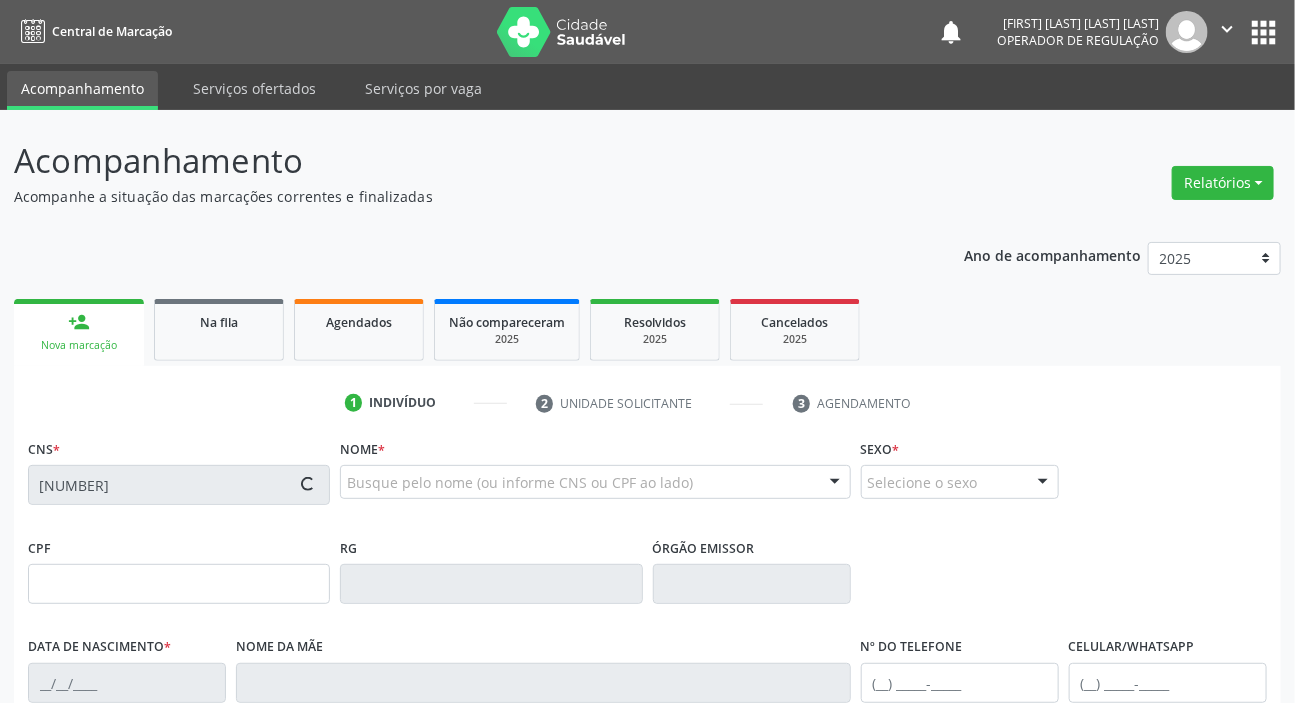 type on "Maria Albino da Silva" 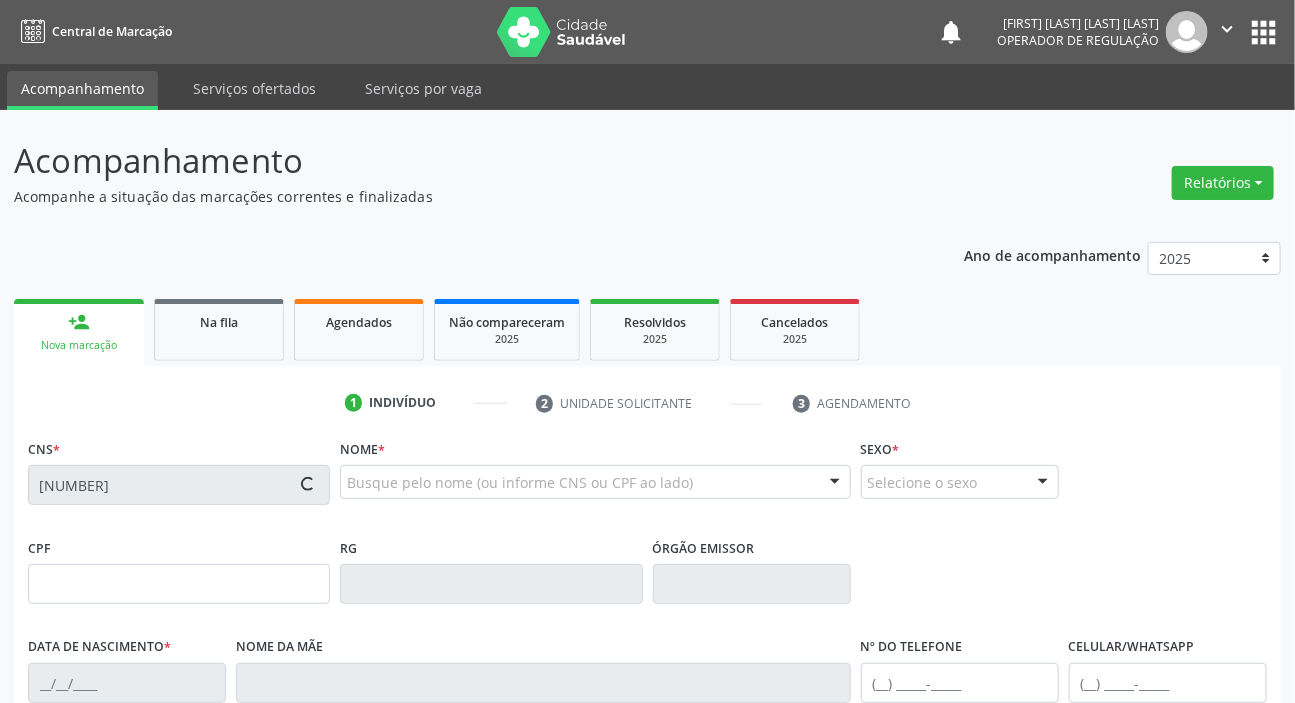 type on "(83) 99414-8951" 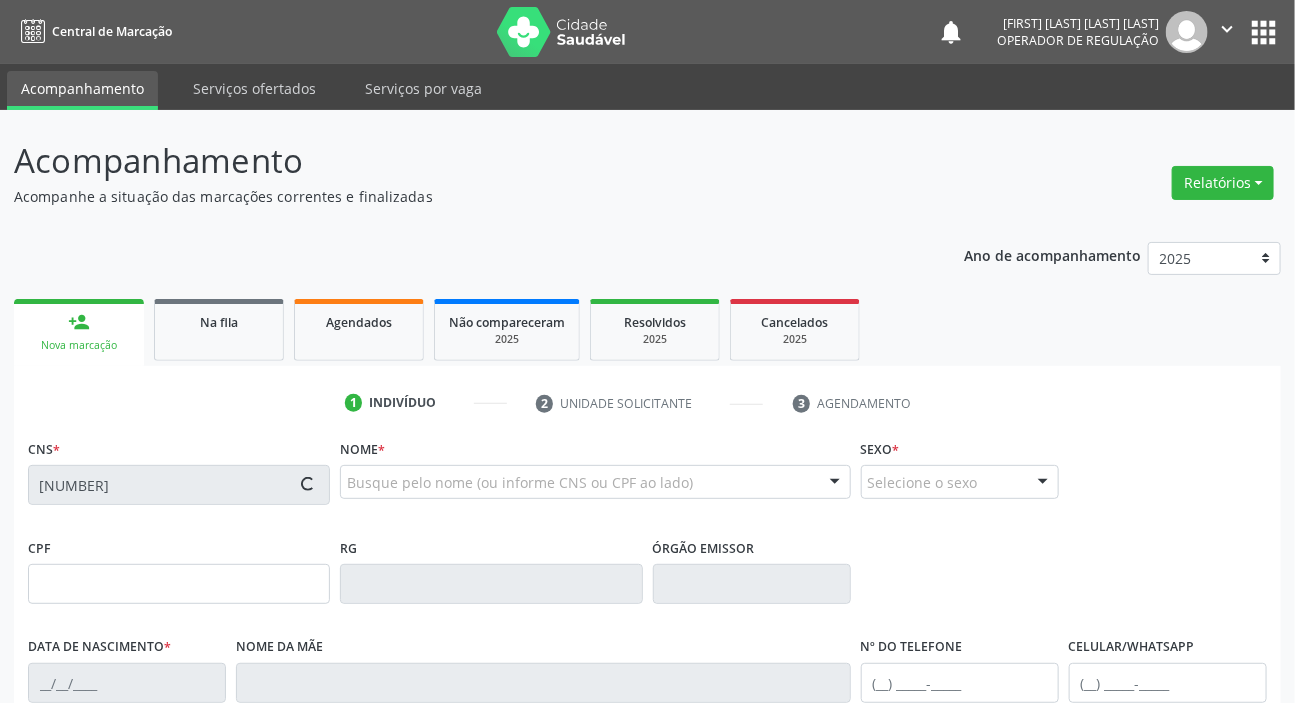 type on "(83) 99414-8951" 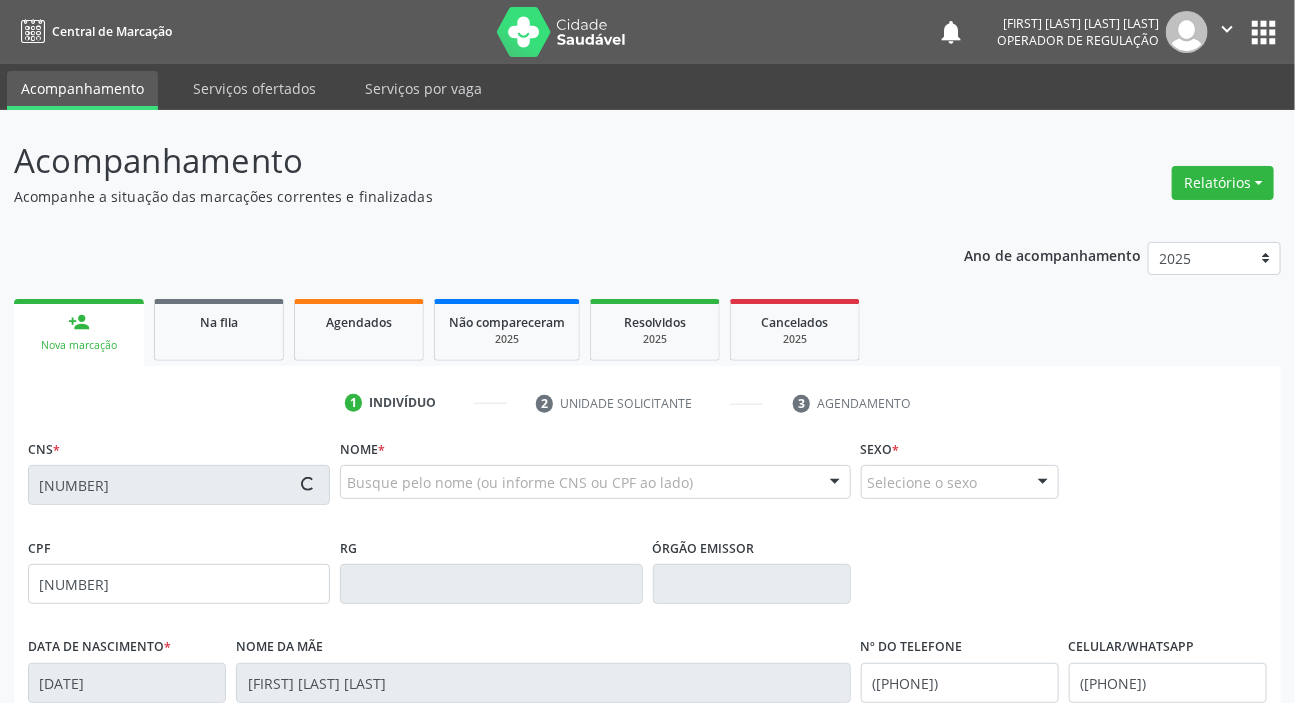 type on "025.054.744-94" 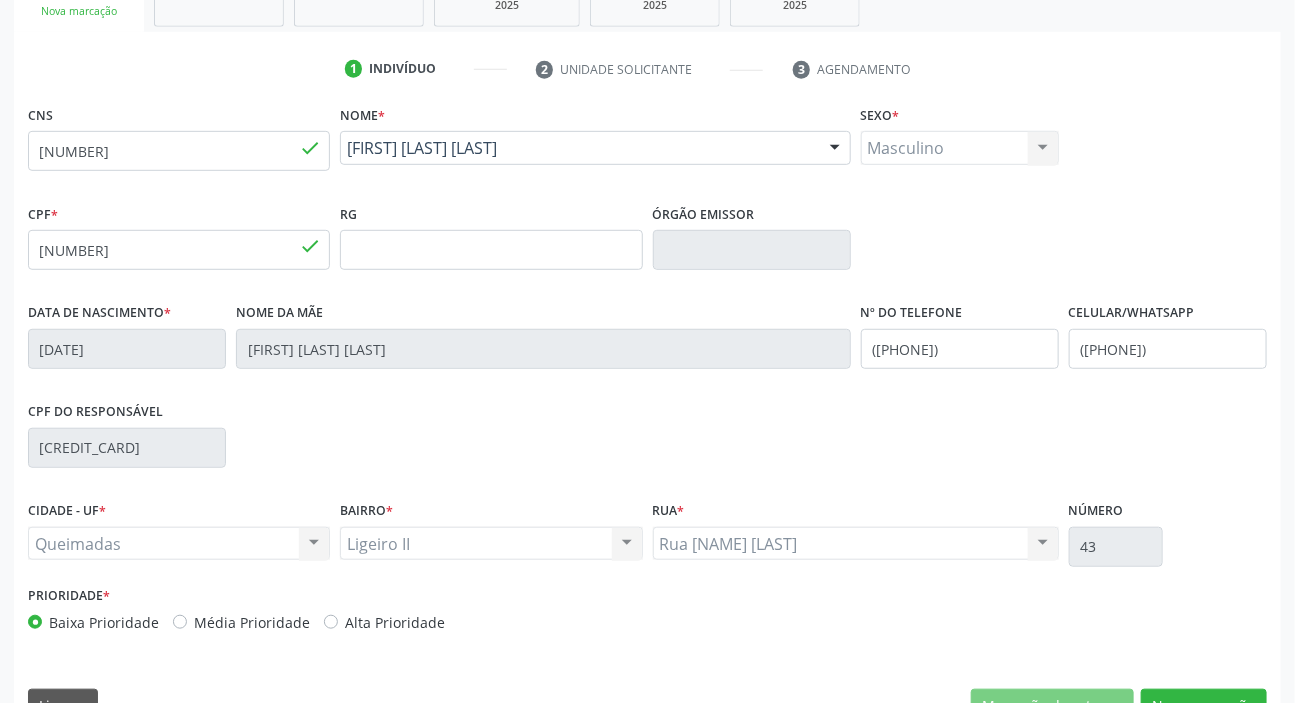 scroll, scrollTop: 380, scrollLeft: 0, axis: vertical 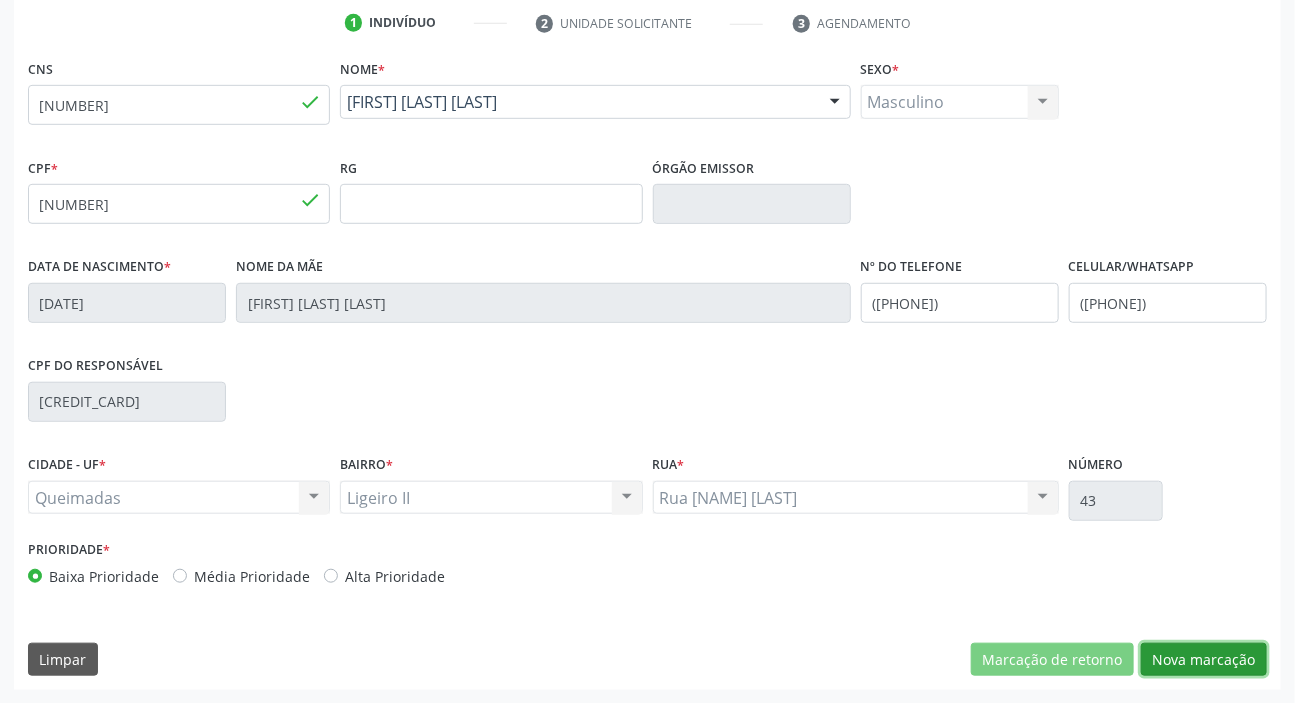 click on "Nova marcação" at bounding box center (1204, 660) 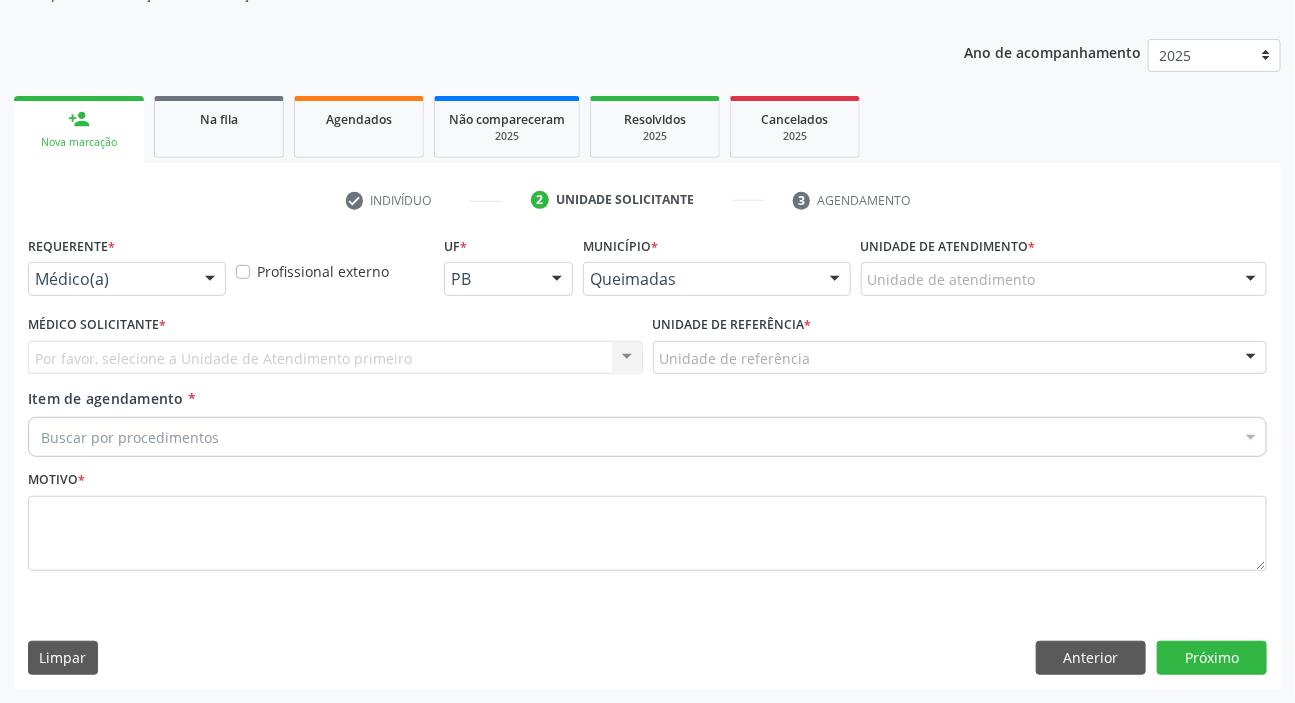 scroll, scrollTop: 201, scrollLeft: 0, axis: vertical 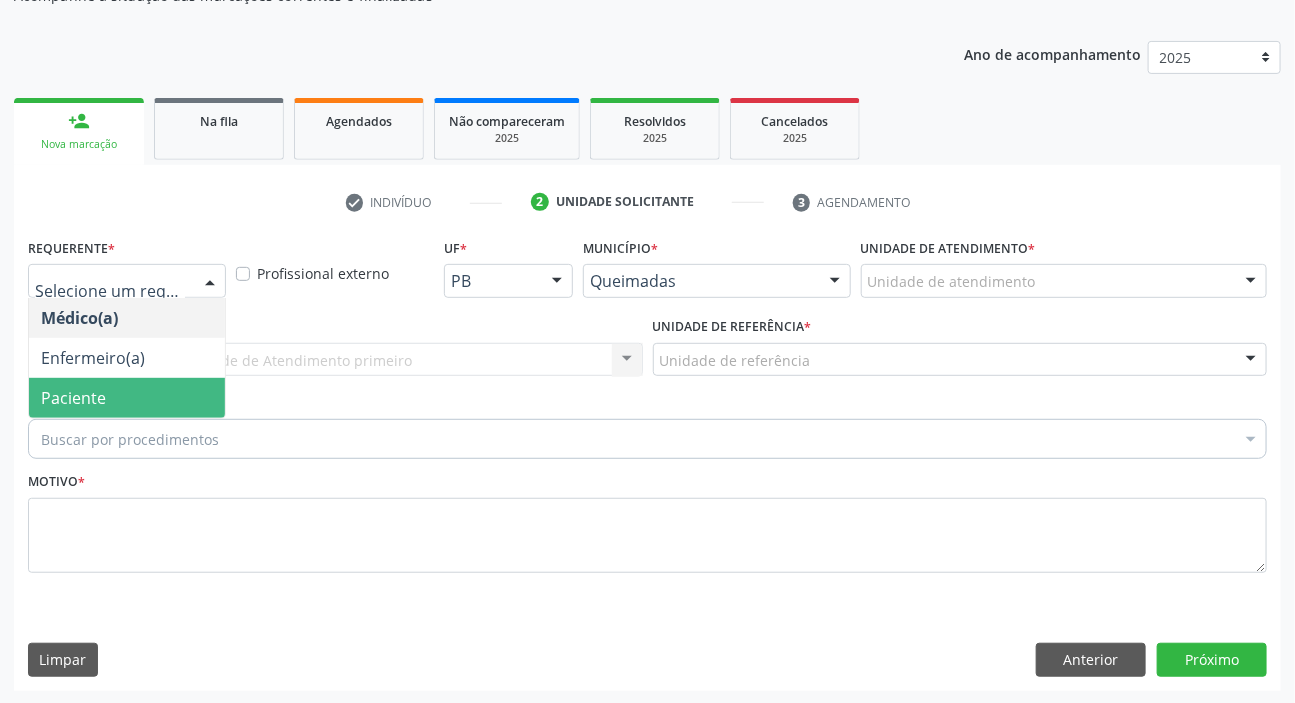click on "Paciente" at bounding box center [127, 398] 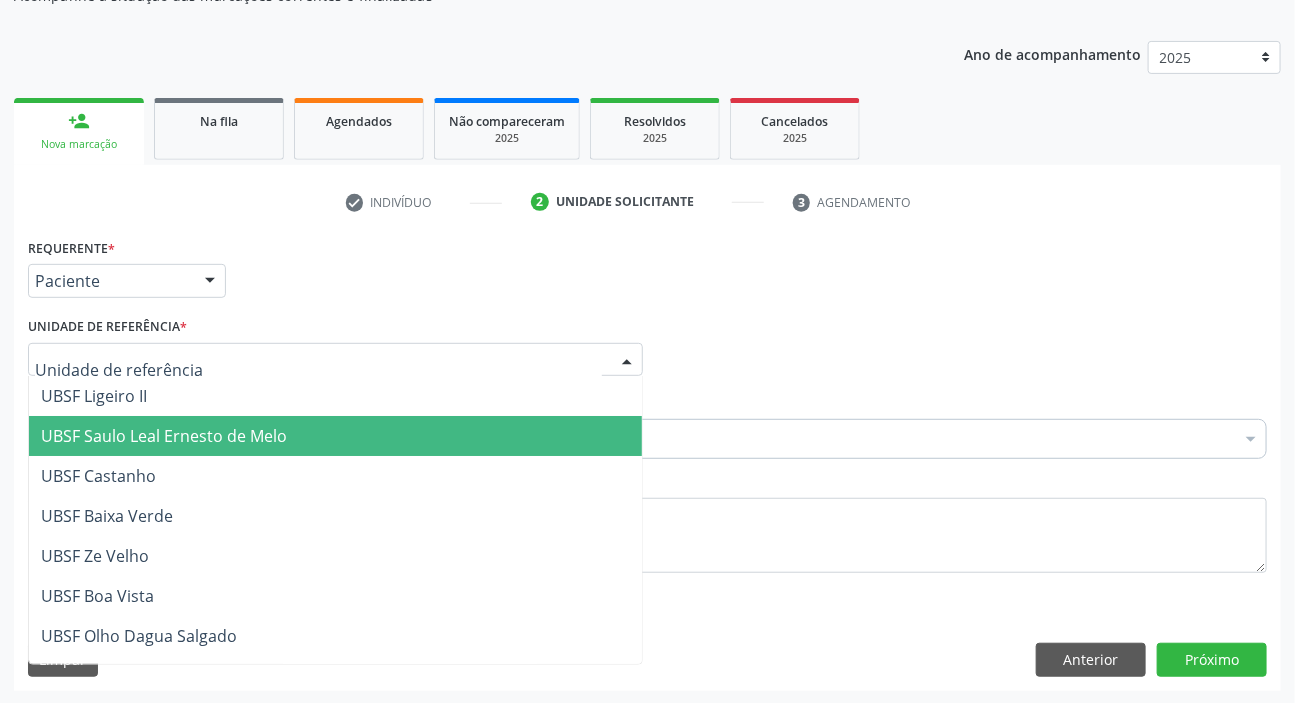 click on "UBSF Saulo Leal Ernesto de Melo" at bounding box center [335, 436] 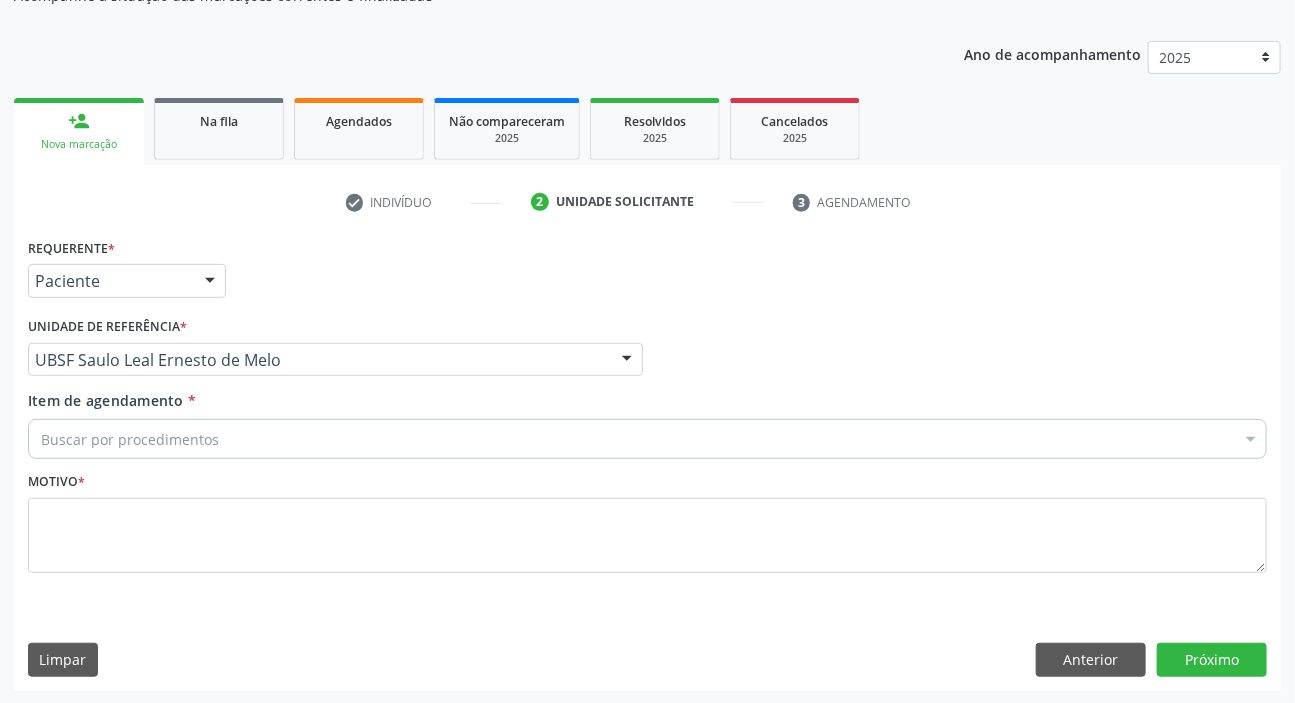 click on "Unidade de referência
*" at bounding box center (107, 327) 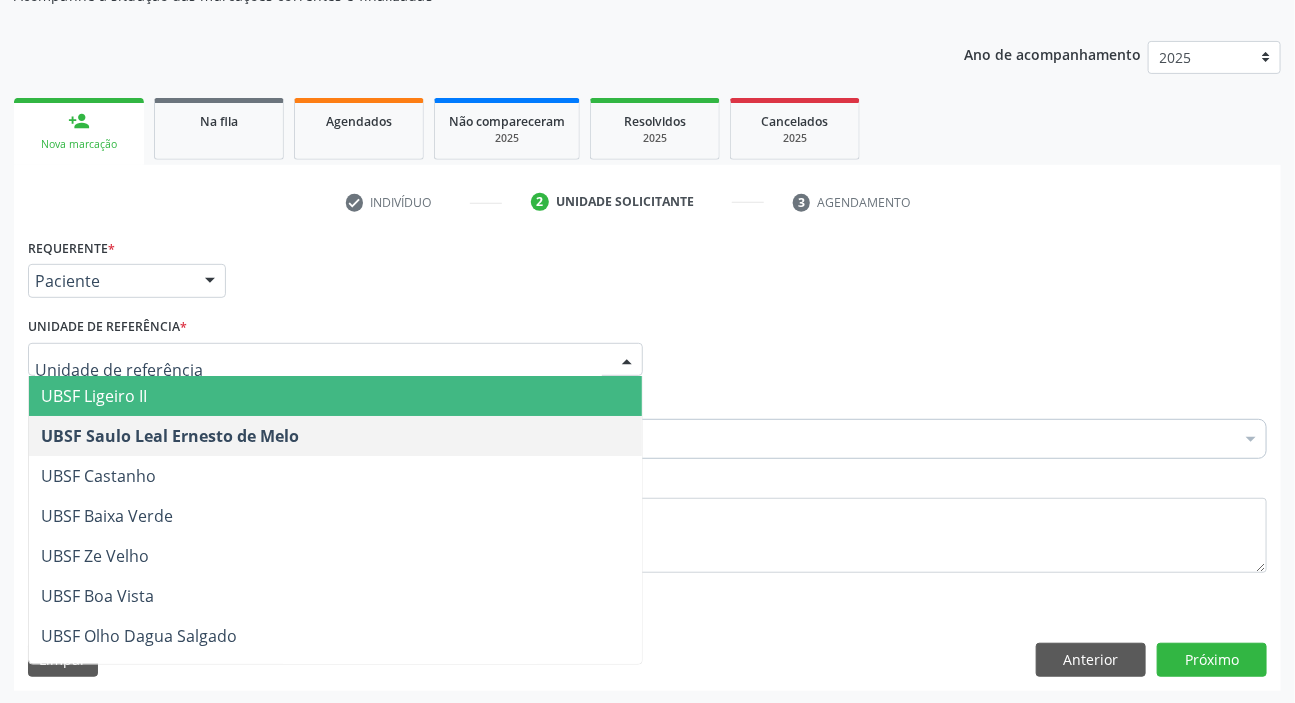 click on "UBSF Ligeiro II" at bounding box center [335, 396] 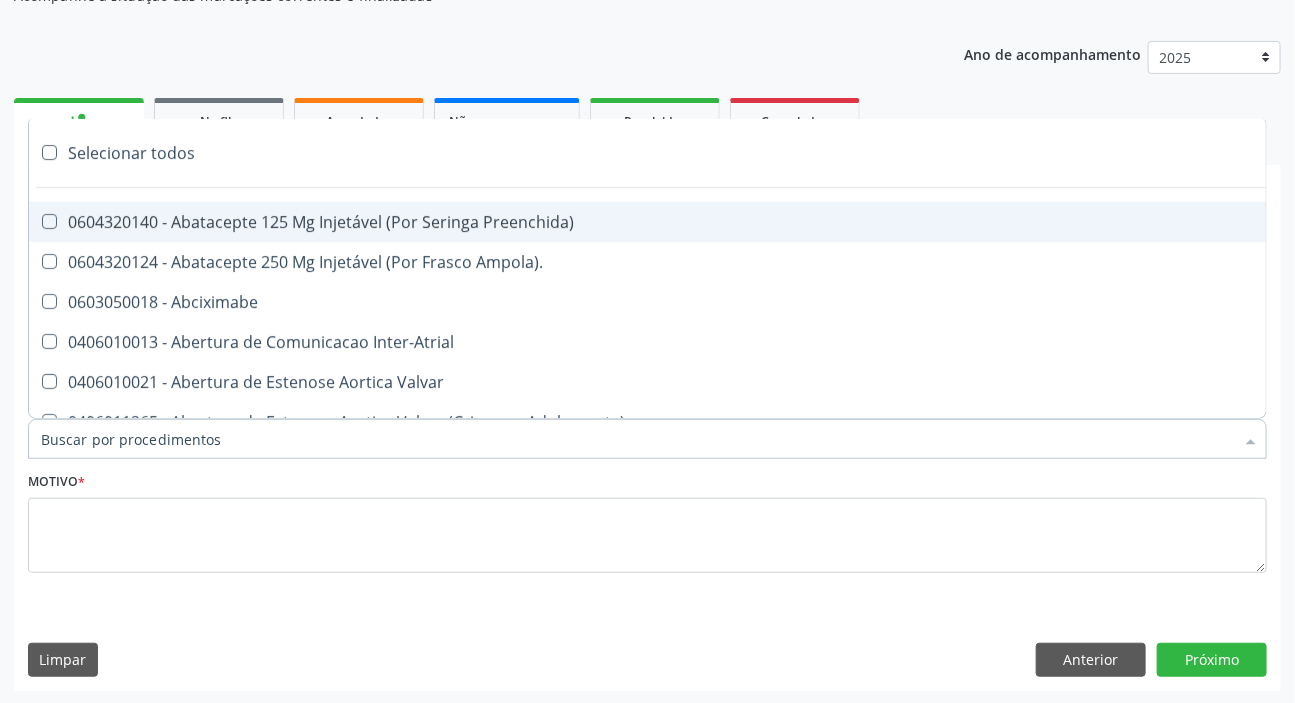 paste on "MÉDICO UR" 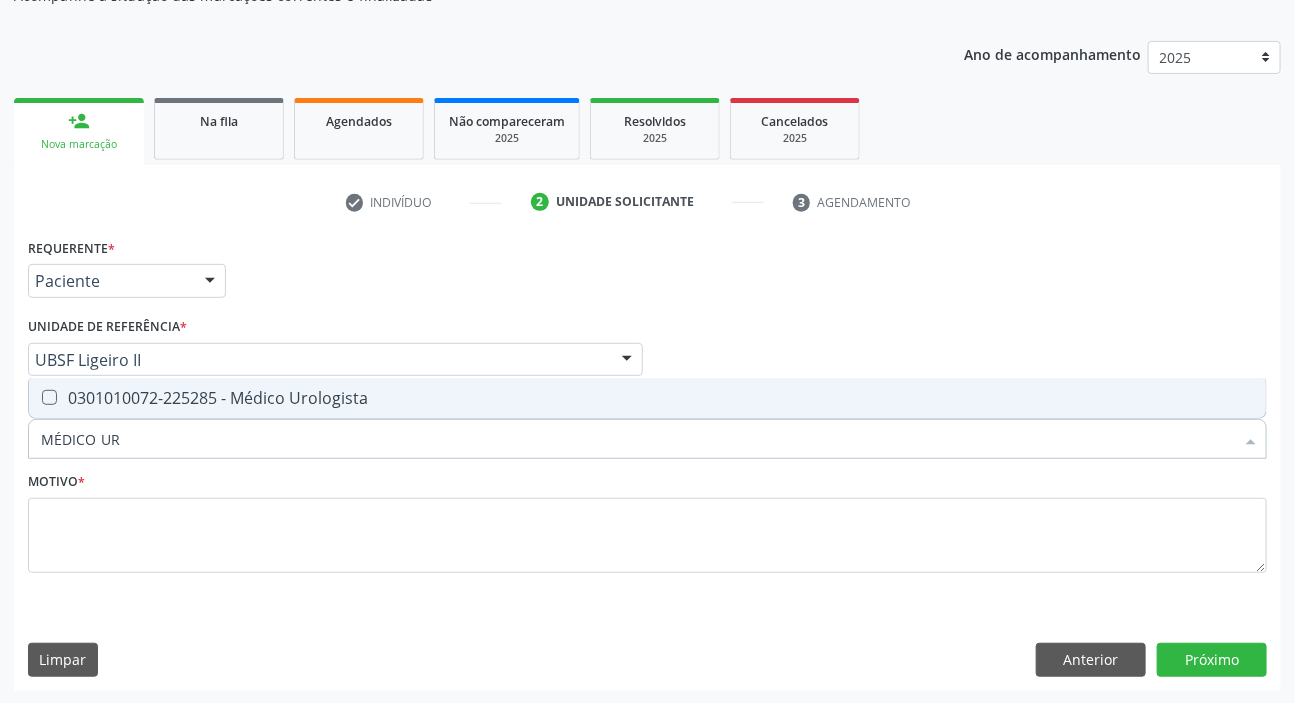 click on "0301010072-225285 - Médico Urologista" at bounding box center (647, 398) 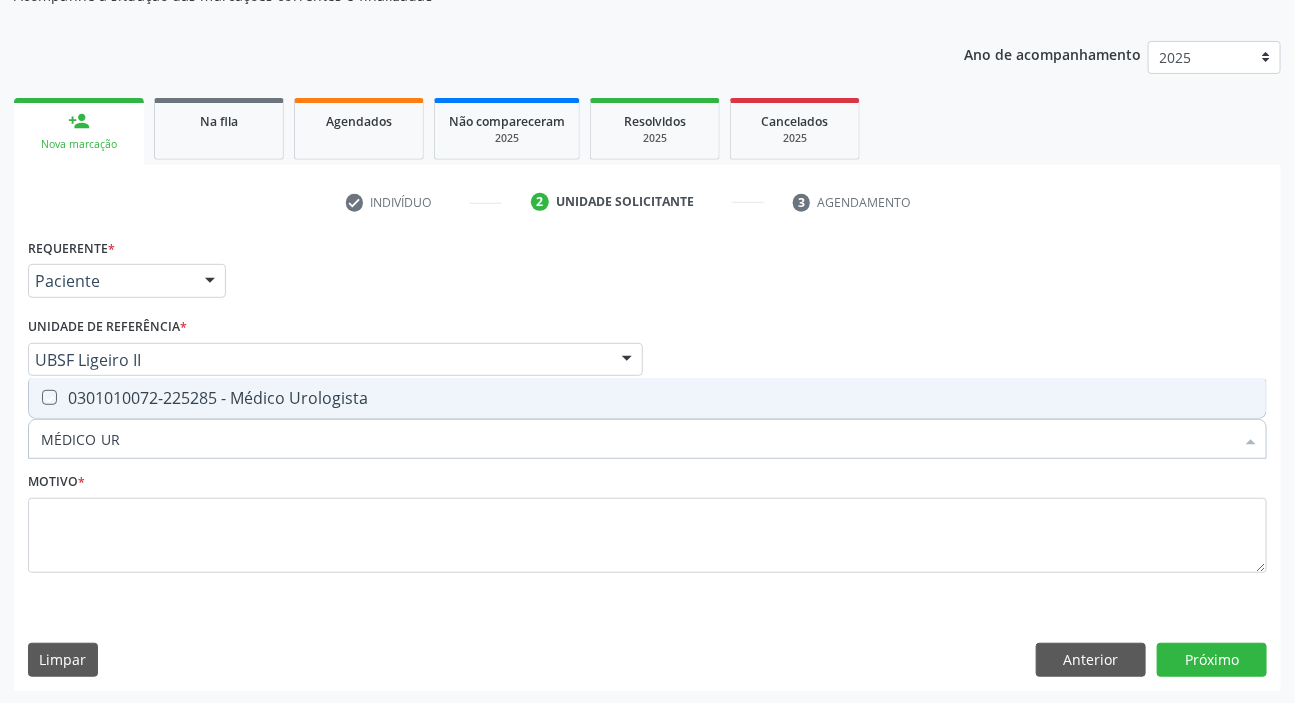 checkbox on "true" 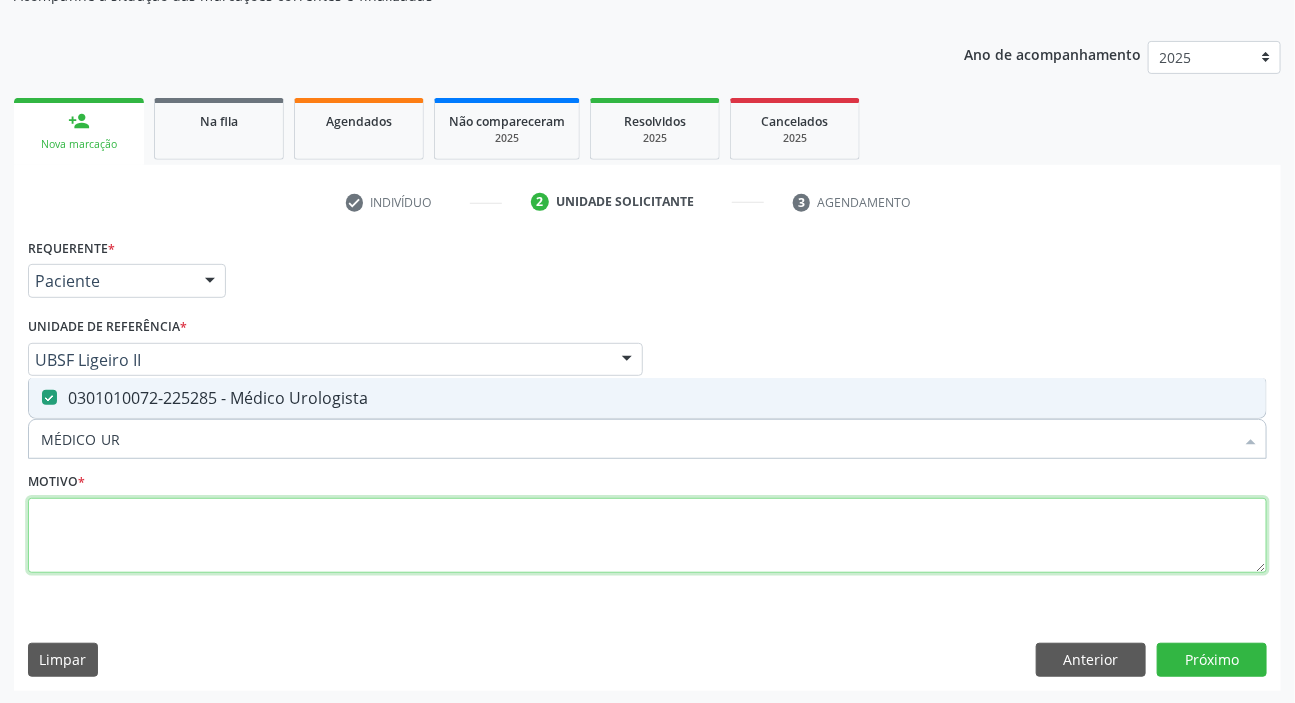click at bounding box center [647, 536] 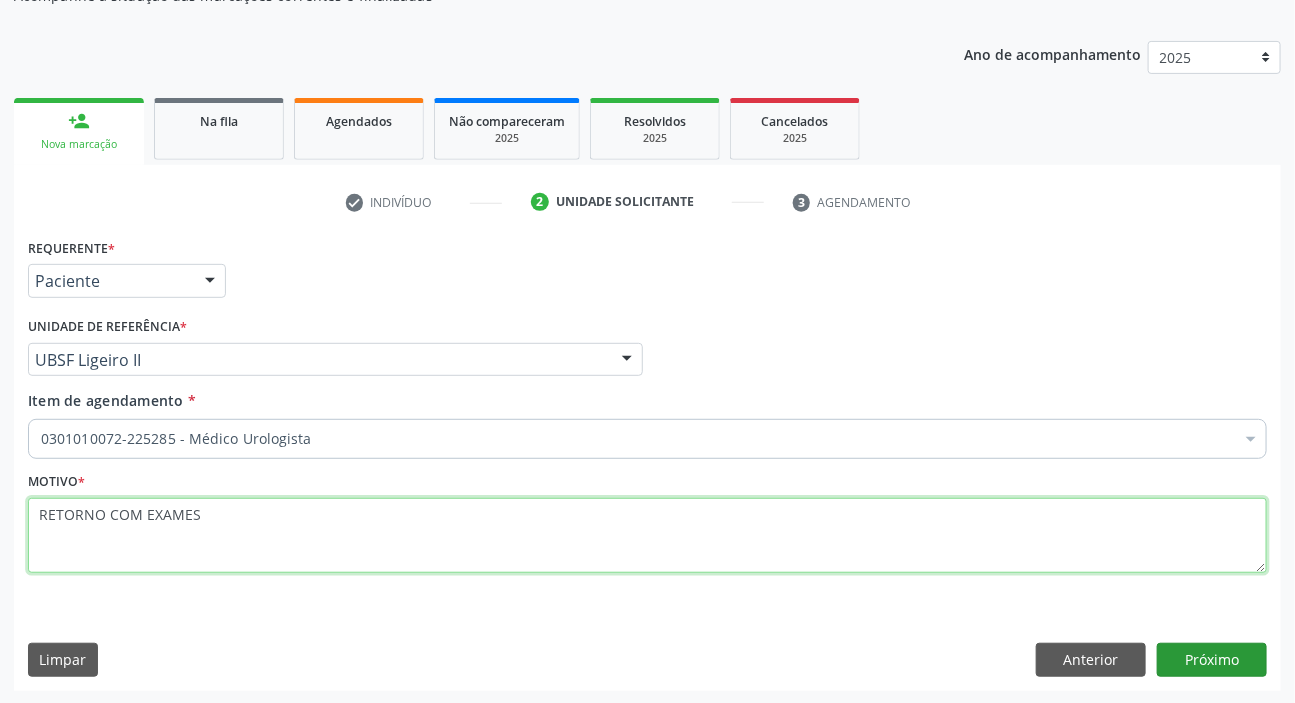 type on "RETORNO COM EXAMES" 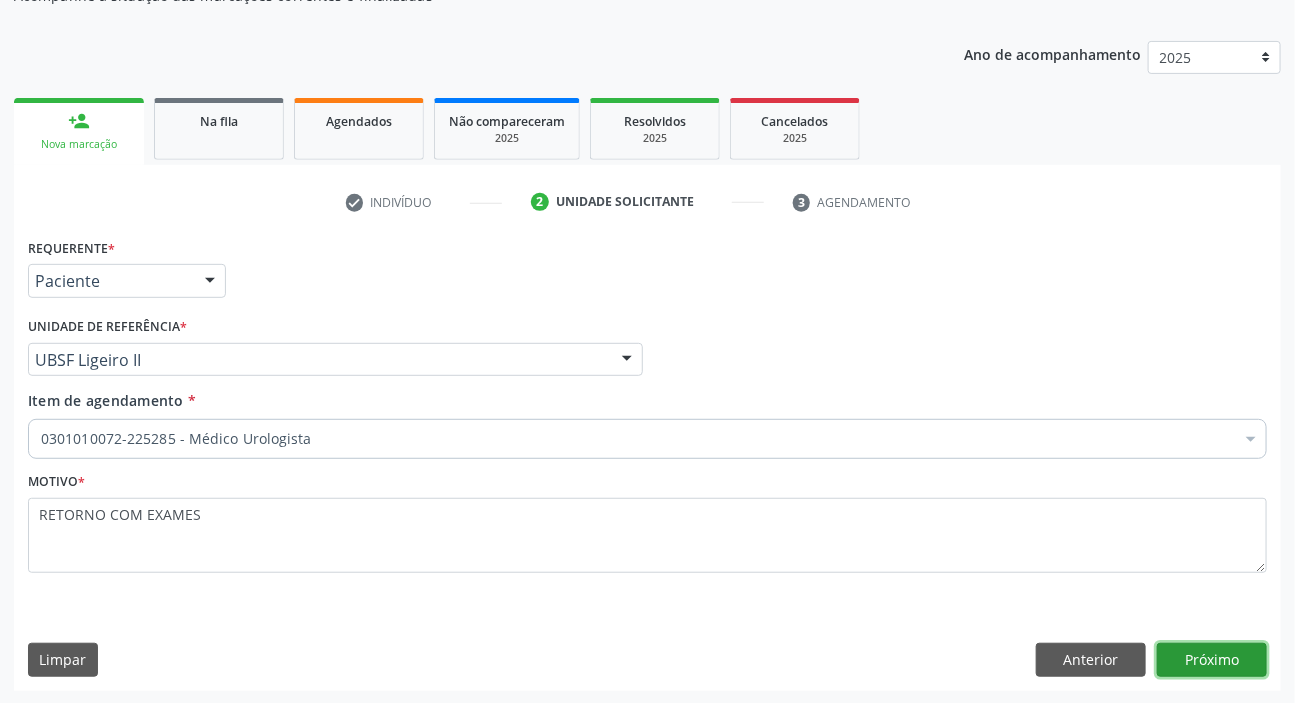 click on "Próximo" at bounding box center (1212, 660) 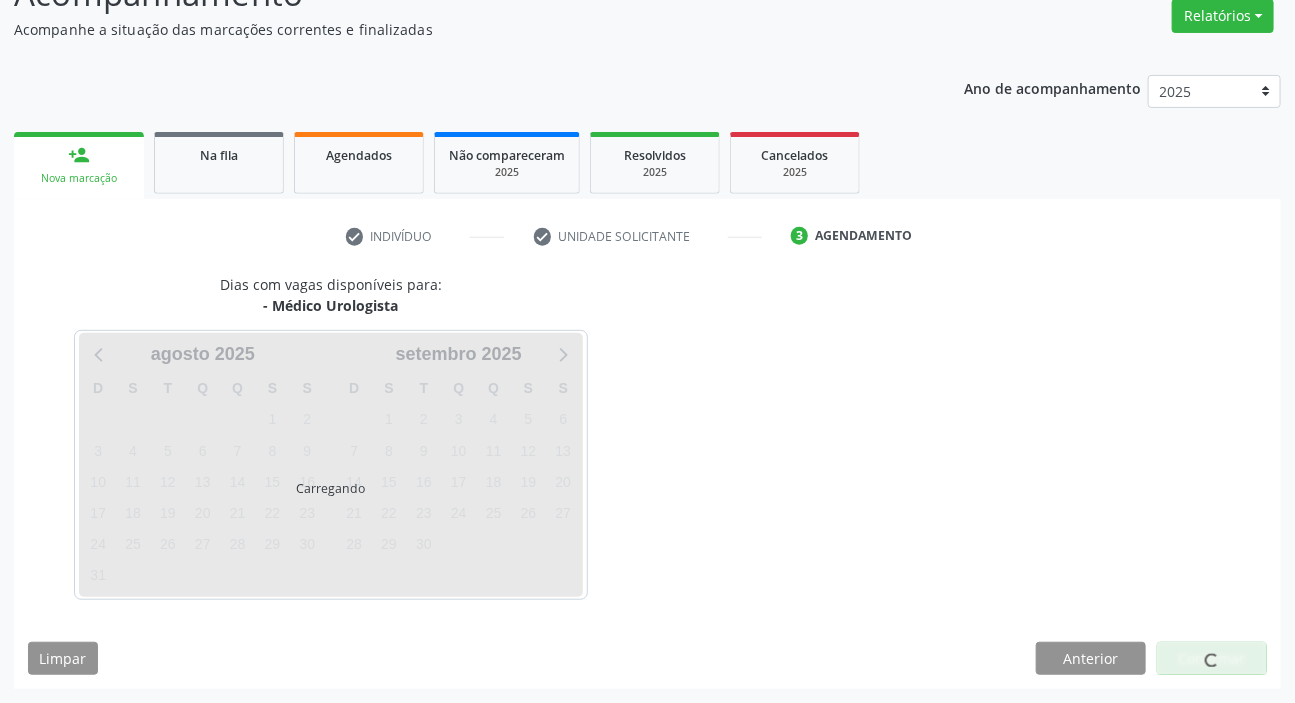scroll, scrollTop: 166, scrollLeft: 0, axis: vertical 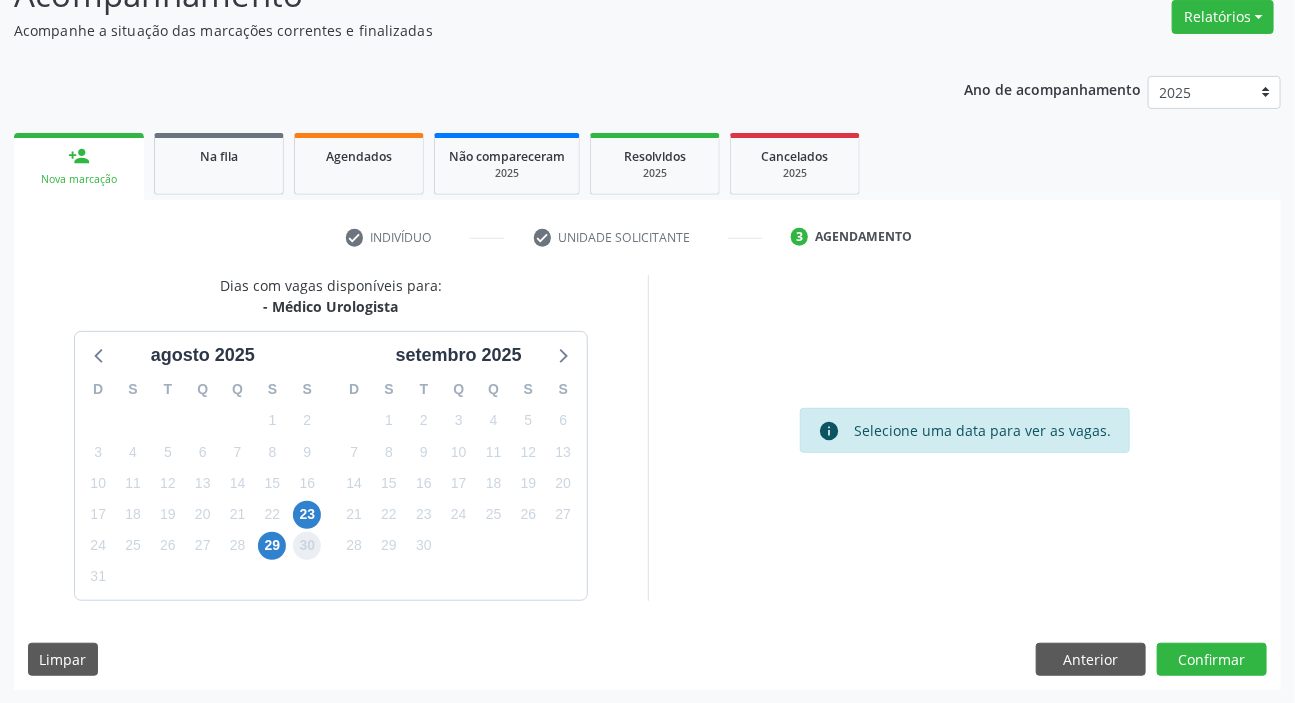 click on "30" at bounding box center [307, 546] 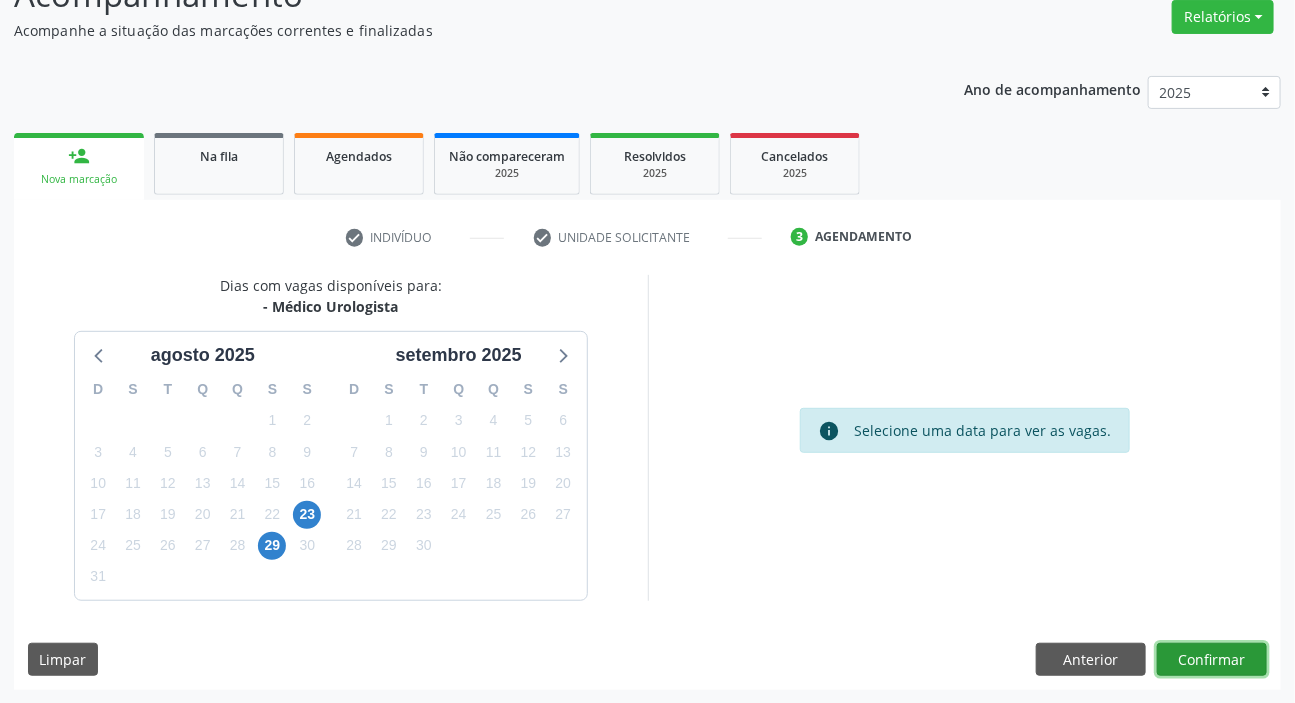 click on "Confirmar" at bounding box center [1212, 660] 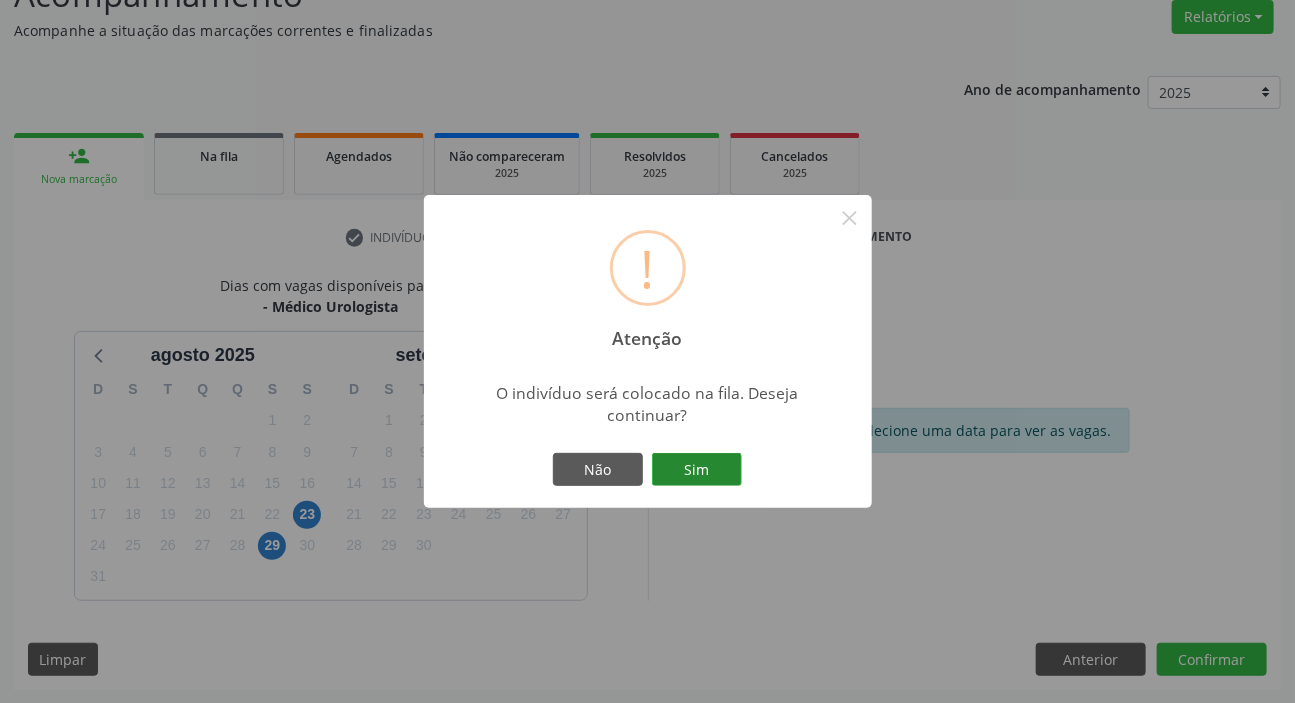 click on "Sim" at bounding box center [697, 470] 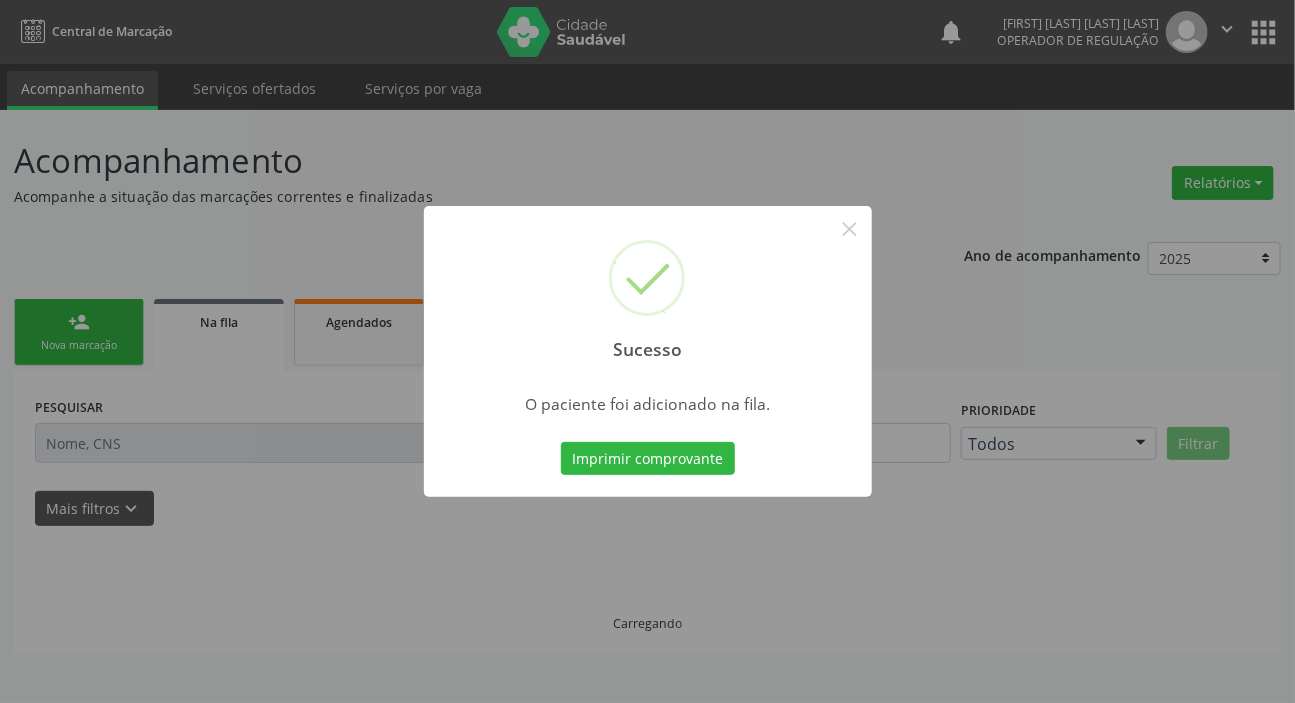 scroll, scrollTop: 0, scrollLeft: 0, axis: both 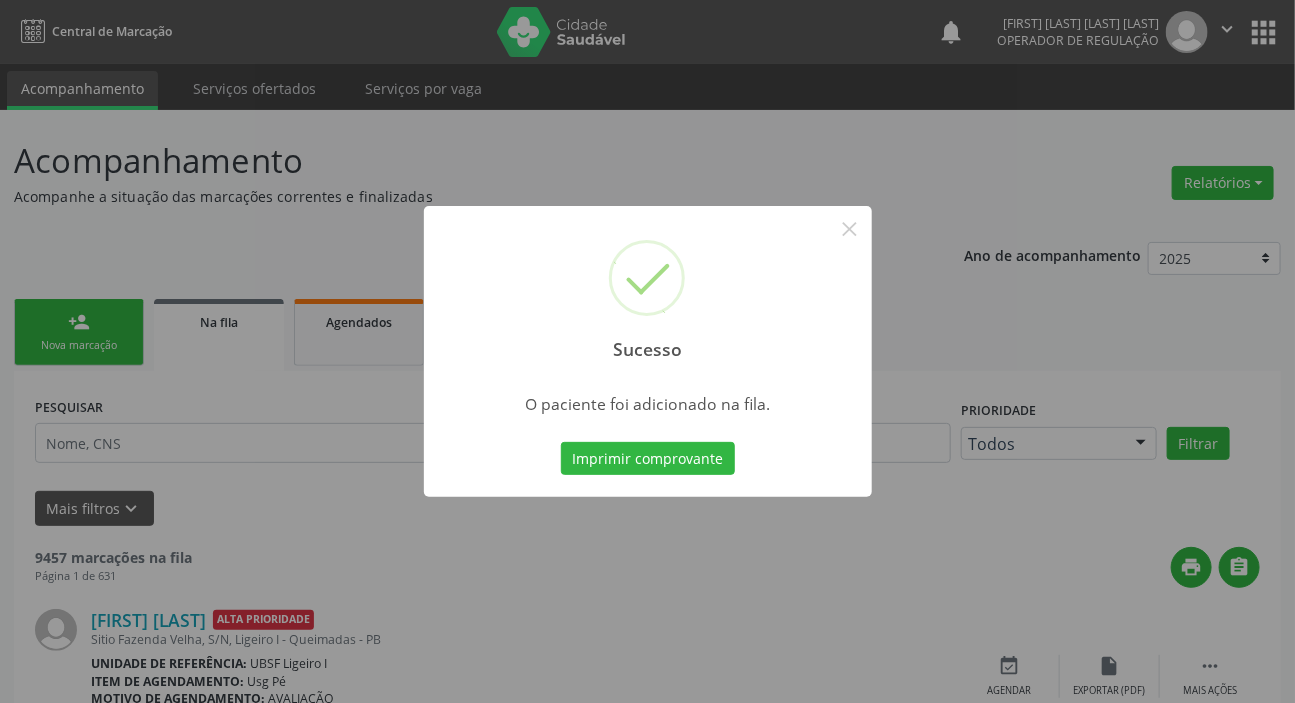 click on "Sucesso × O paciente foi adicionado na fila. Imprimir comprovante Cancel" at bounding box center (647, 351) 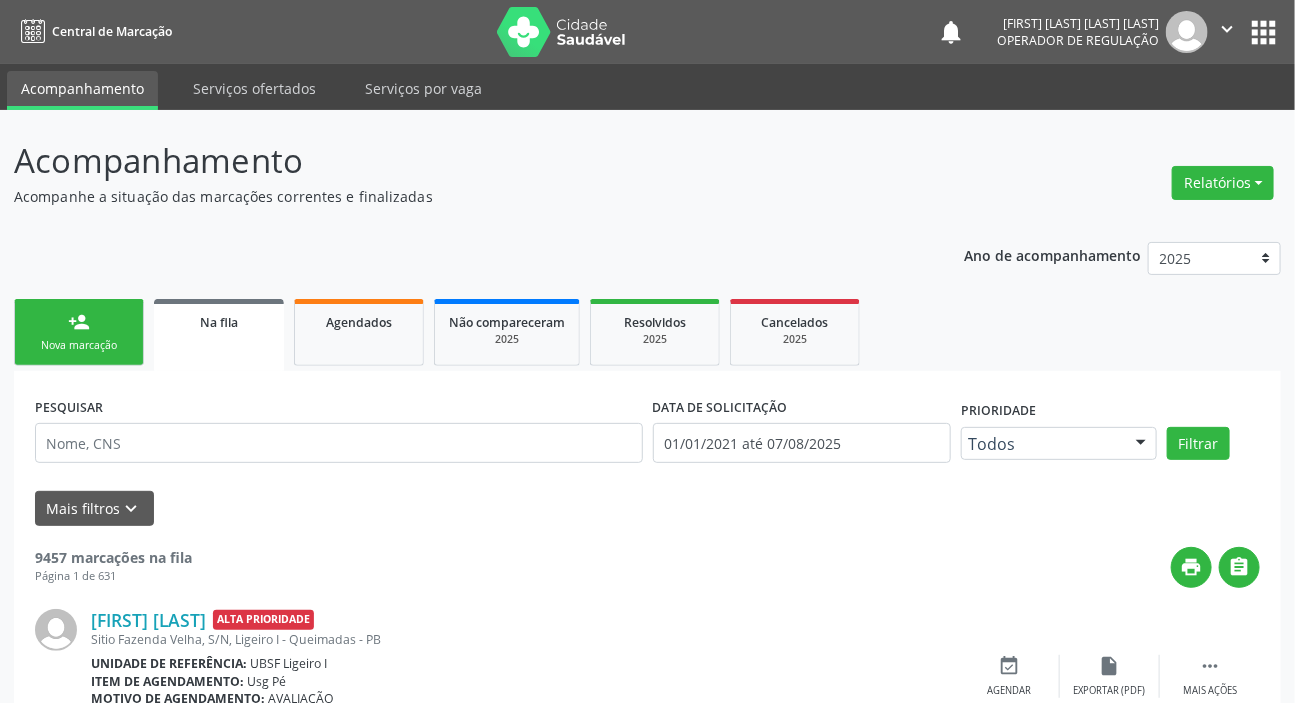 click on "Nova marcação" at bounding box center (79, 345) 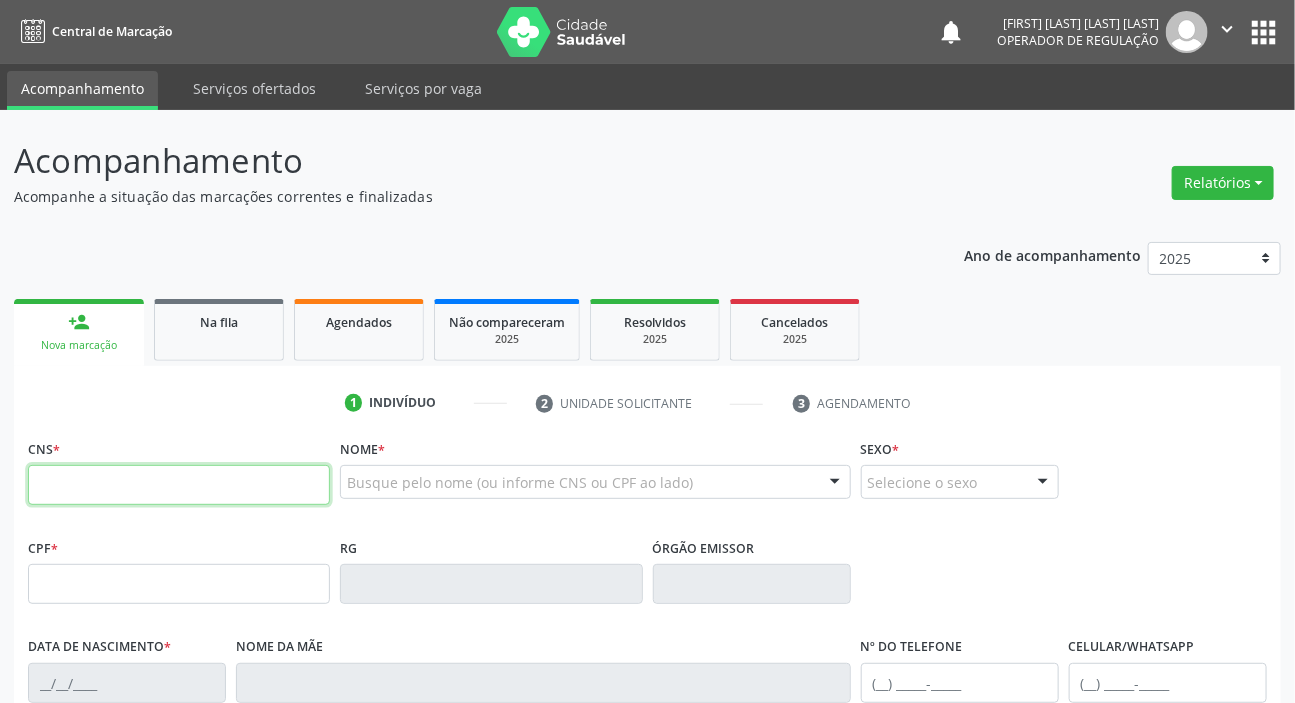 click at bounding box center [179, 485] 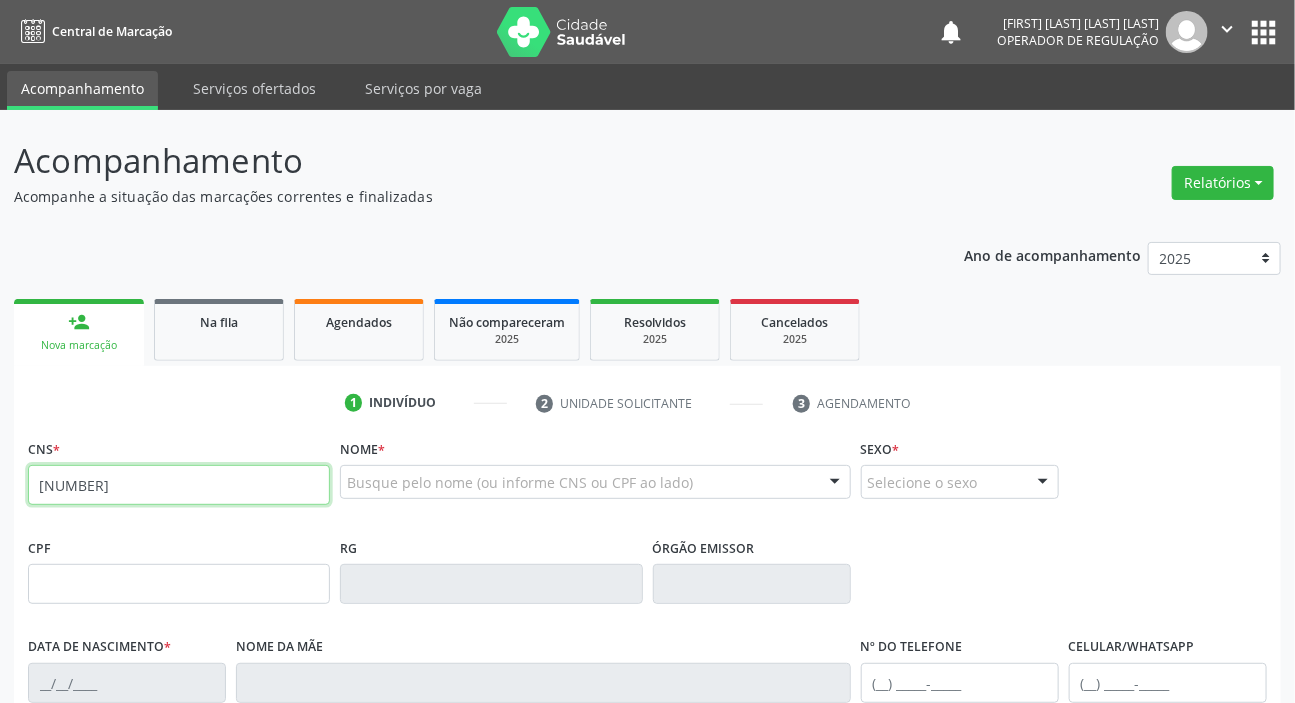 type on "704 0043 8548 7666" 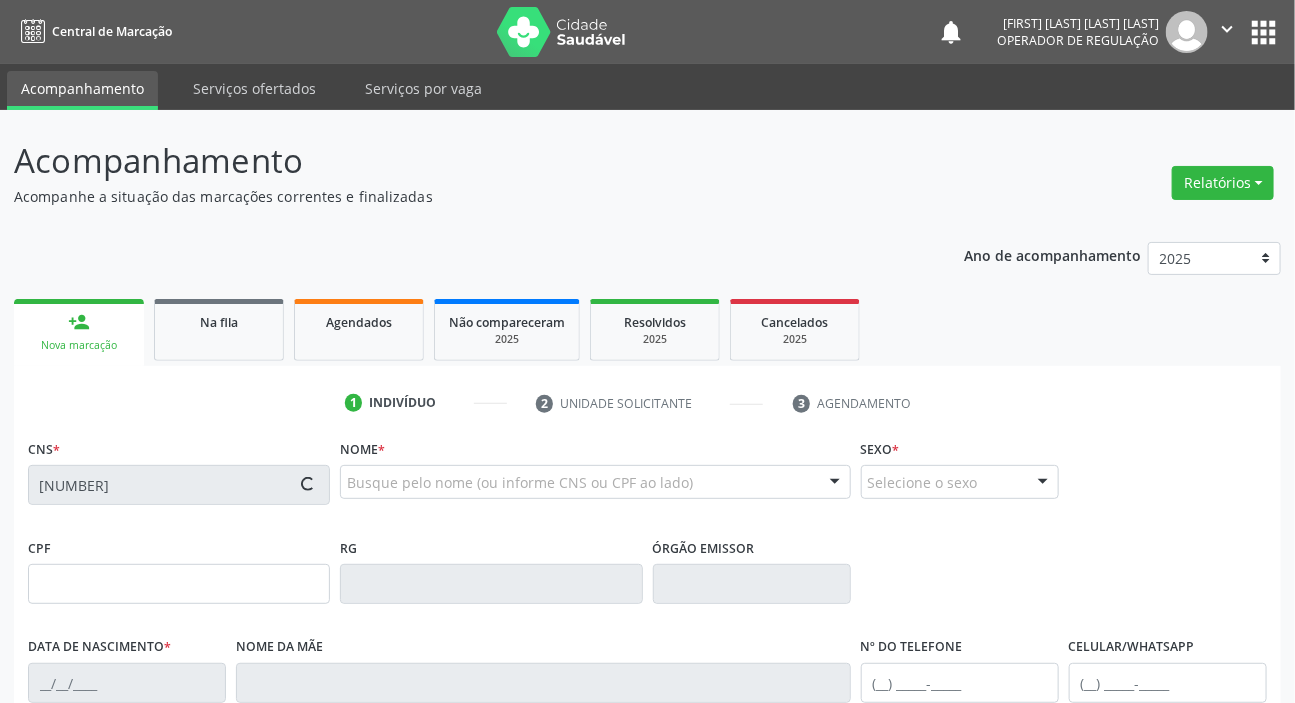 type on "102.494.244-95" 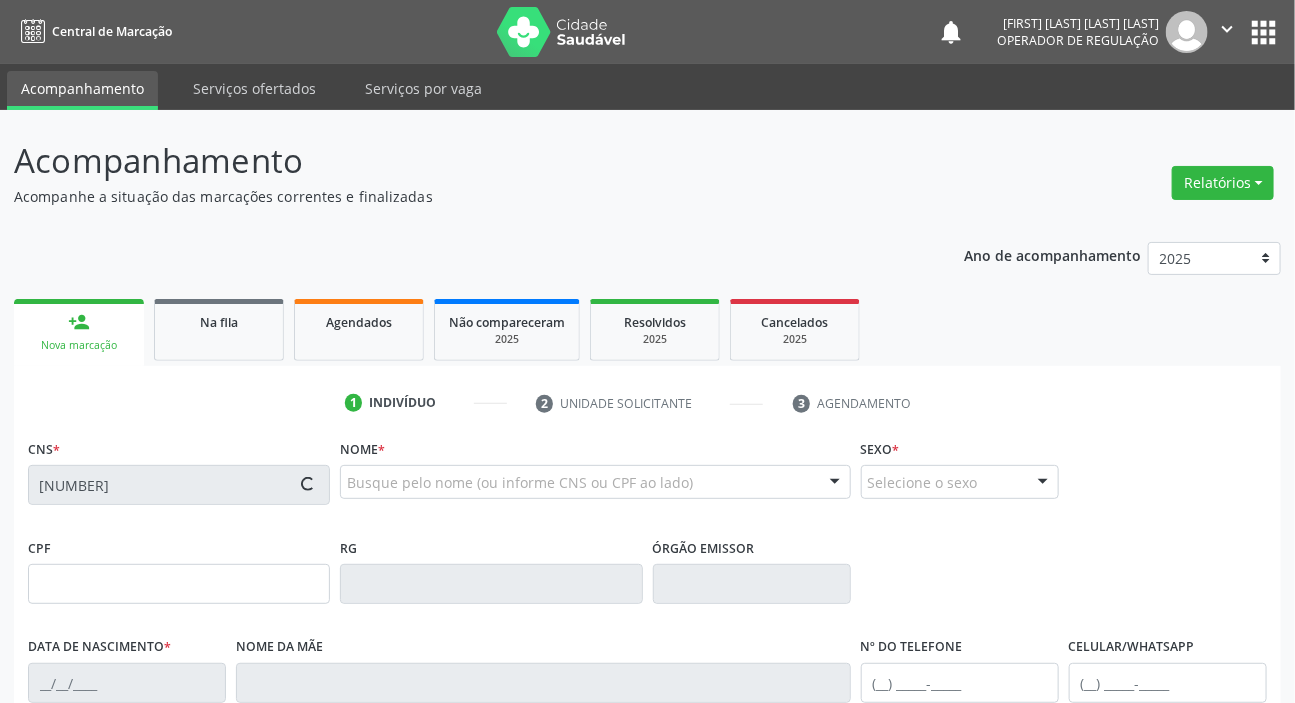 type on "24/12/1991" 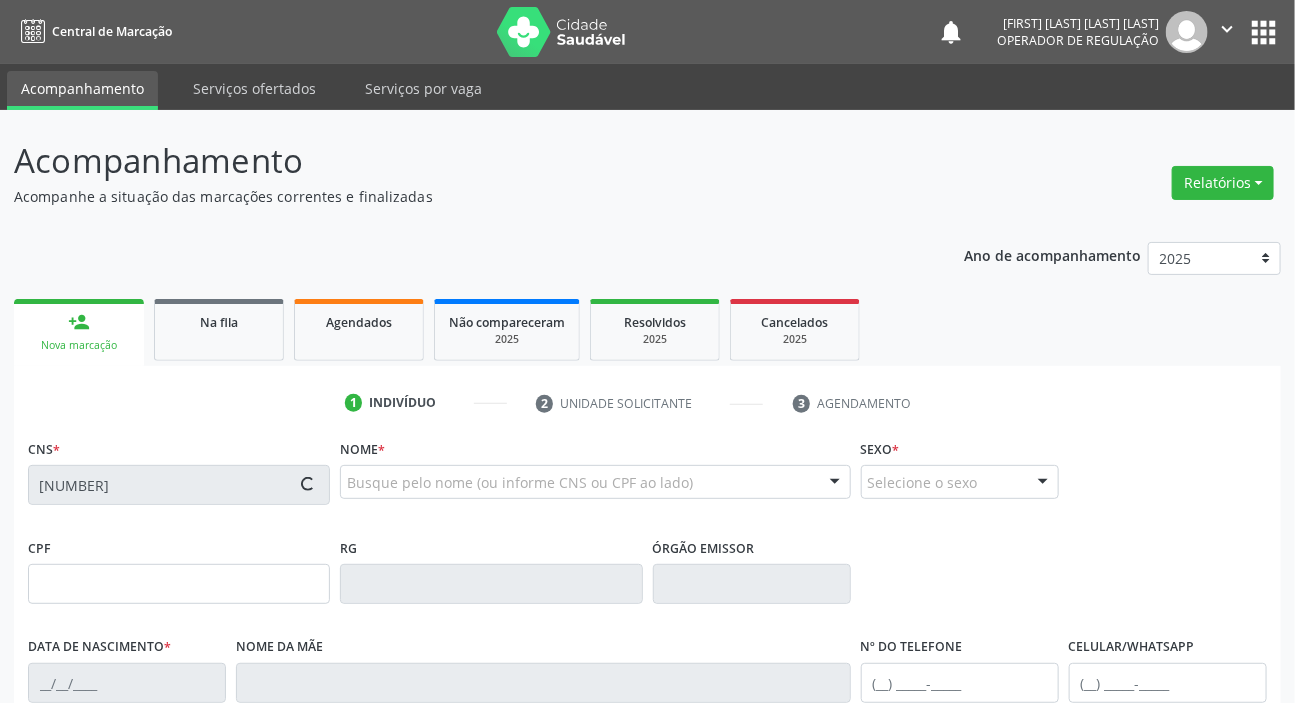 type on "(83) 99400-3193" 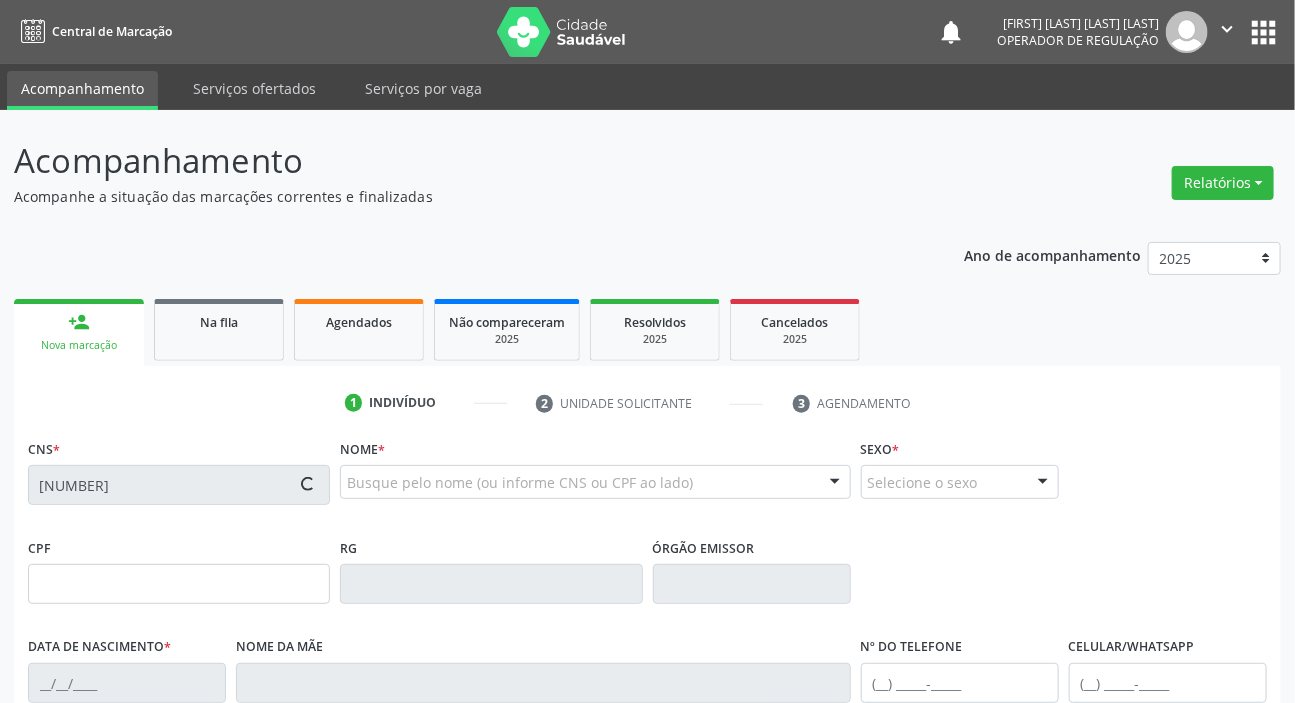 type on "(83) 99400-3193" 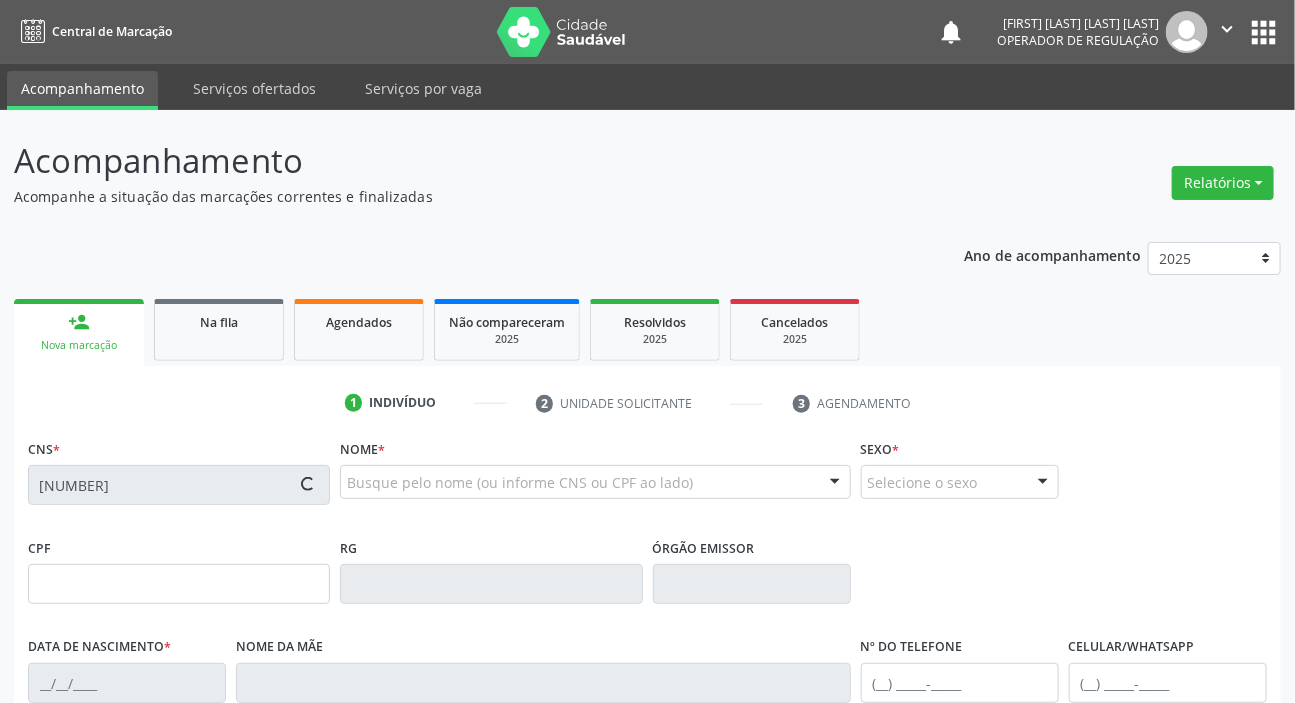 type on "082.488.124-99" 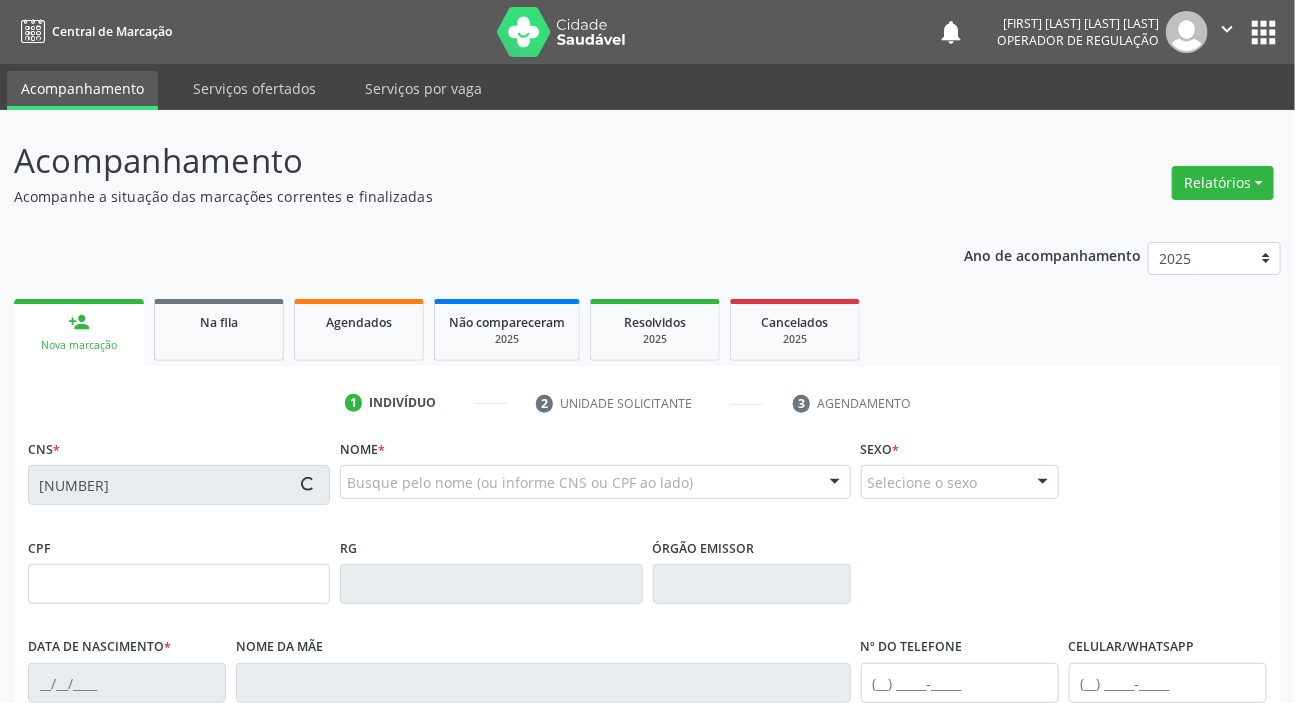 type on "S/N" 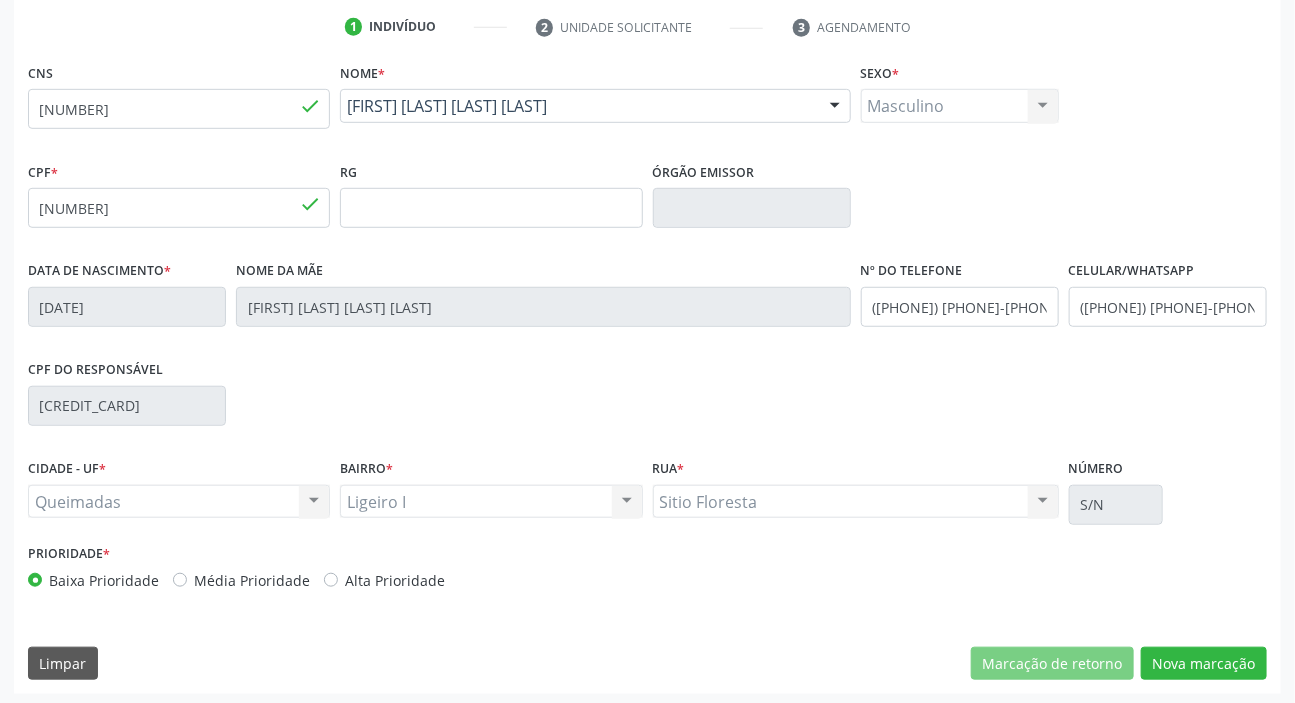 scroll, scrollTop: 380, scrollLeft: 0, axis: vertical 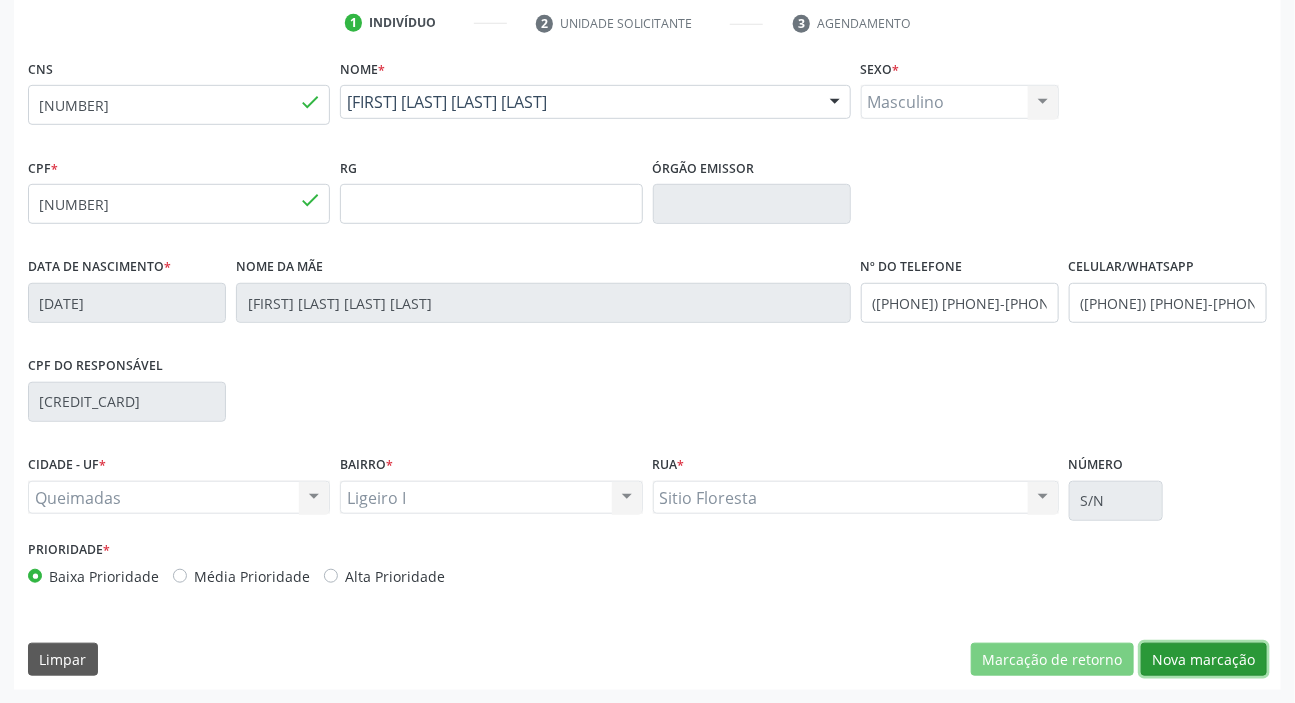 click on "Nova marcação" at bounding box center [1204, 660] 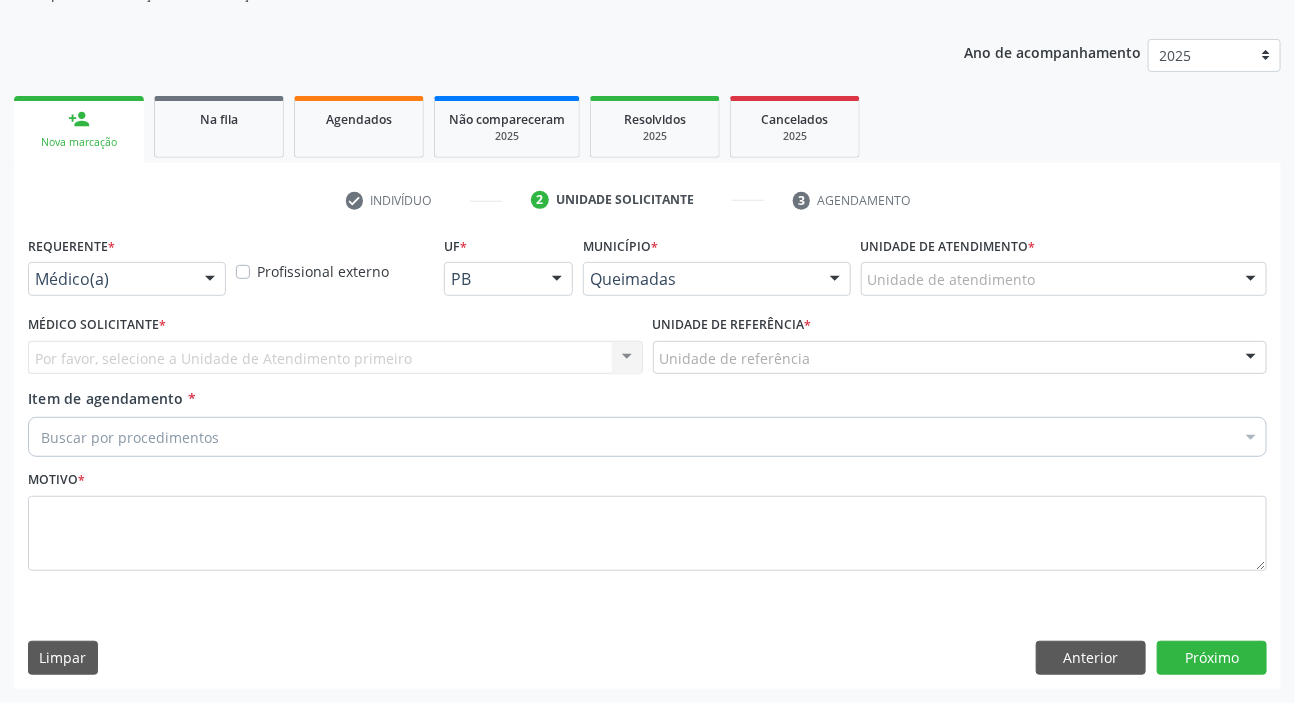 scroll, scrollTop: 201, scrollLeft: 0, axis: vertical 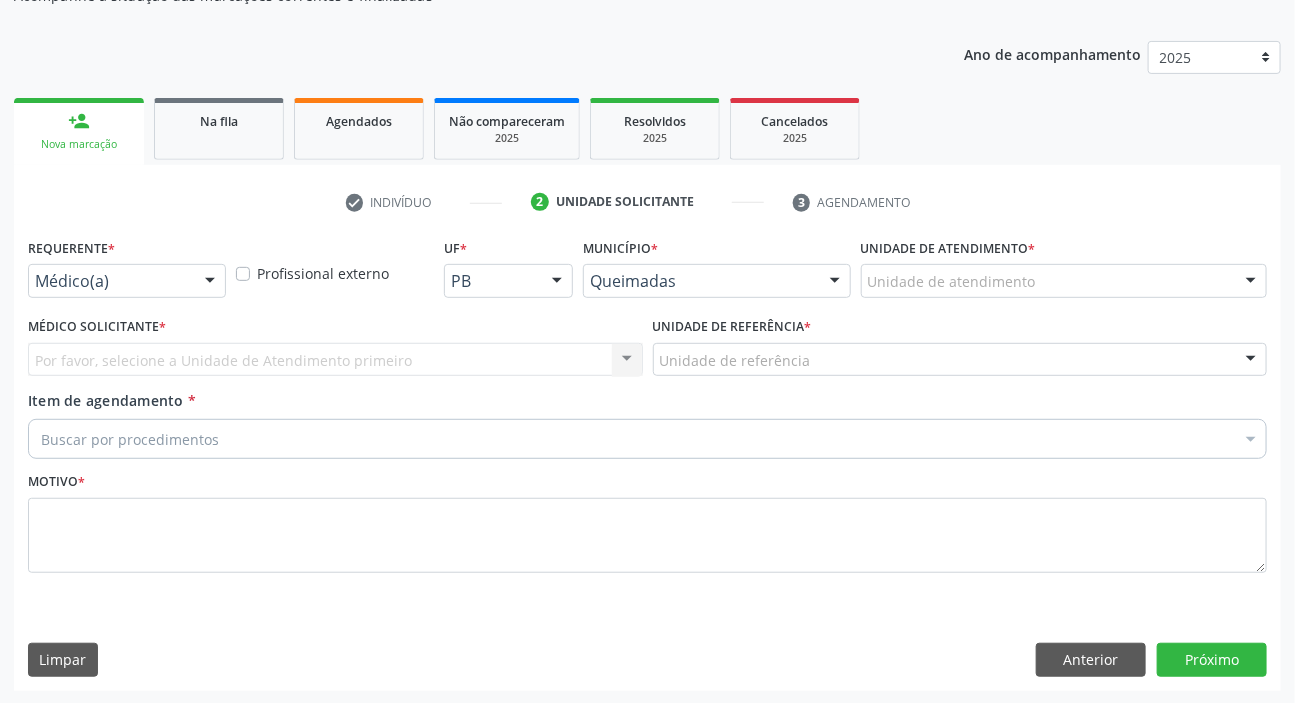 click on "Médico(a)" at bounding box center (127, 281) 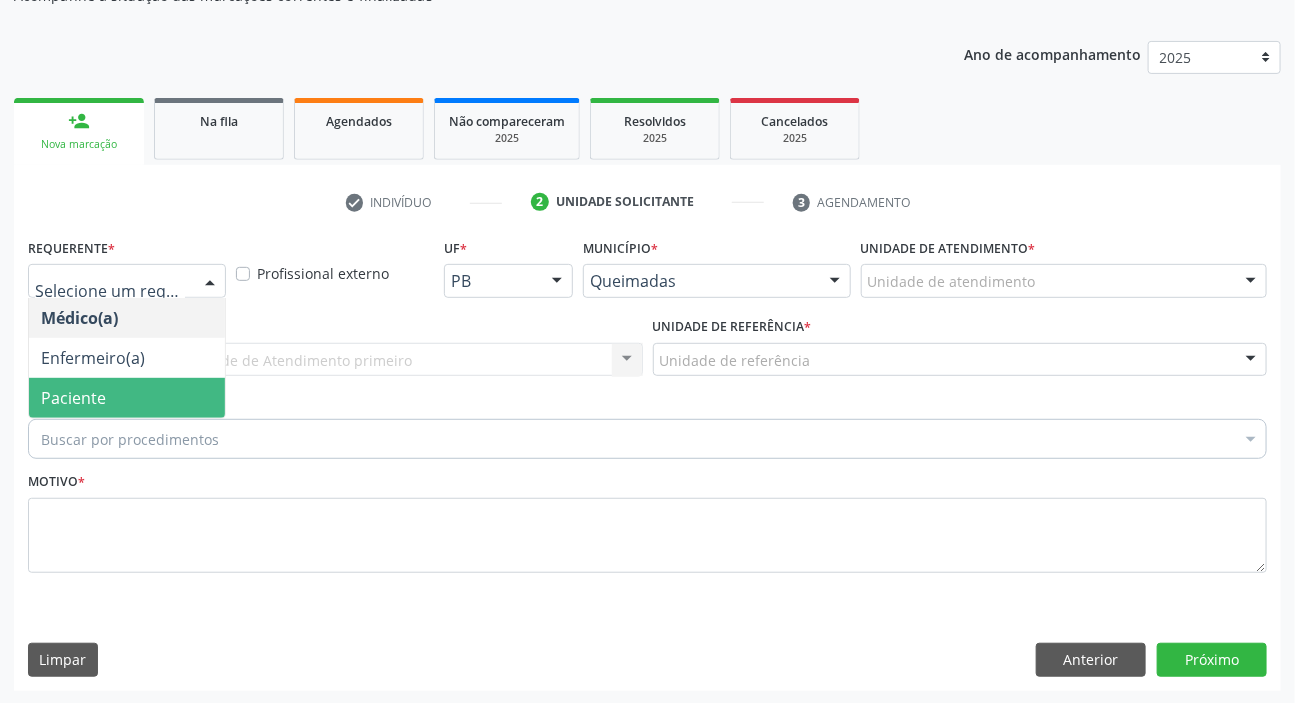 click on "Paciente" at bounding box center [127, 398] 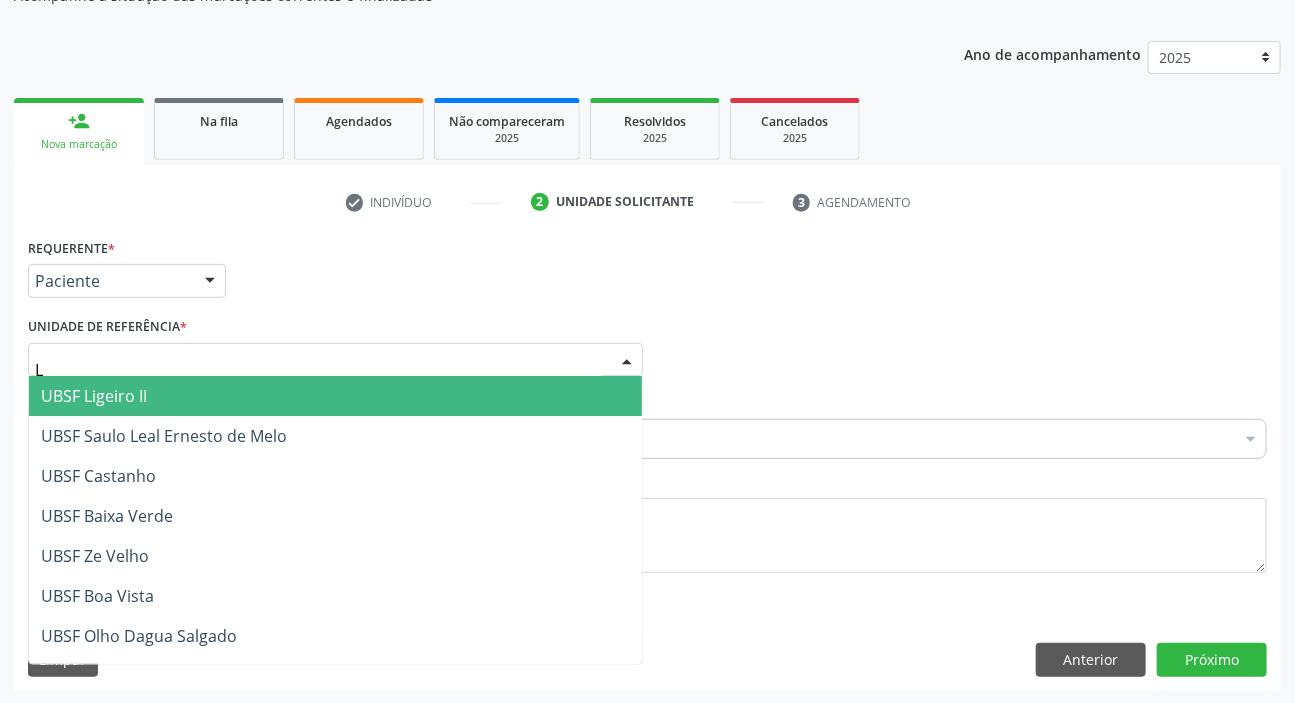 type on "LI" 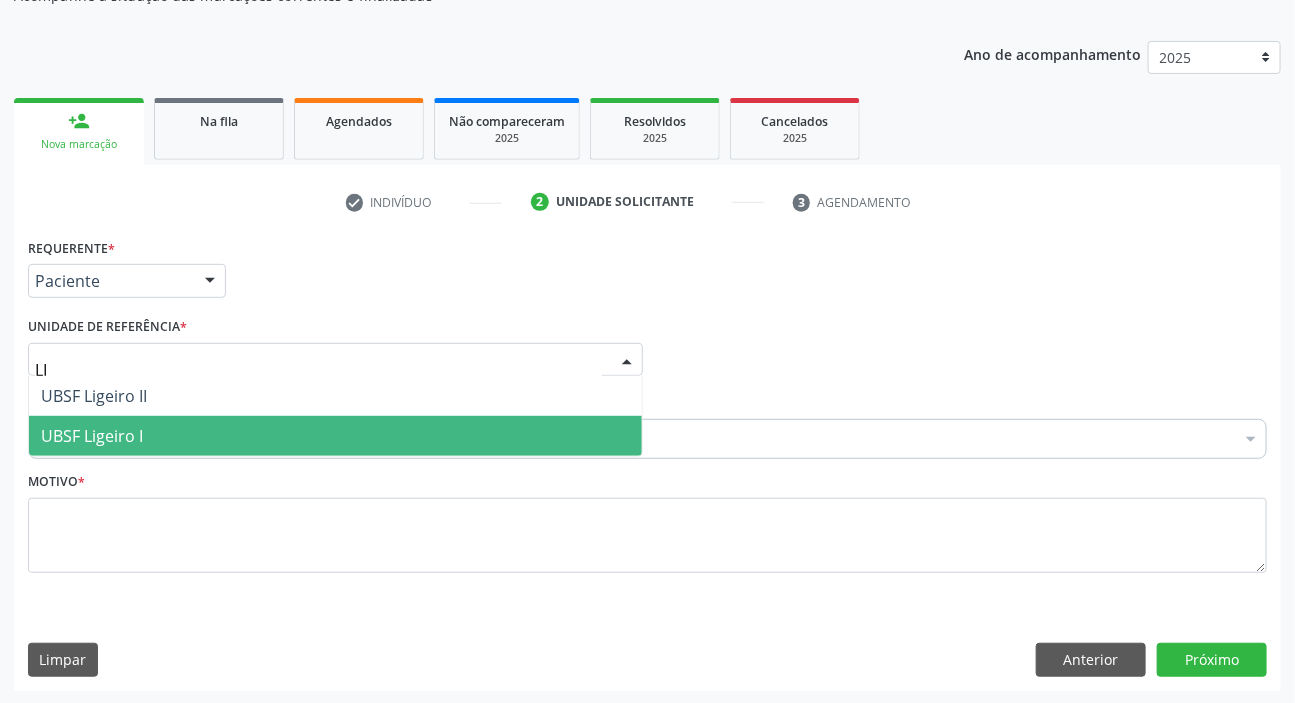 click on "UBSF Ligeiro I" at bounding box center [335, 436] 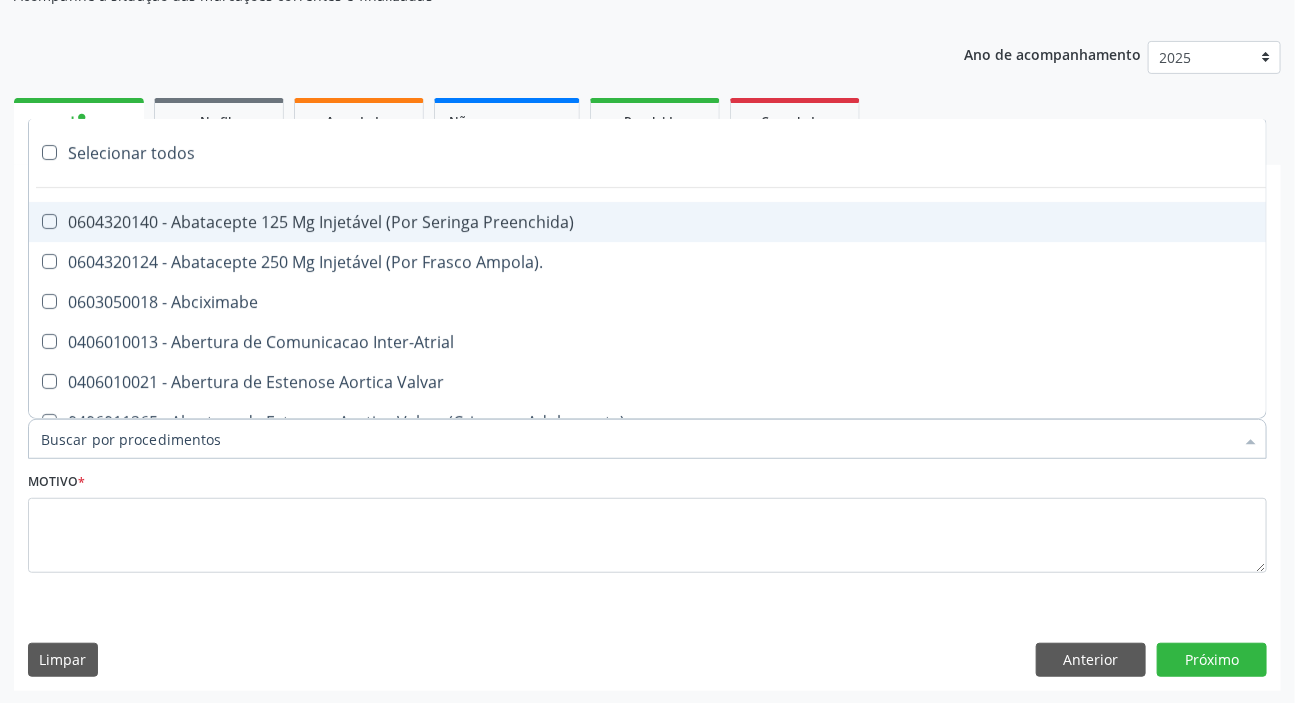 paste on "MÉDICO UR" 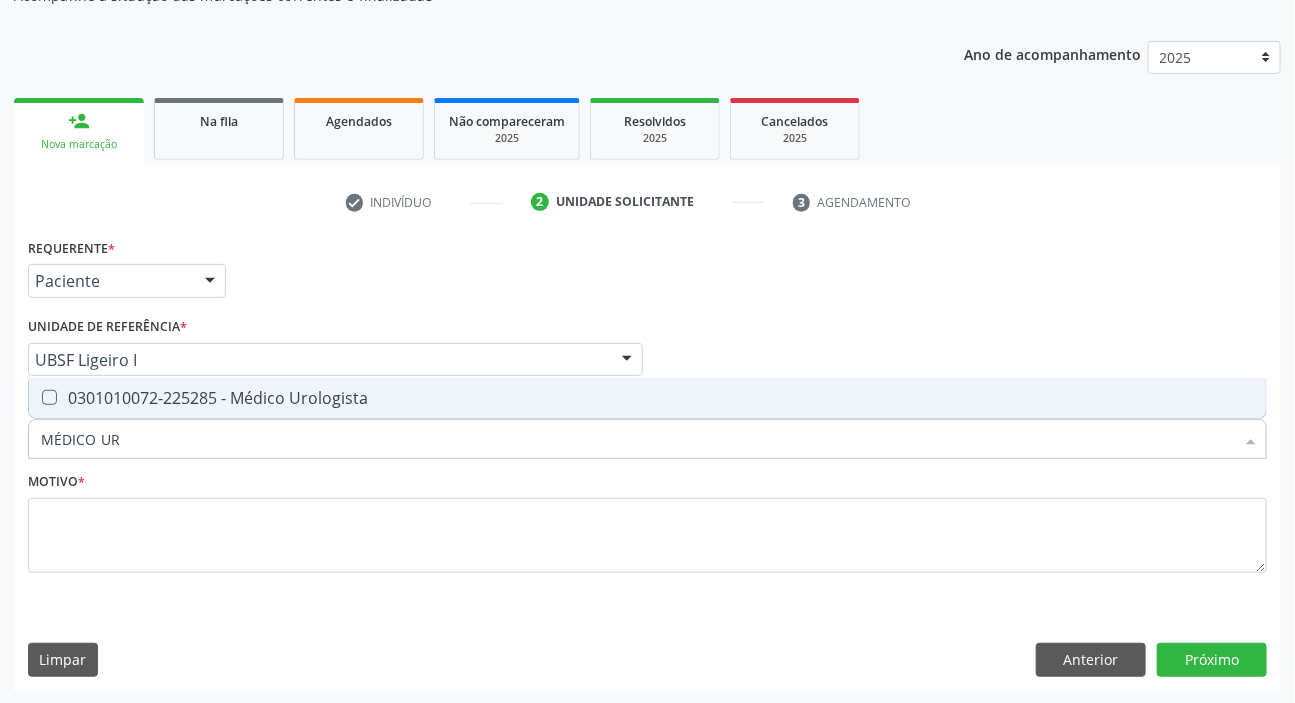 click on "0301010072-225285 - Médico Urologista" at bounding box center (647, 398) 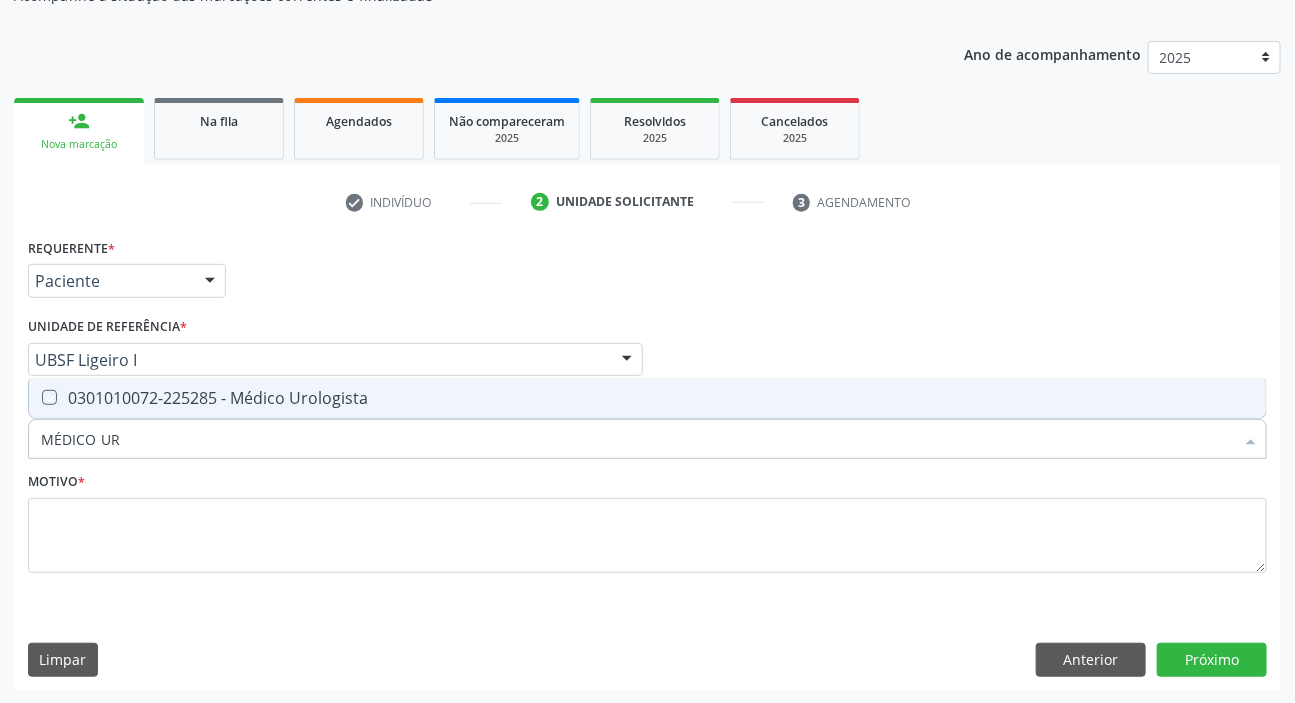 checkbox on "true" 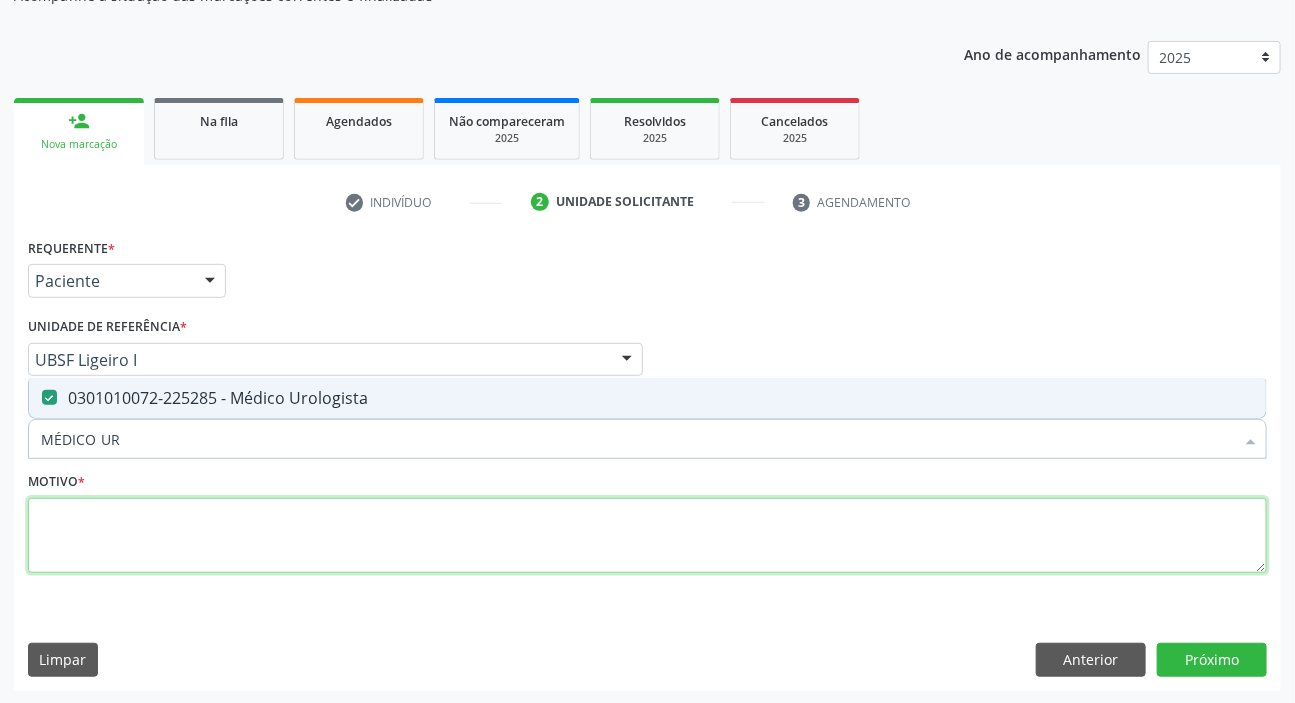 click at bounding box center (647, 536) 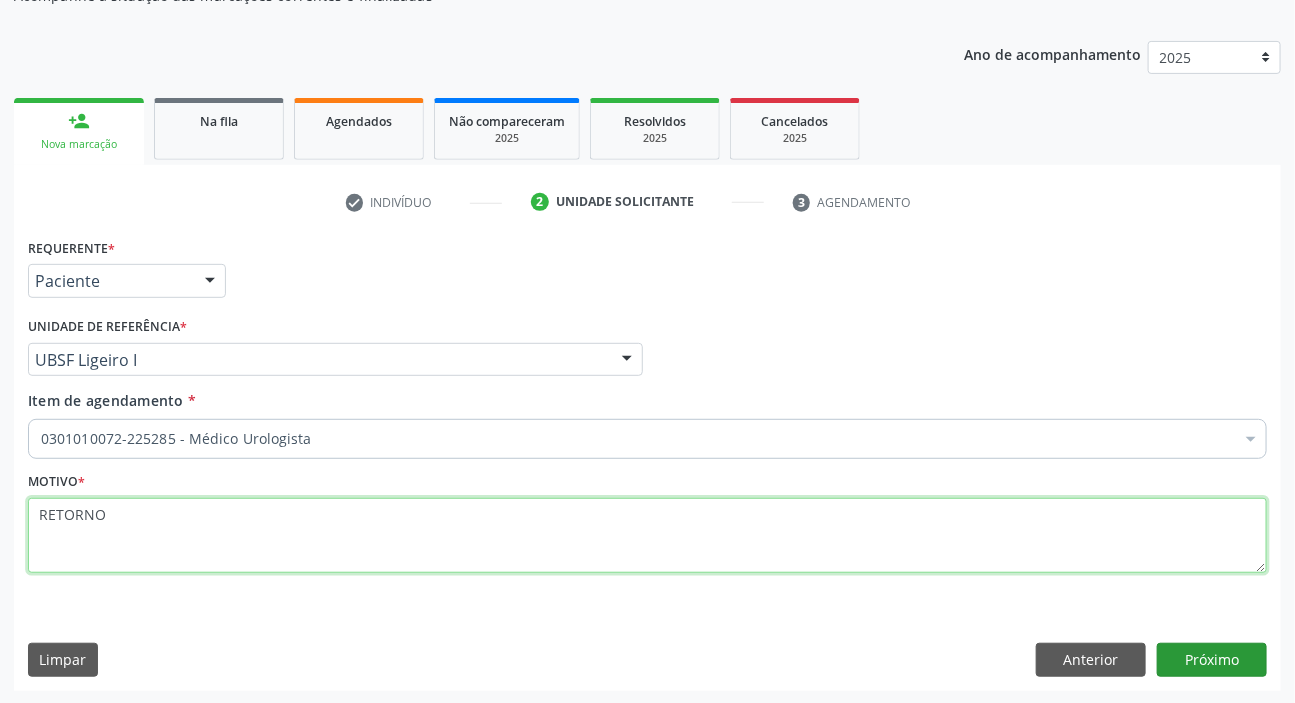 type on "RETORNO" 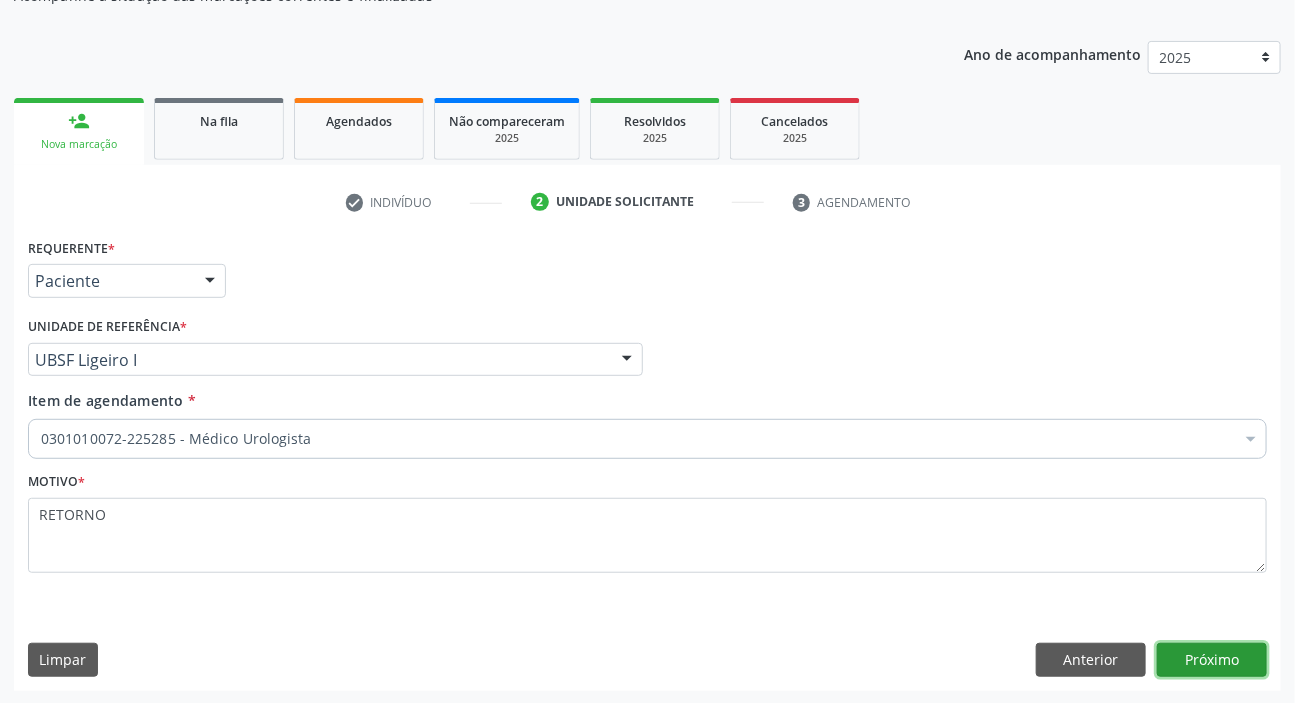 click on "Próximo" at bounding box center [1212, 660] 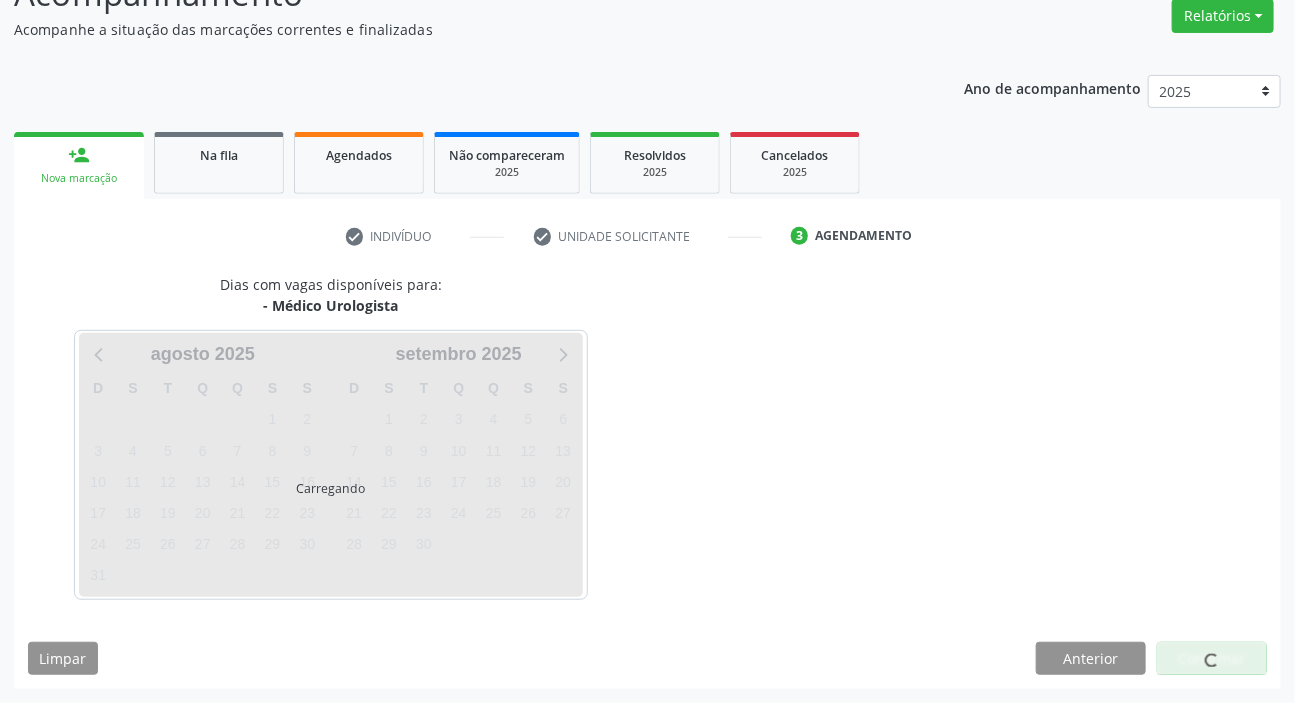 scroll, scrollTop: 166, scrollLeft: 0, axis: vertical 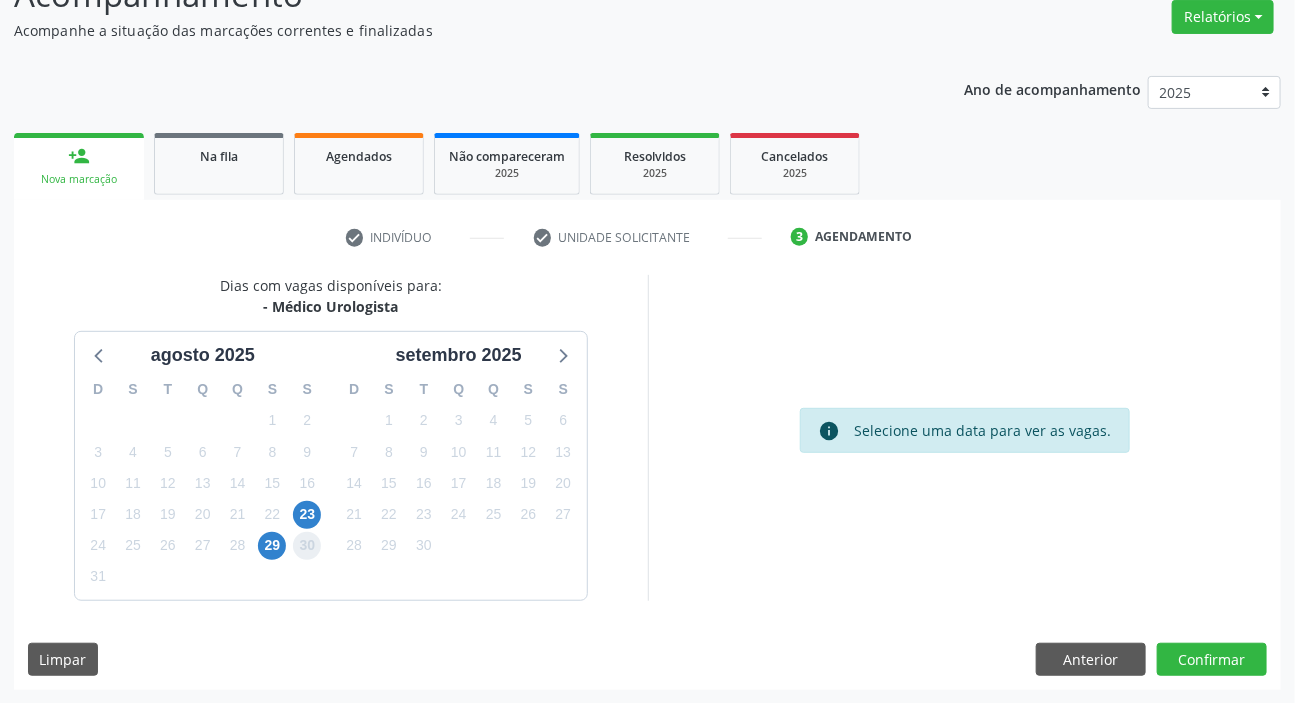 click on "30" at bounding box center [307, 546] 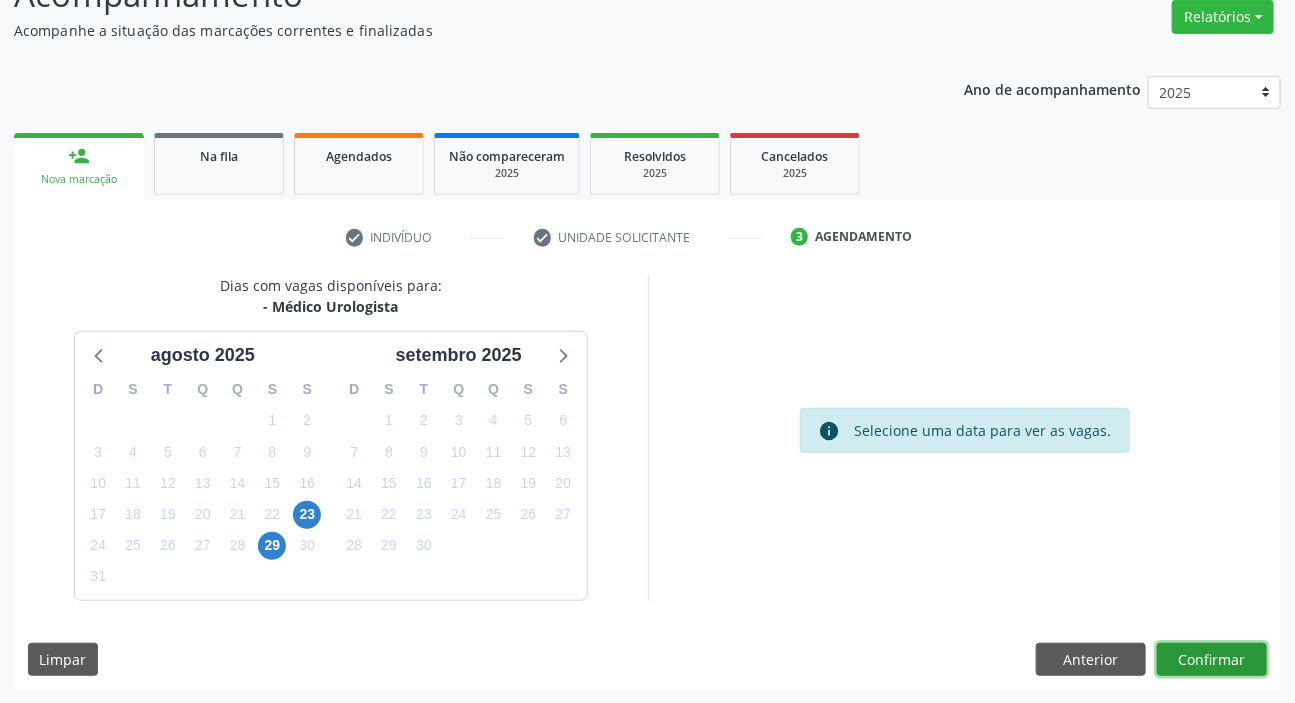click on "Confirmar" at bounding box center (1212, 660) 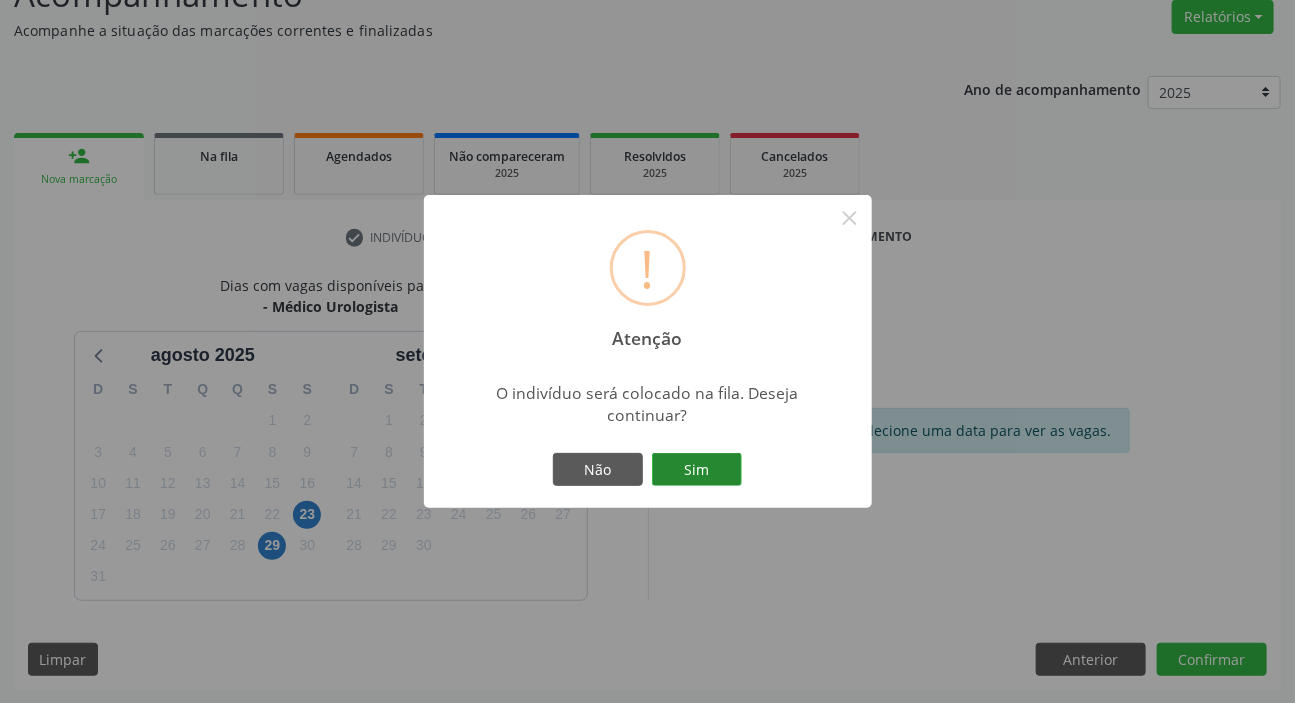 click on "Sim" at bounding box center (697, 470) 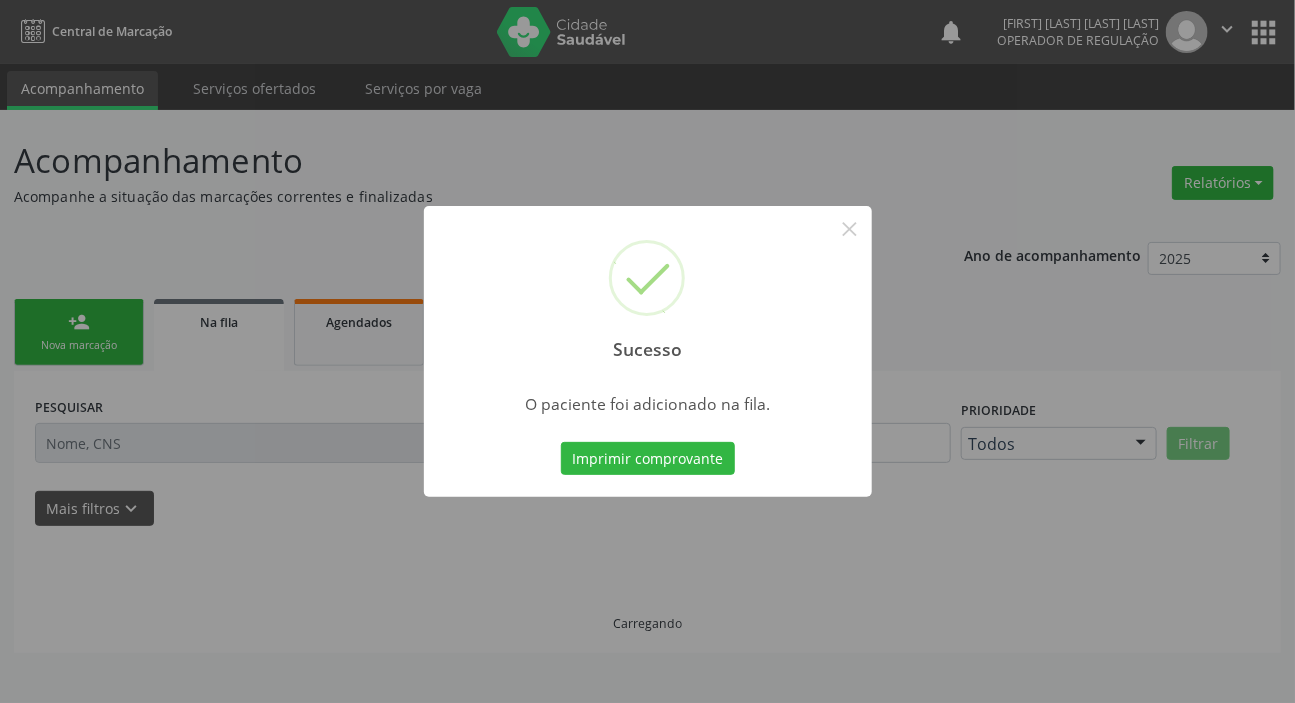 scroll, scrollTop: 0, scrollLeft: 0, axis: both 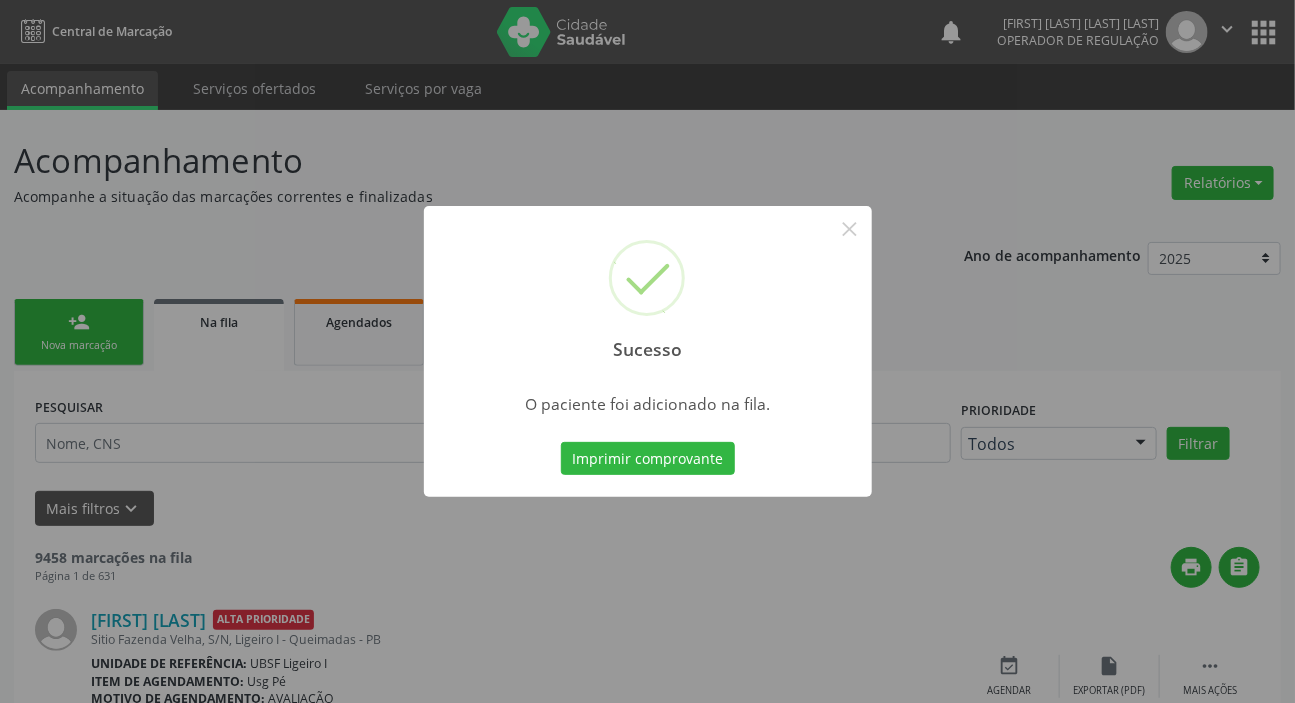 click on "Sucesso × O paciente foi adicionado na fila. Imprimir comprovante Cancel" at bounding box center (647, 351) 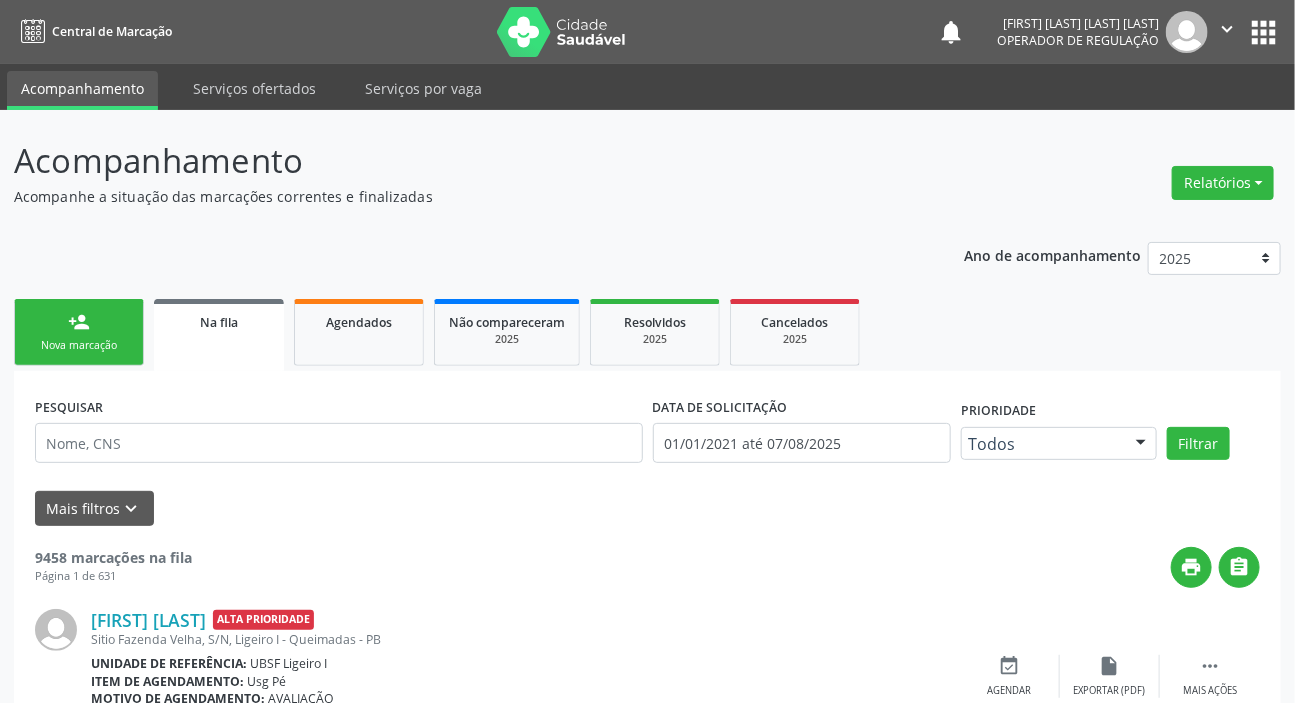 click on "person_add
Nova marcação" at bounding box center (79, 332) 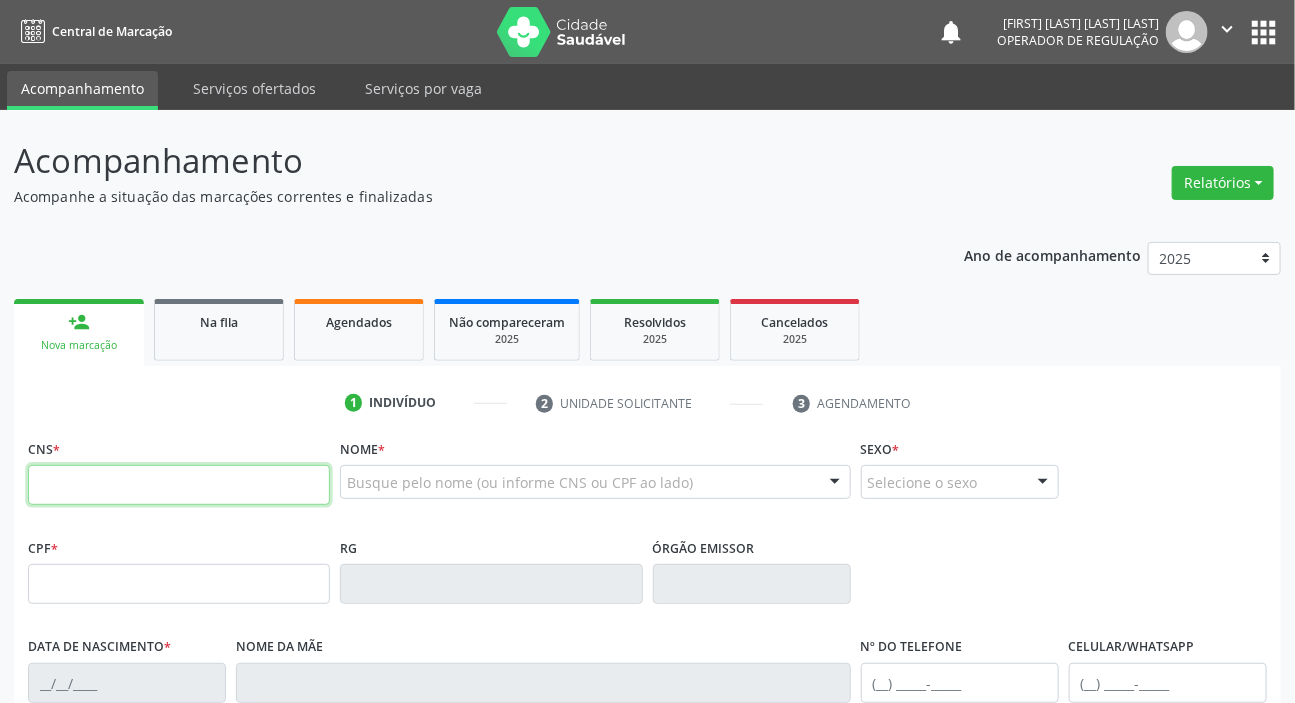 click at bounding box center [179, 485] 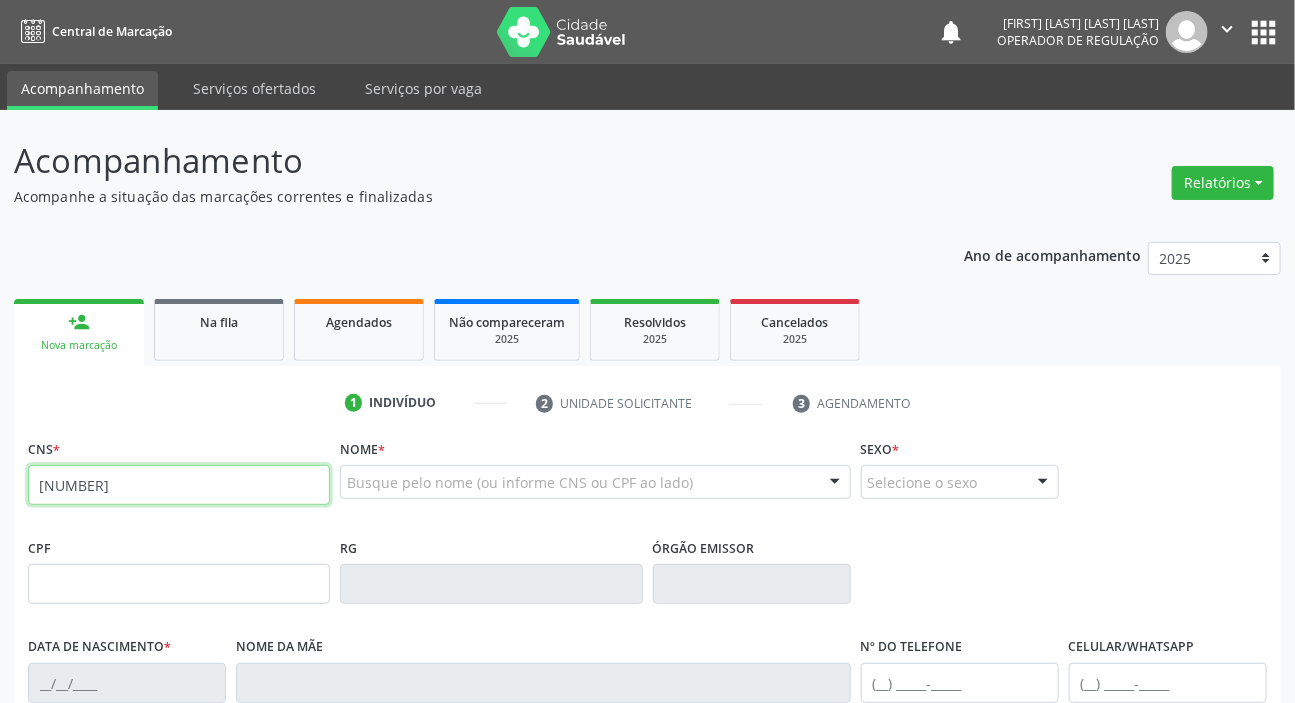 type on "707 4060 8874 7976" 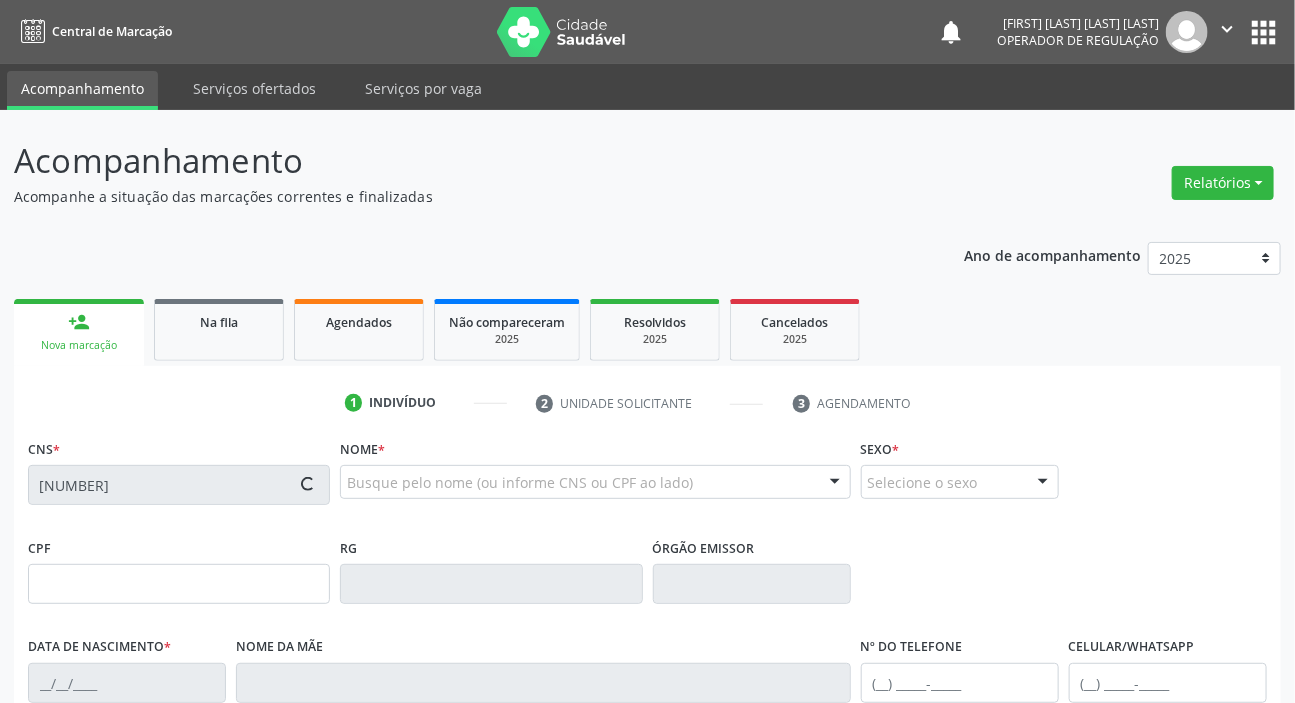 type on "019.217.064-30" 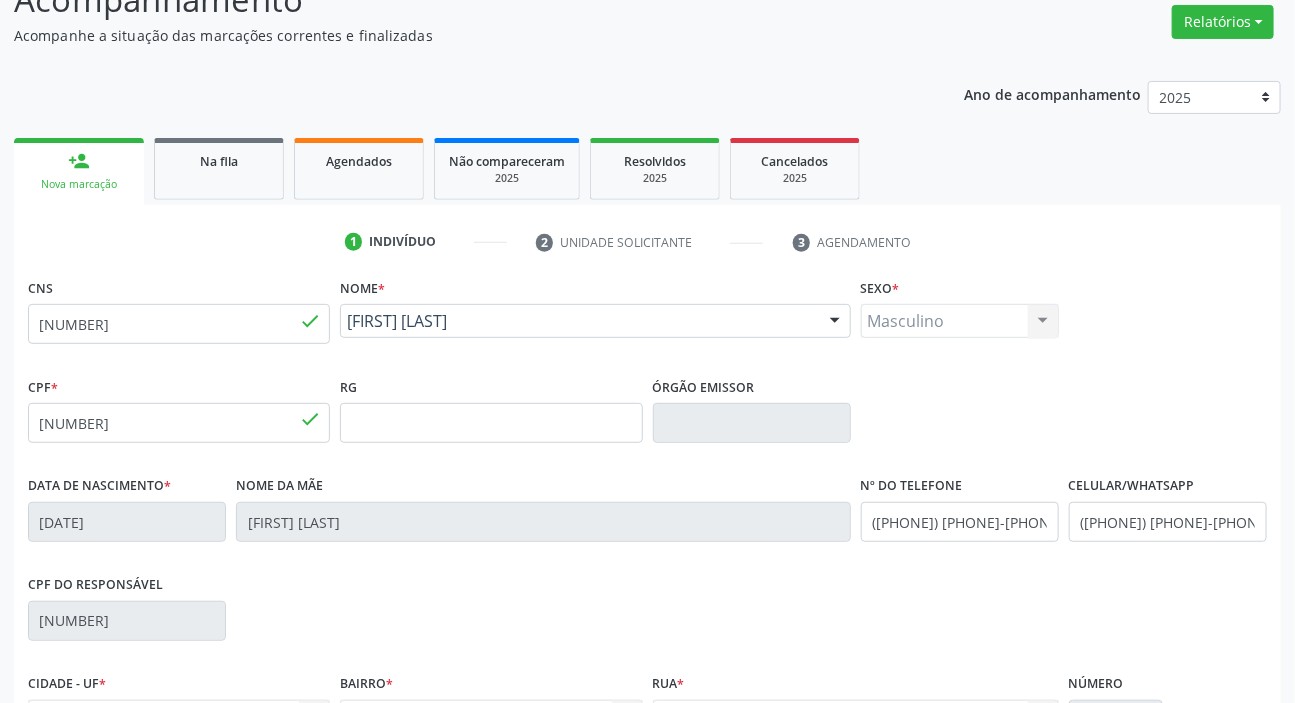 scroll, scrollTop: 380, scrollLeft: 0, axis: vertical 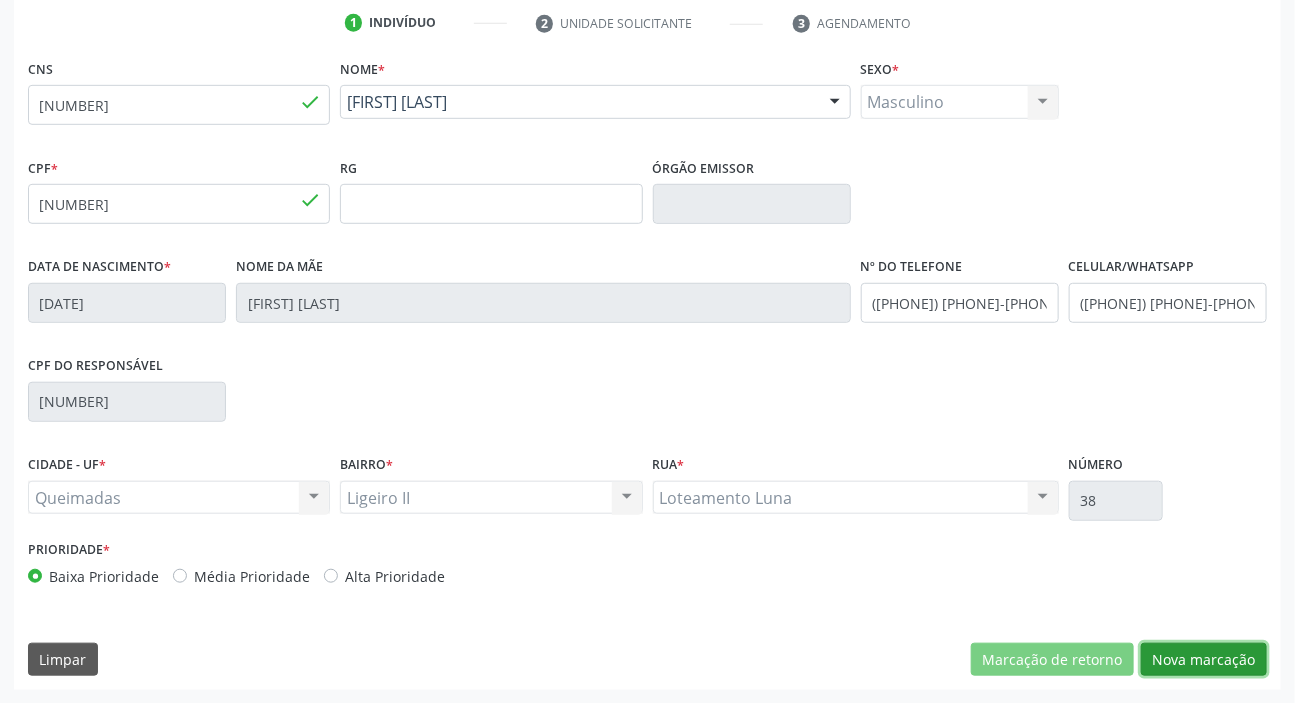 click on "Nova marcação" at bounding box center (1204, 660) 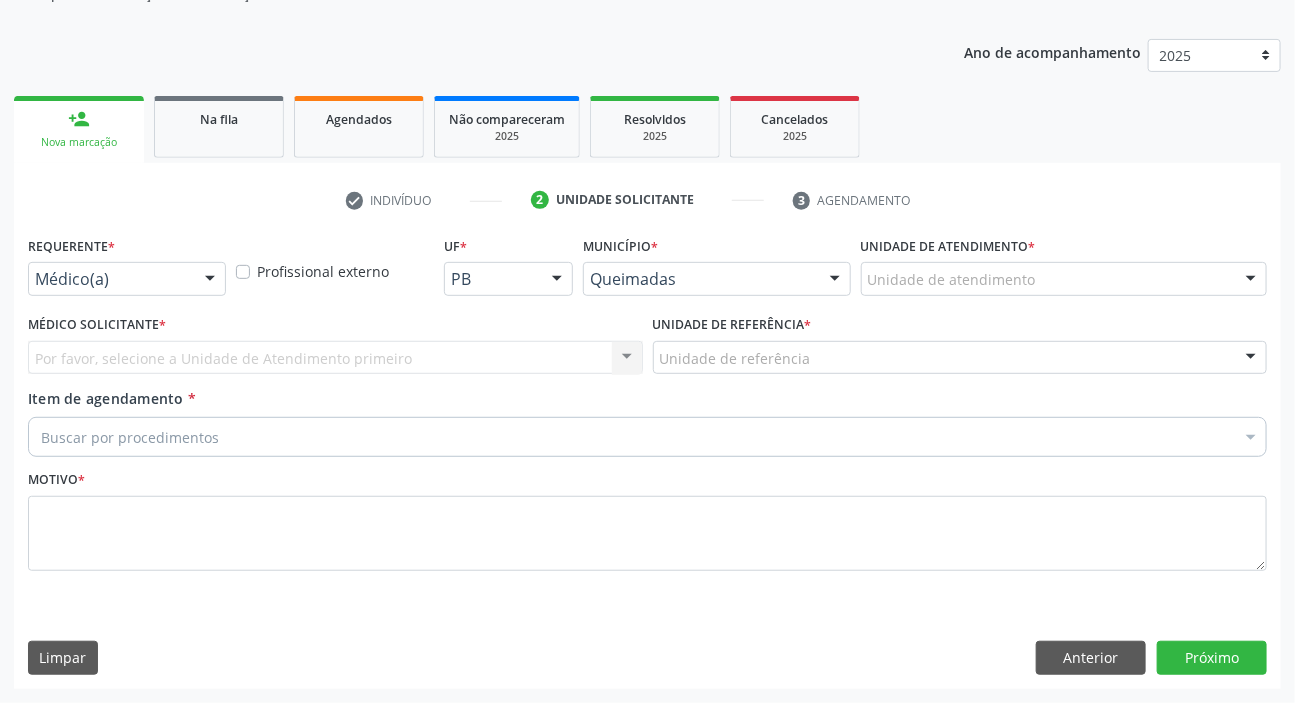 scroll, scrollTop: 201, scrollLeft: 0, axis: vertical 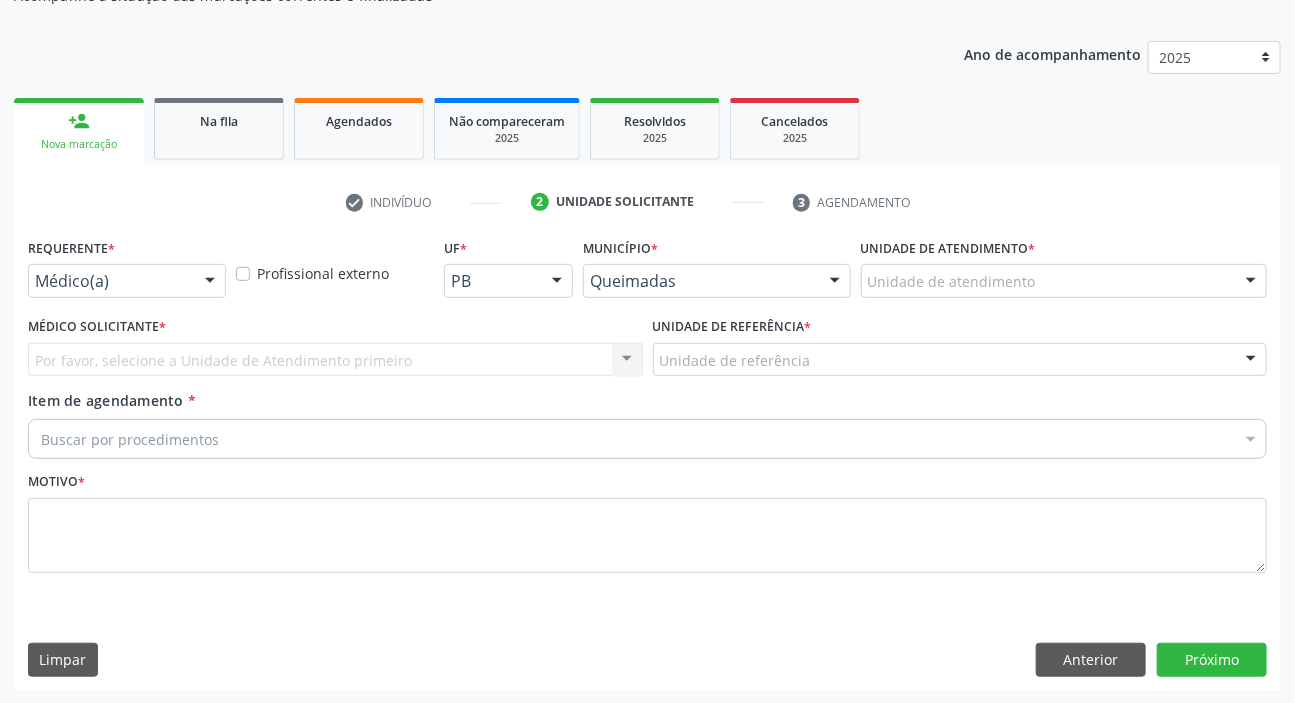 click on "Requerente
*" at bounding box center [71, 248] 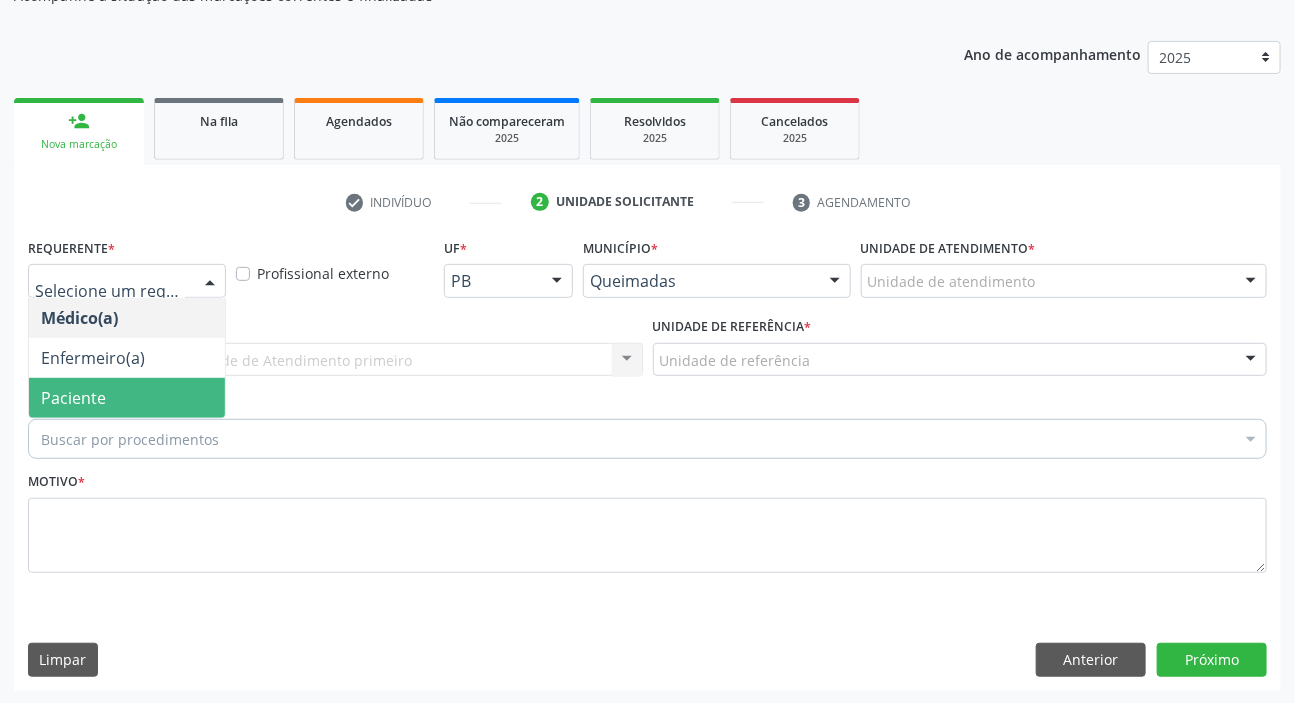click on "Paciente" at bounding box center [127, 398] 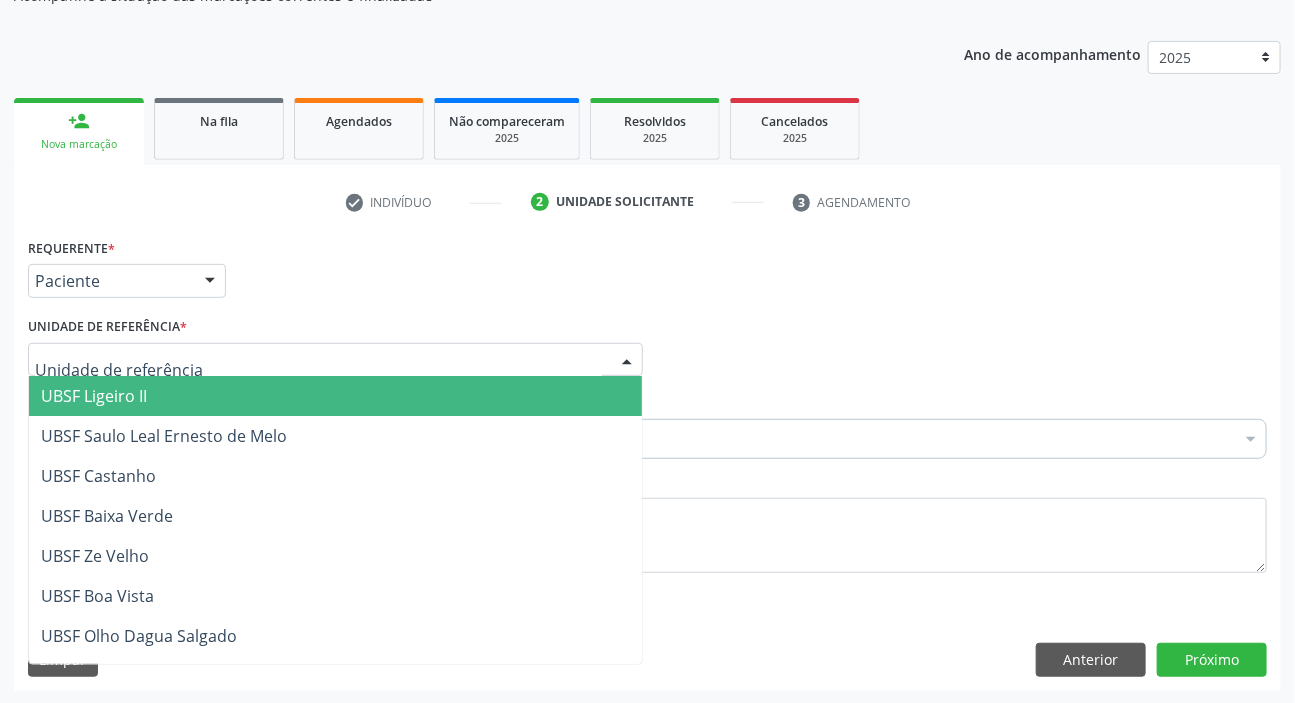 click on "UBSF Ligeiro II" at bounding box center [94, 396] 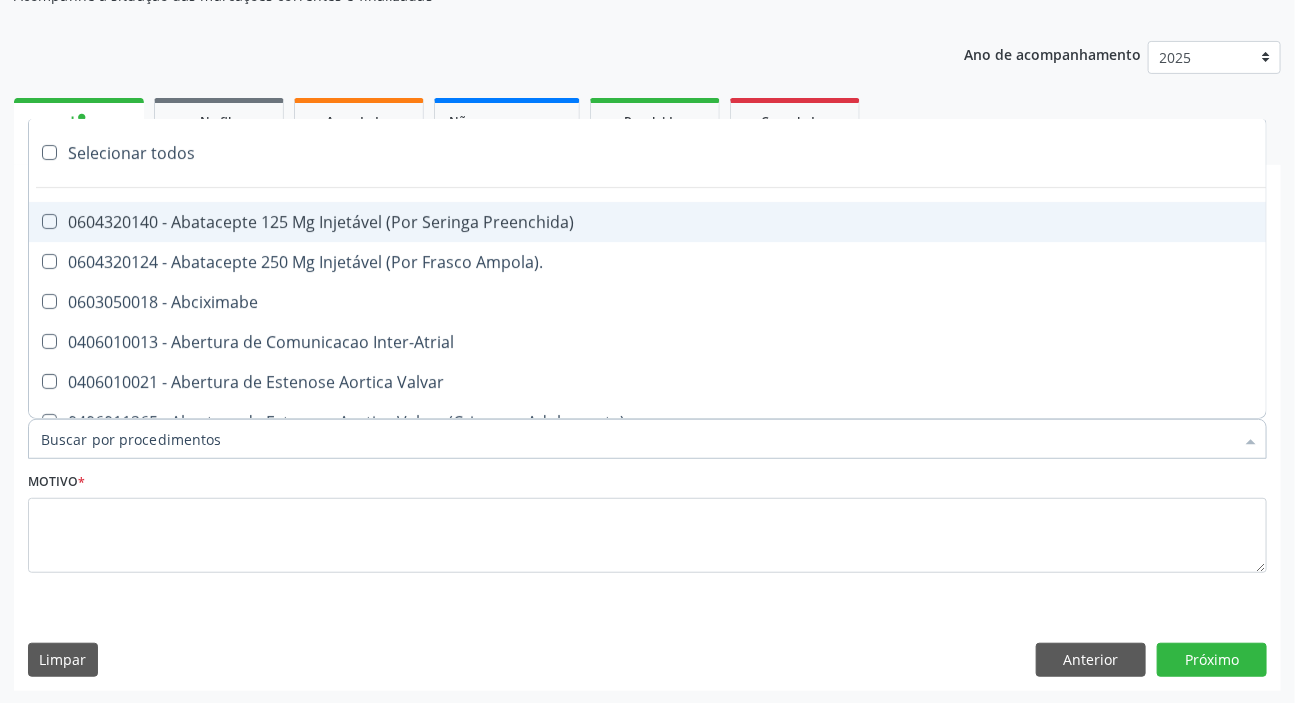 paste on "MÉDICO UR" 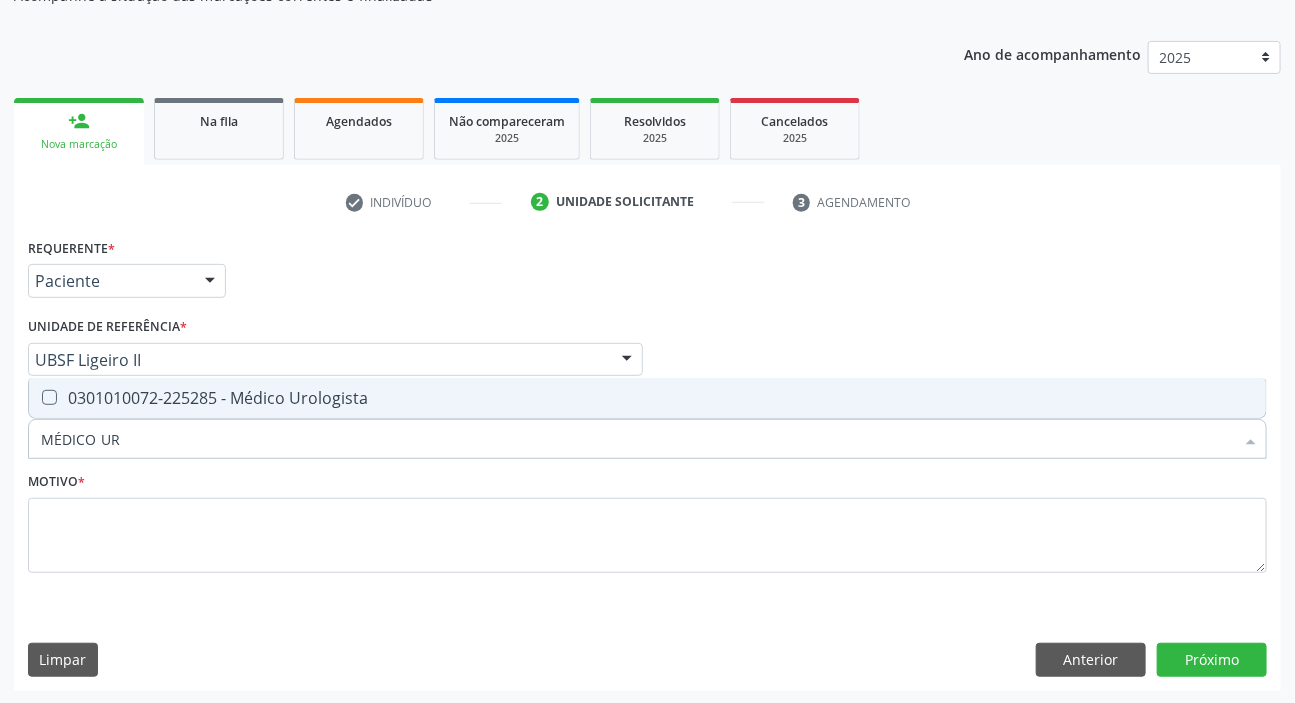 click on "0301010072-225285 - Médico Urologista" at bounding box center (647, 398) 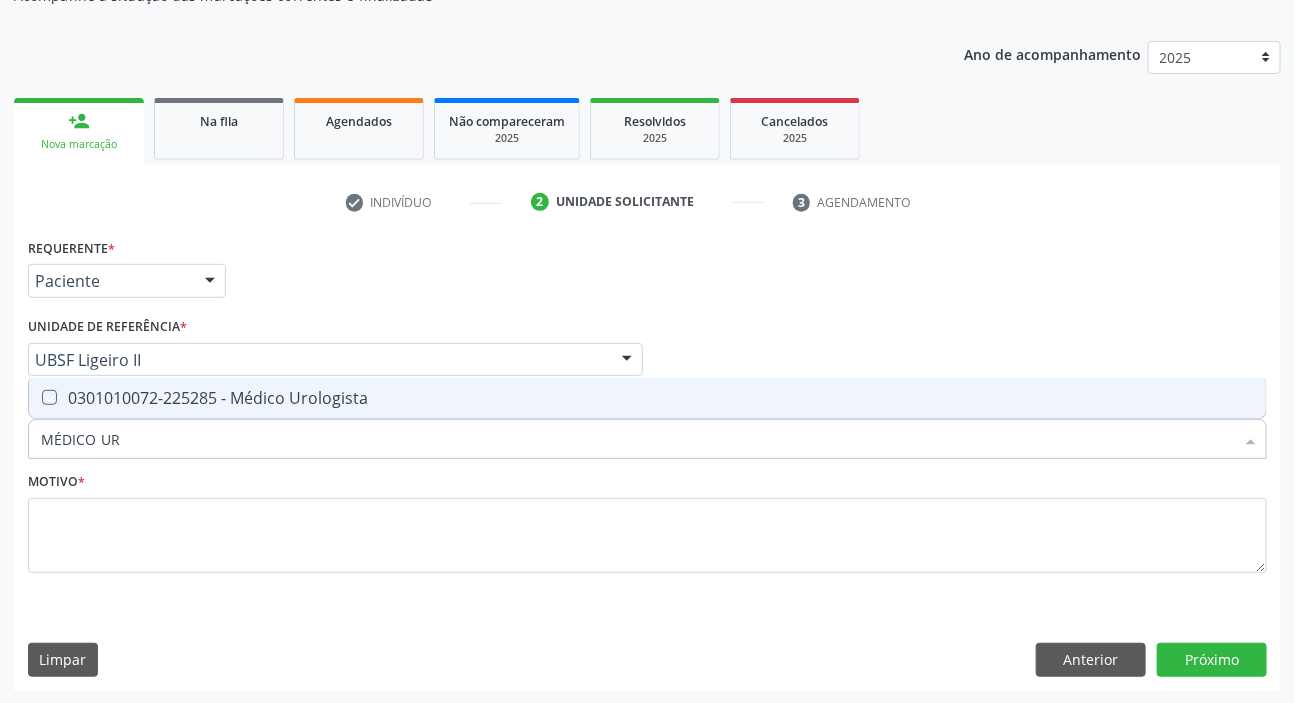 checkbox on "true" 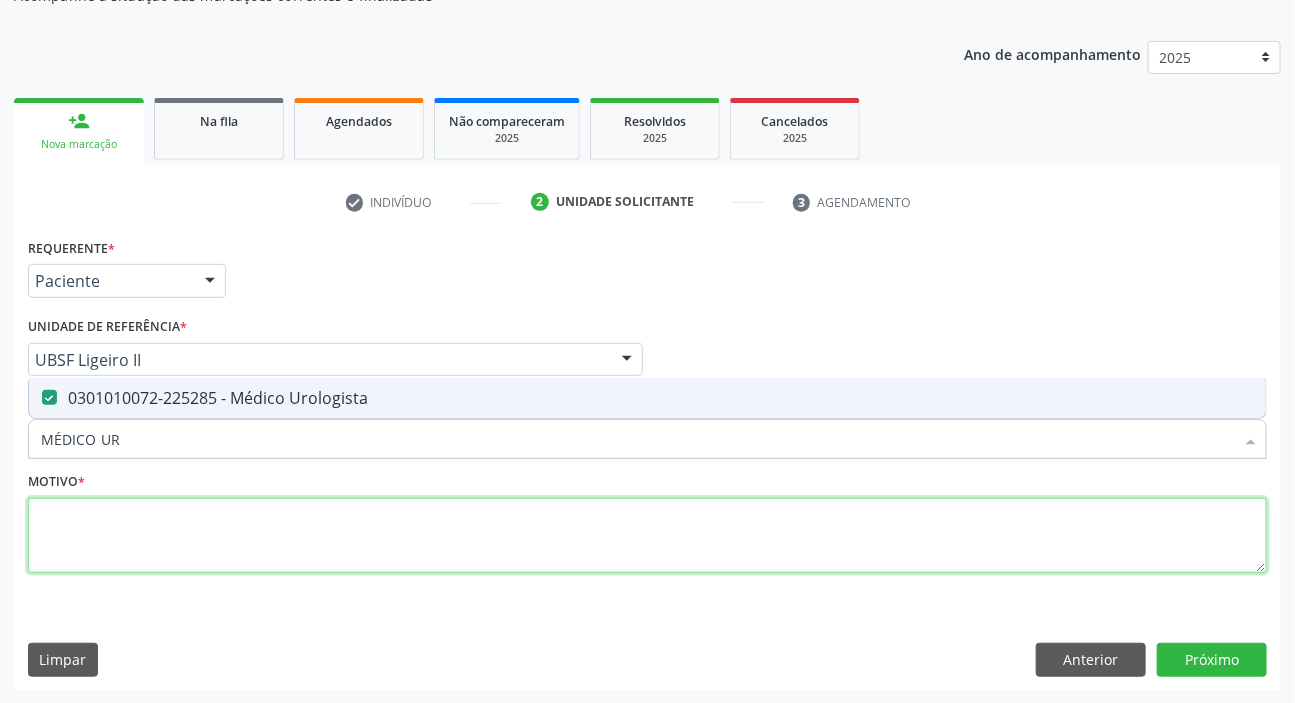 click at bounding box center (647, 536) 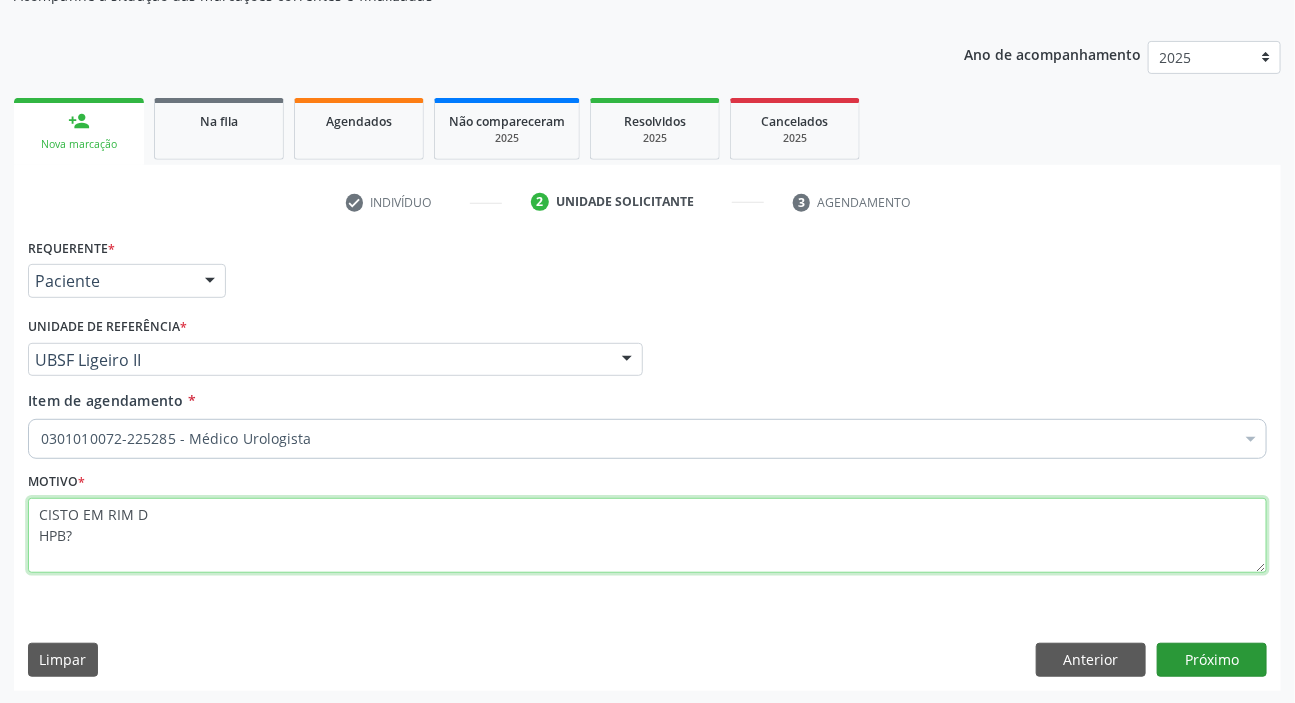 type on "CISTO EM RIM D
HPB?" 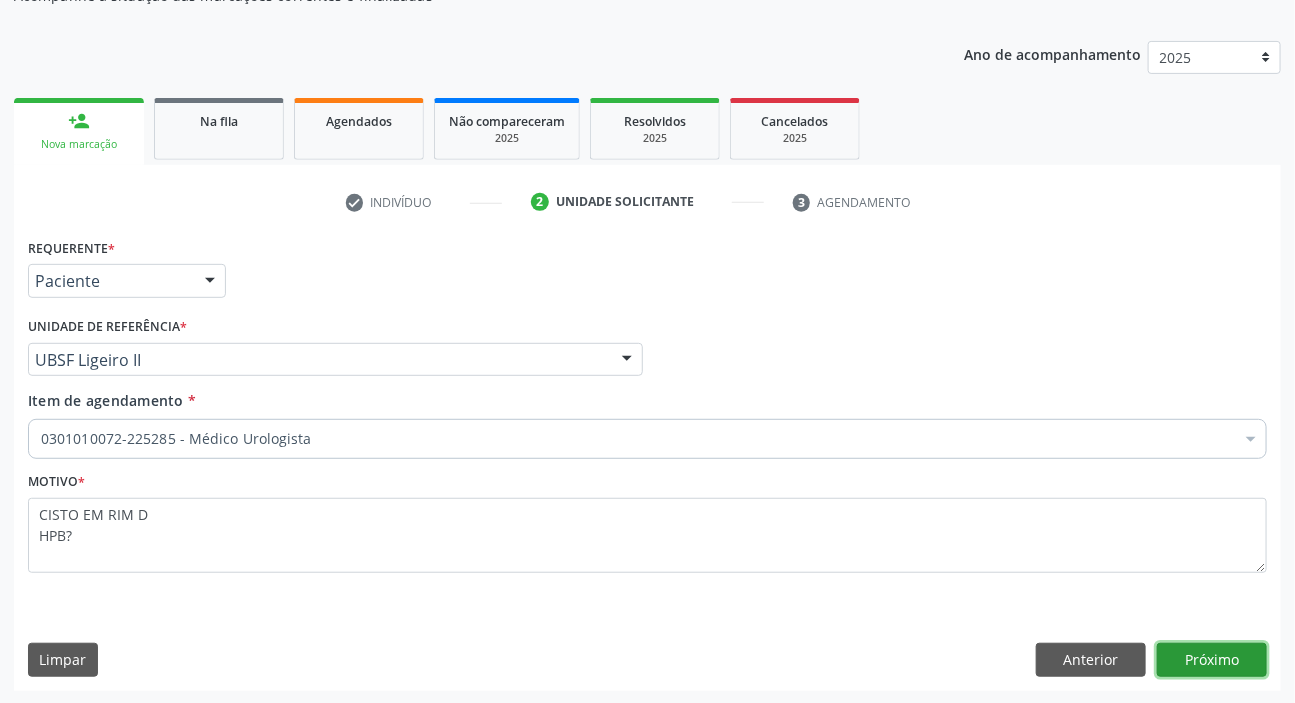 click on "Próximo" at bounding box center [1212, 660] 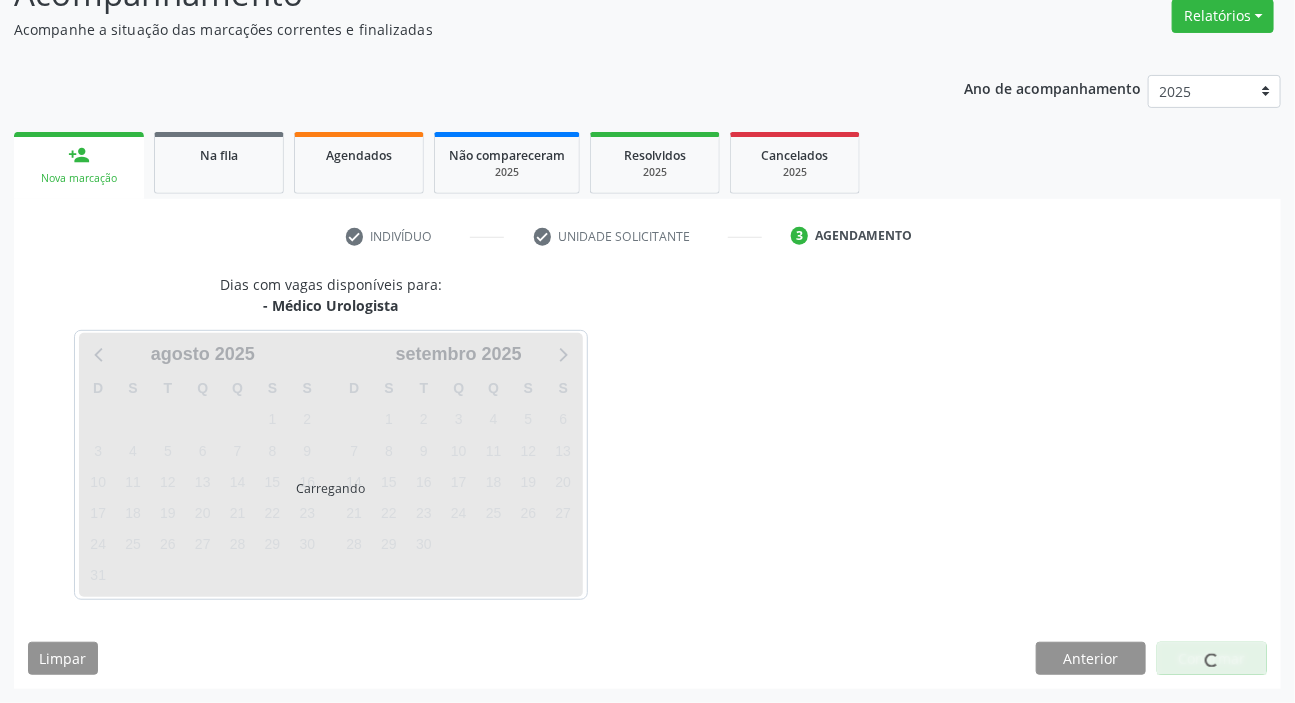 scroll, scrollTop: 166, scrollLeft: 0, axis: vertical 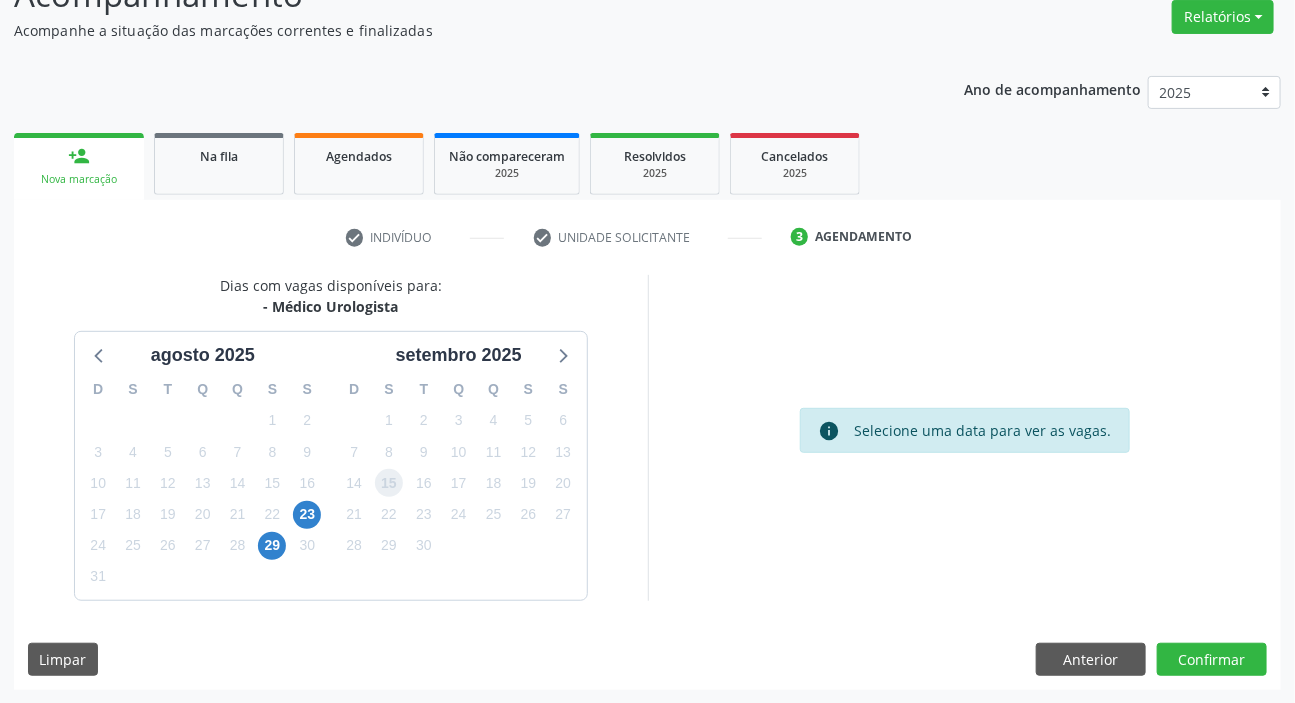 click on "15" at bounding box center (389, 483) 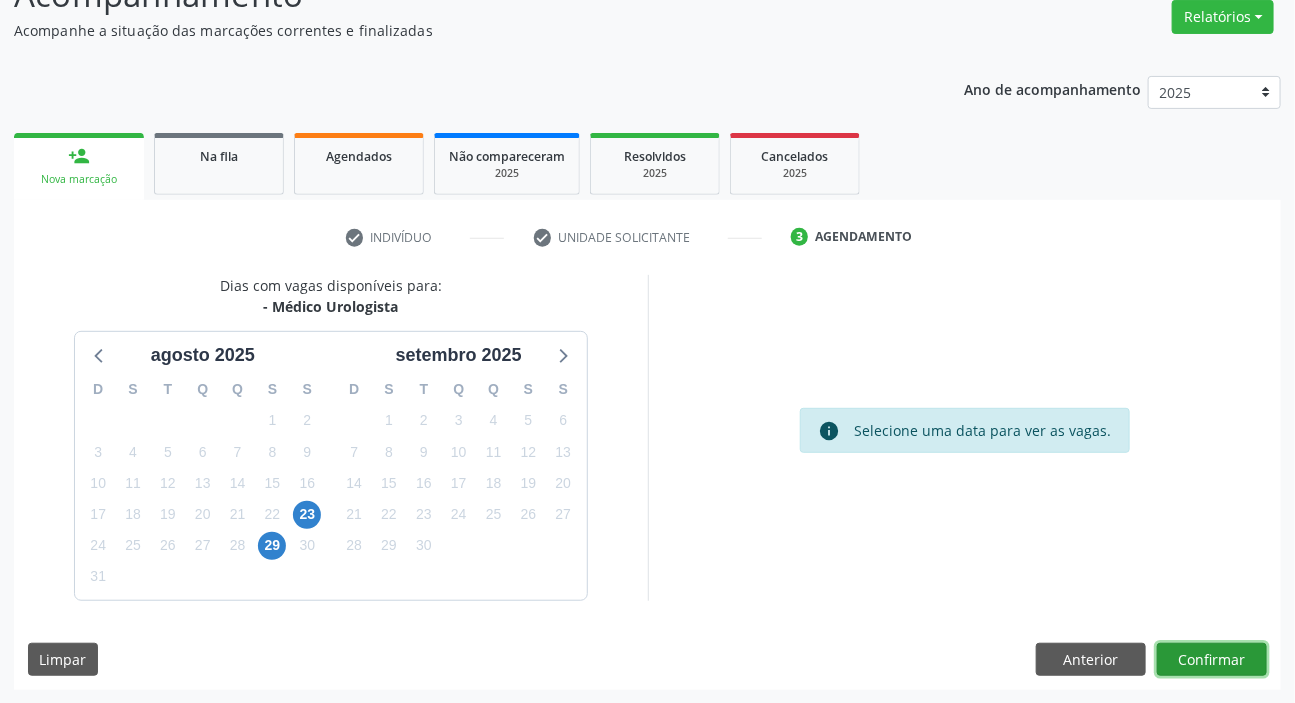 click on "Confirmar" at bounding box center (1212, 660) 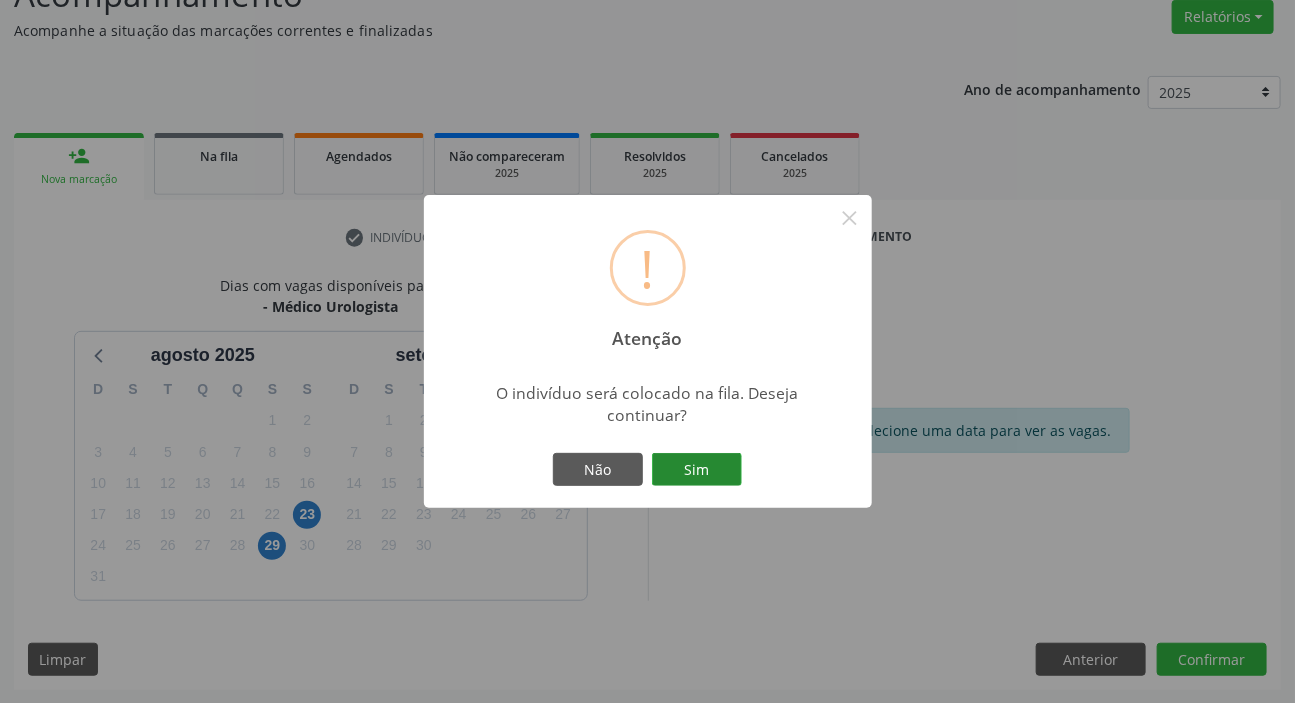 click on "Sim" at bounding box center (697, 470) 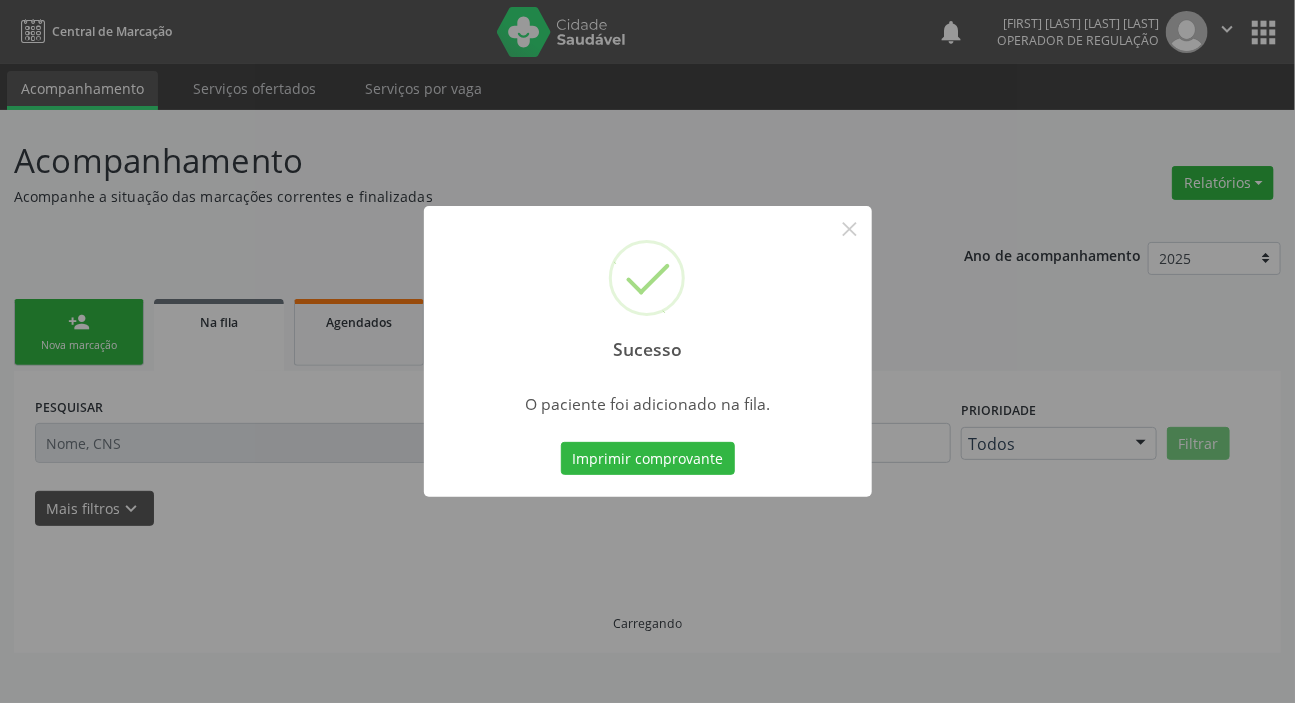 scroll, scrollTop: 0, scrollLeft: 0, axis: both 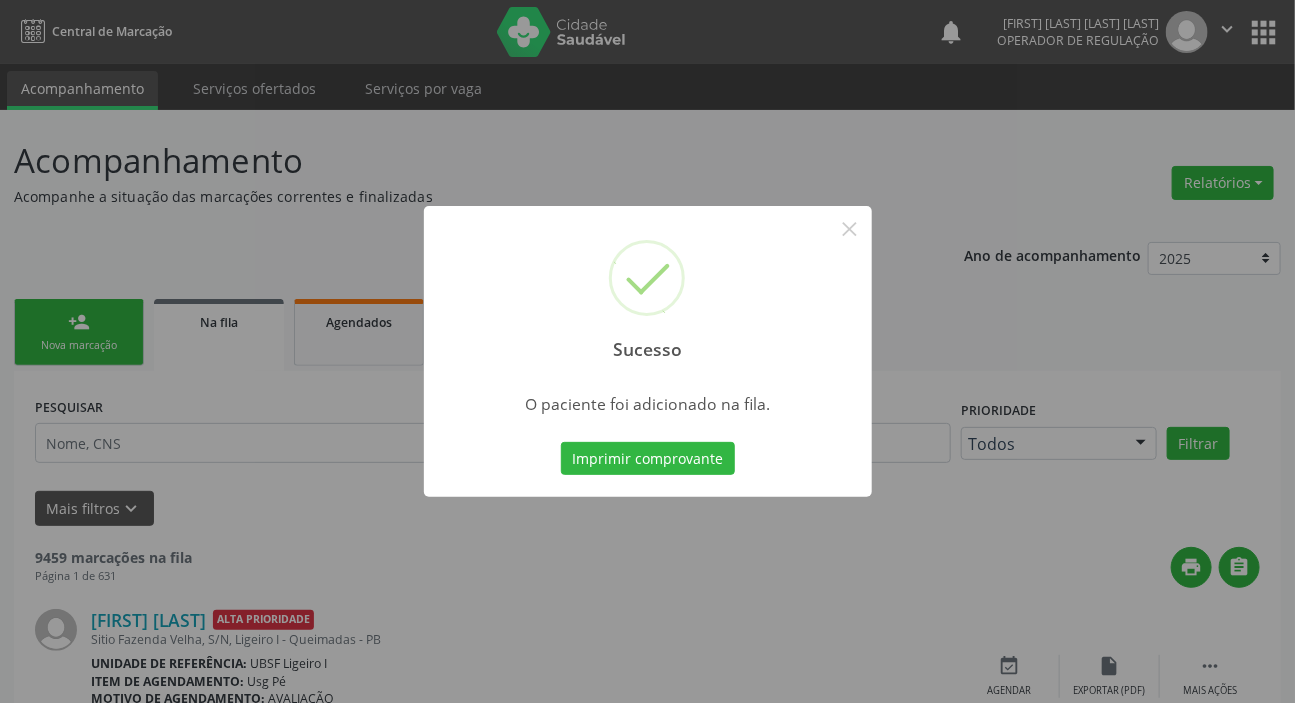 click on "Sucesso × O paciente foi adicionado na fila. Imprimir comprovante Cancel" at bounding box center [647, 351] 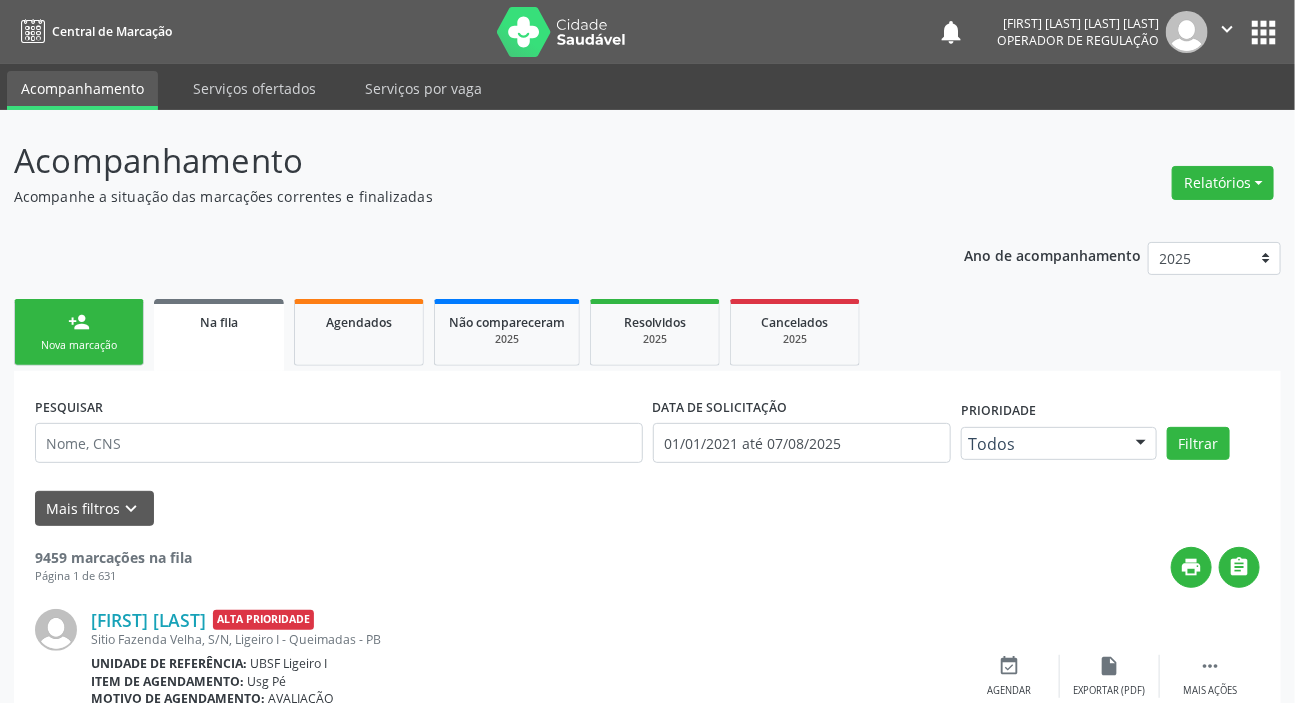 click on "Nova marcação" at bounding box center [79, 345] 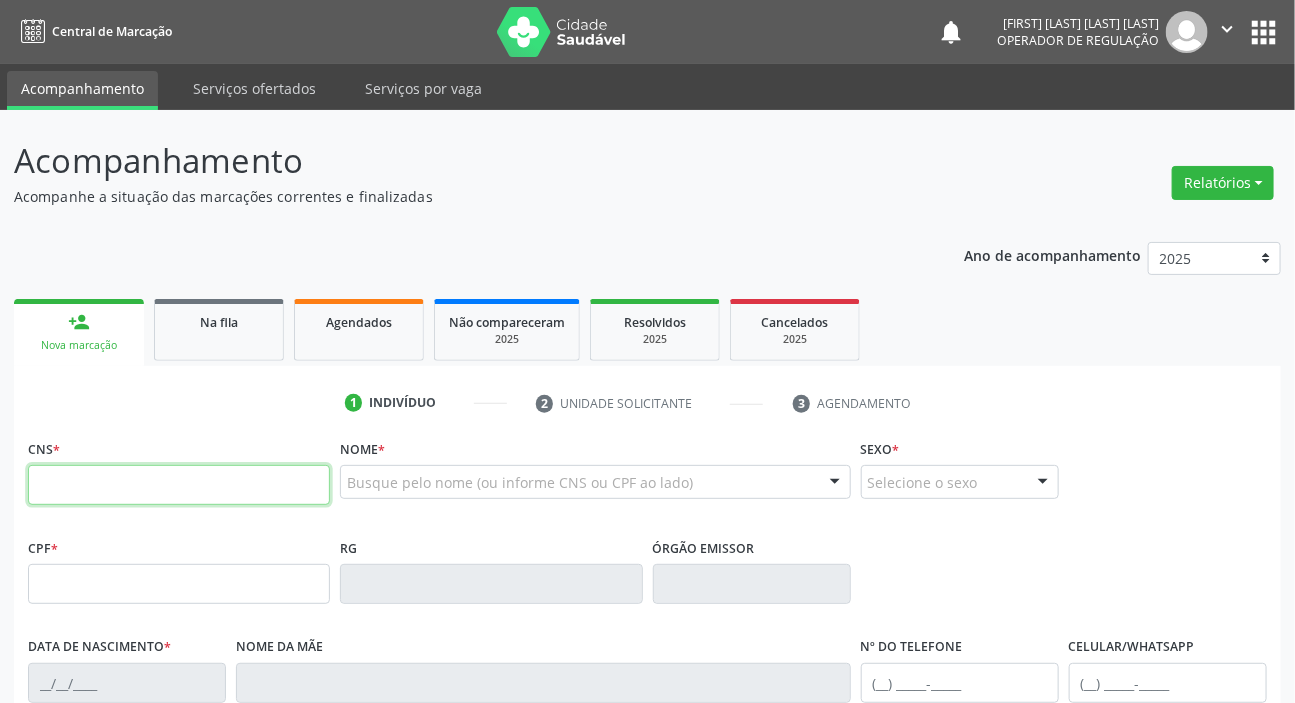 click at bounding box center (179, 485) 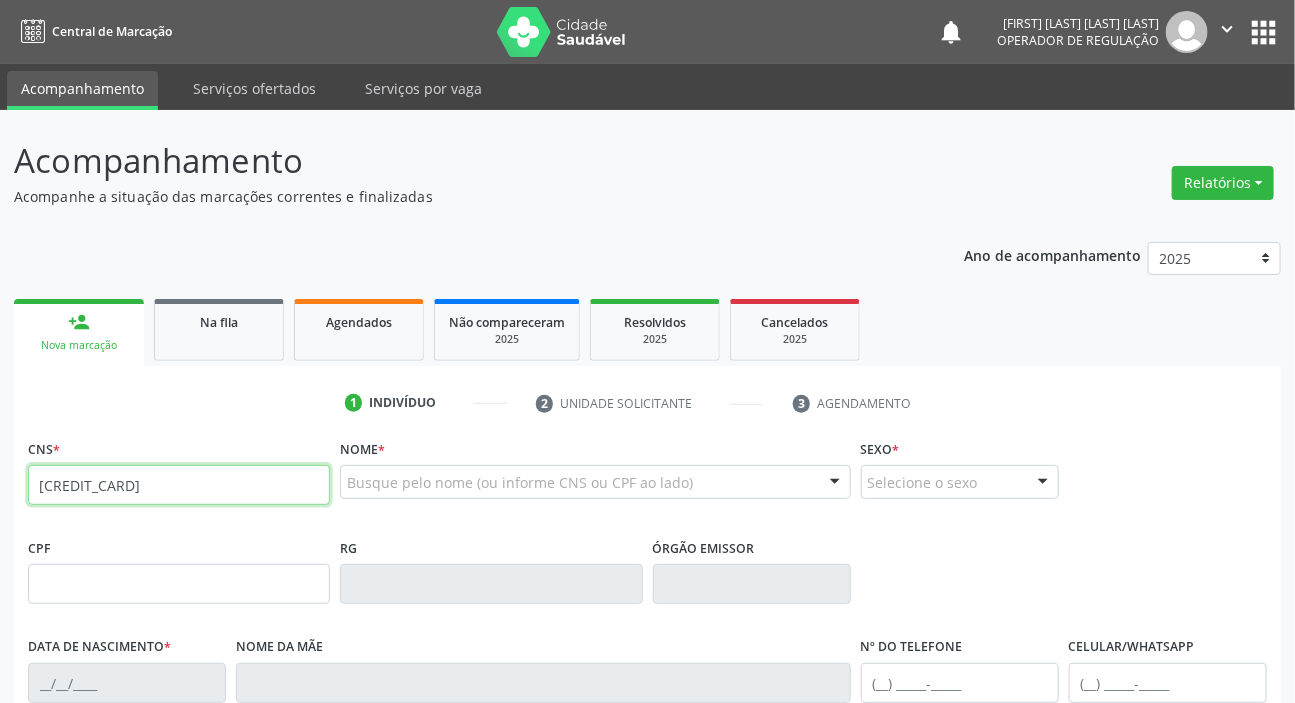 type on "705 0028 9012 6159" 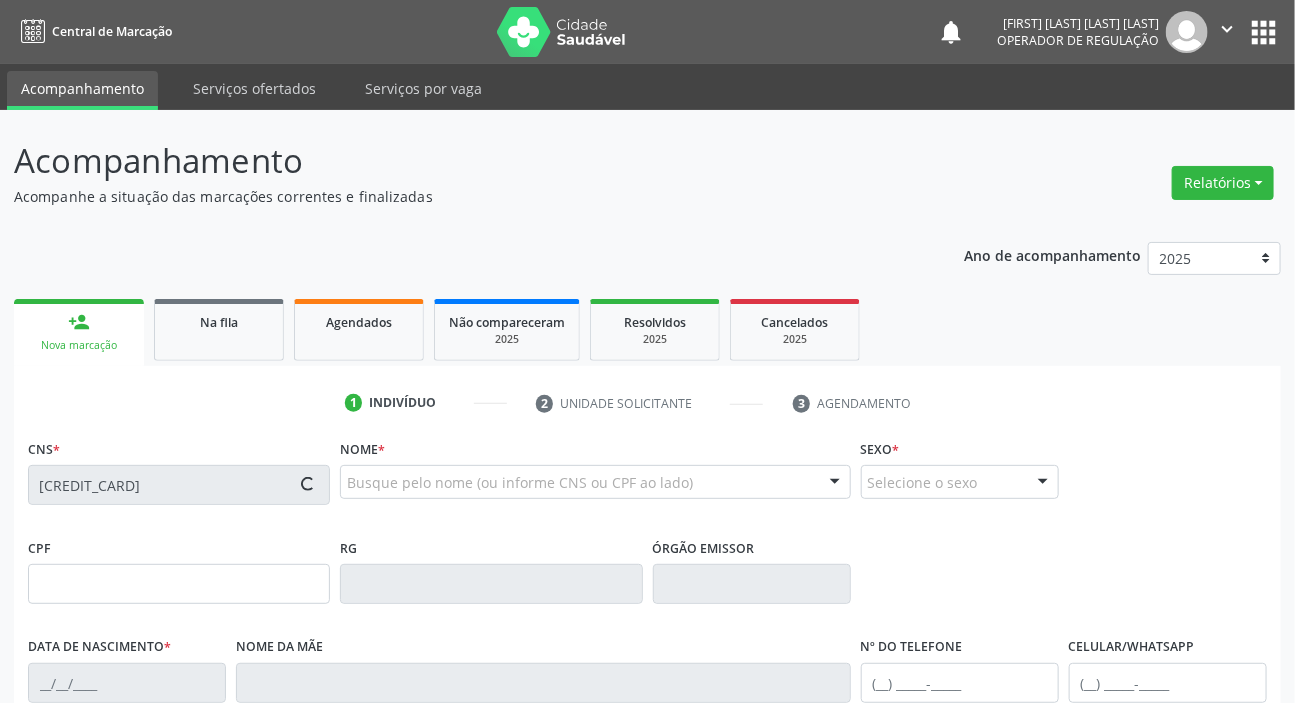 type on "023.694.484-31" 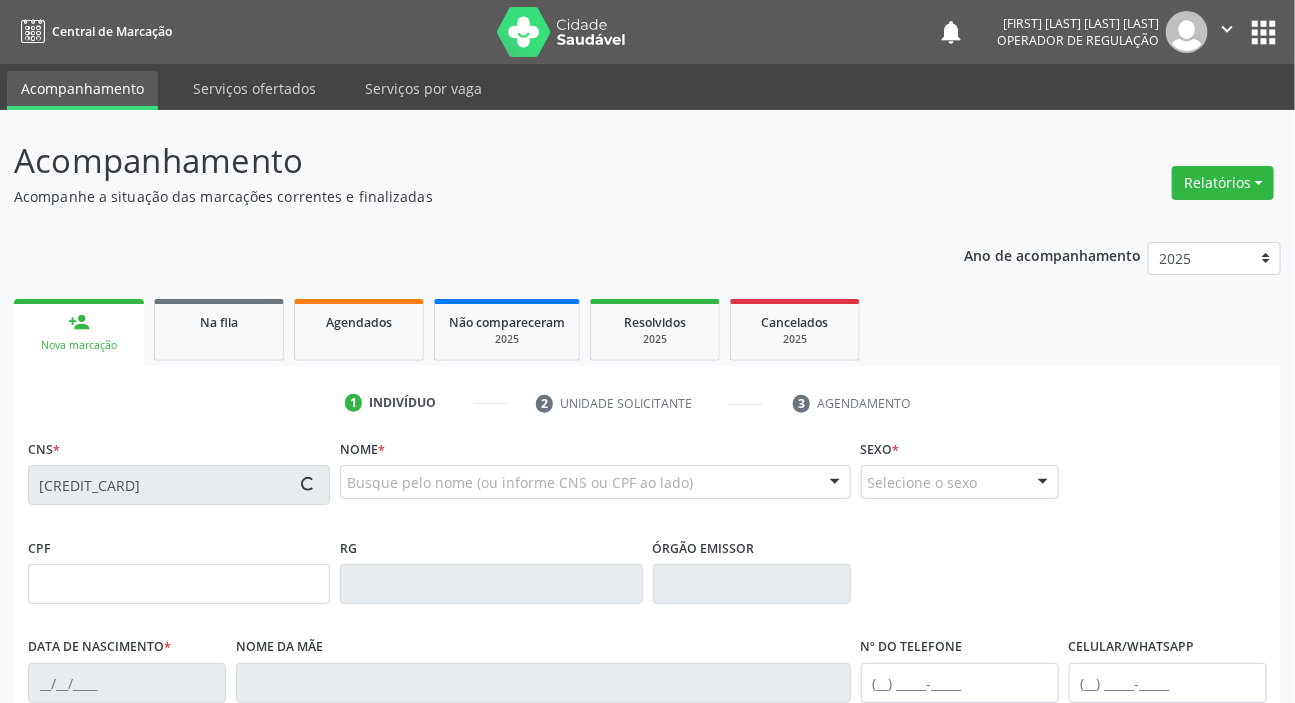 type on "22/12/1976" 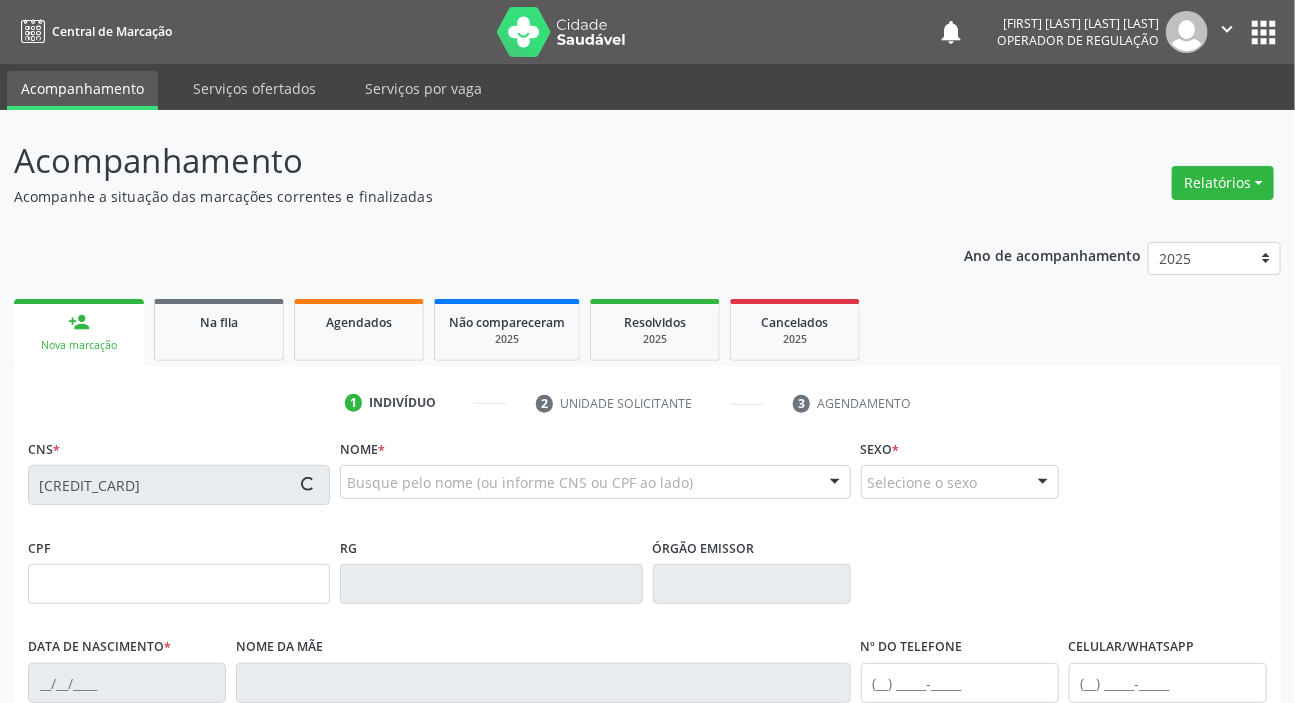 type on "Francisca Anselmo da Silva" 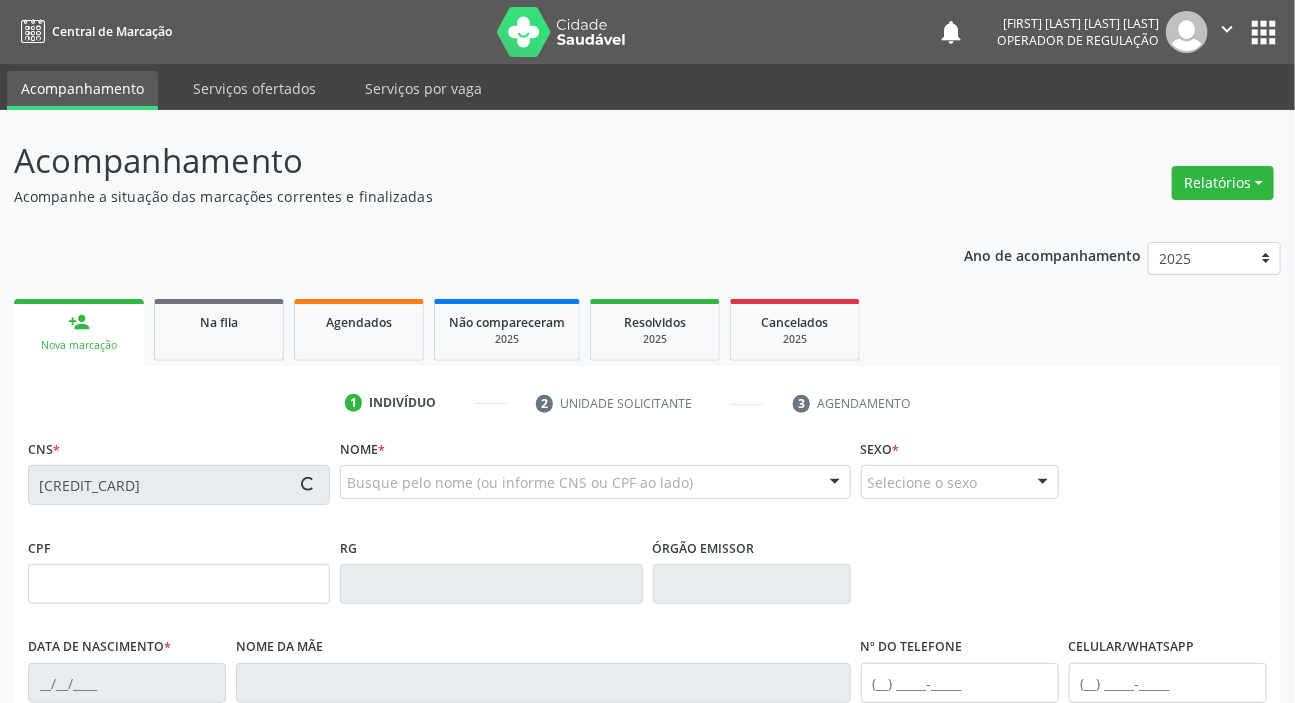type on "109" 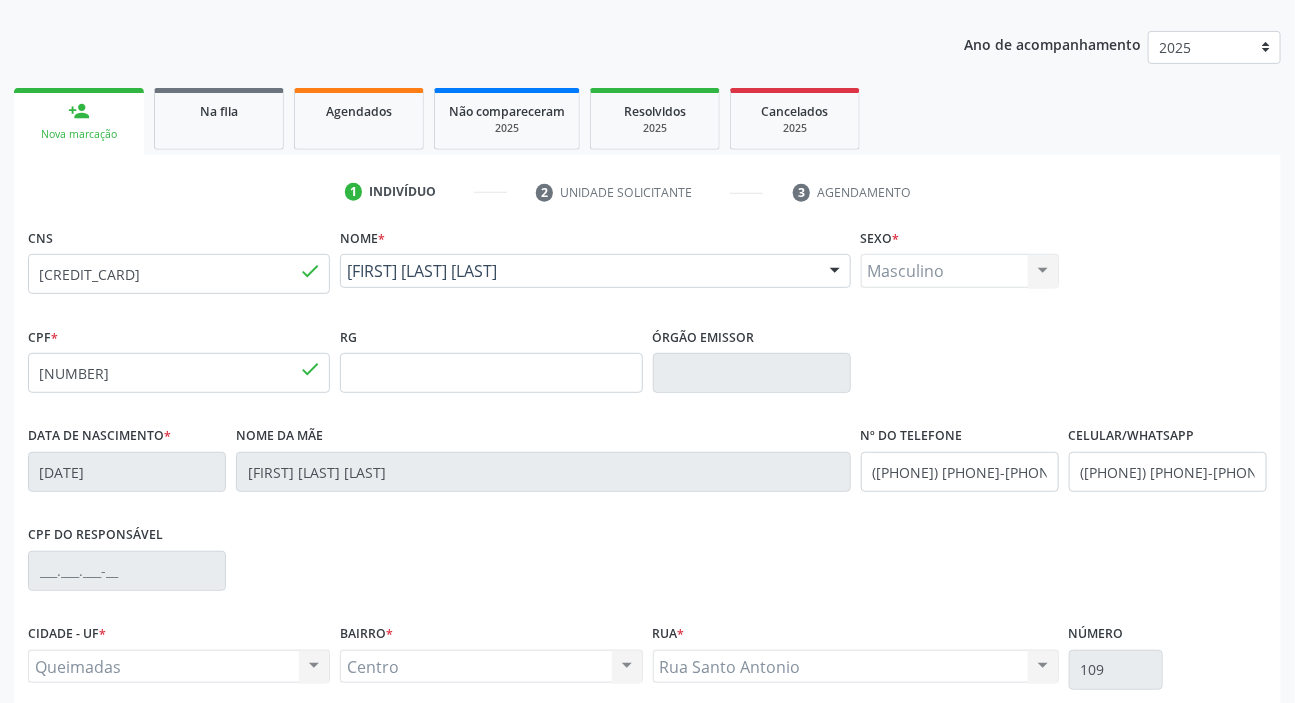 scroll, scrollTop: 380, scrollLeft: 0, axis: vertical 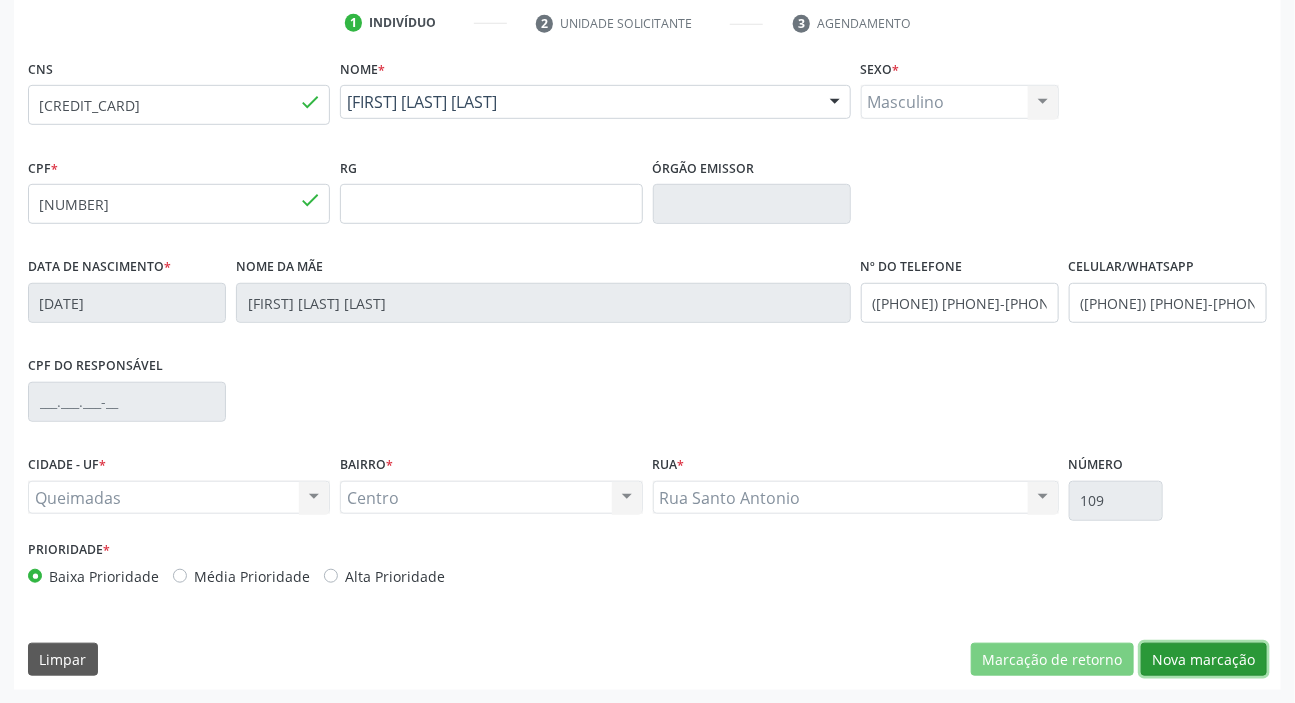 click on "Nova marcação" at bounding box center [1204, 660] 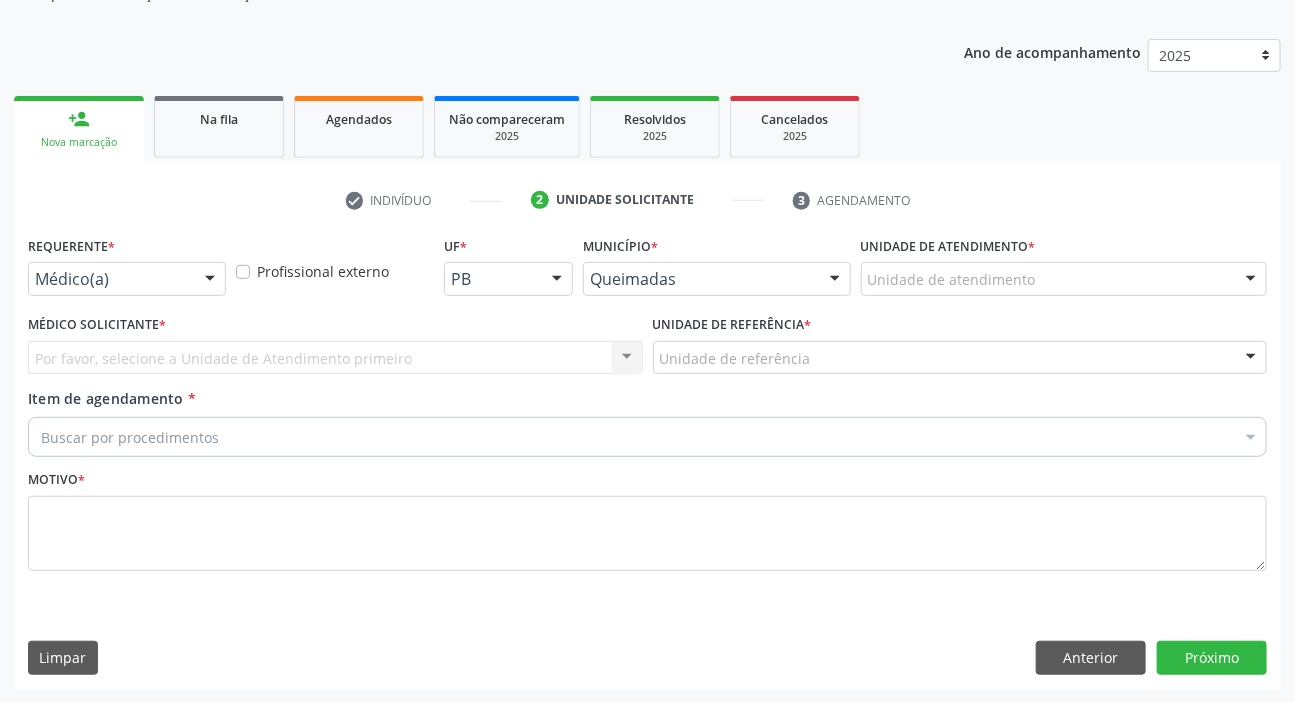 scroll, scrollTop: 201, scrollLeft: 0, axis: vertical 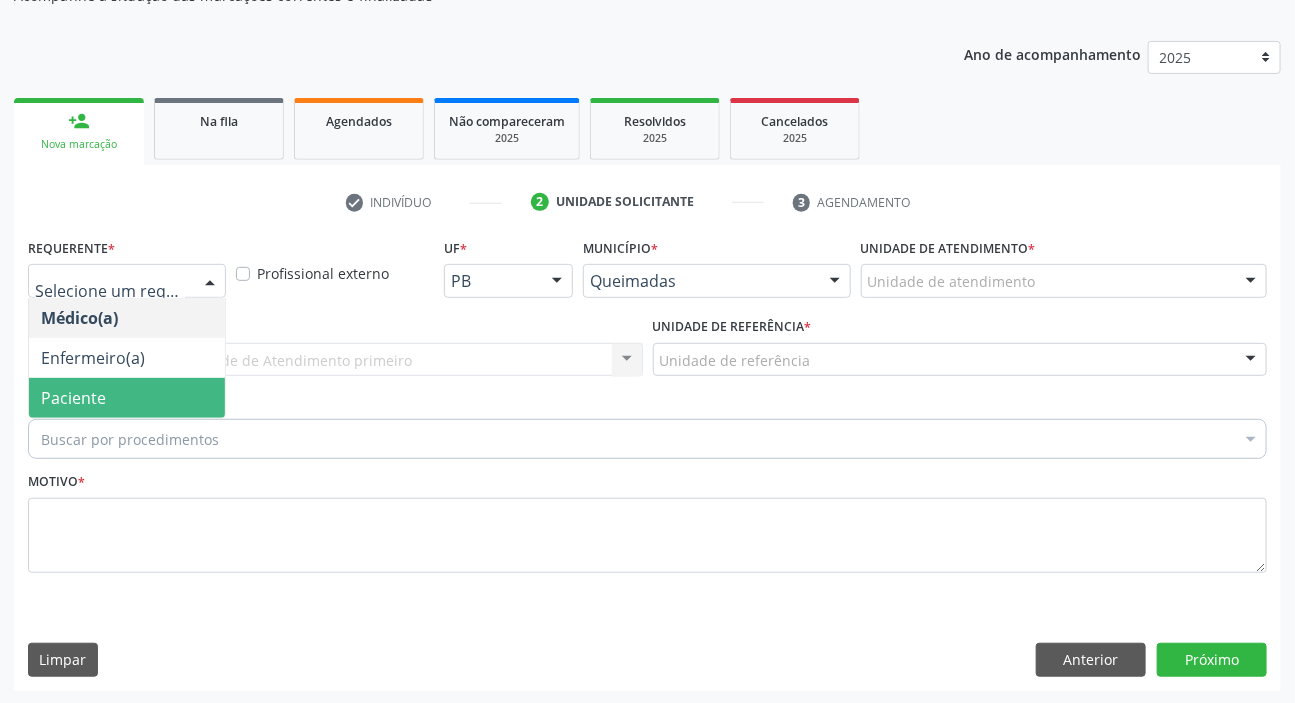 click on "Paciente" at bounding box center (73, 398) 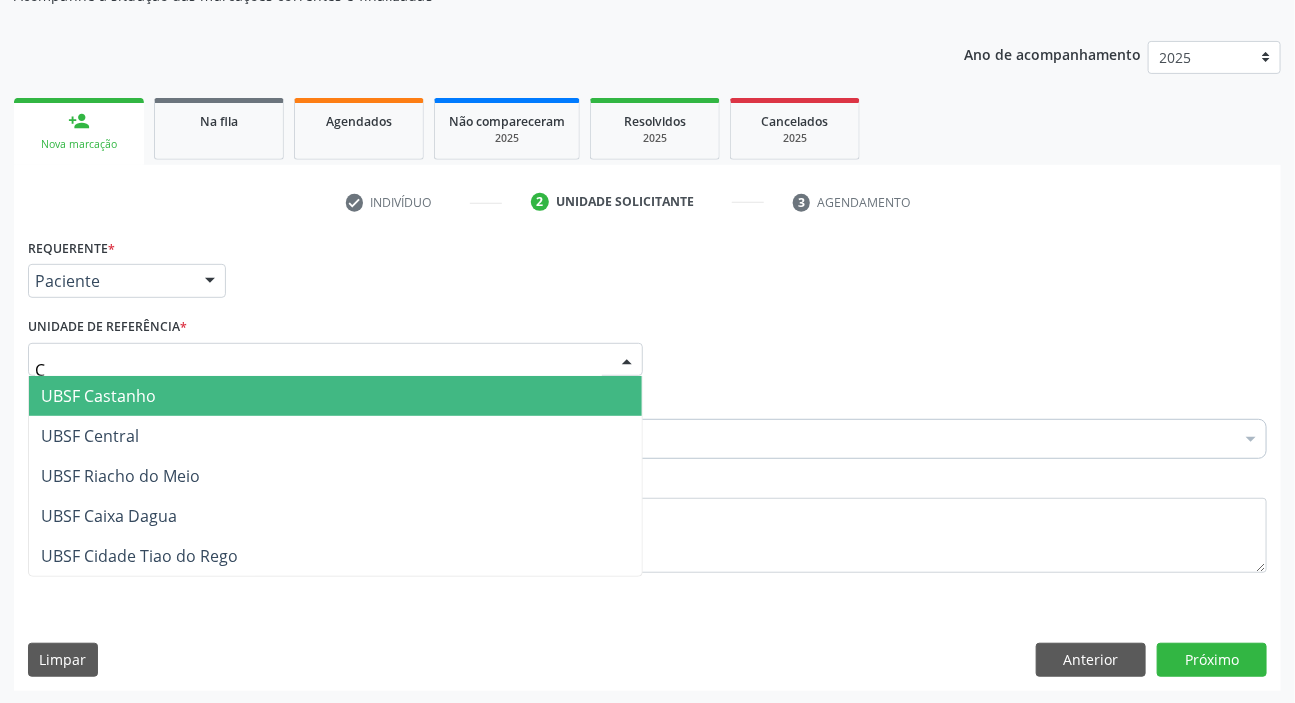 type on "CE" 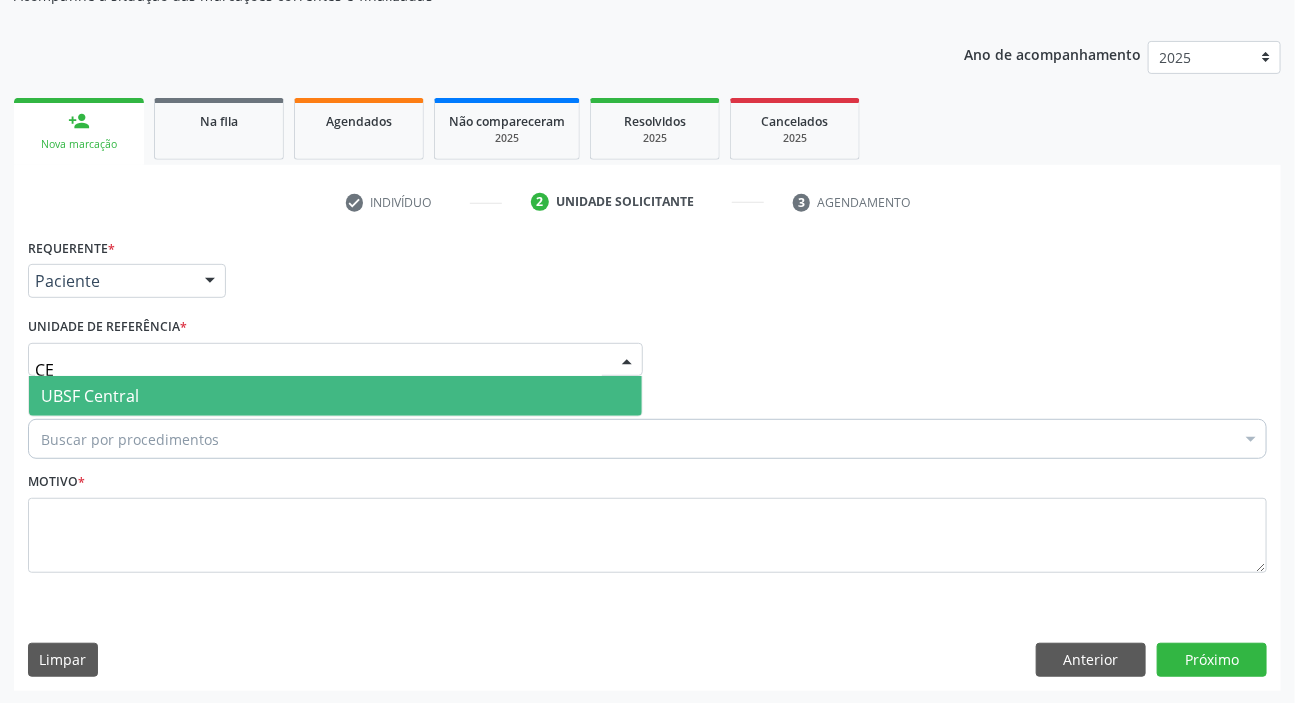 click on "UBSF Central" at bounding box center (90, 396) 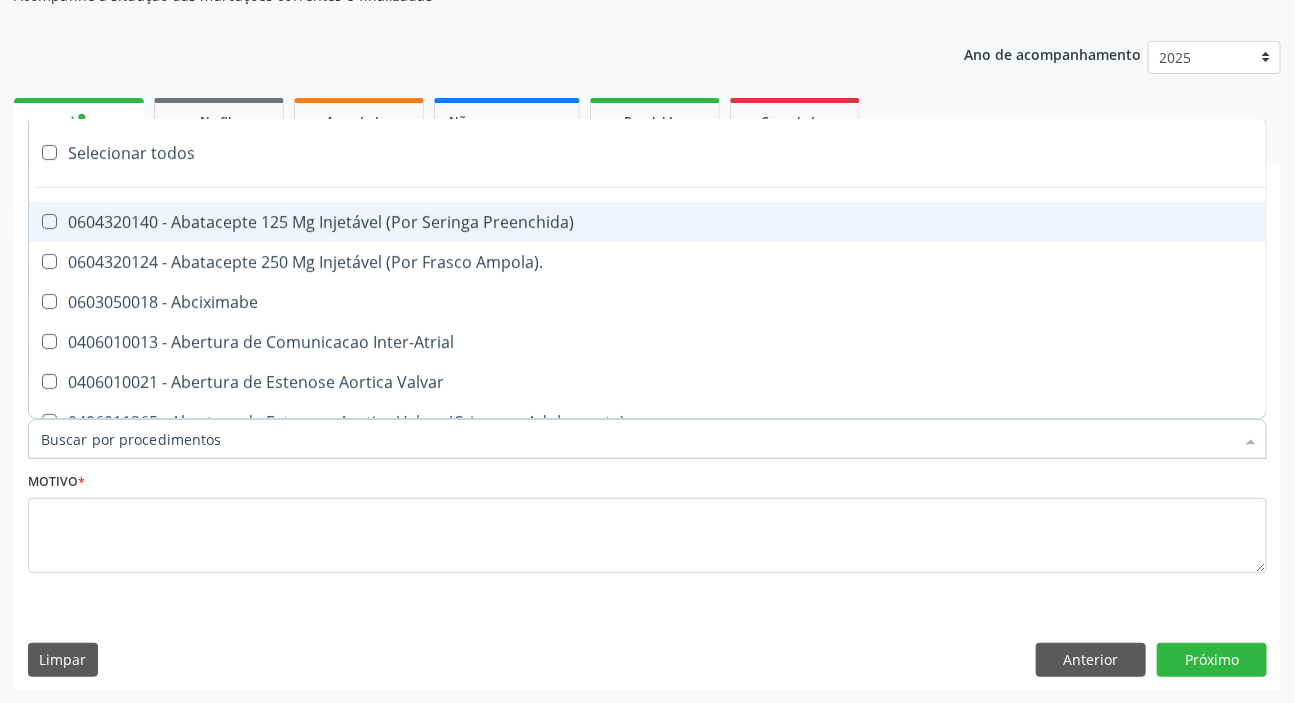 paste on "MÉDICO UR" 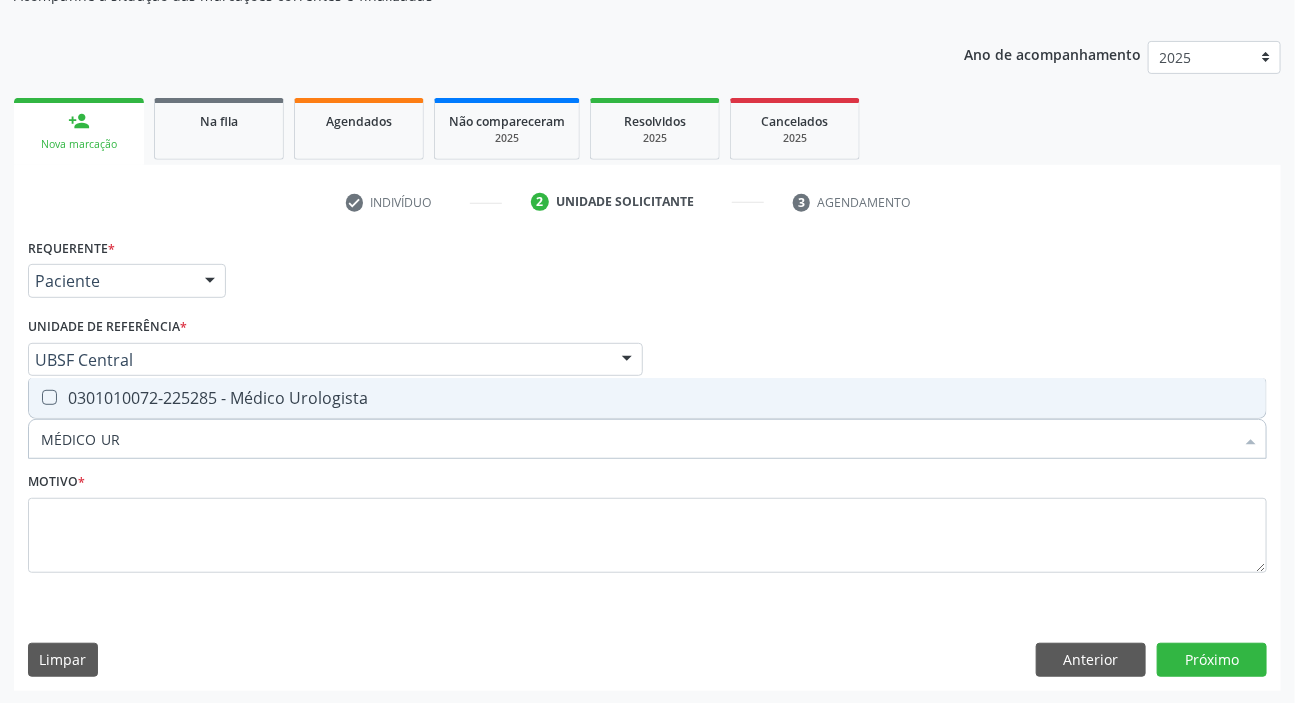 click on "0301010072-225285 - Médico Urologista" at bounding box center [647, 398] 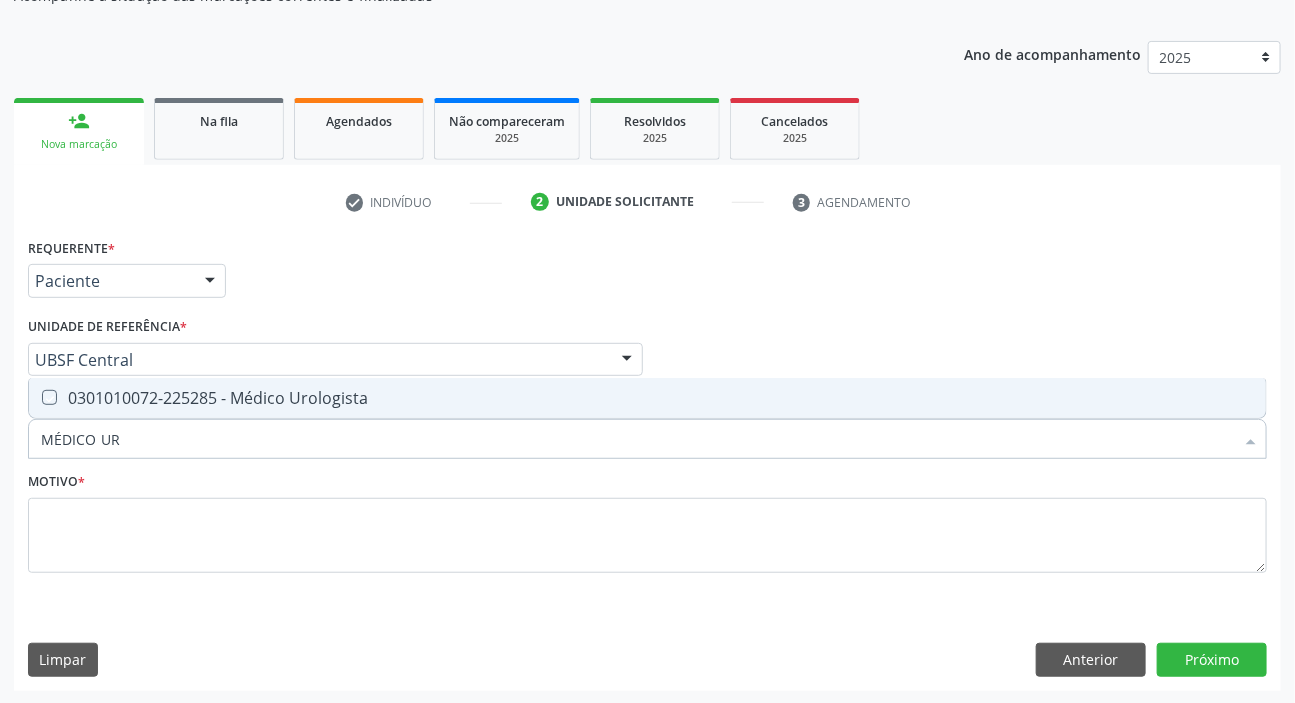 checkbox on "true" 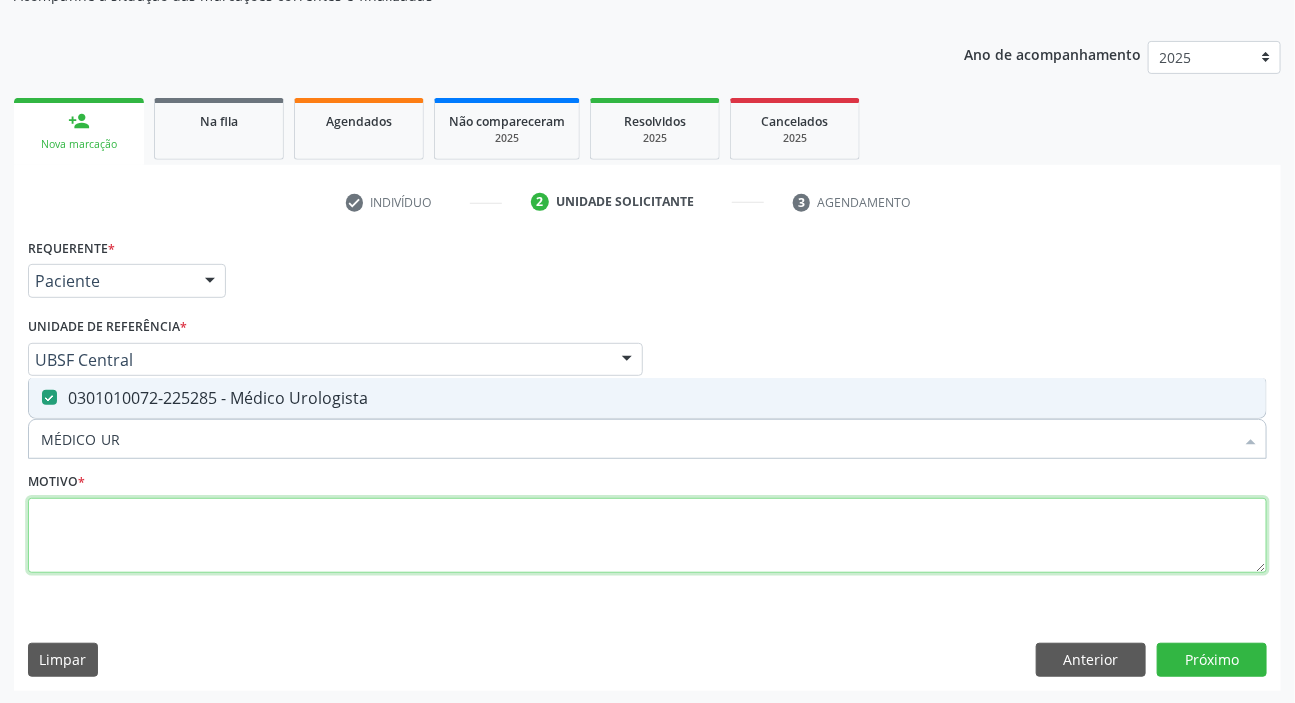 click at bounding box center (647, 536) 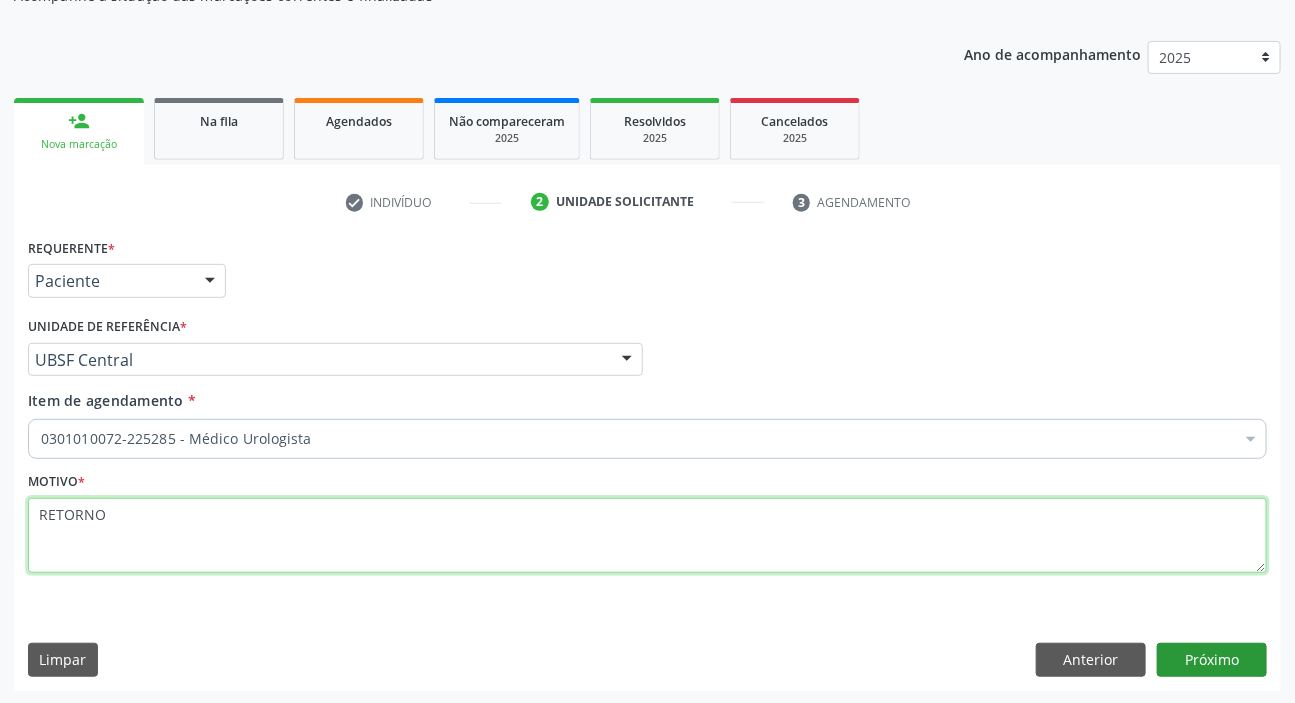 type on "RETORNO" 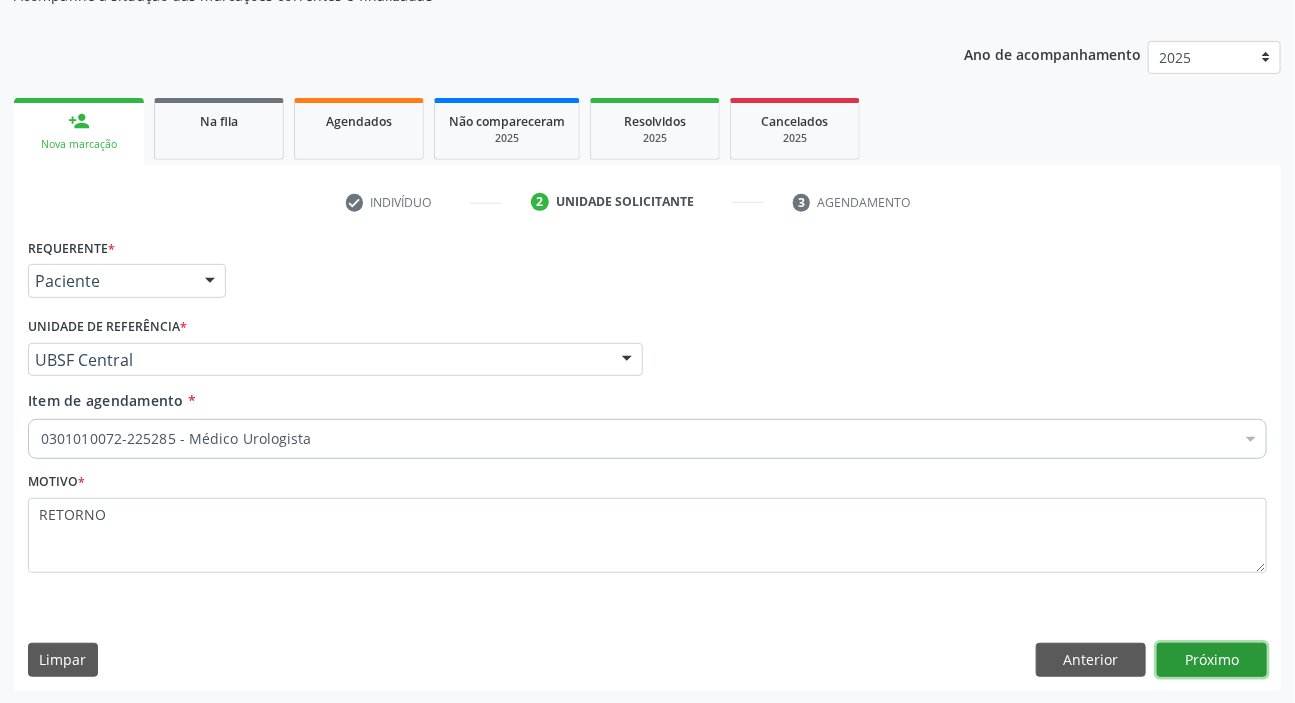 click on "Próximo" at bounding box center (1212, 660) 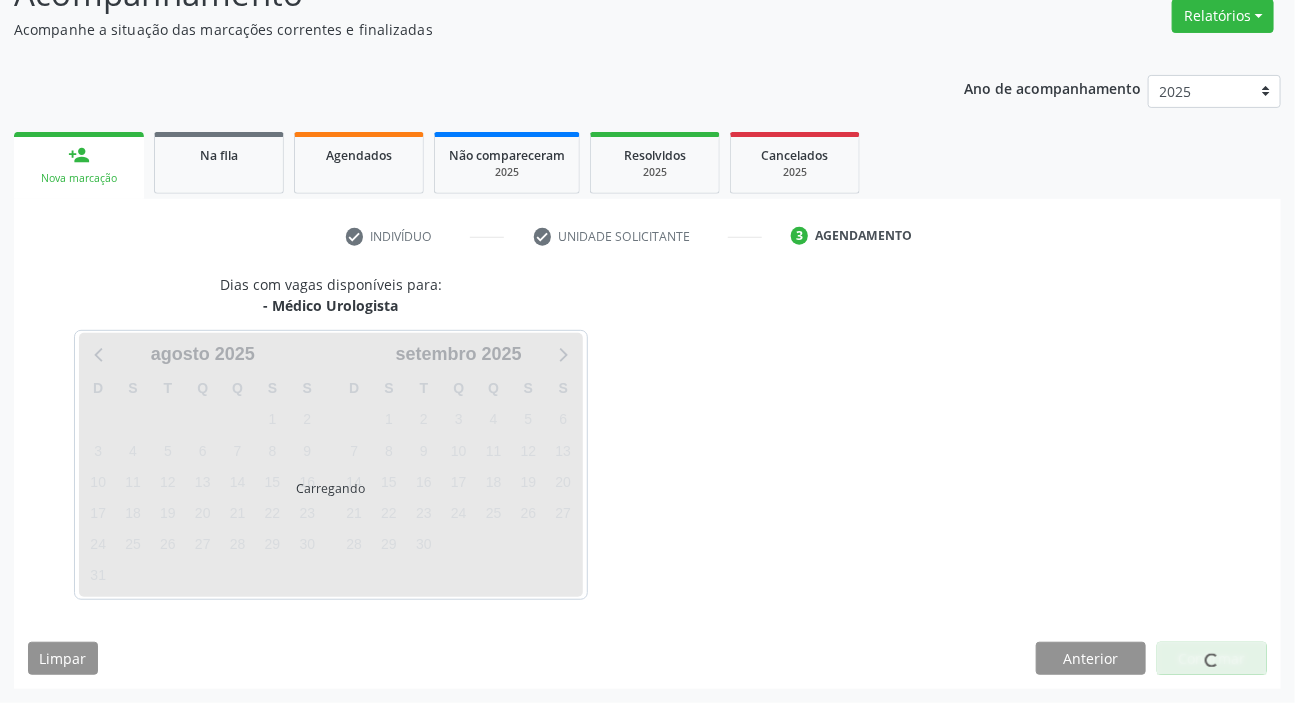 scroll, scrollTop: 166, scrollLeft: 0, axis: vertical 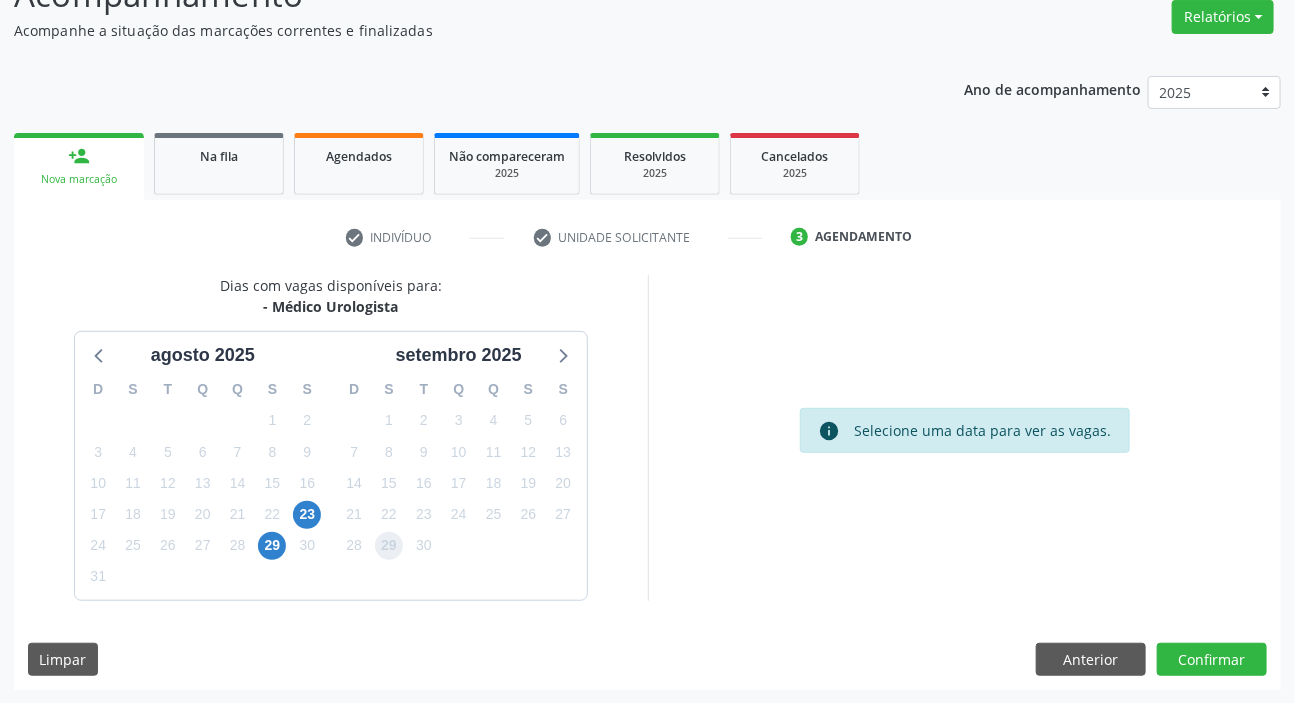 click on "29" at bounding box center (389, 546) 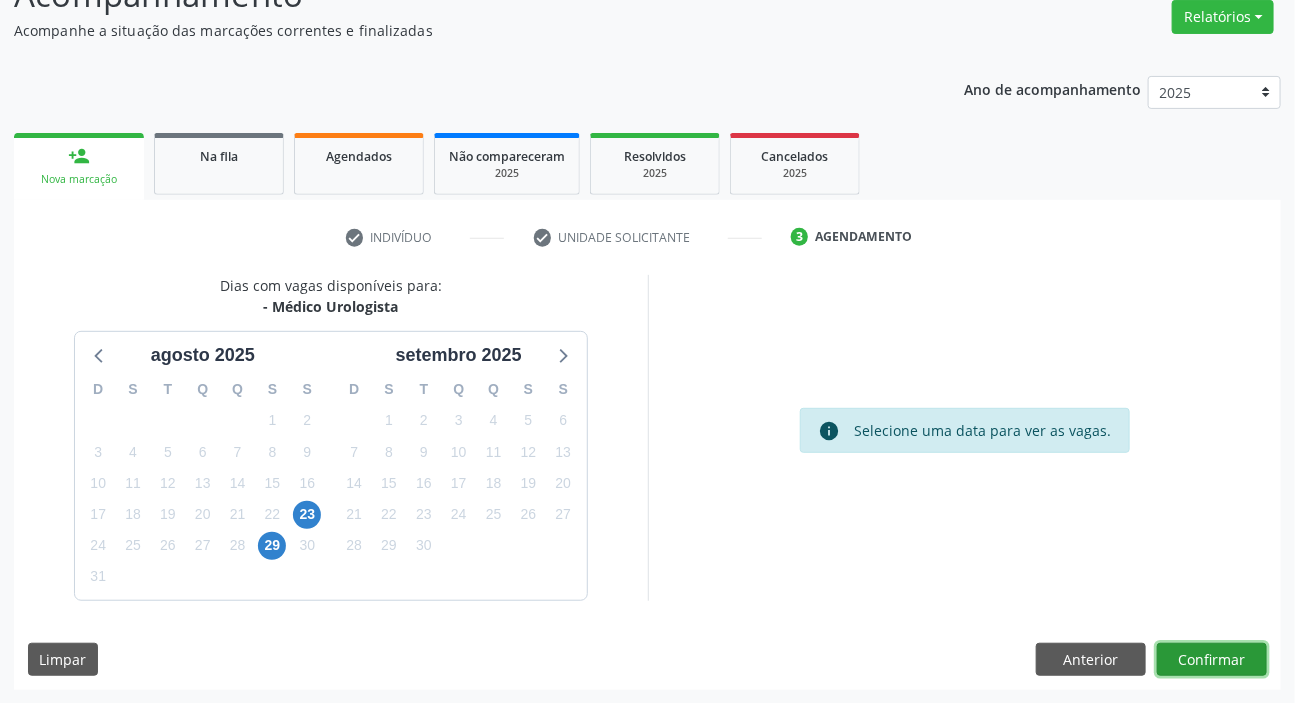click on "Confirmar" at bounding box center [1212, 660] 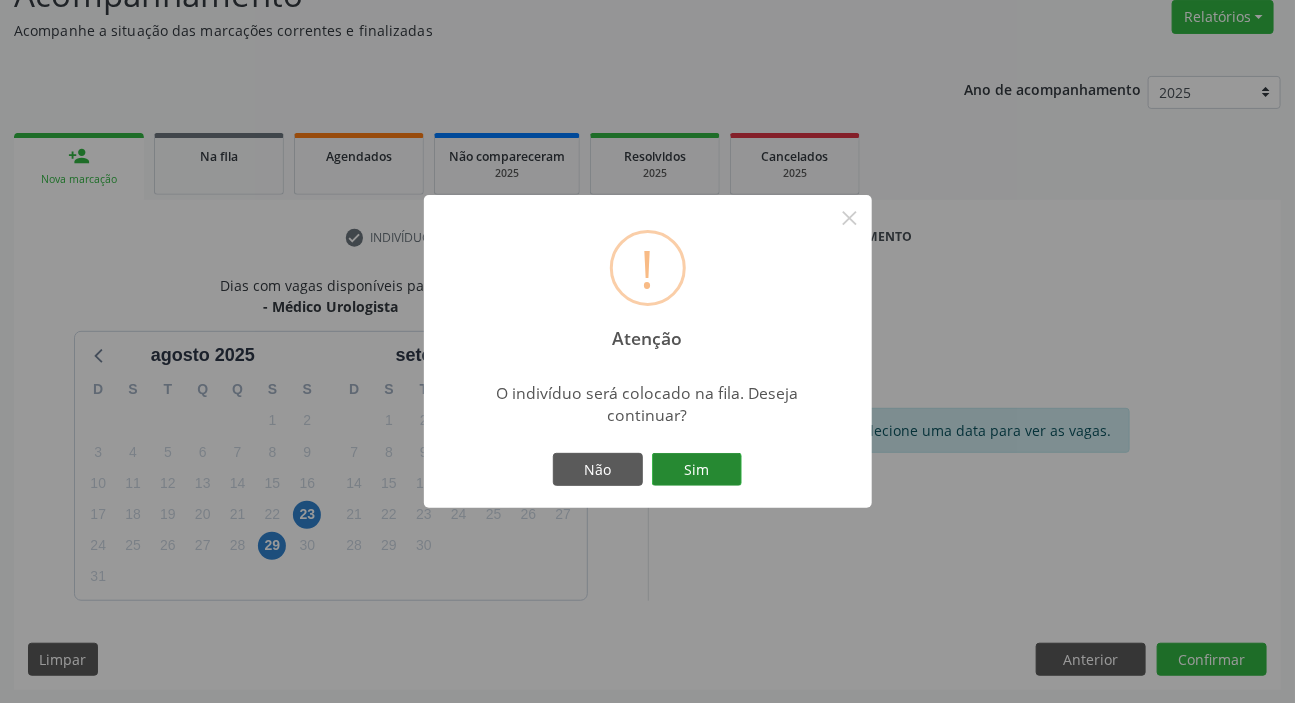 click on "Sim" at bounding box center (697, 470) 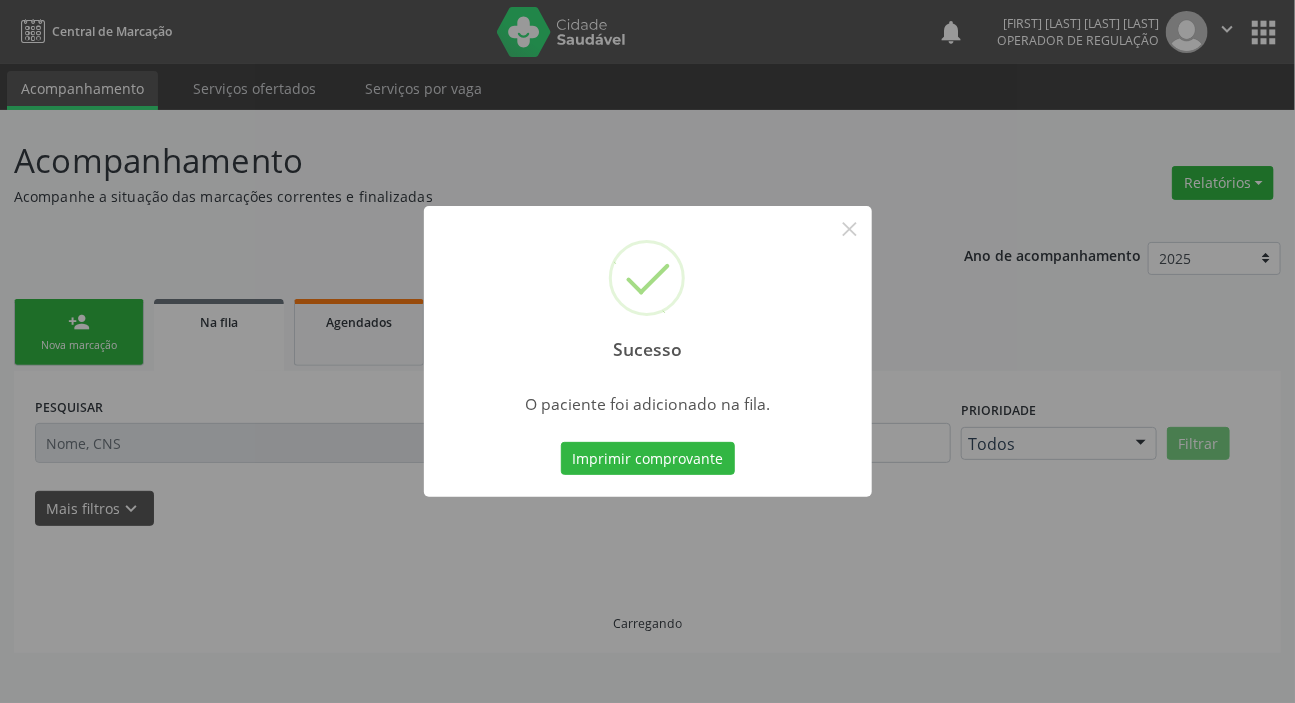 scroll, scrollTop: 0, scrollLeft: 0, axis: both 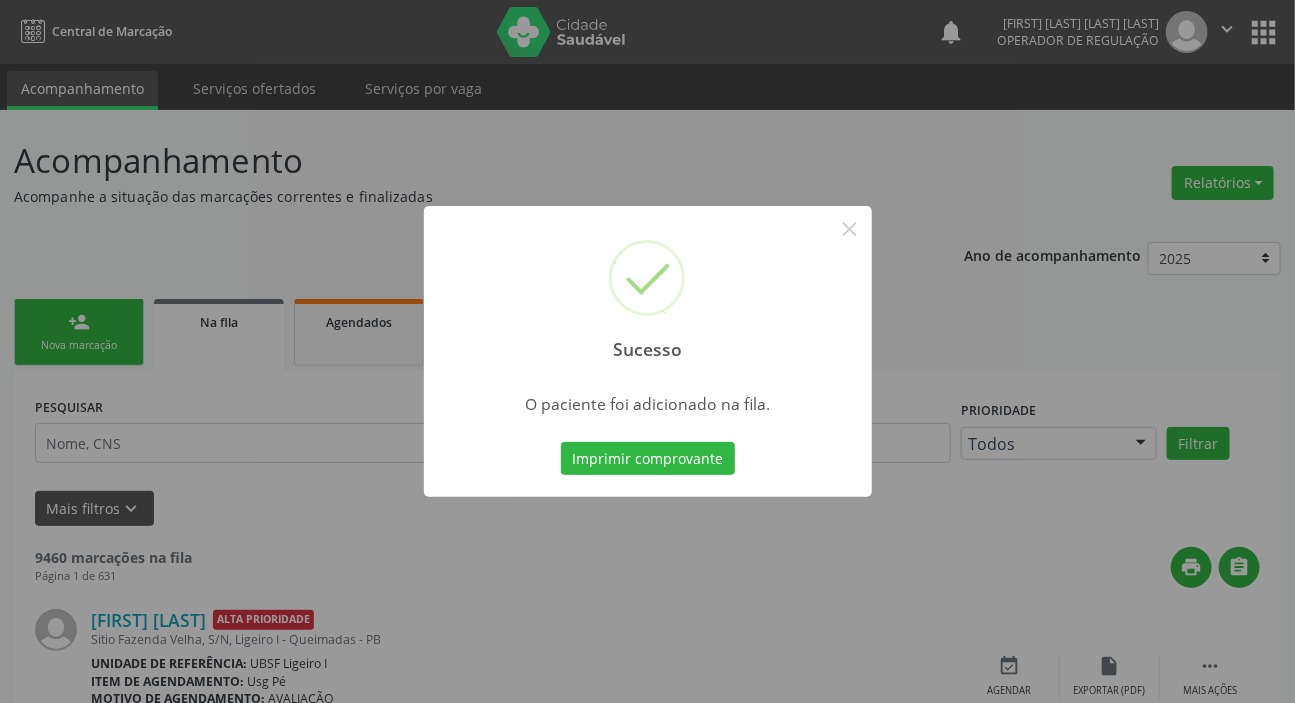 click on "Sucesso × O paciente foi adicionado na fila. Imprimir comprovante Cancel" at bounding box center [647, 351] 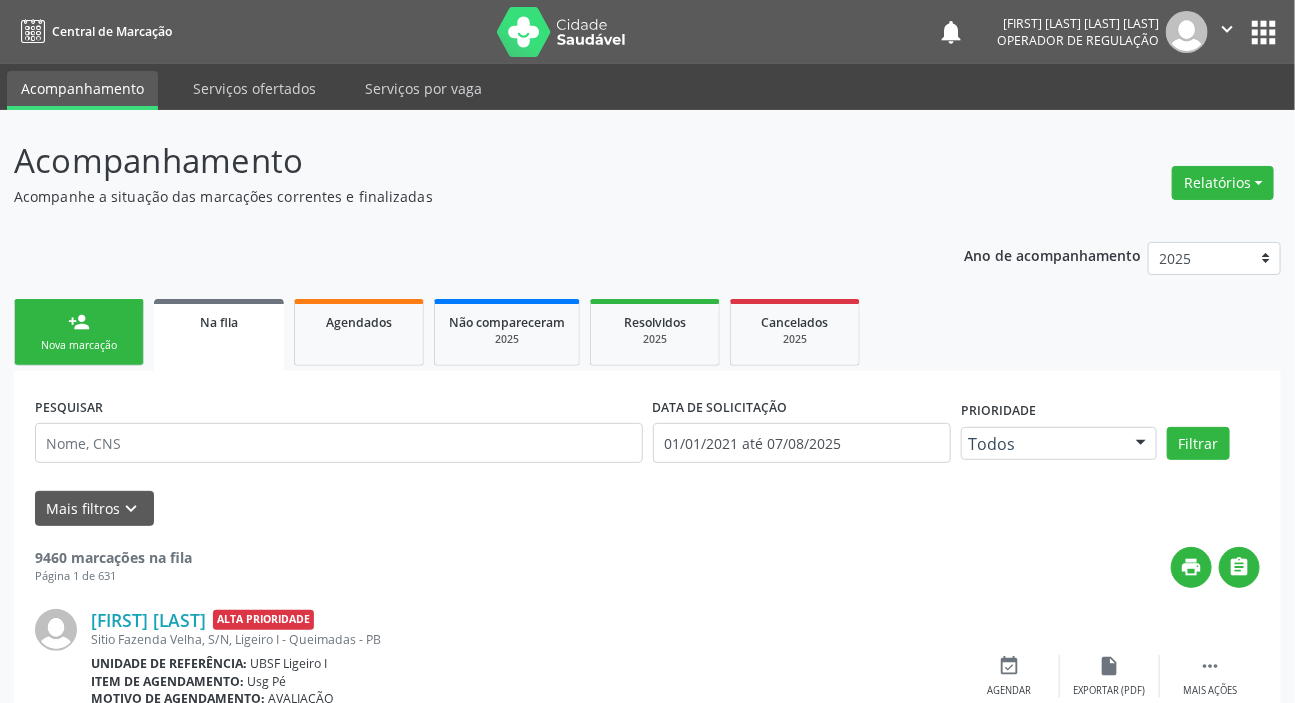 click on "person_add
Nova marcação" at bounding box center [79, 332] 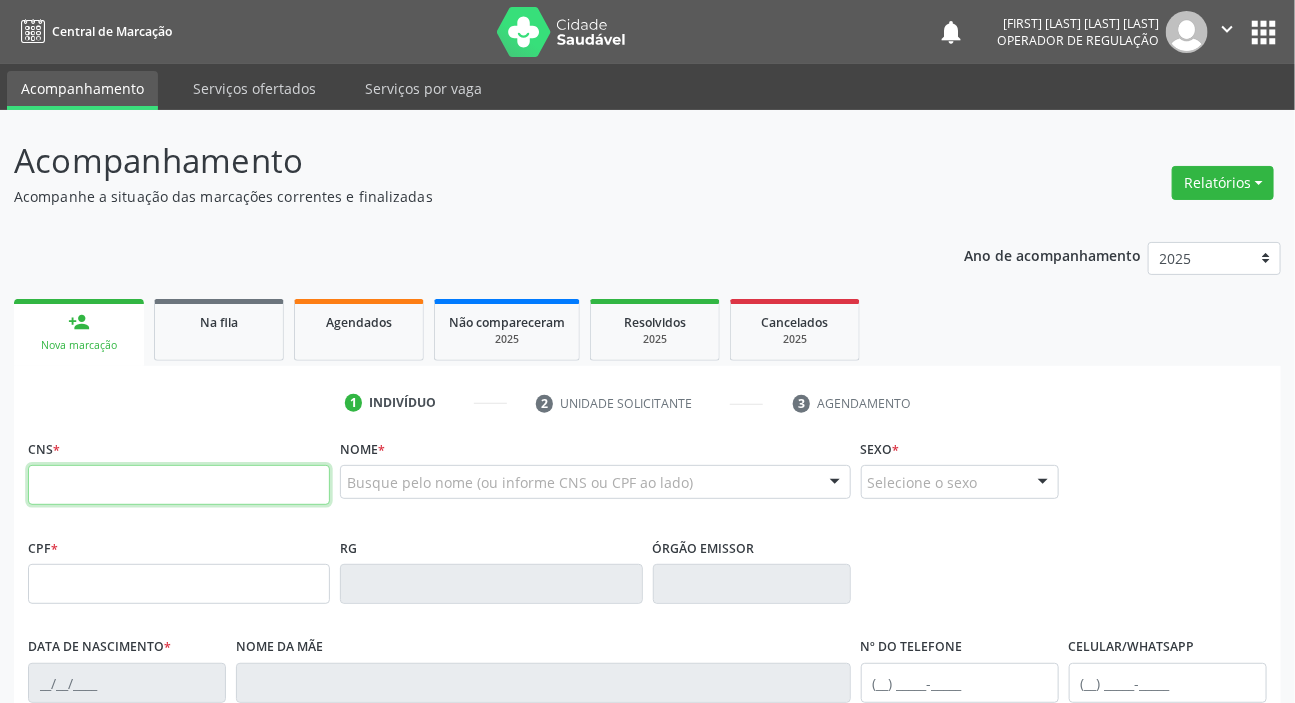 click at bounding box center [179, 485] 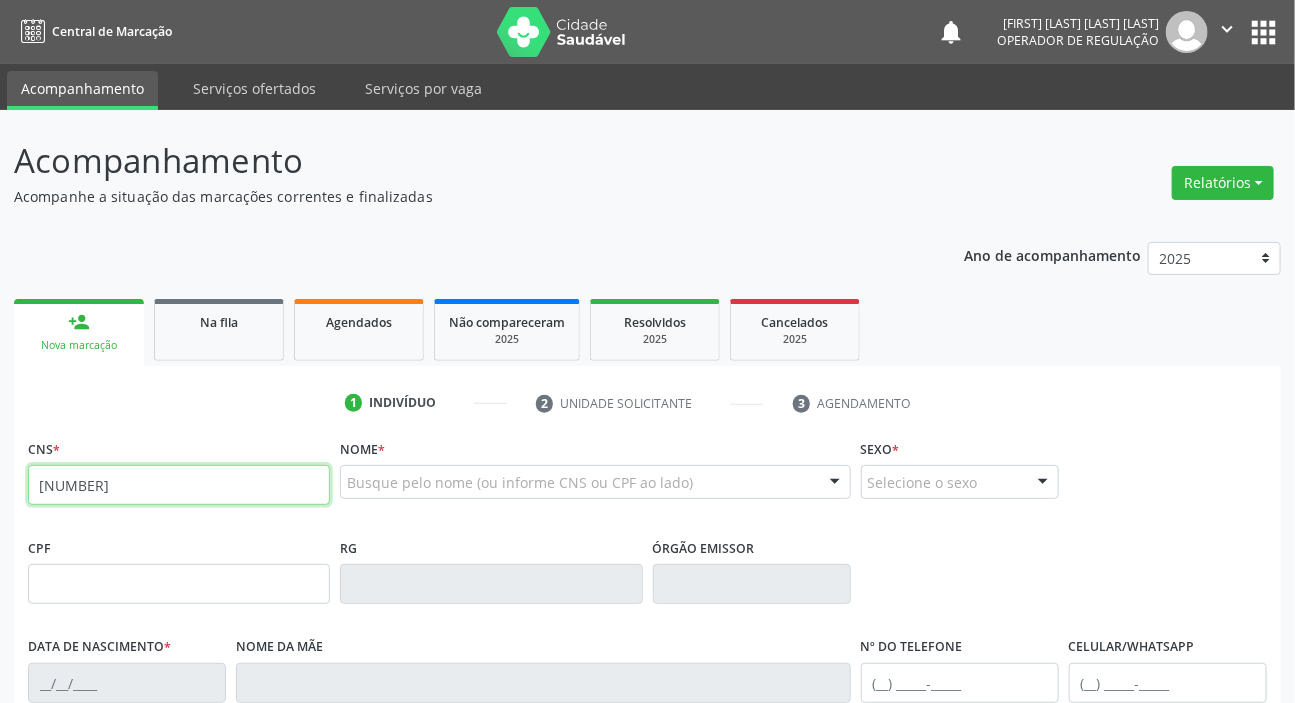 type on "703 2086 6440 0196" 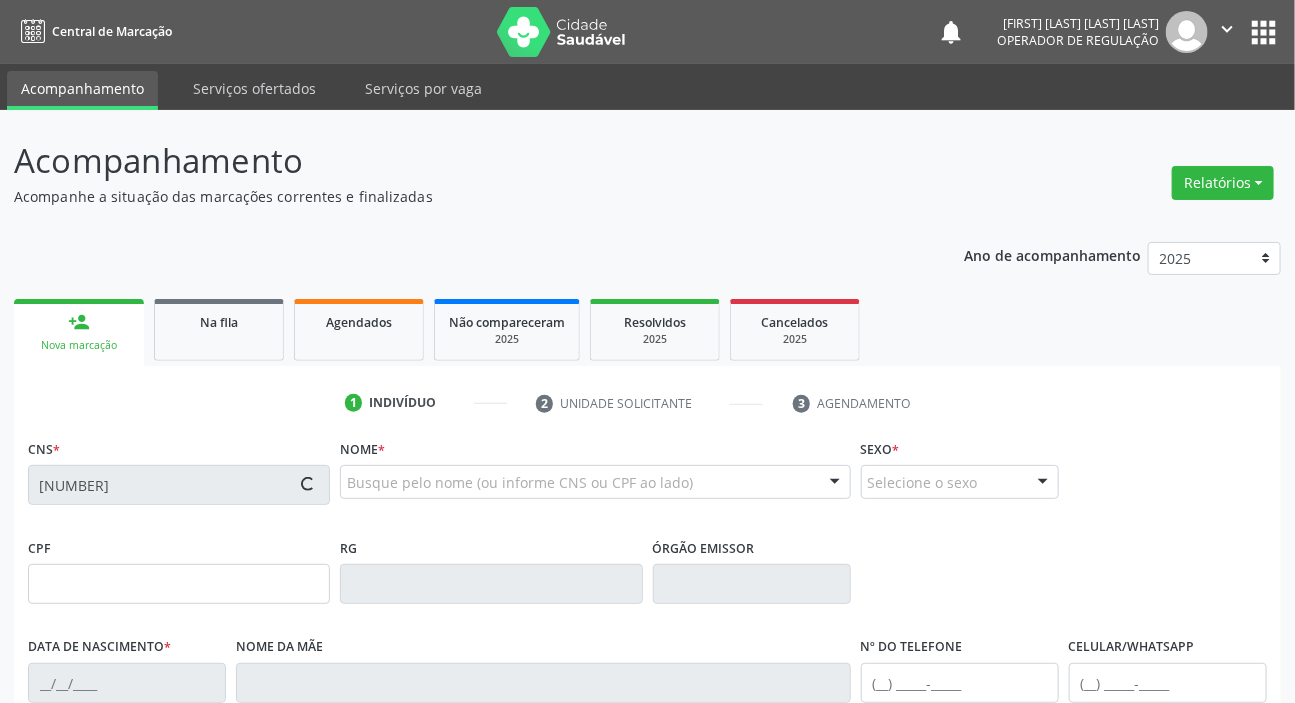 type on "232.020.844-53" 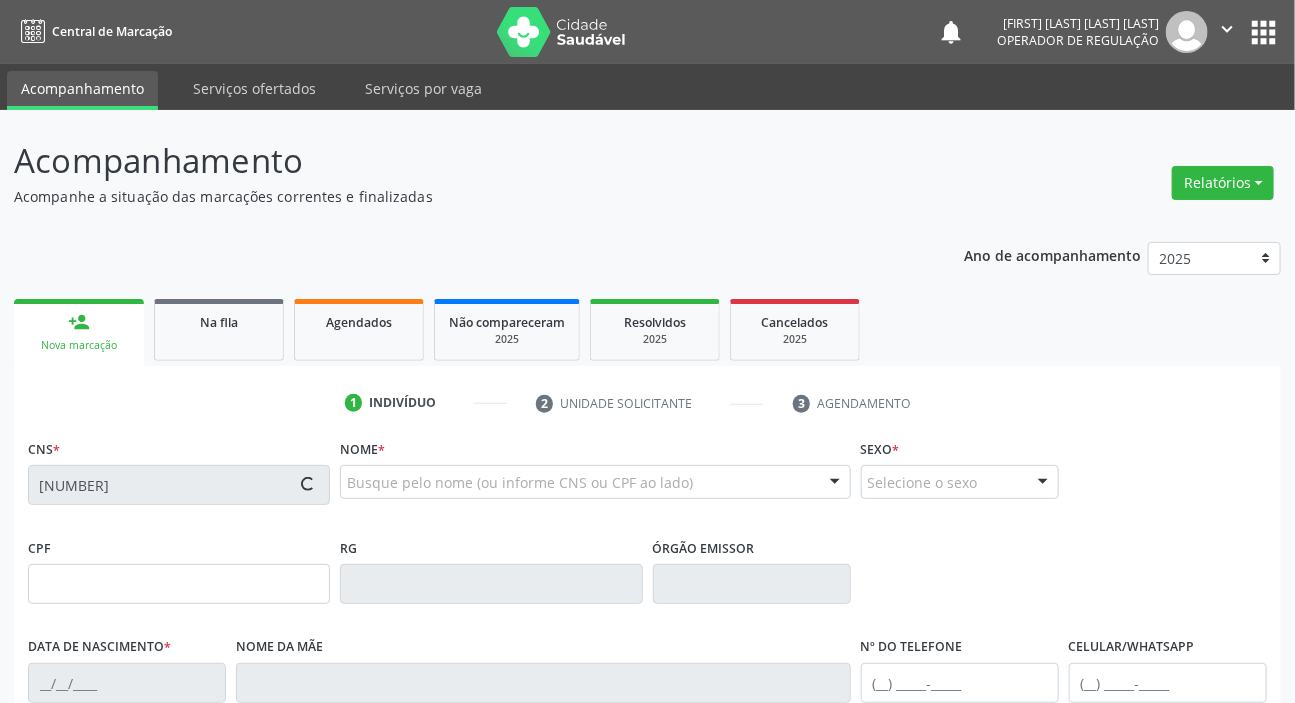 type on "Maria da Silva Baier" 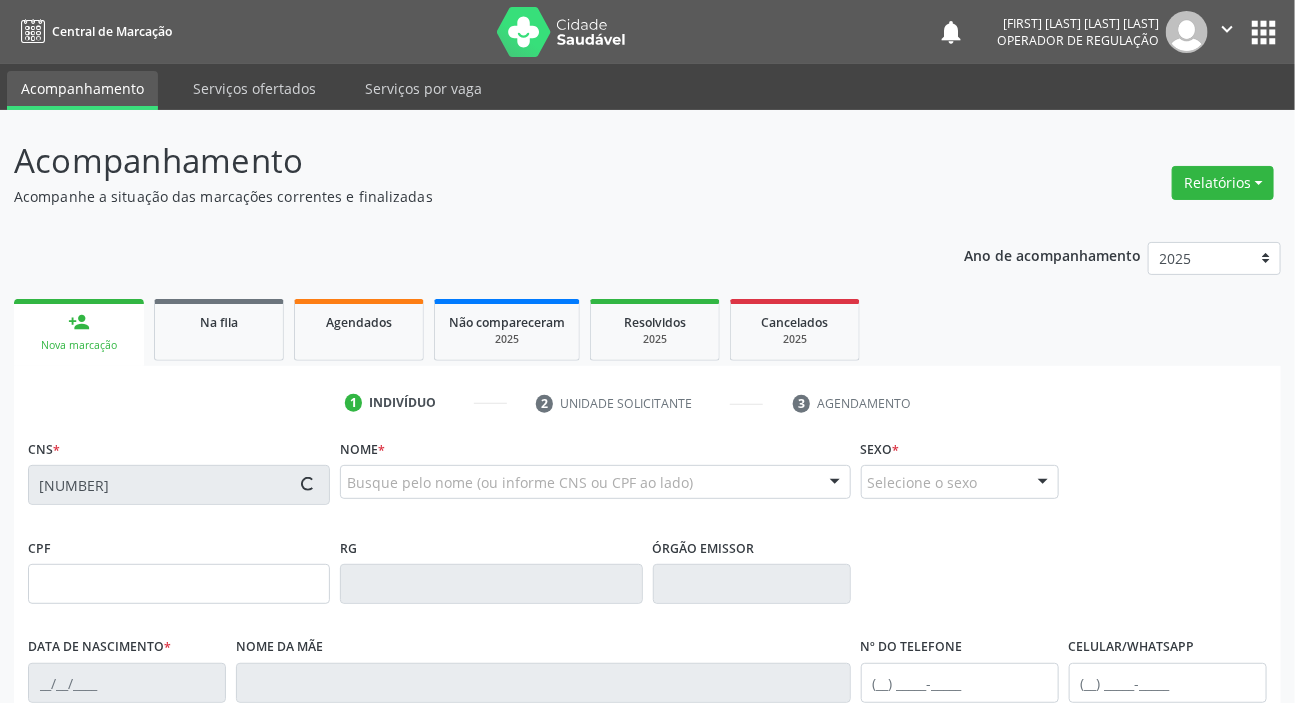 type on "(83) 99182-9857" 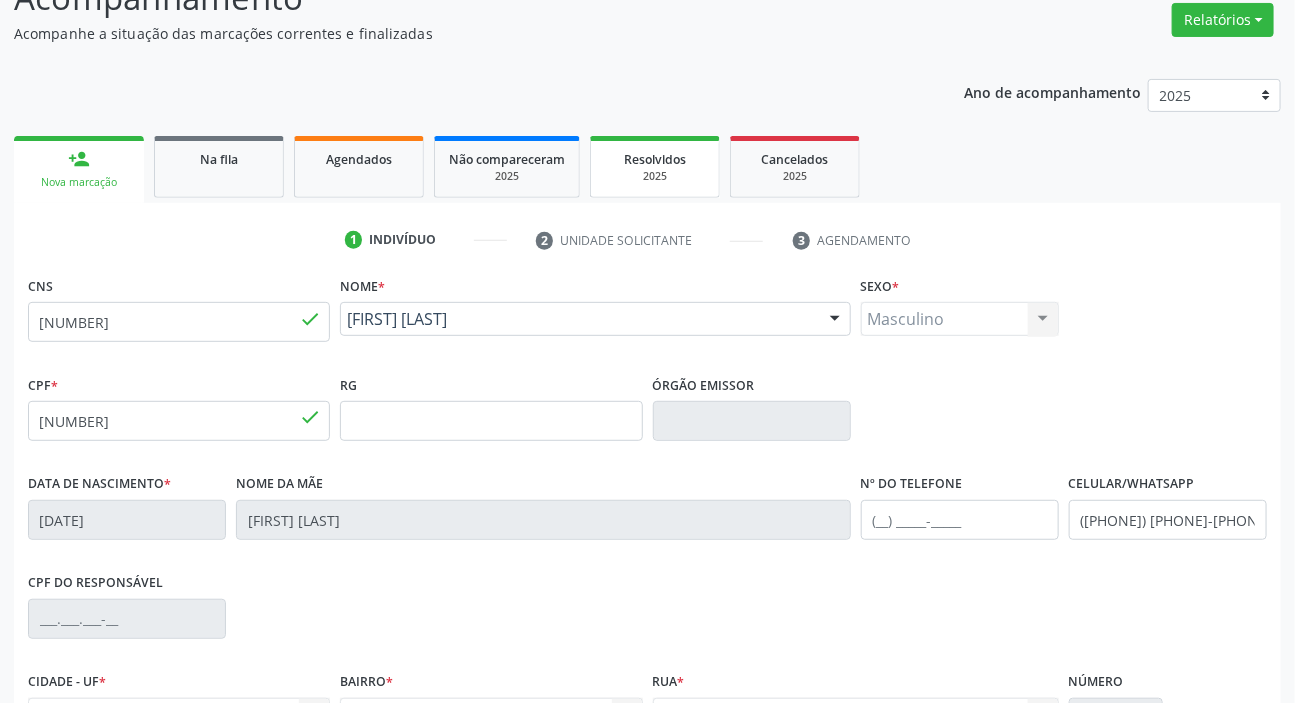 scroll, scrollTop: 380, scrollLeft: 0, axis: vertical 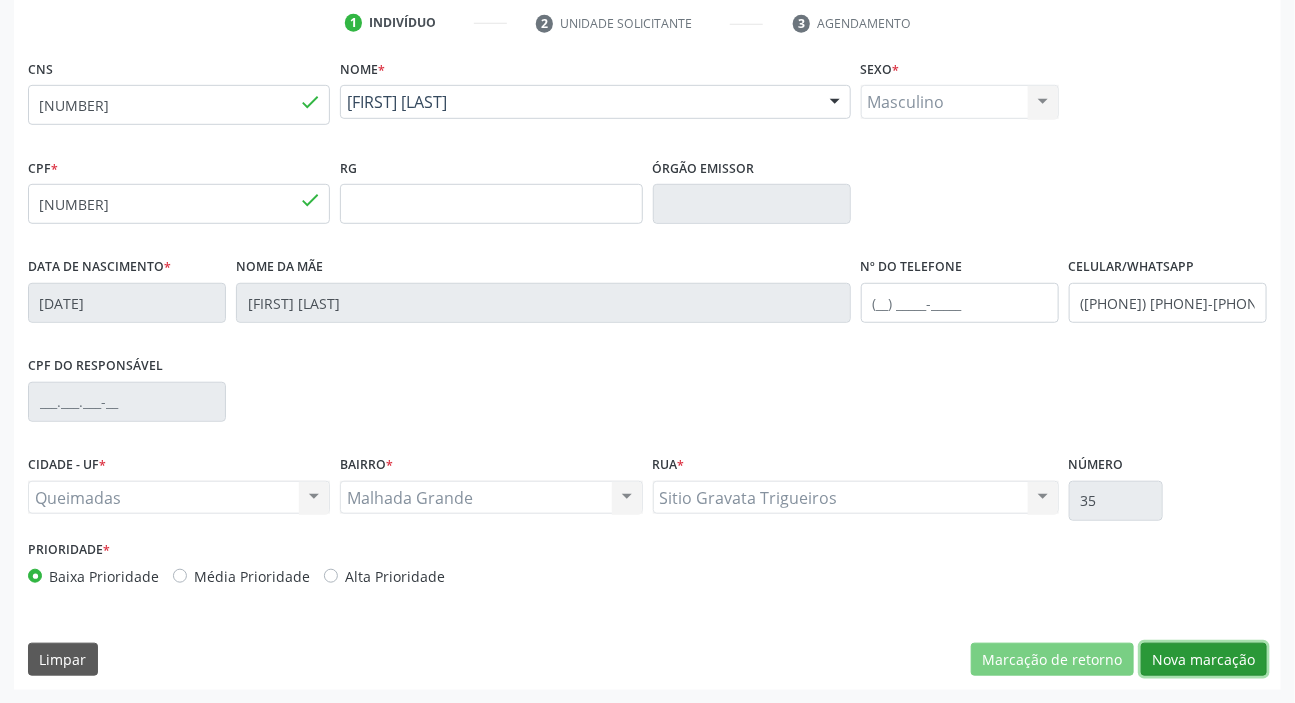 click on "Nova marcação" at bounding box center [1204, 660] 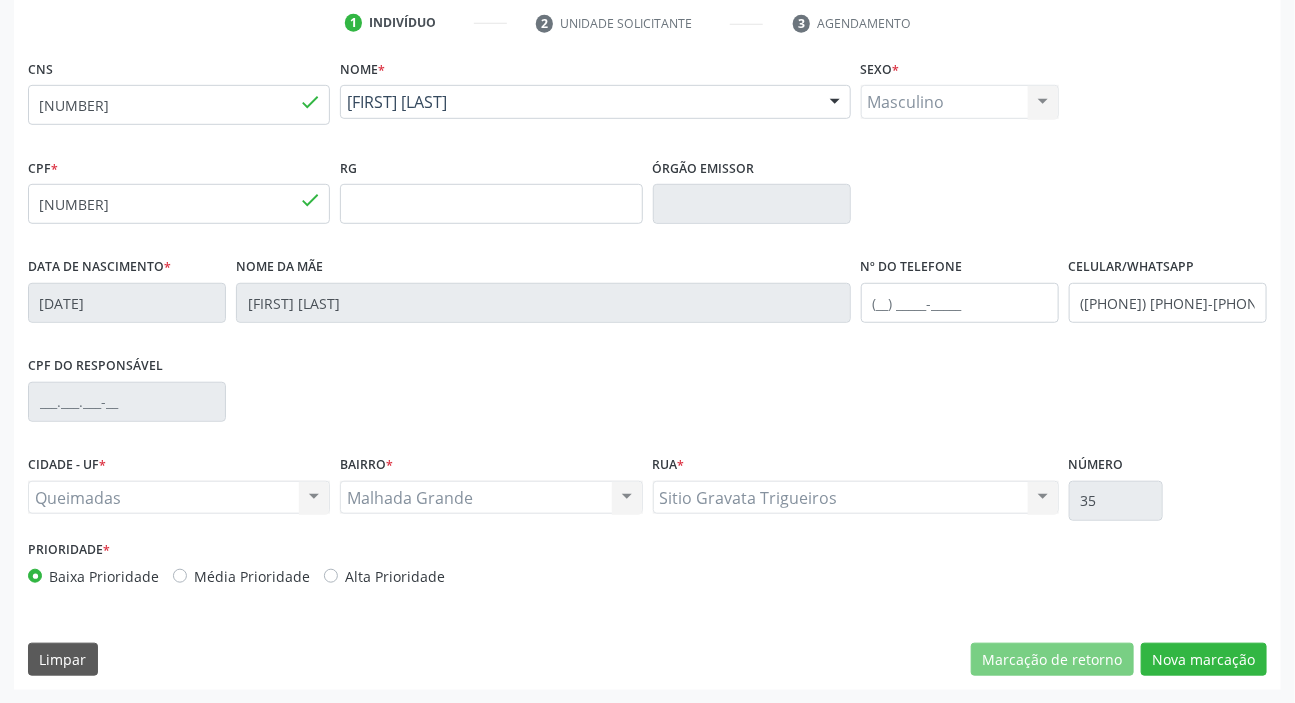 scroll, scrollTop: 201, scrollLeft: 0, axis: vertical 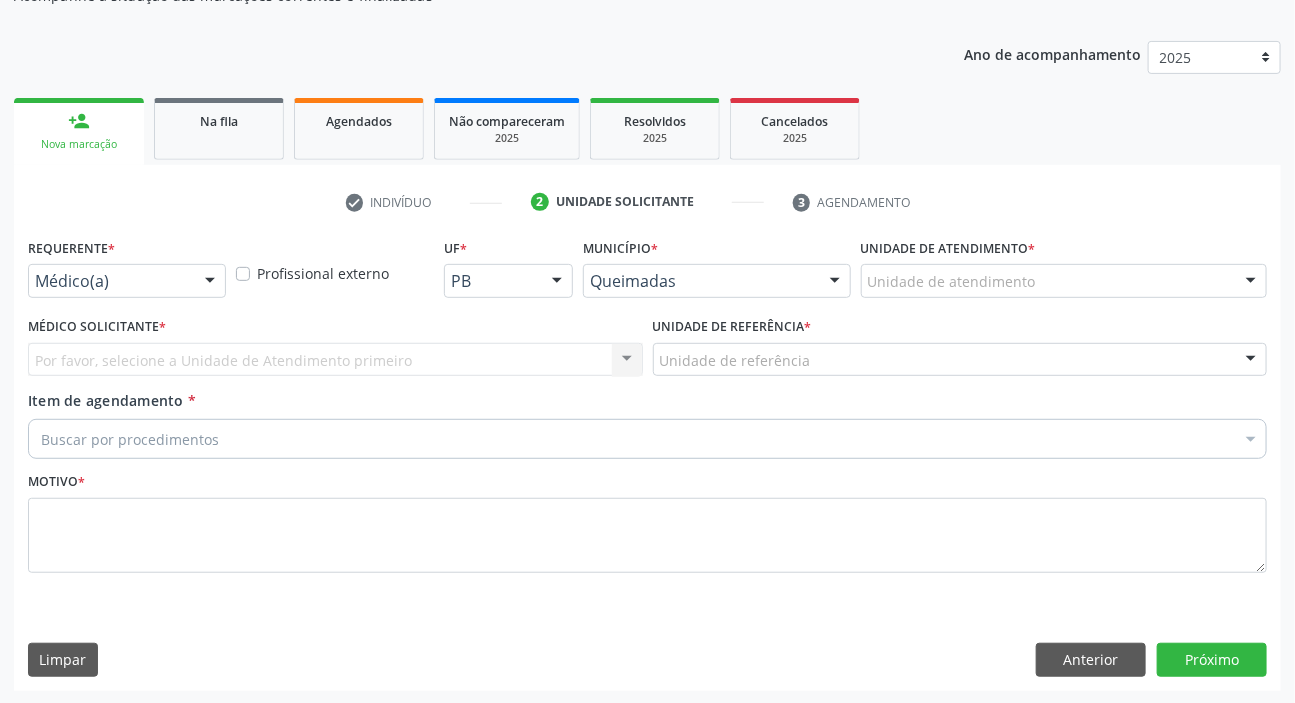 drag, startPoint x: 54, startPoint y: 282, endPoint x: 35, endPoint y: 360, distance: 80.280754 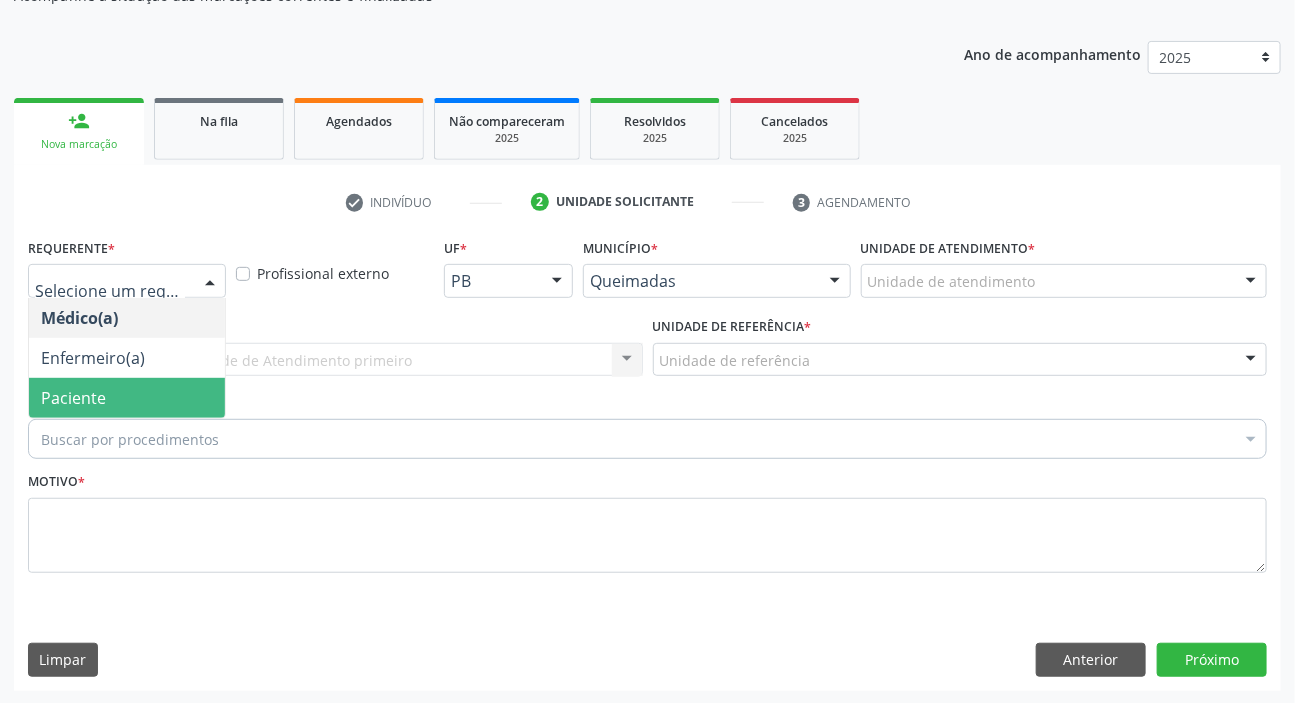 click on "Paciente" at bounding box center [73, 398] 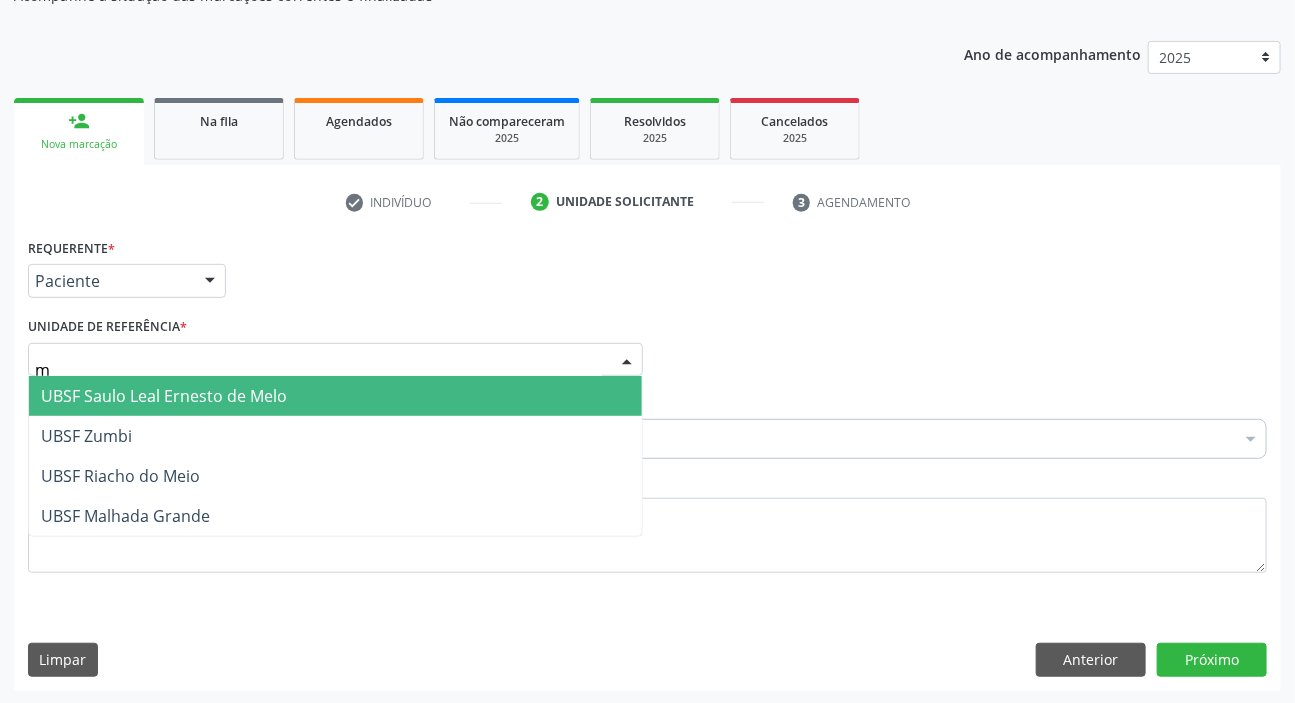 type on "ma" 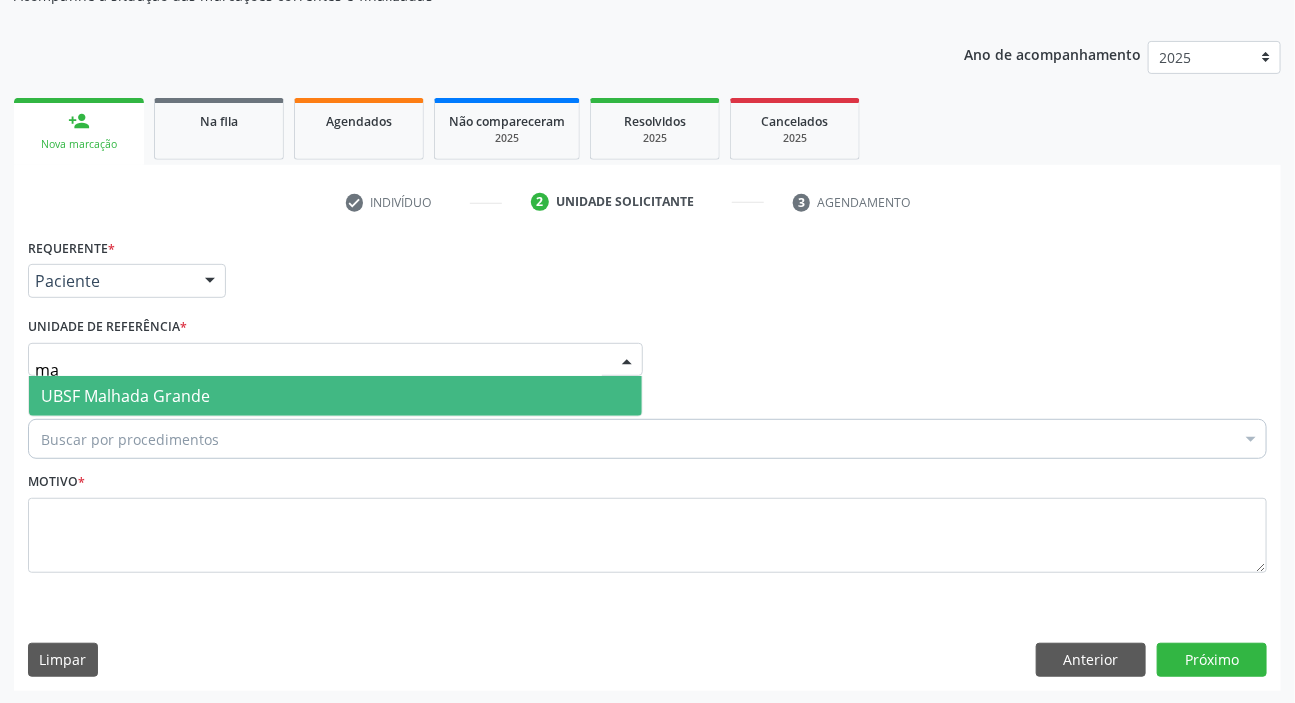 click on "ma" at bounding box center [318, 370] 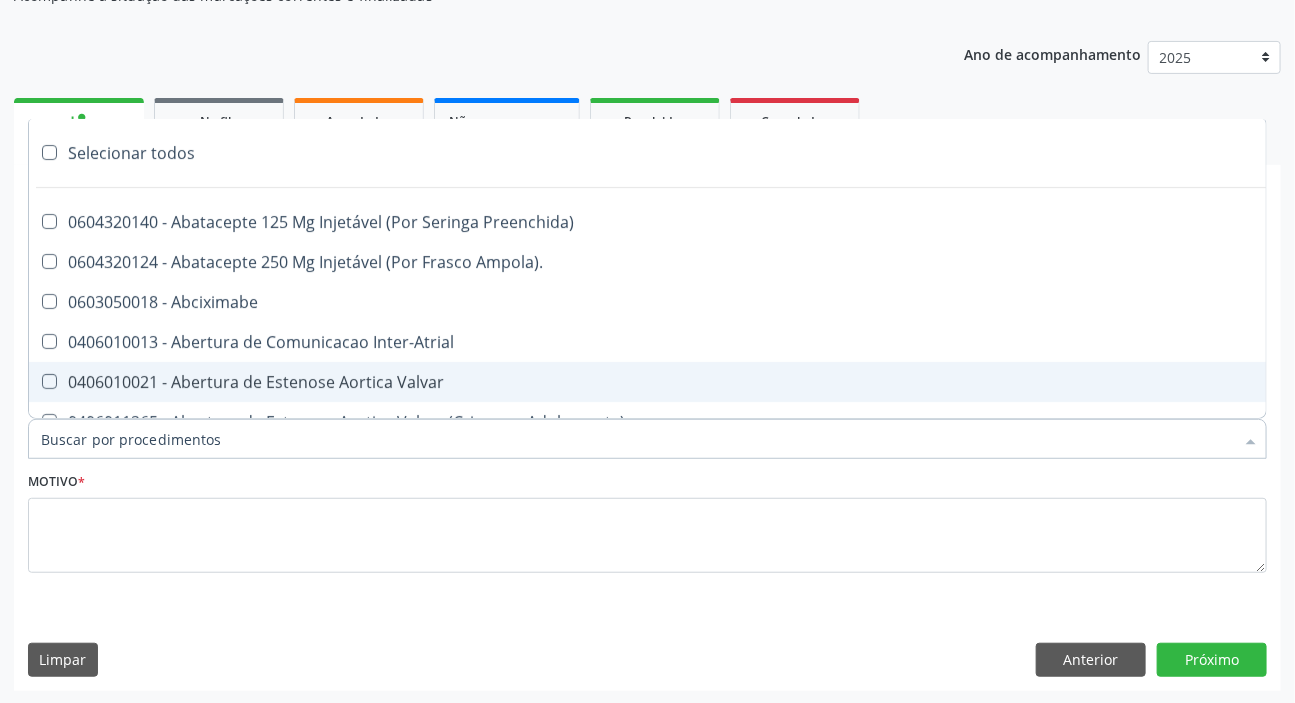 paste on "MÉDICO UR" 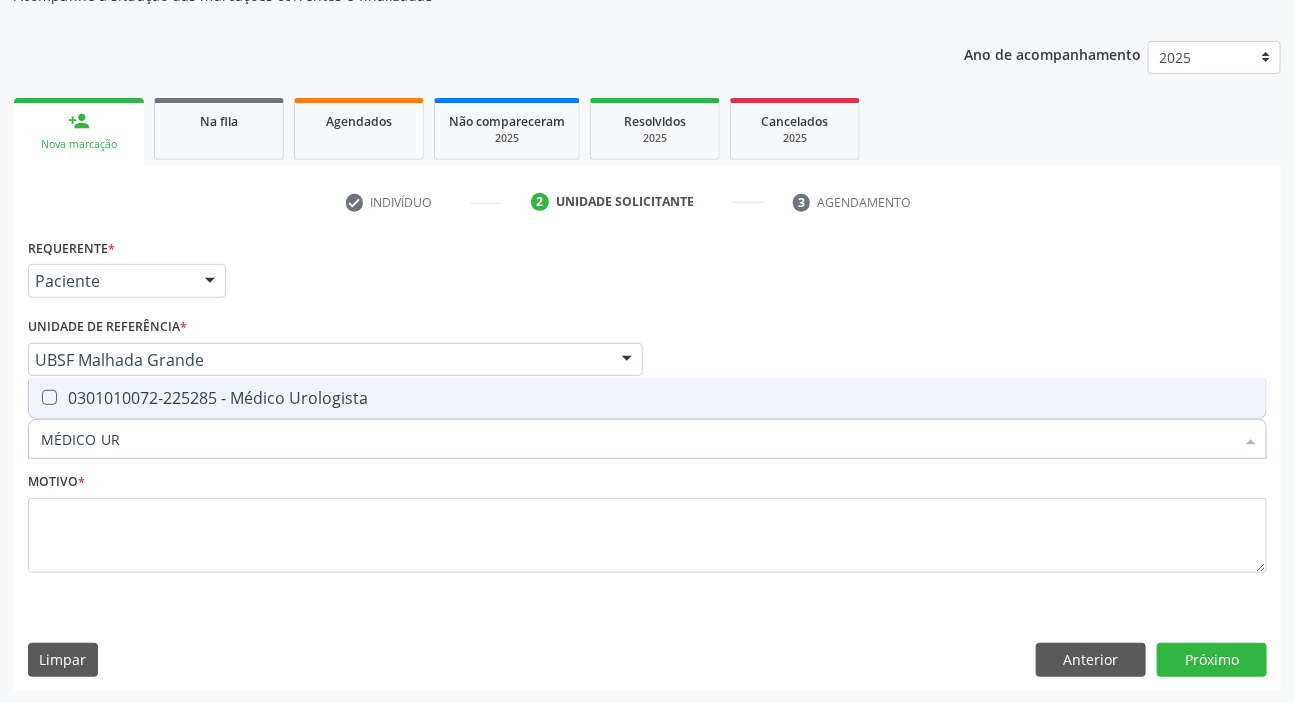 click on "0301010072-225285 - Médico Urologista" at bounding box center [647, 398] 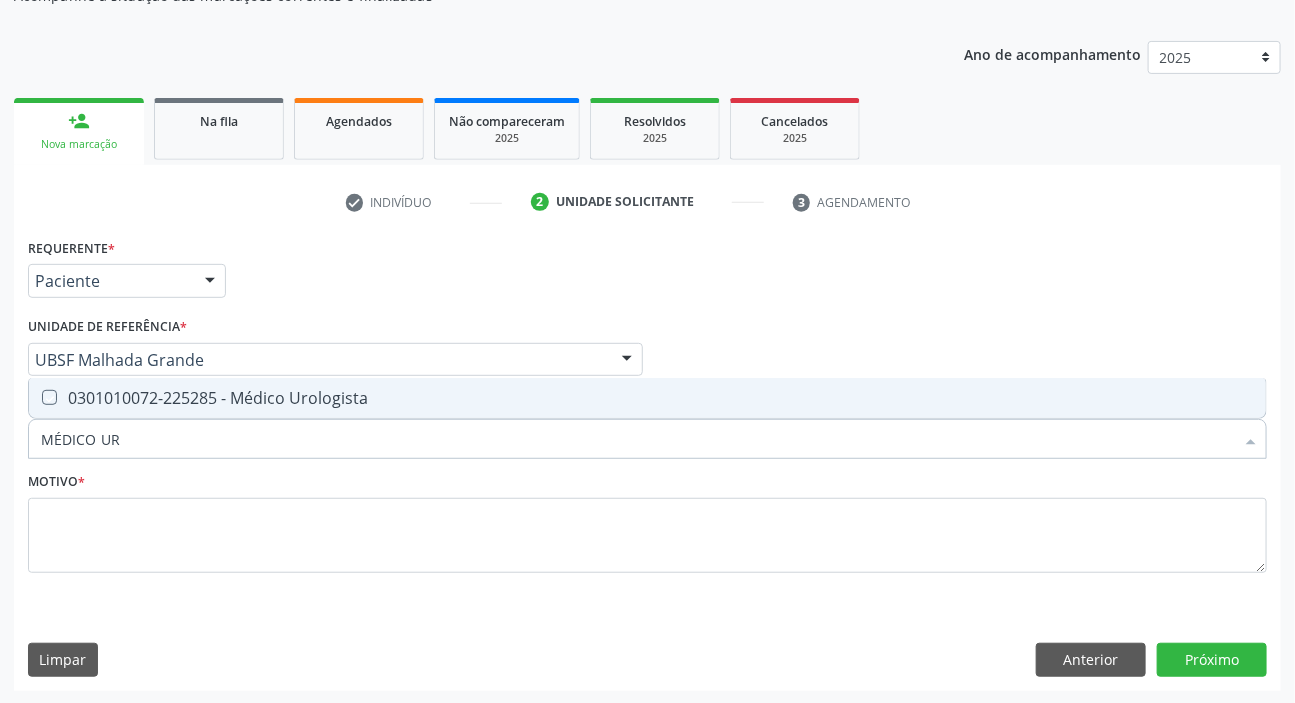 checkbox on "true" 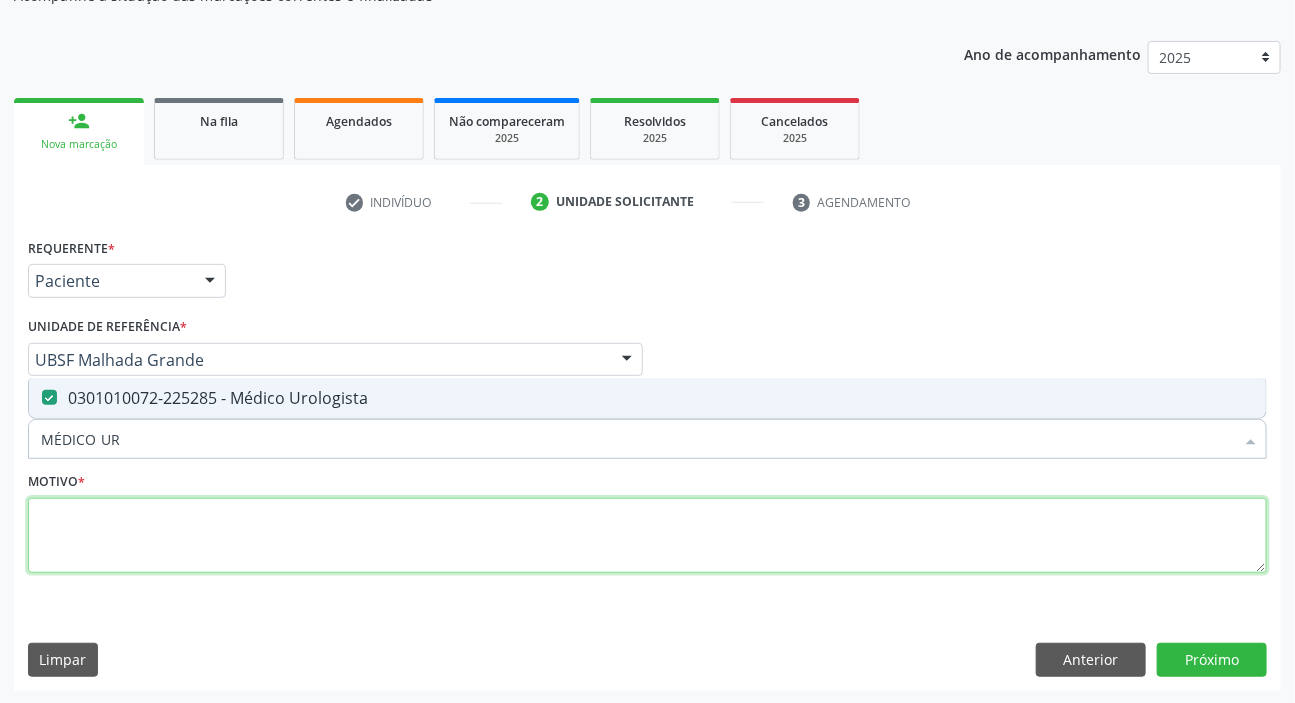 click at bounding box center (647, 536) 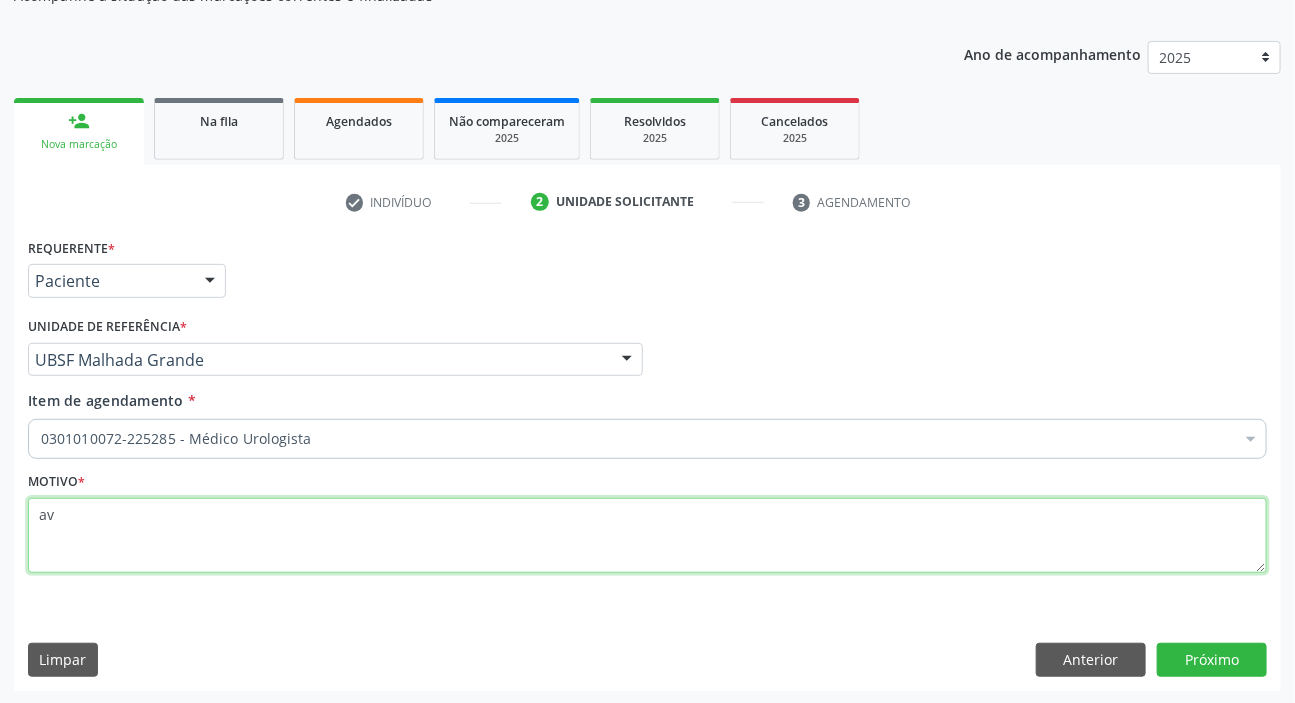 type on "a" 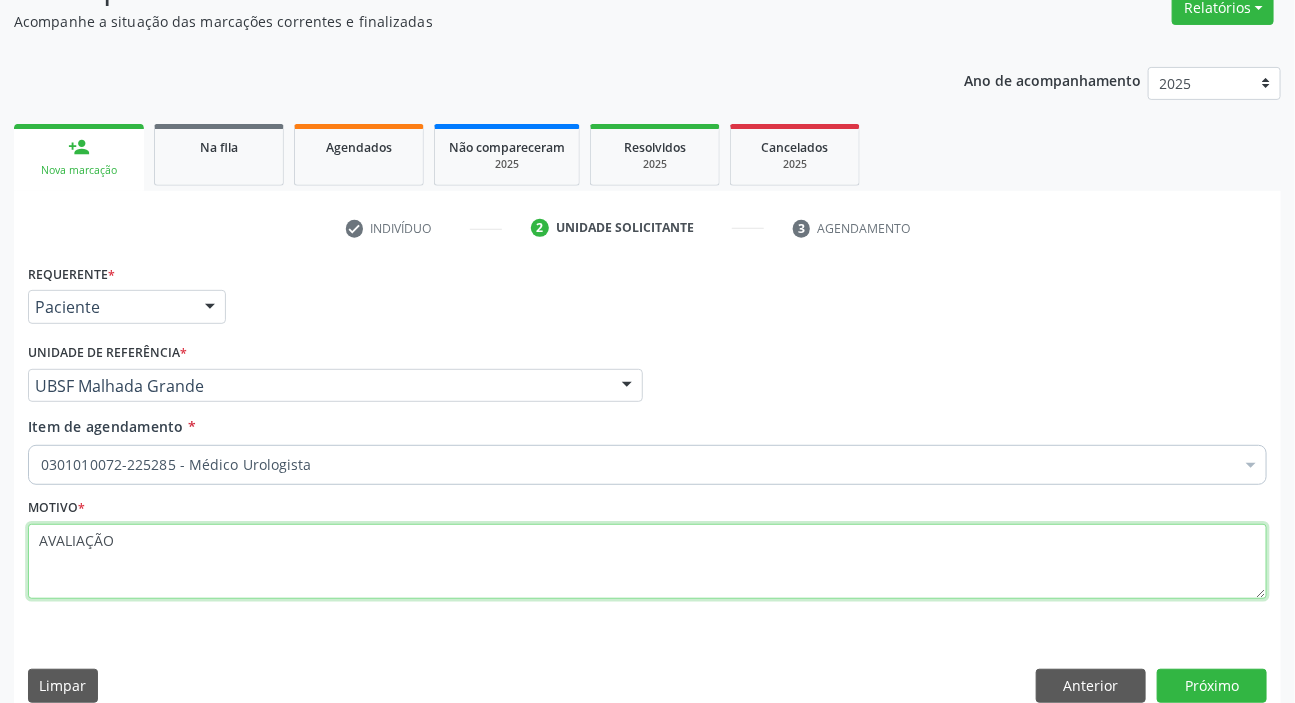 scroll, scrollTop: 201, scrollLeft: 0, axis: vertical 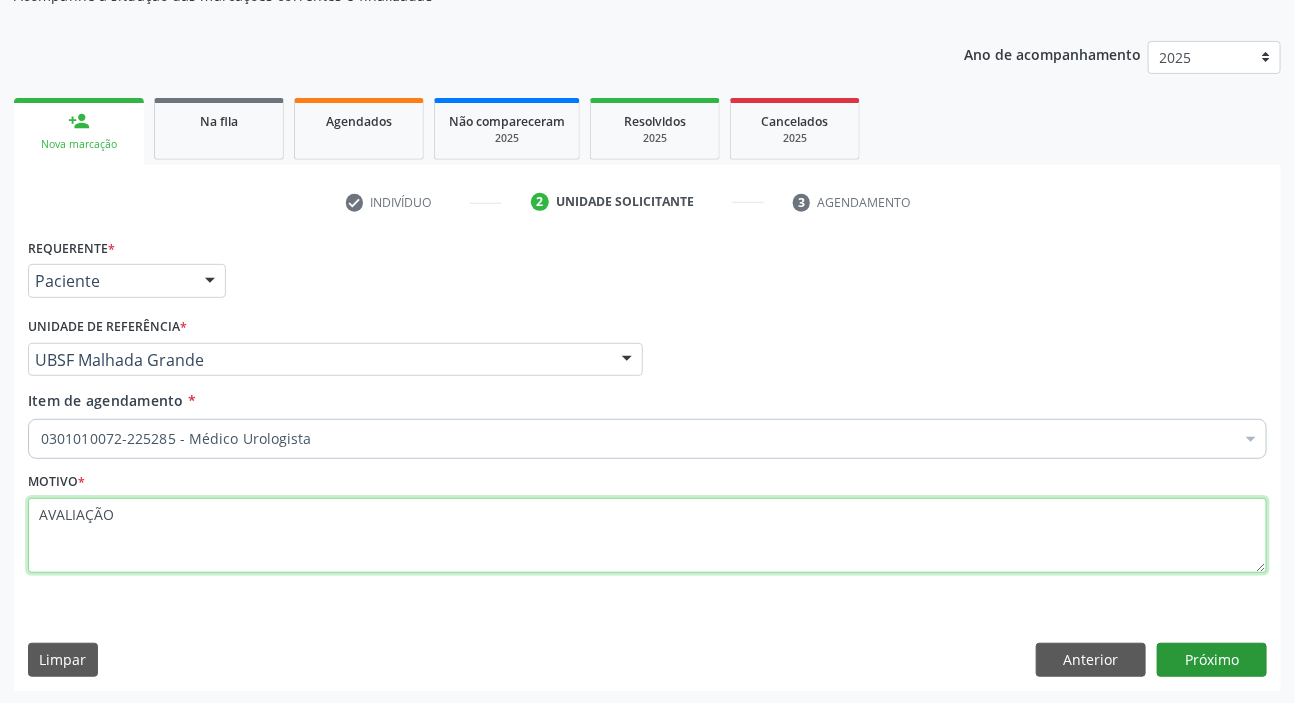 type on "AVALIAÇÃO" 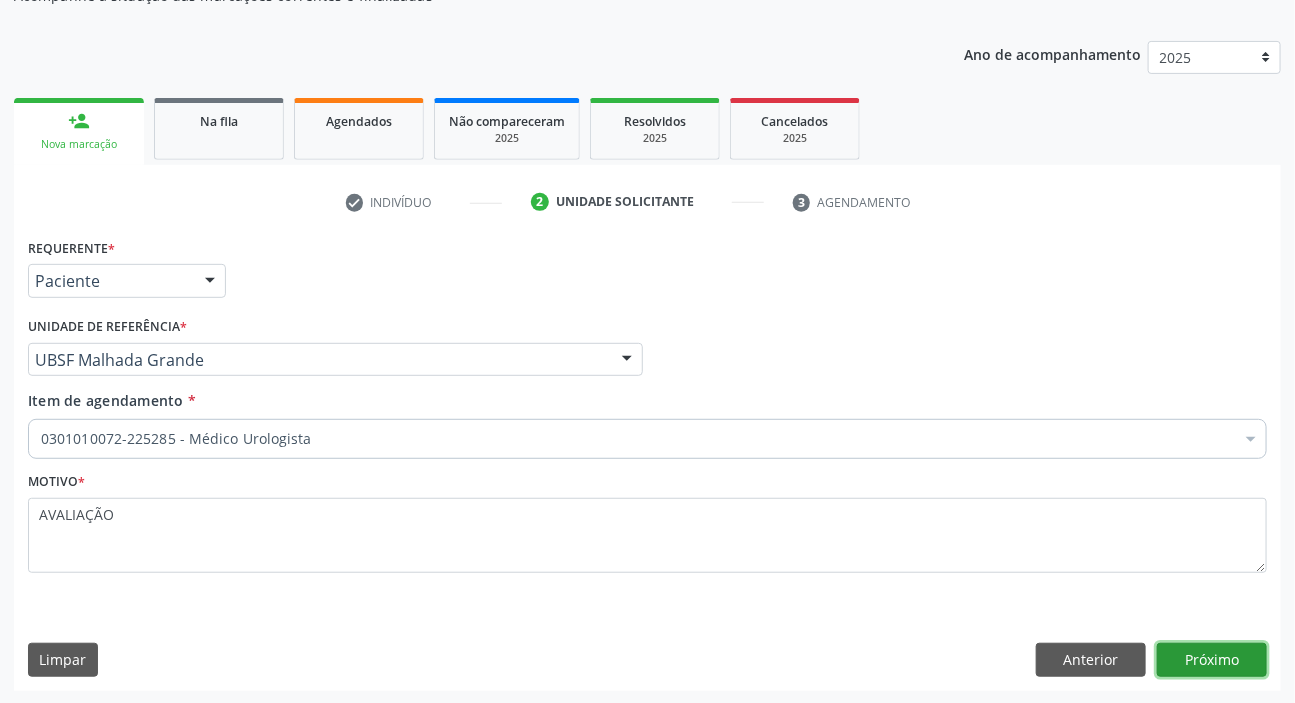 click on "Próximo" at bounding box center [1212, 660] 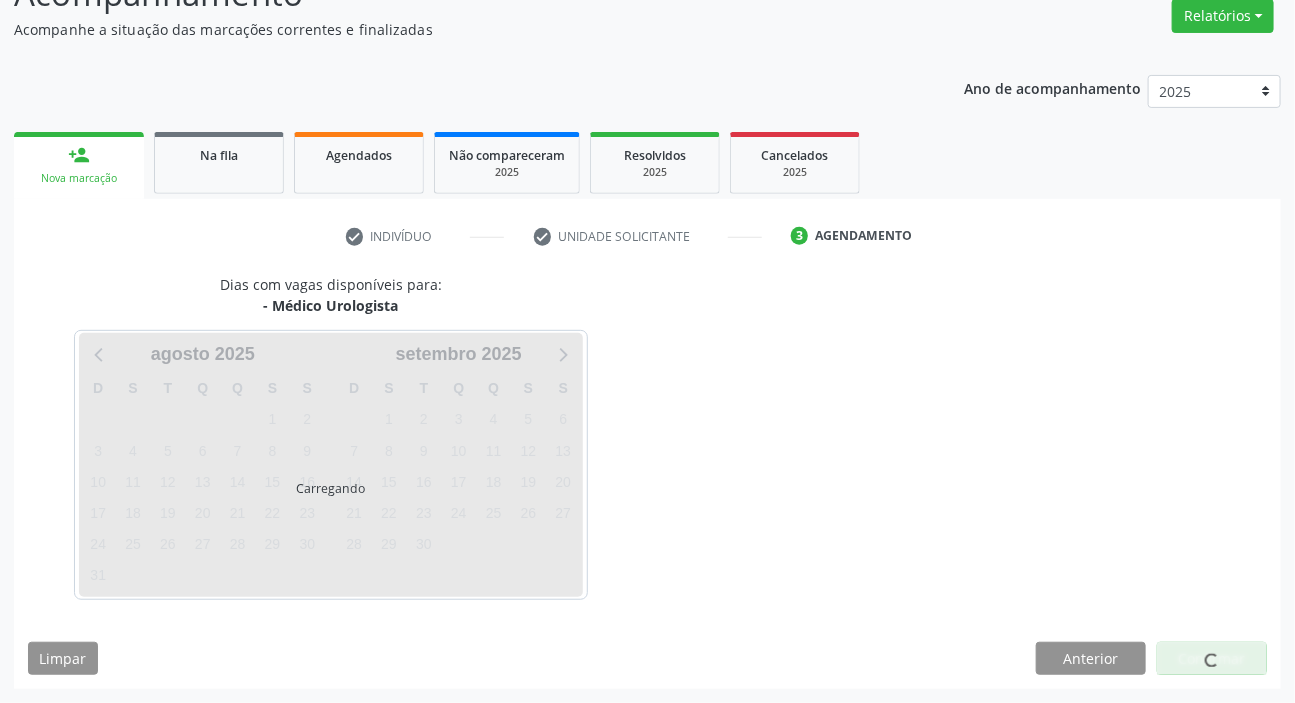 scroll, scrollTop: 166, scrollLeft: 0, axis: vertical 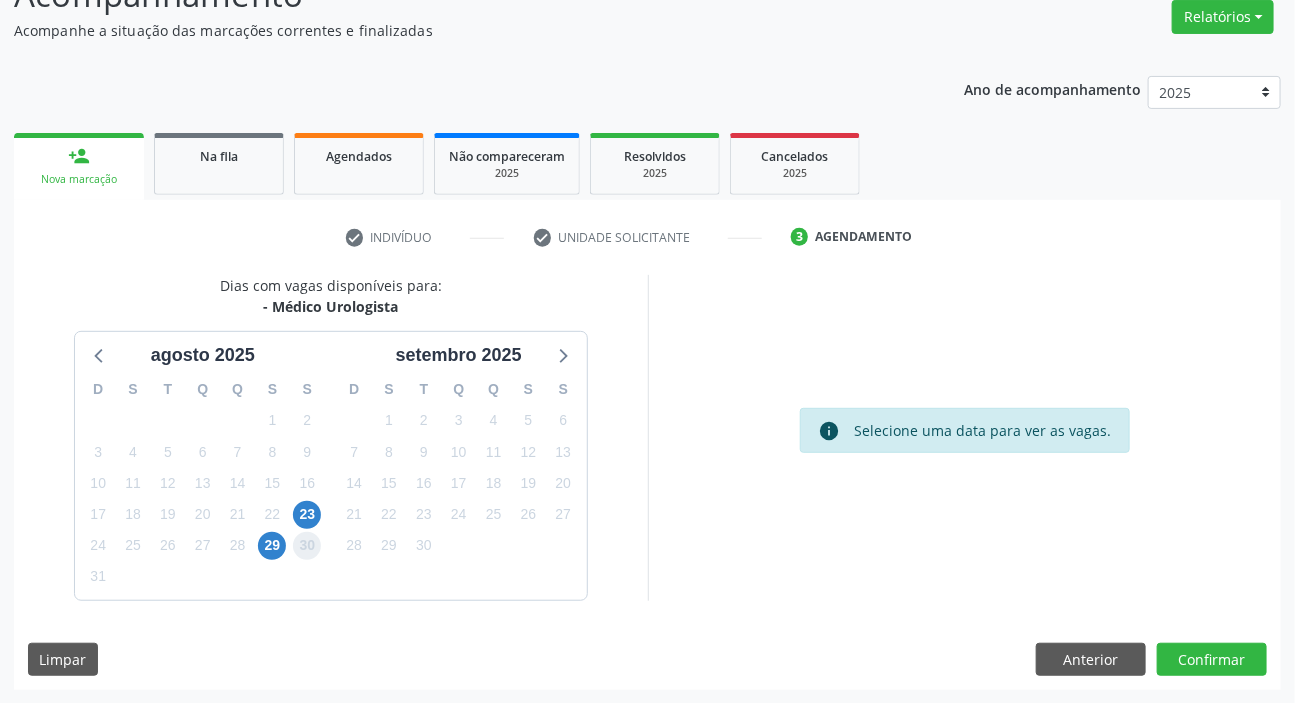 click on "30" at bounding box center (307, 546) 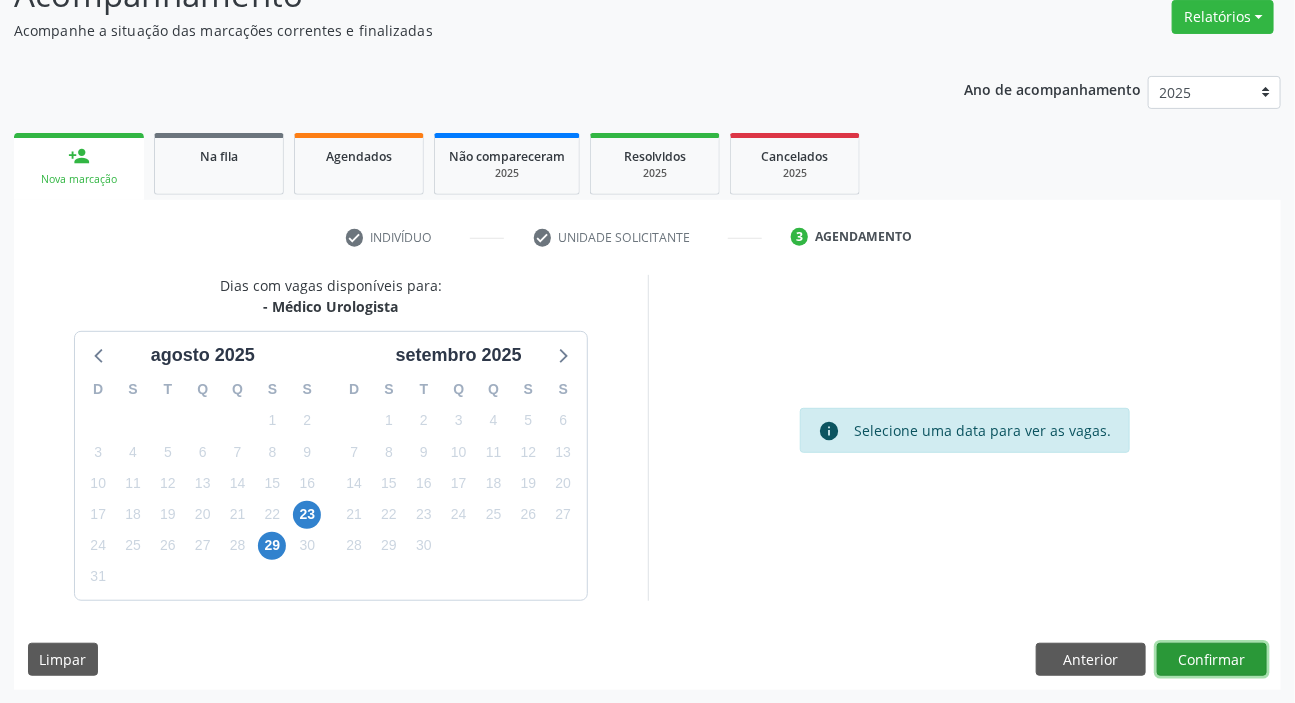 click on "Confirmar" at bounding box center [1212, 660] 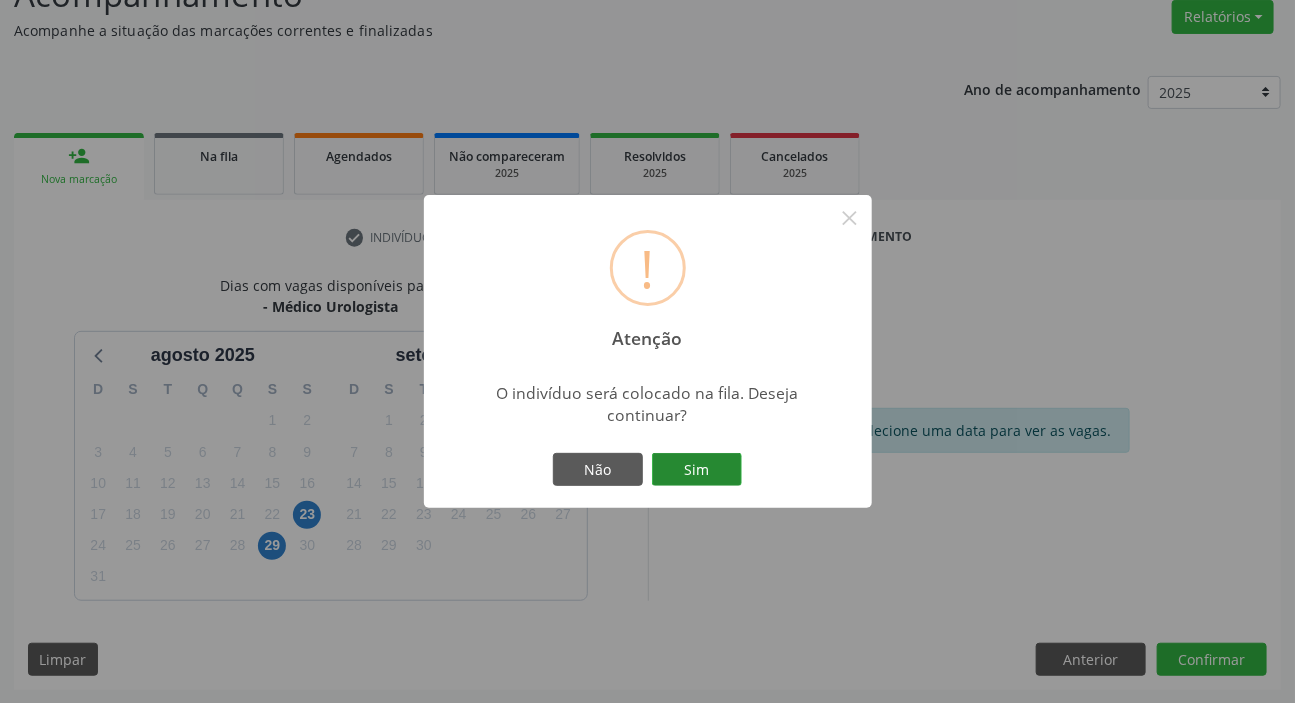 click on "Sim" at bounding box center [697, 470] 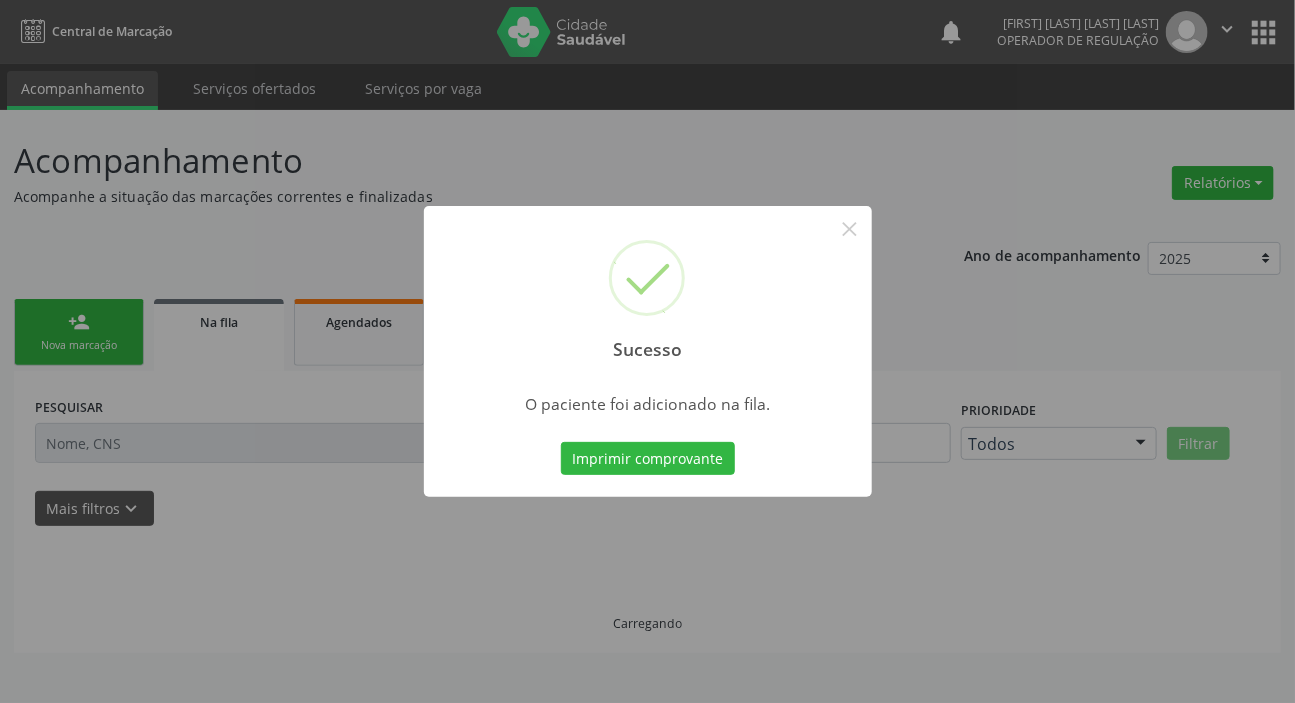 scroll, scrollTop: 0, scrollLeft: 0, axis: both 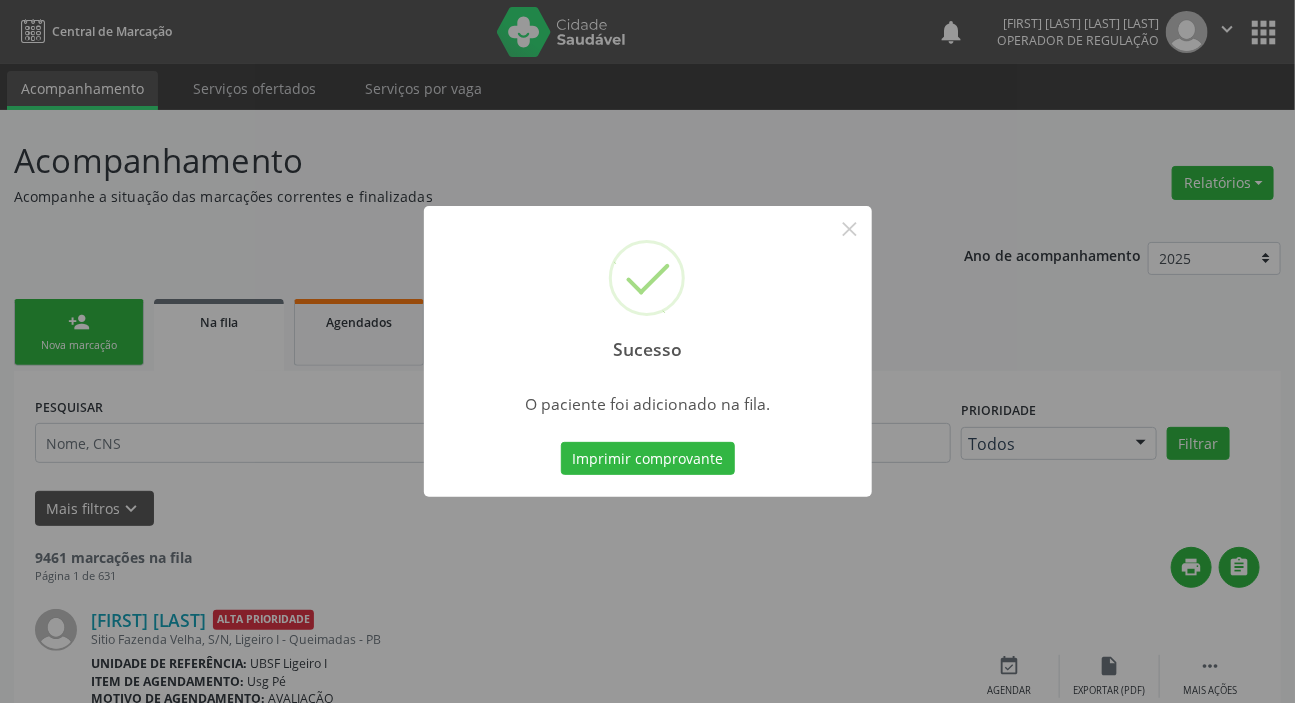 click on "Sucesso × O paciente foi adicionado na fila. Imprimir comprovante Cancel" at bounding box center [647, 351] 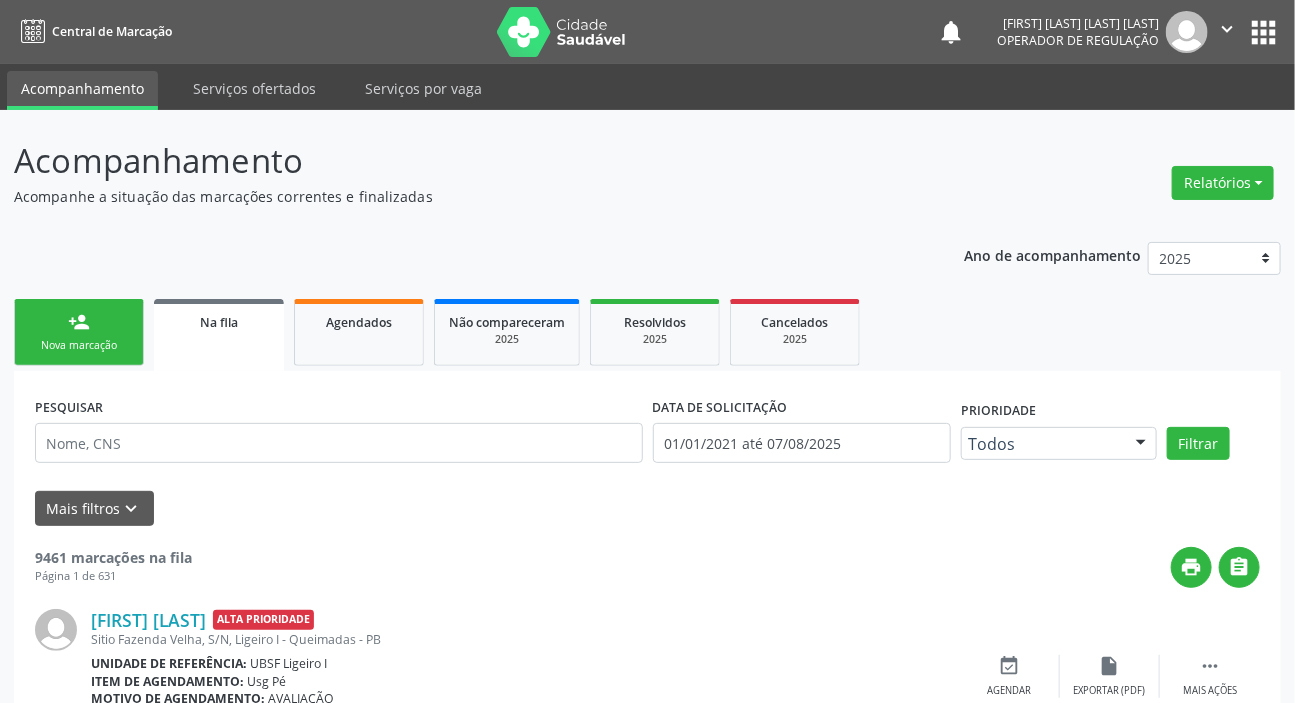 click on "person_add
Nova marcação" at bounding box center [79, 332] 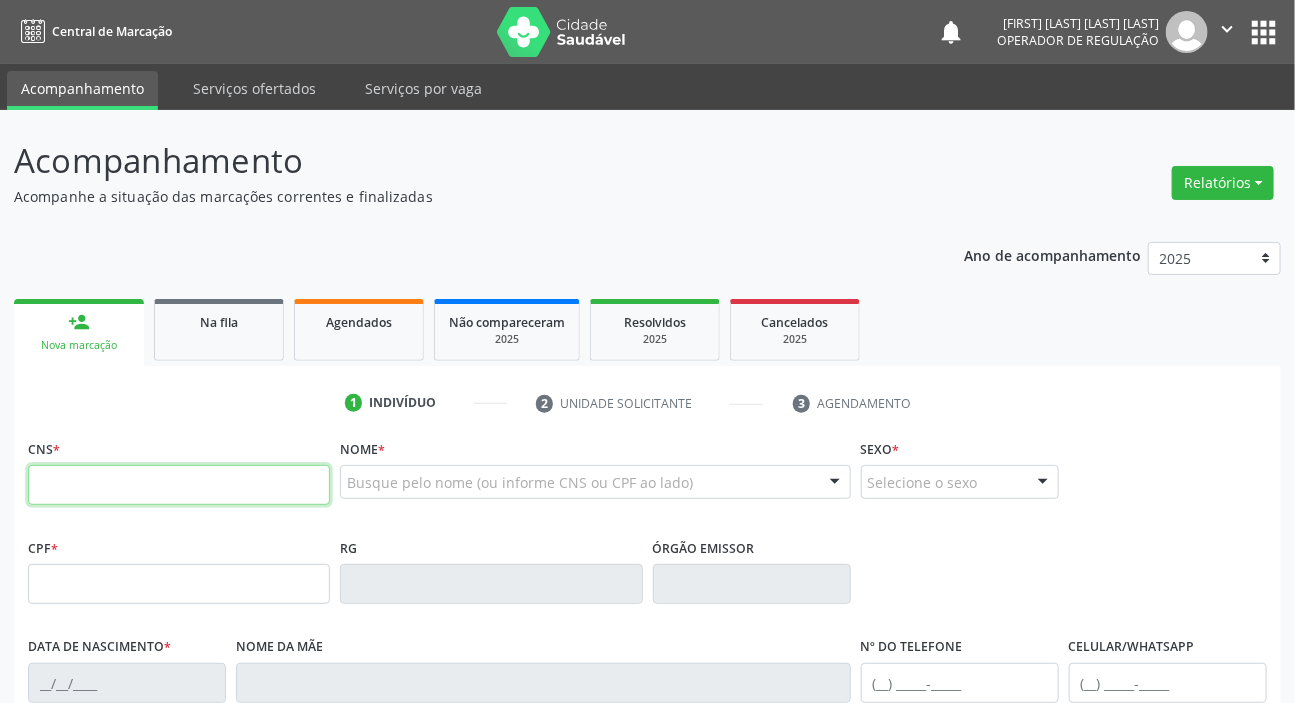 click at bounding box center (179, 485) 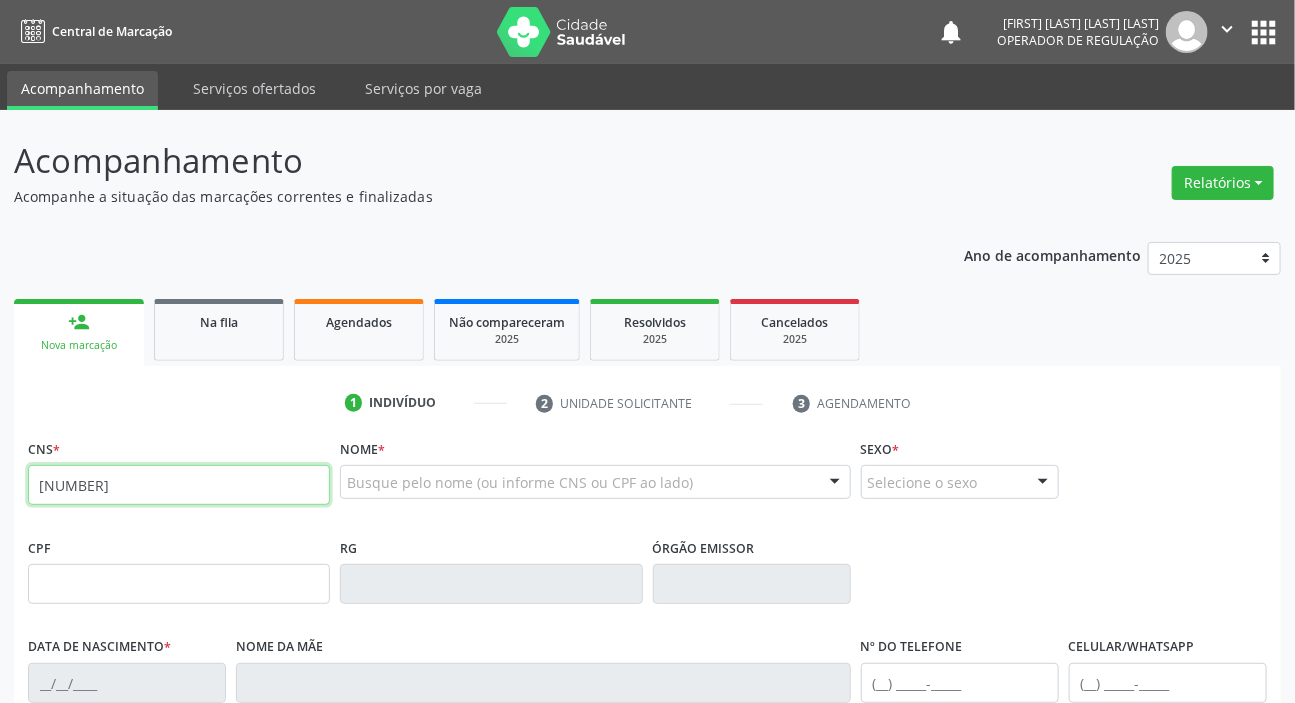 type on "703 4058 7640 6800" 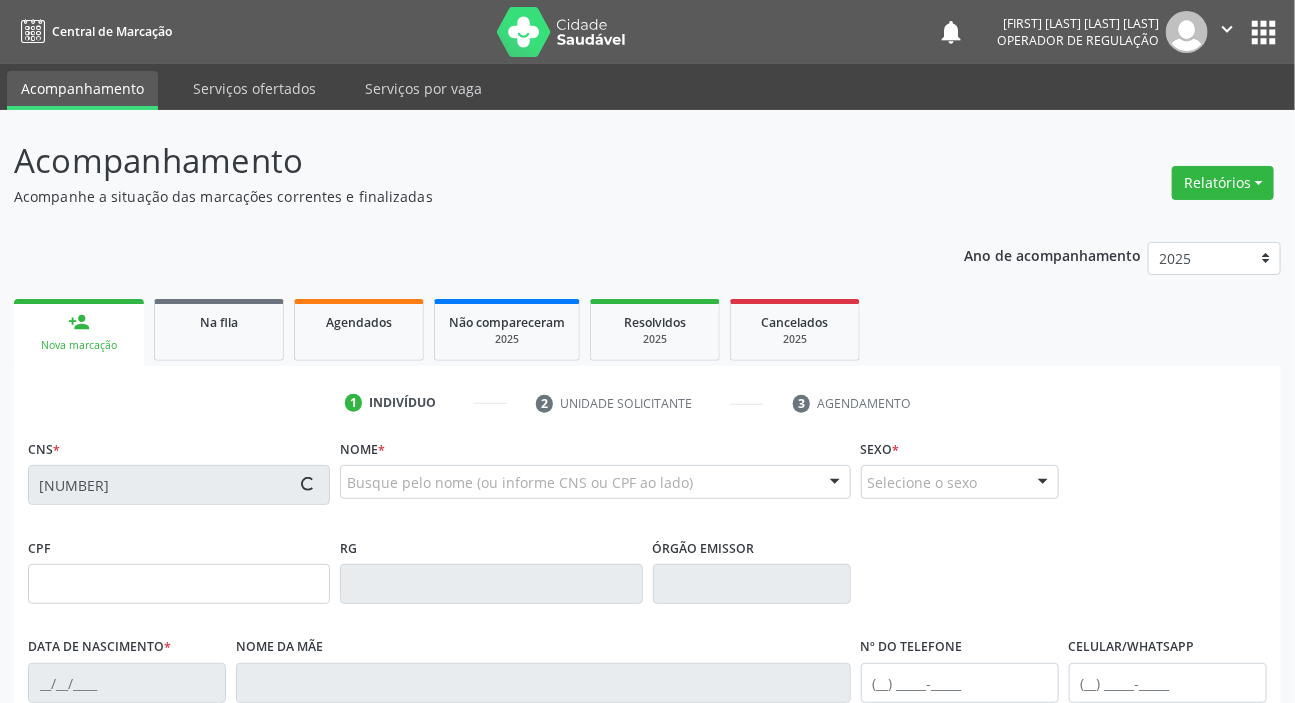 type on "047.932.484-03" 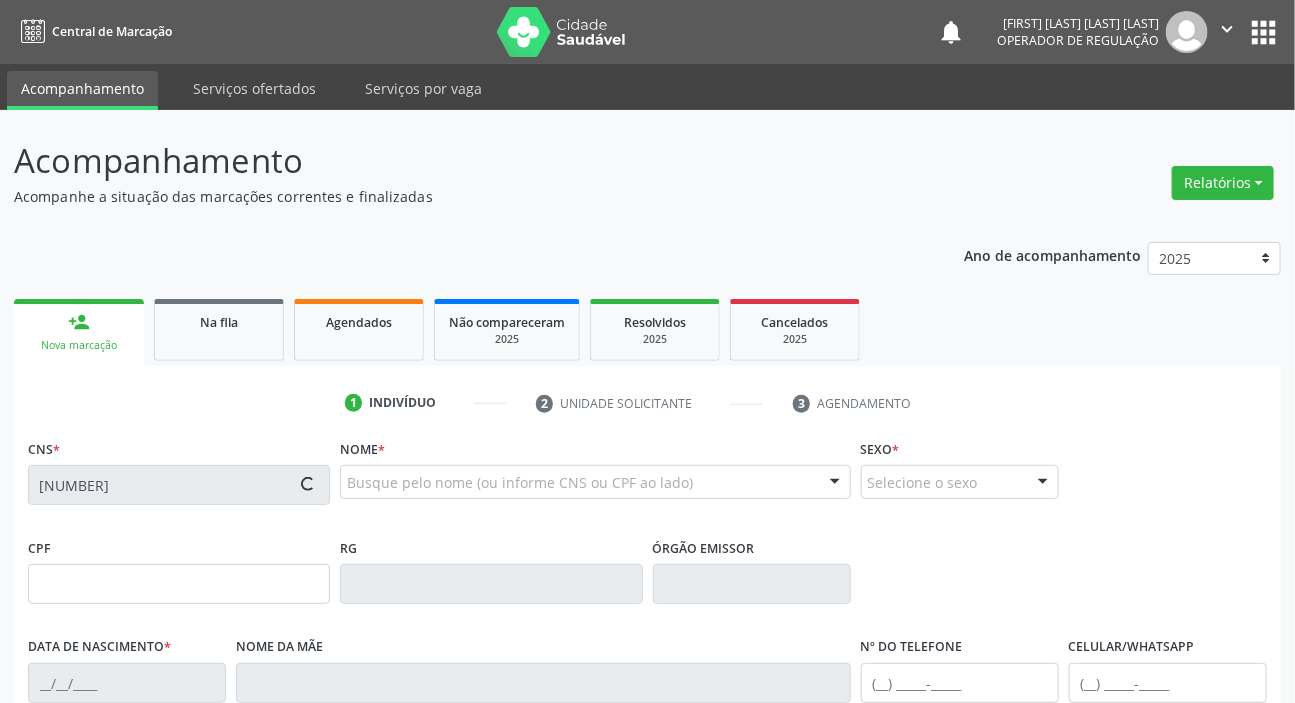 type on "30/01/1967" 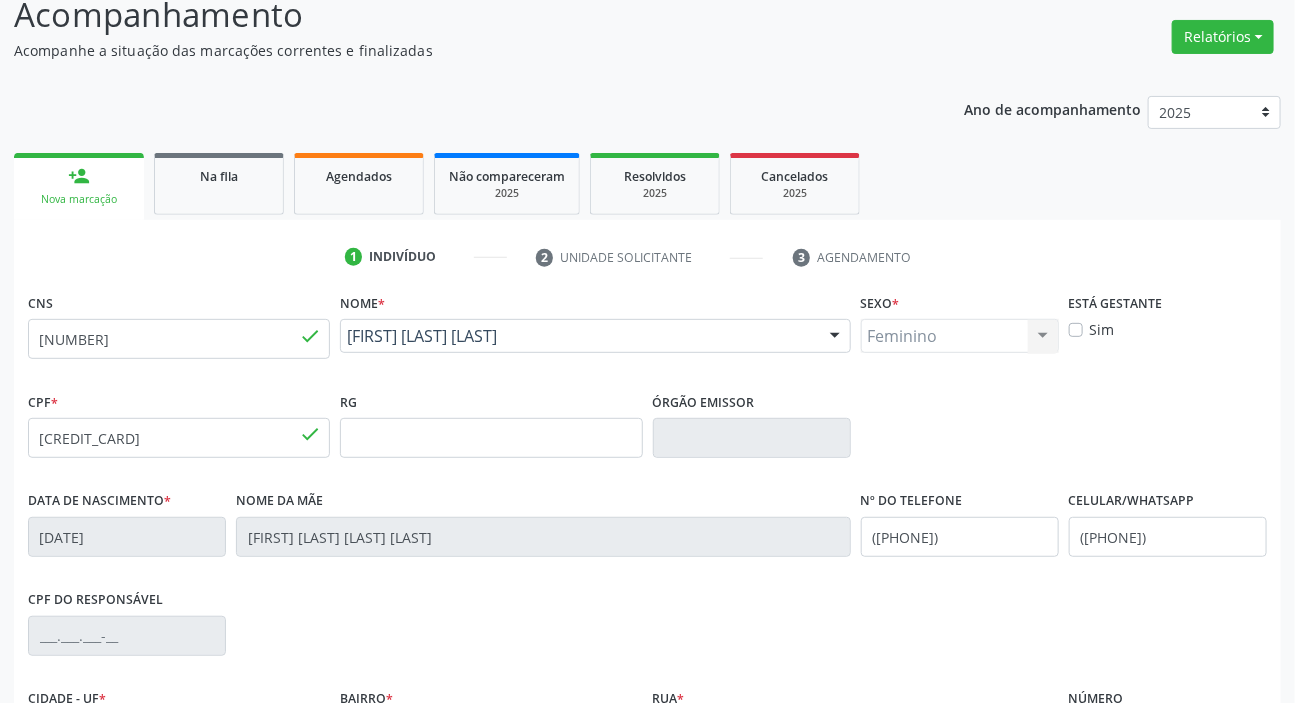 scroll, scrollTop: 380, scrollLeft: 0, axis: vertical 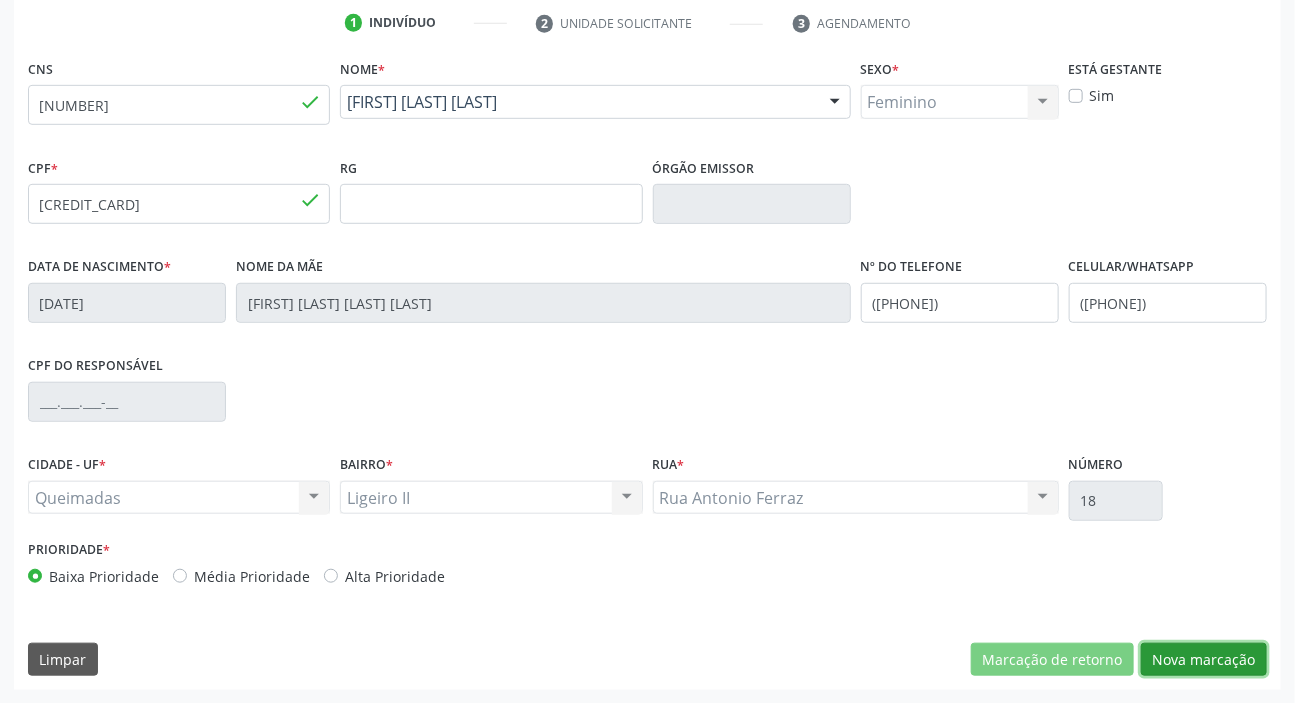 click on "Nova marcação" at bounding box center [1204, 660] 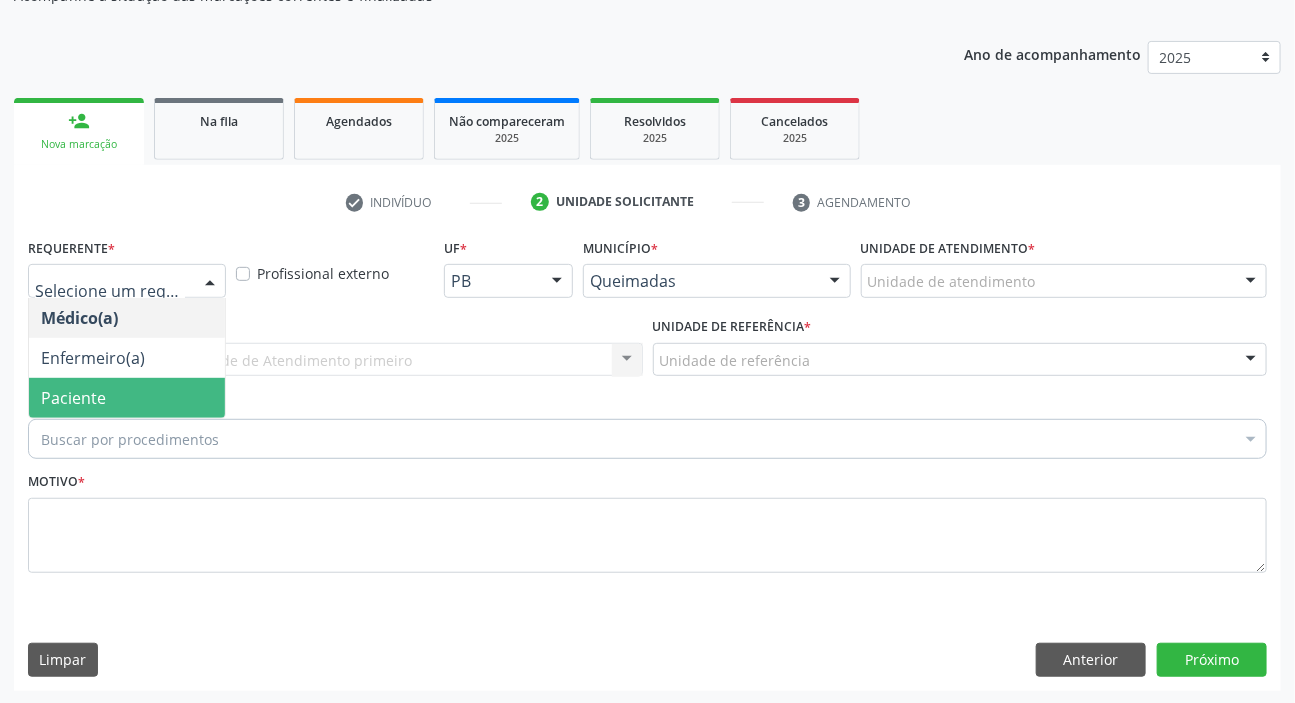 click on "Paciente" at bounding box center (127, 398) 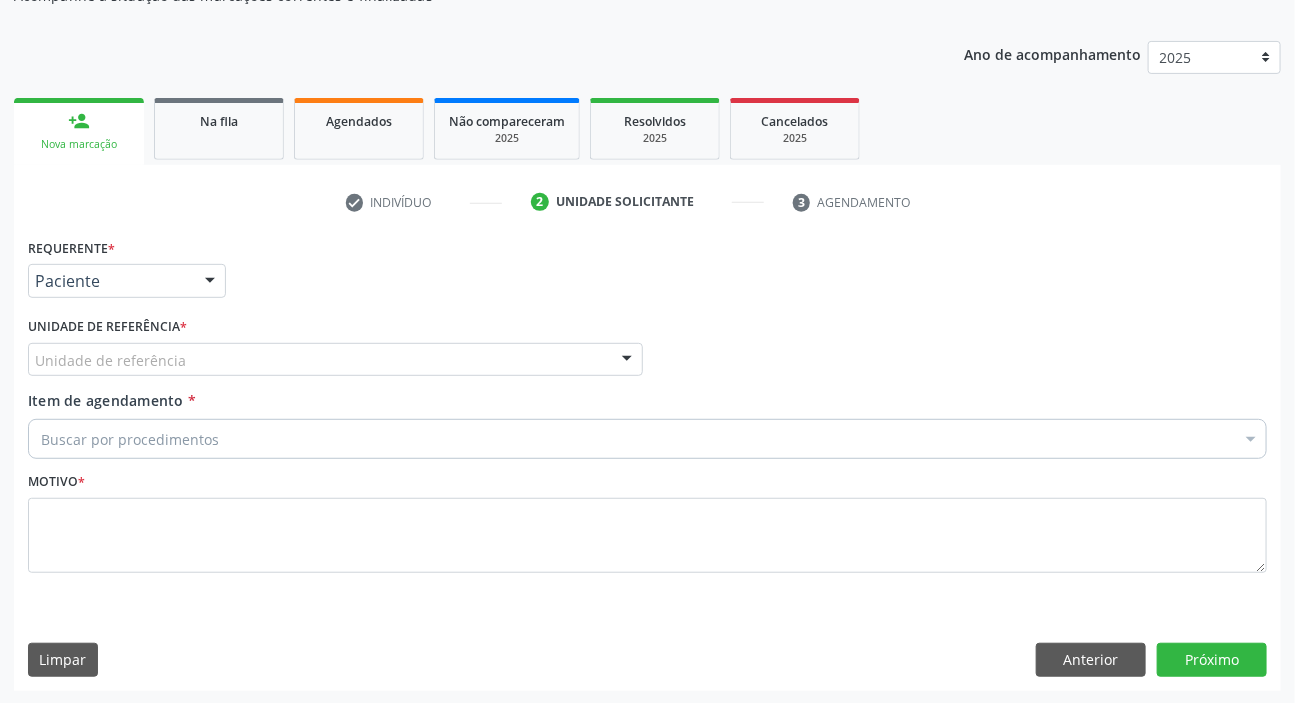 click on "Unidade de referência" at bounding box center [335, 360] 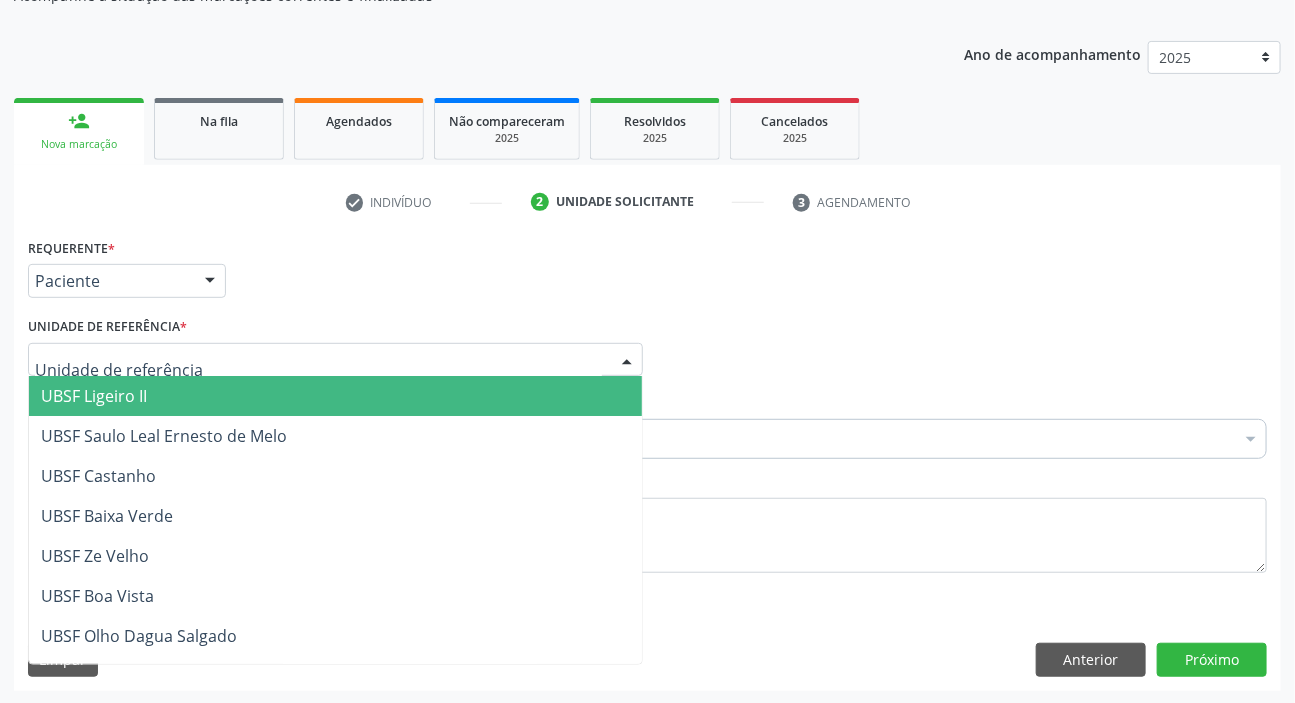 click on "UBSF Ligeiro II" at bounding box center (94, 396) 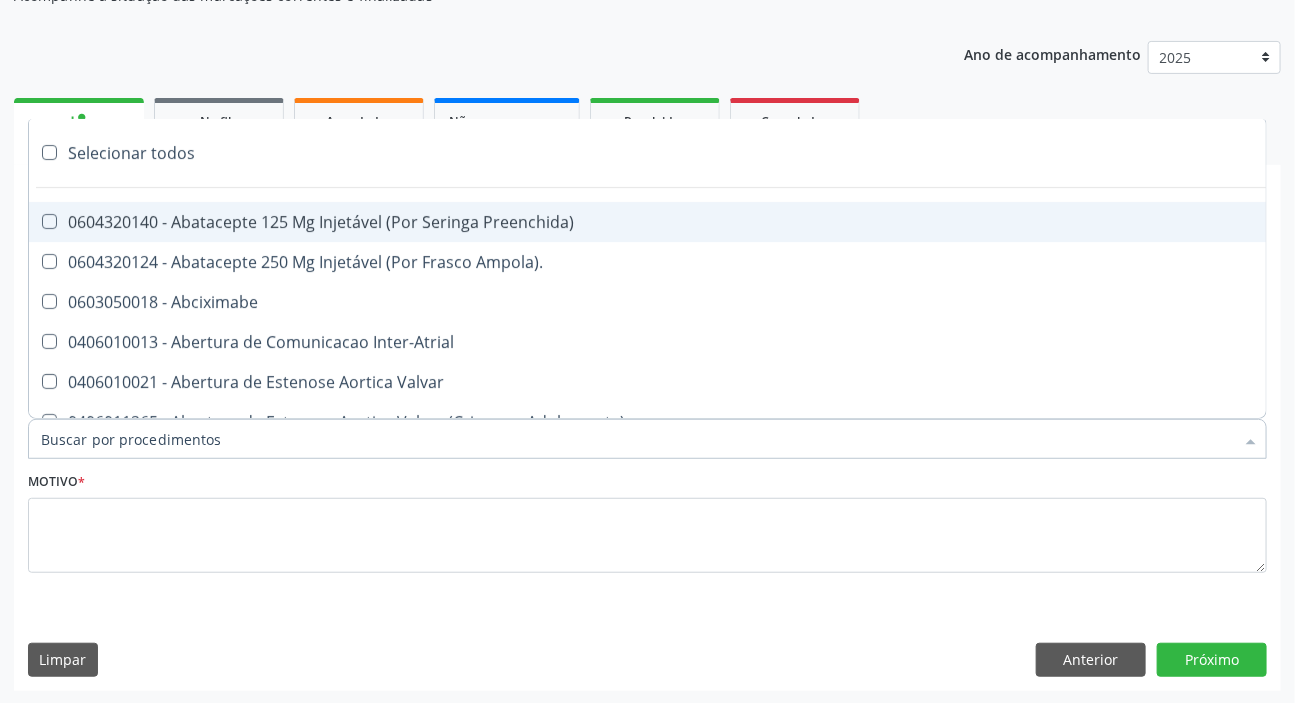 paste on "MÉDICO UR" 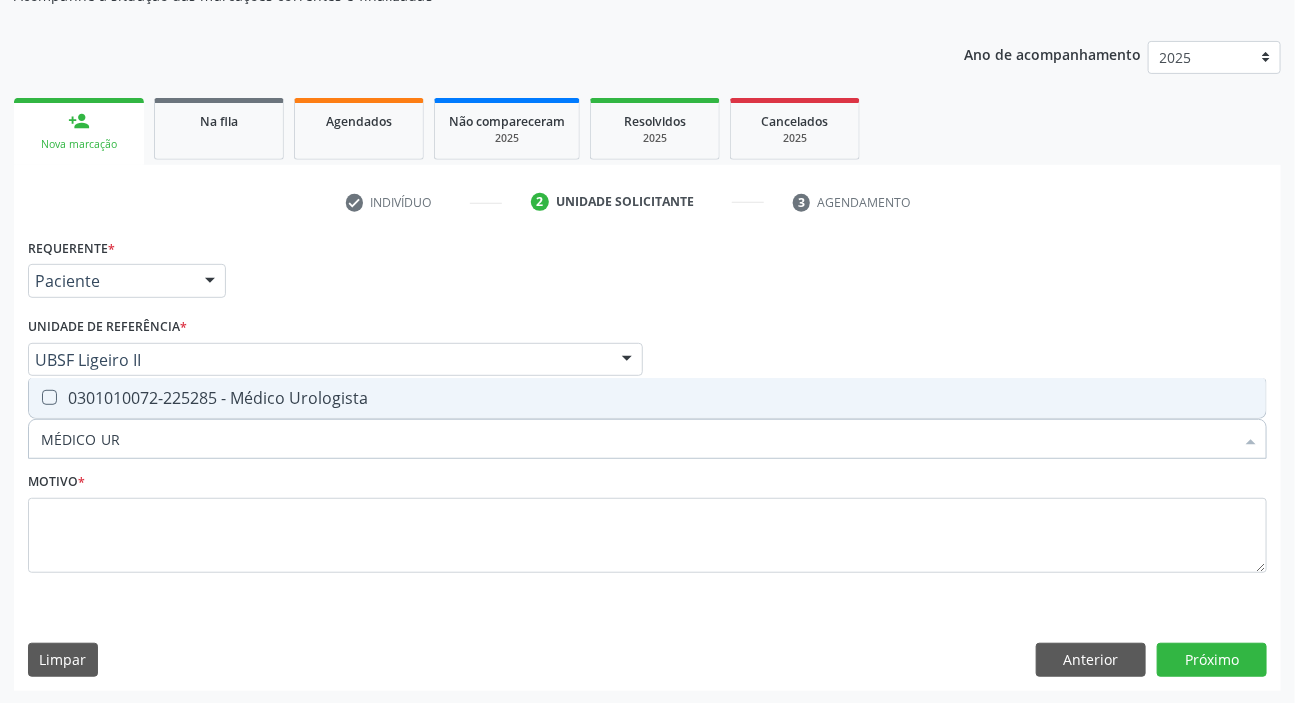 click on "0301010072-225285 - Médico Urologista" at bounding box center (647, 398) 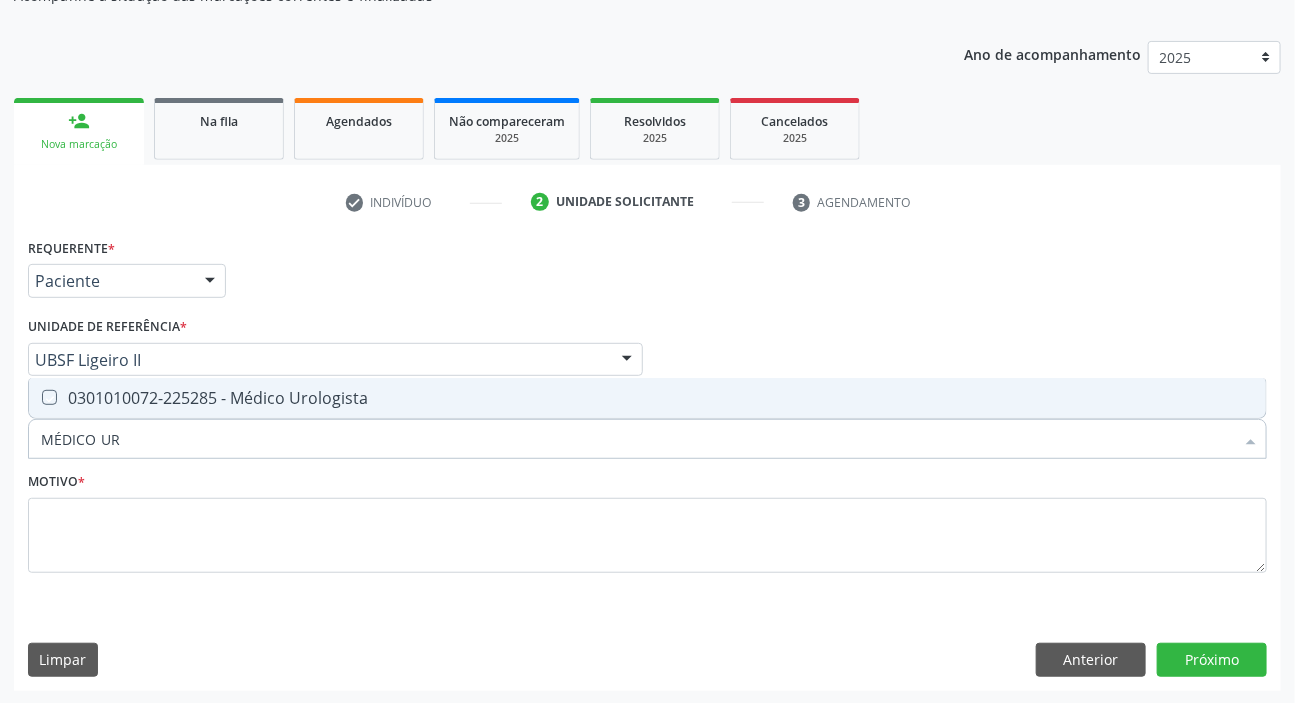 checkbox on "true" 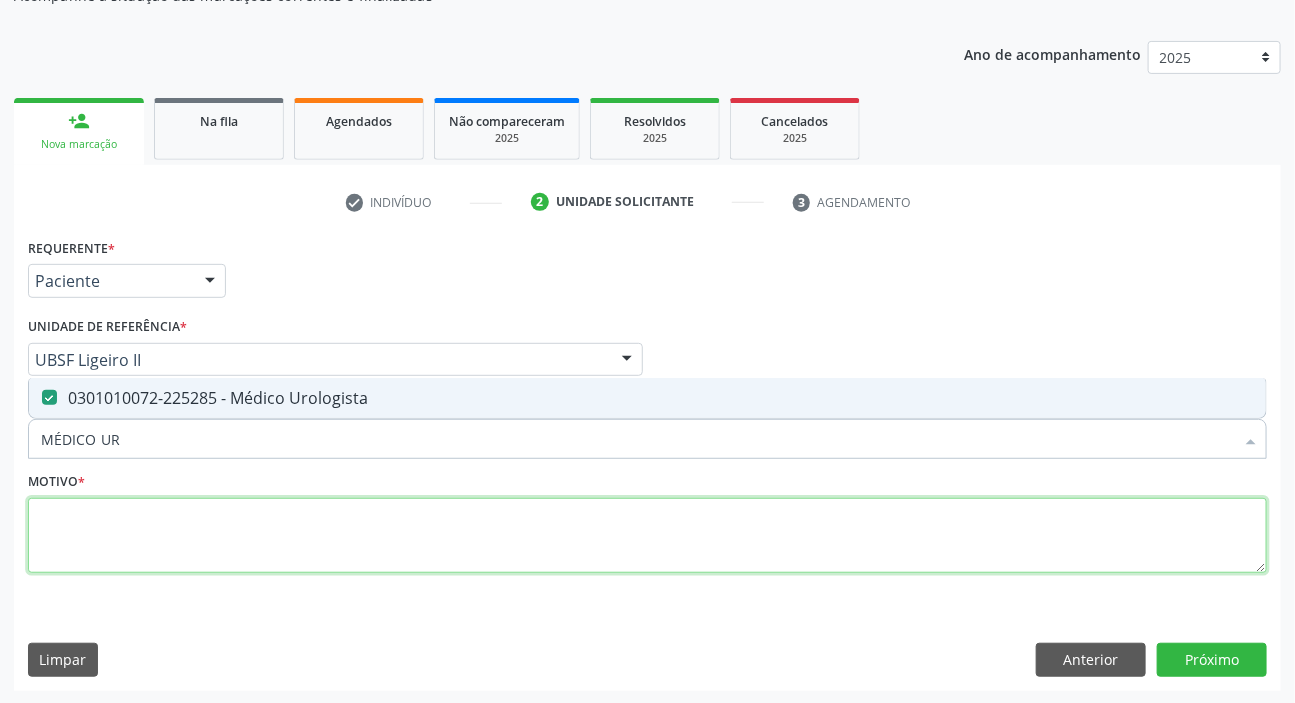click at bounding box center [647, 536] 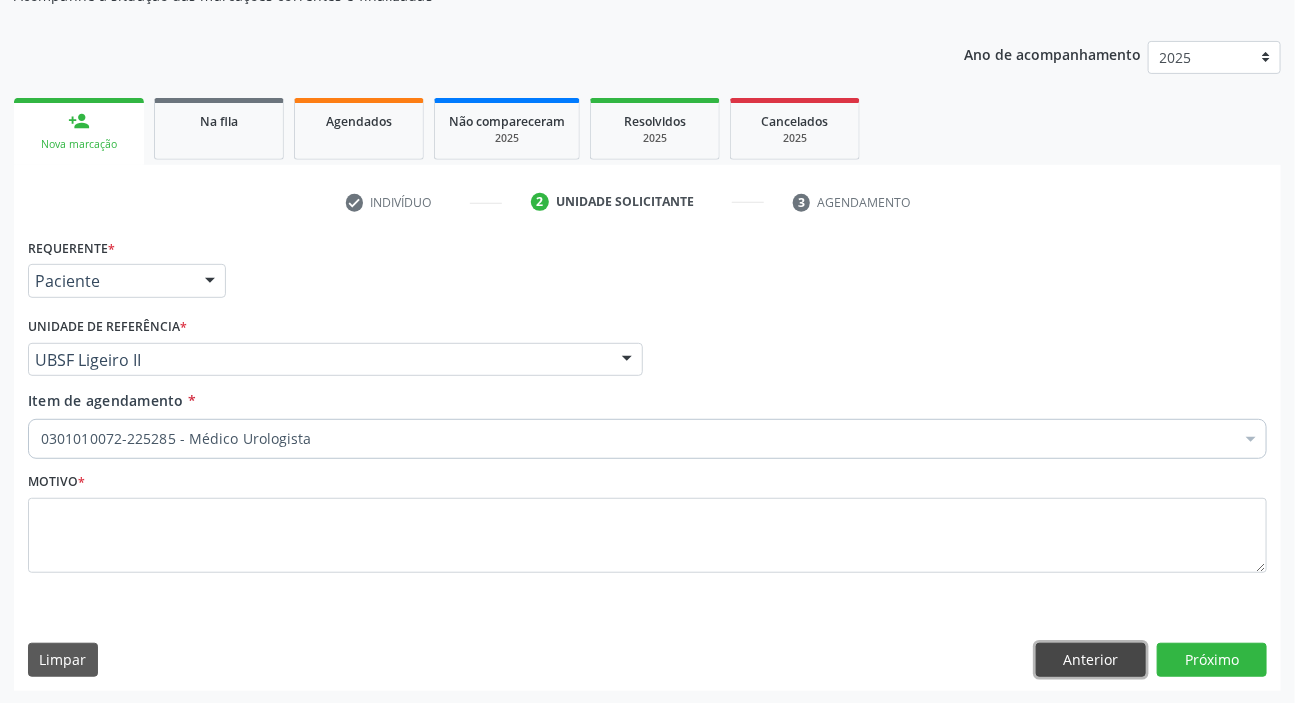 click on "Anterior" at bounding box center (1091, 660) 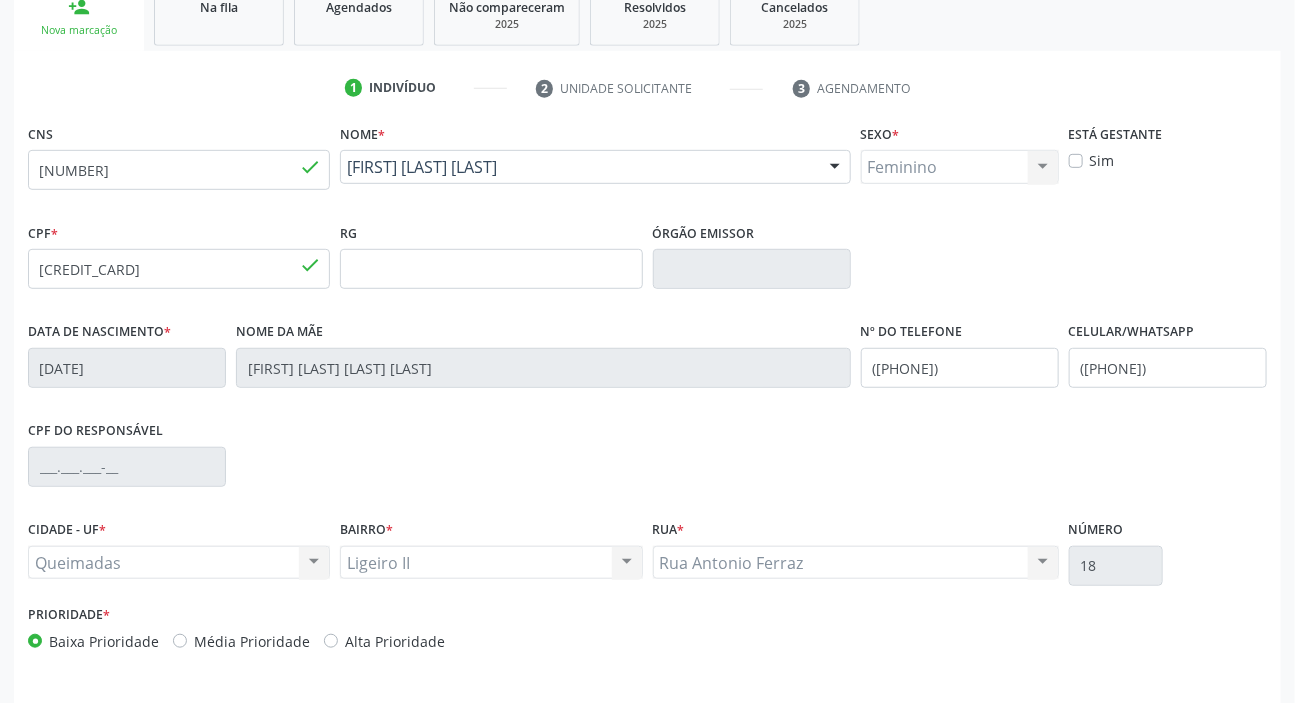 scroll, scrollTop: 380, scrollLeft: 0, axis: vertical 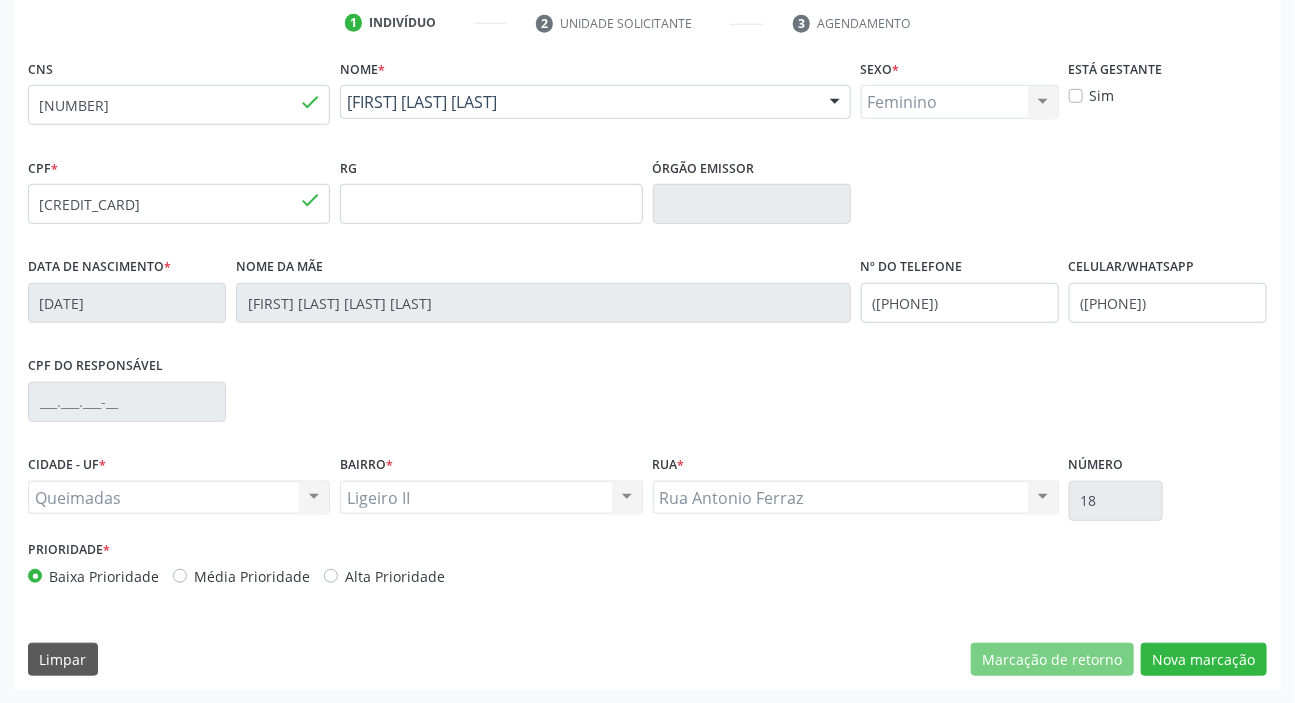 click on "Média Prioridade" at bounding box center (252, 576) 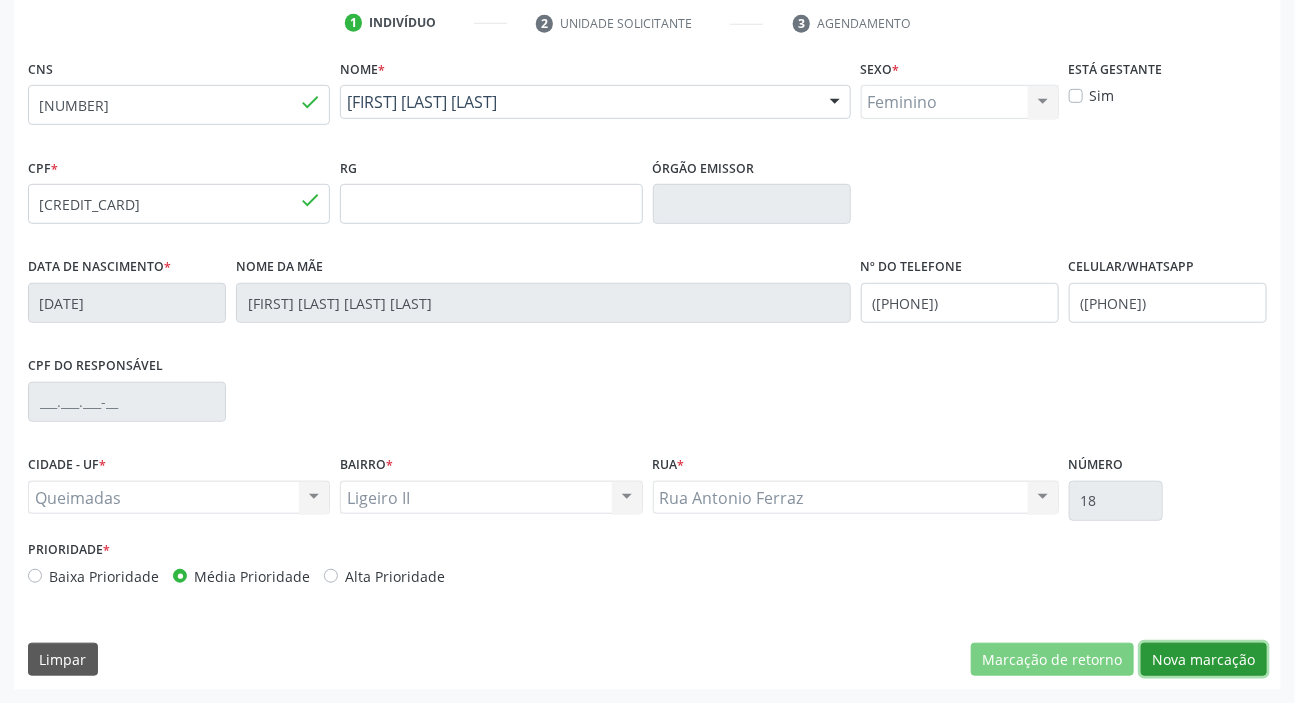 click on "Nova marcação" at bounding box center (1204, 660) 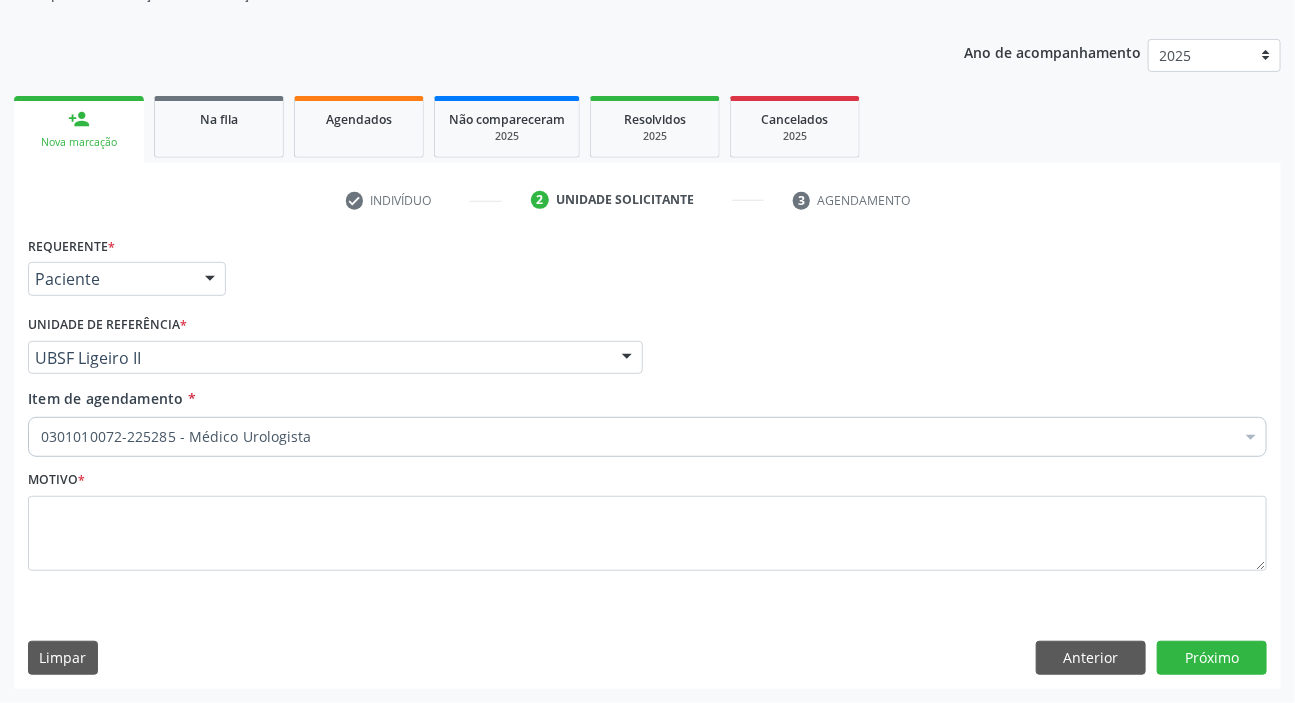 scroll, scrollTop: 201, scrollLeft: 0, axis: vertical 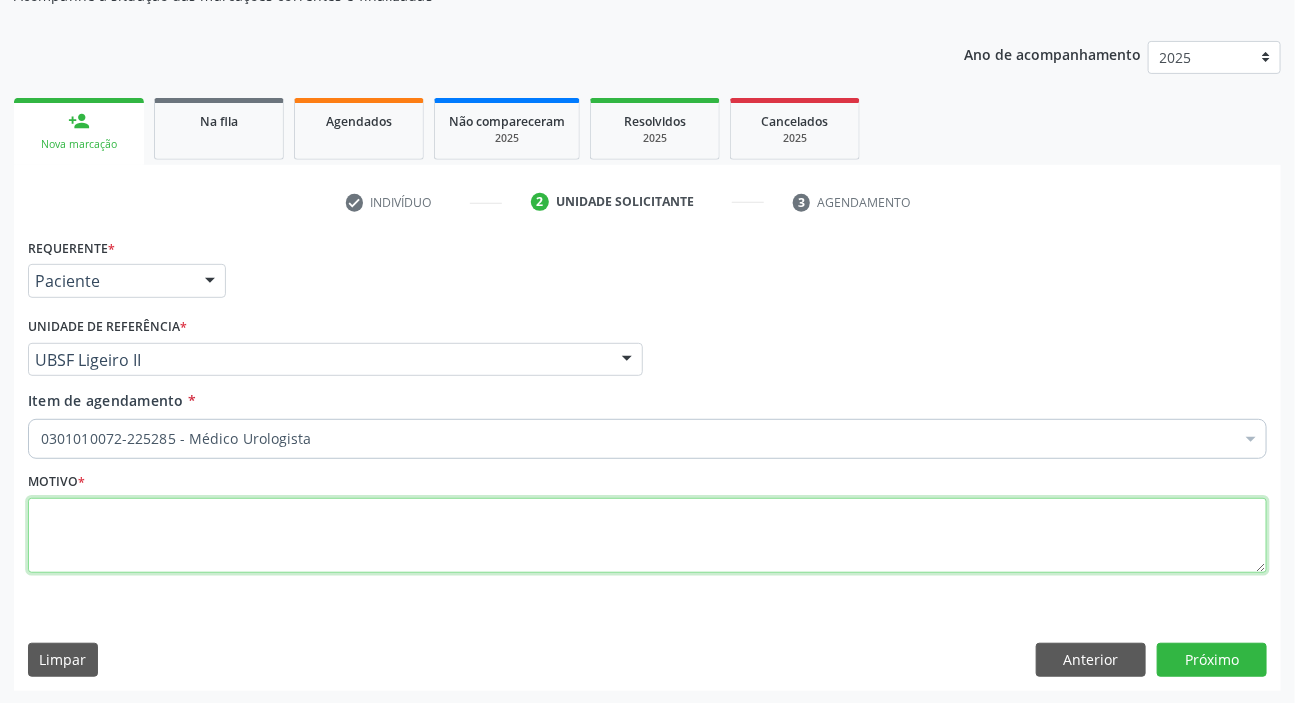 click at bounding box center (647, 536) 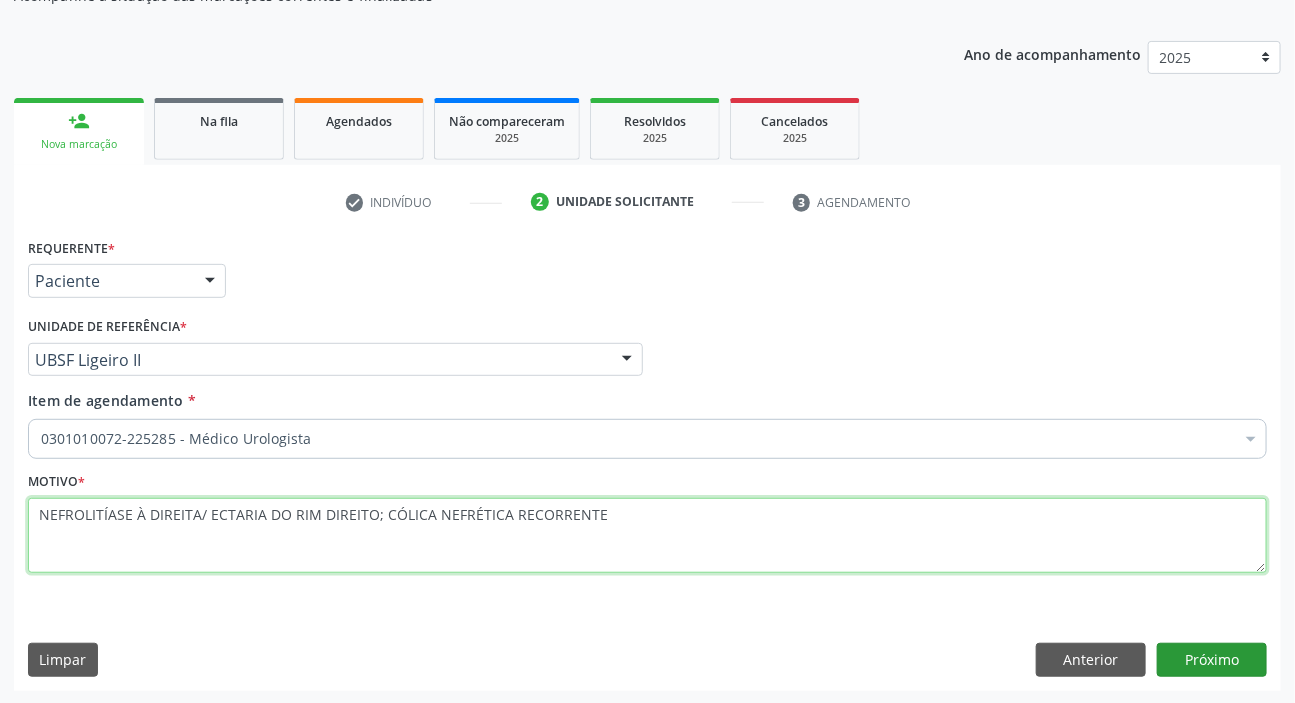 type on "NEFROLITÍASE À DIREITA/ ECTARIA DO RIM DIREITO; CÓLICA NEFRÉTICA RECORRENTE" 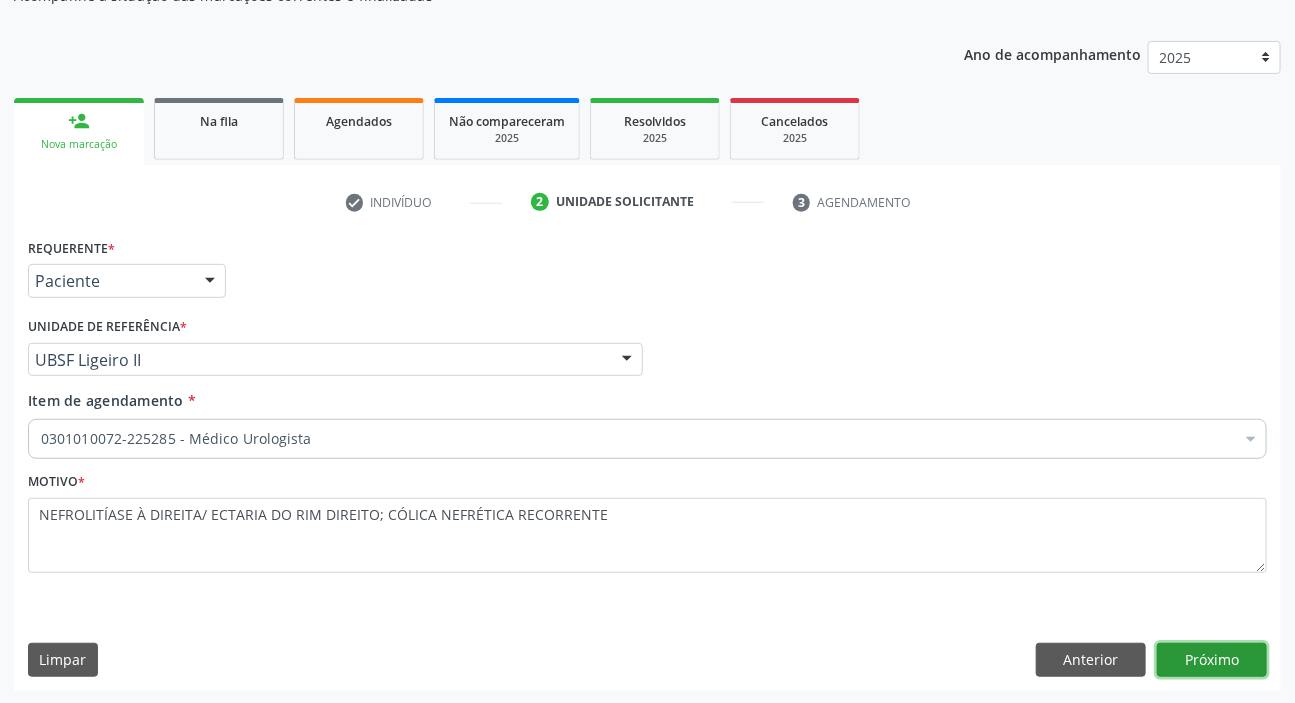 click on "Próximo" at bounding box center (1212, 660) 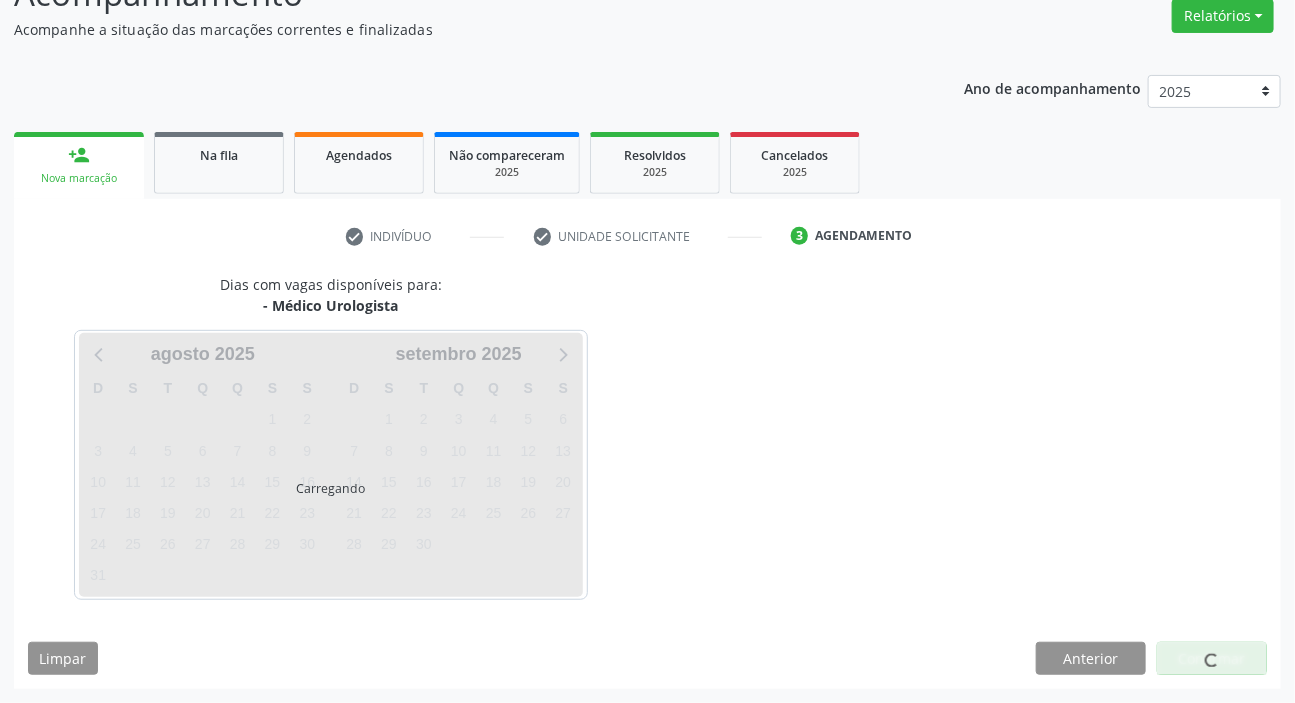 scroll, scrollTop: 166, scrollLeft: 0, axis: vertical 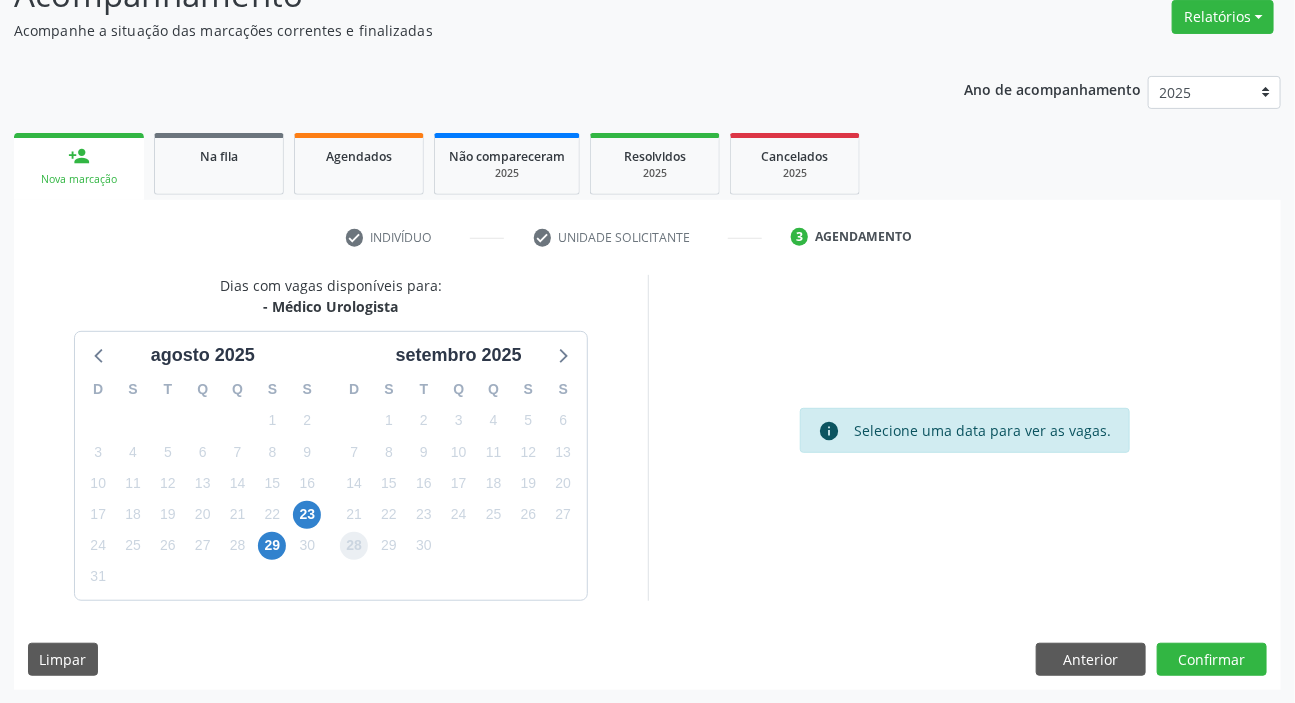click on "28" at bounding box center [354, 546] 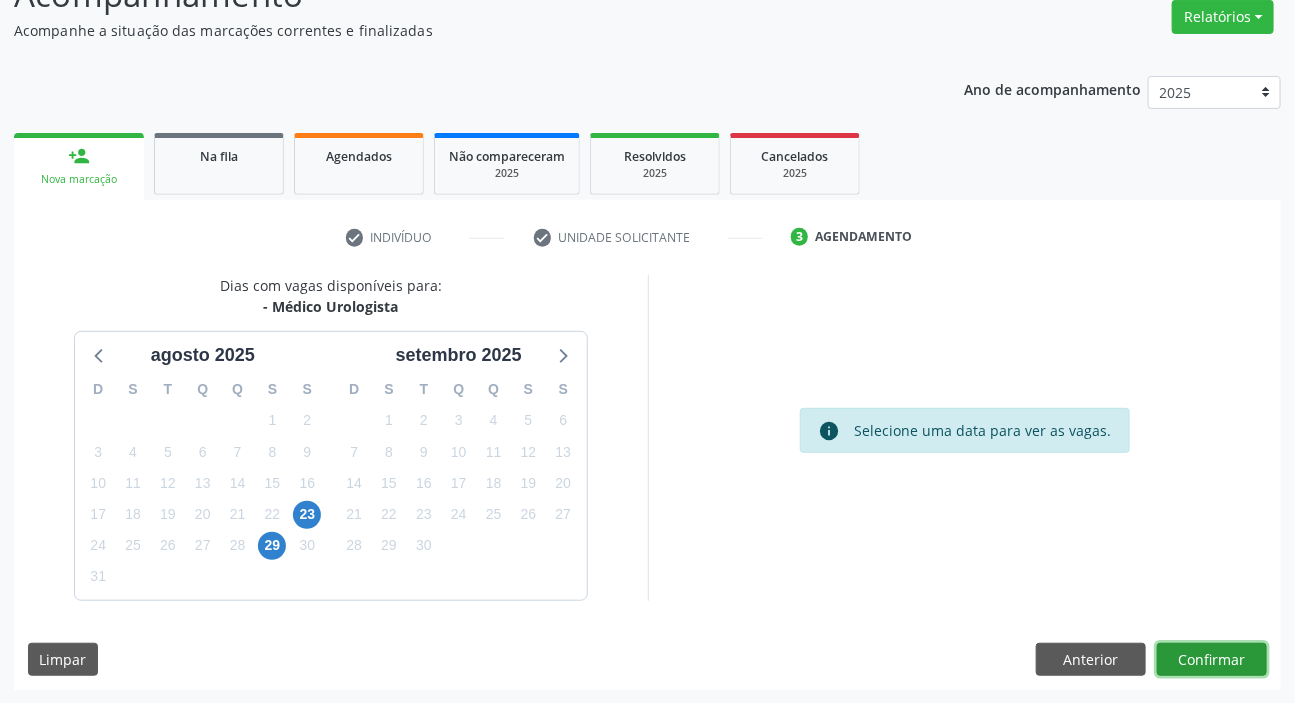 click on "Confirmar" at bounding box center (1212, 660) 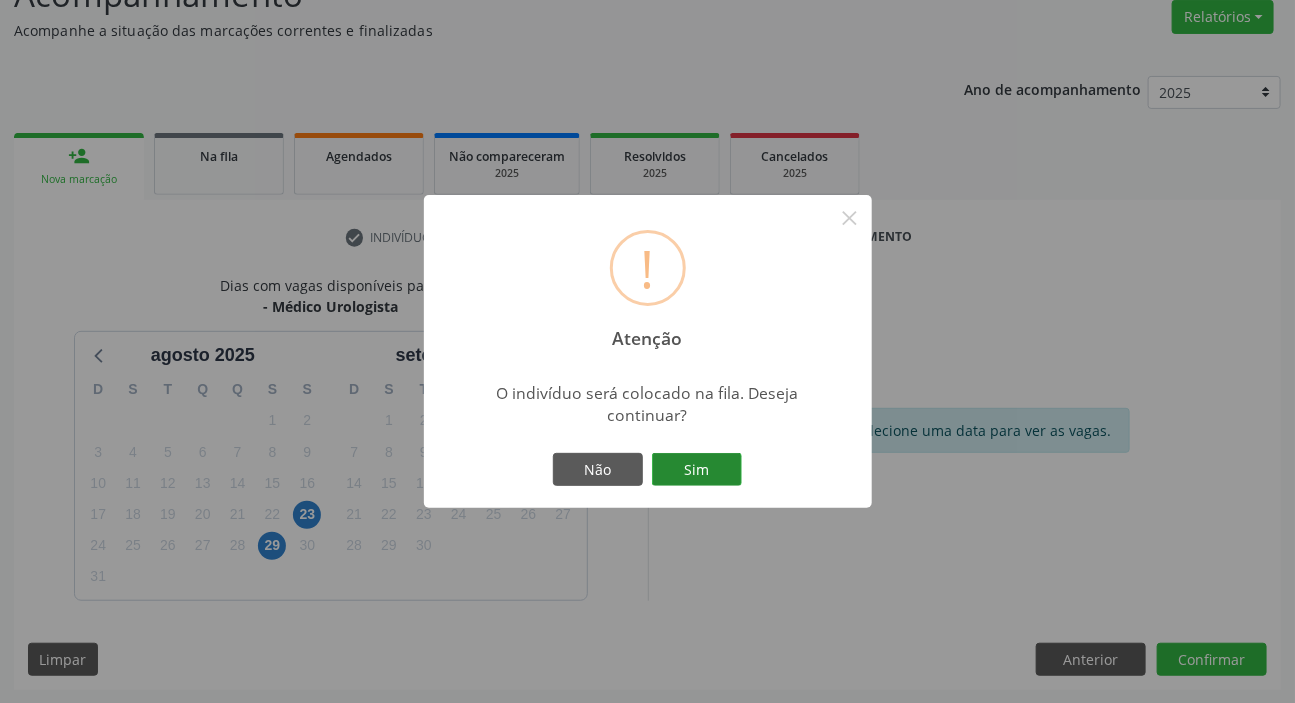 click on "Sim" at bounding box center (697, 470) 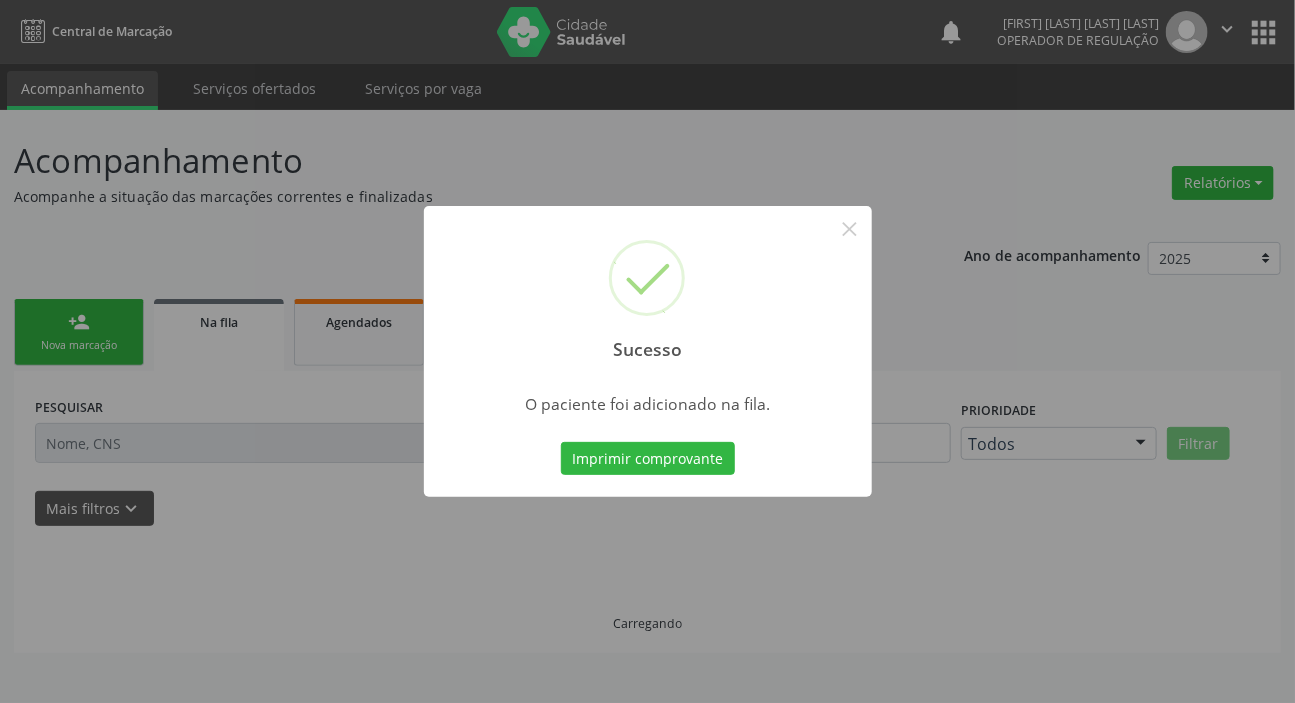 scroll, scrollTop: 0, scrollLeft: 0, axis: both 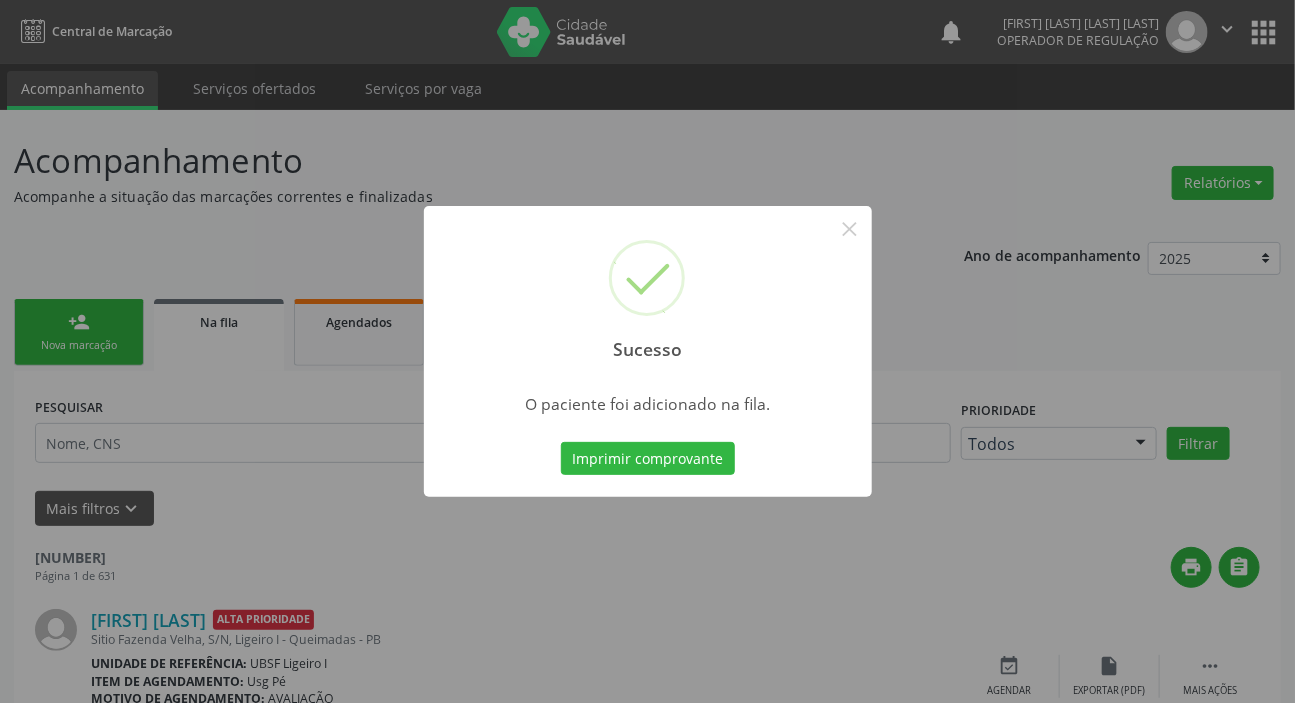 click on "Sucesso × O paciente foi adicionado na fila. Imprimir comprovante Cancel" at bounding box center [647, 351] 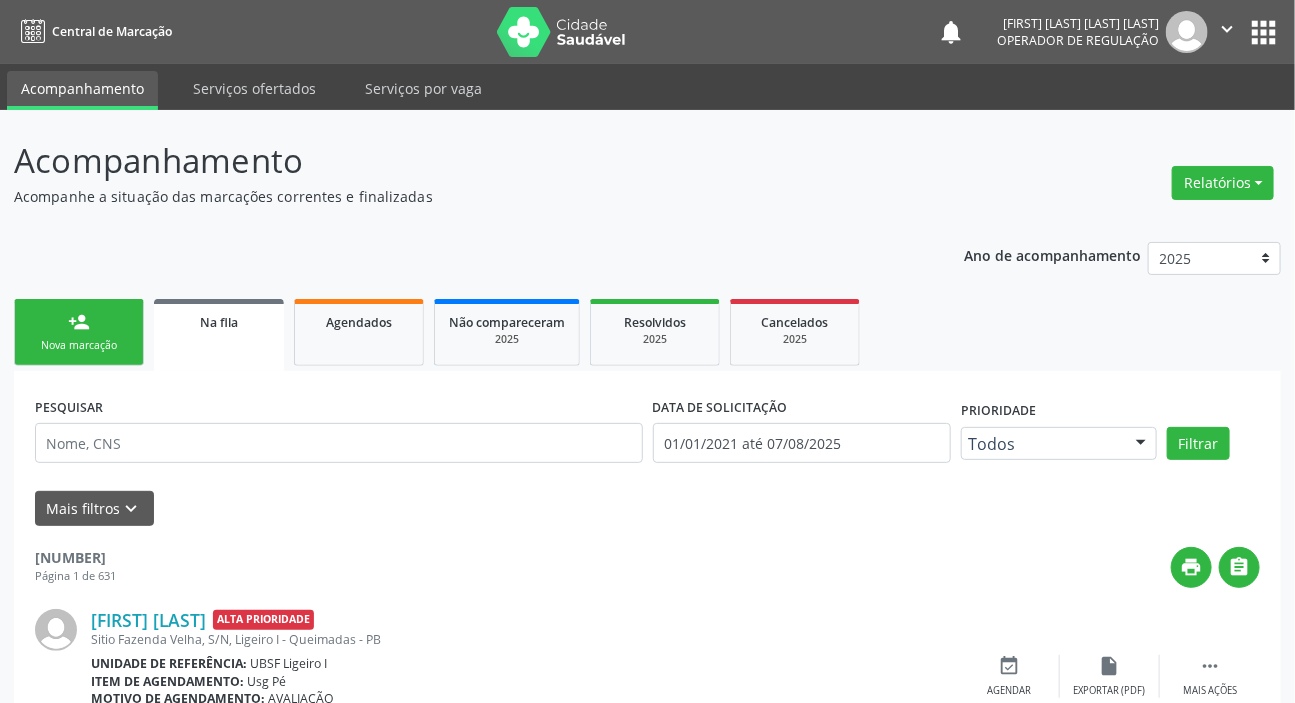 click on "person_add
Nova marcação" at bounding box center [79, 332] 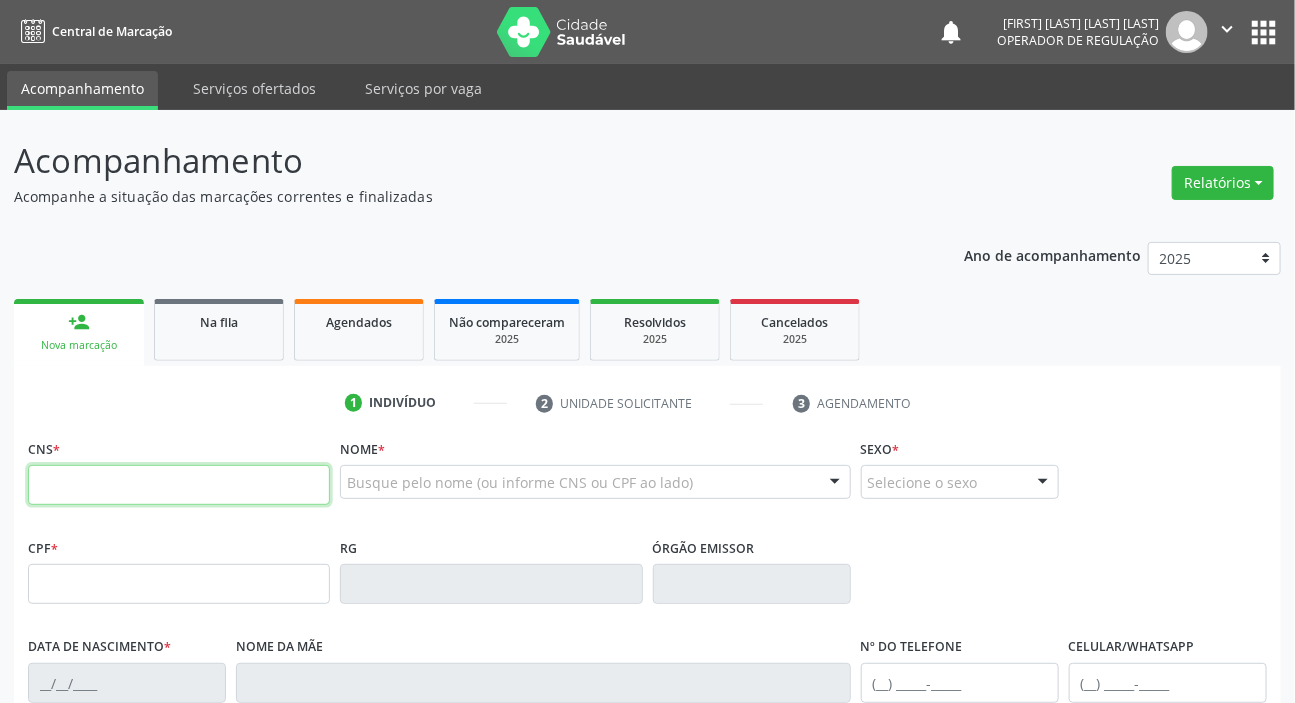 click at bounding box center (179, 485) 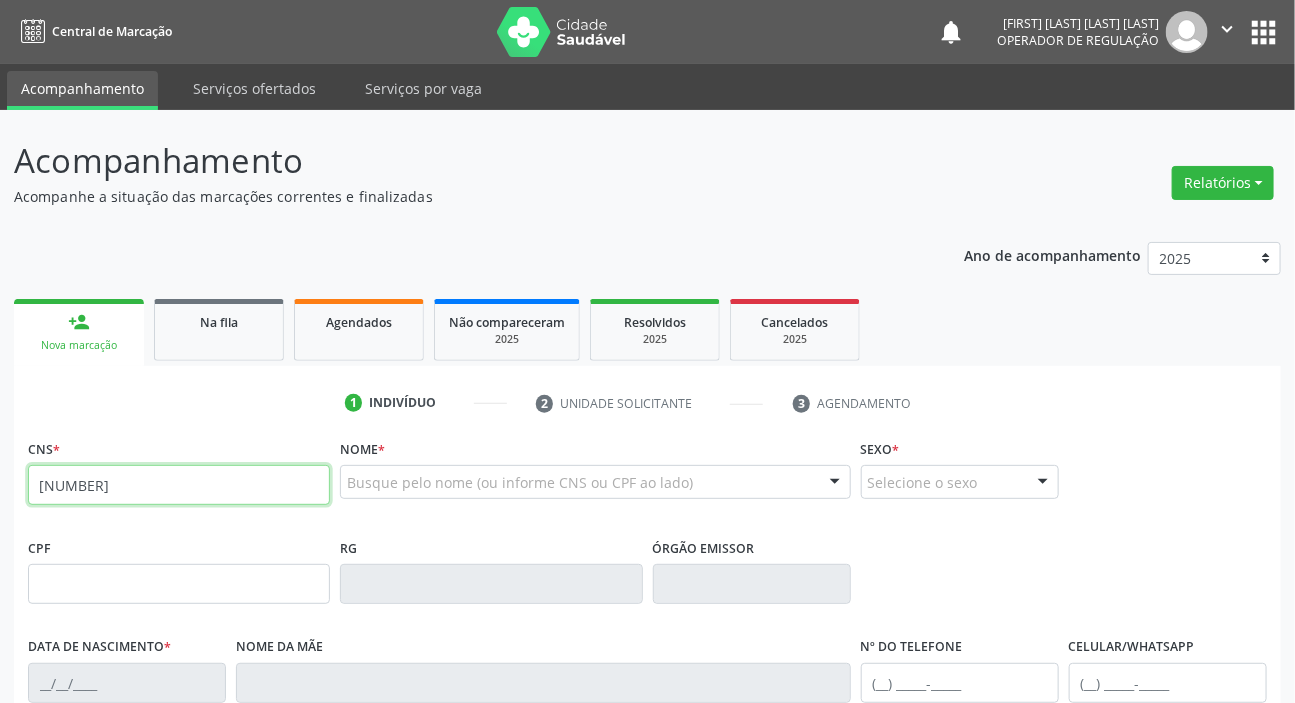 type on "702 3051 5963 0110" 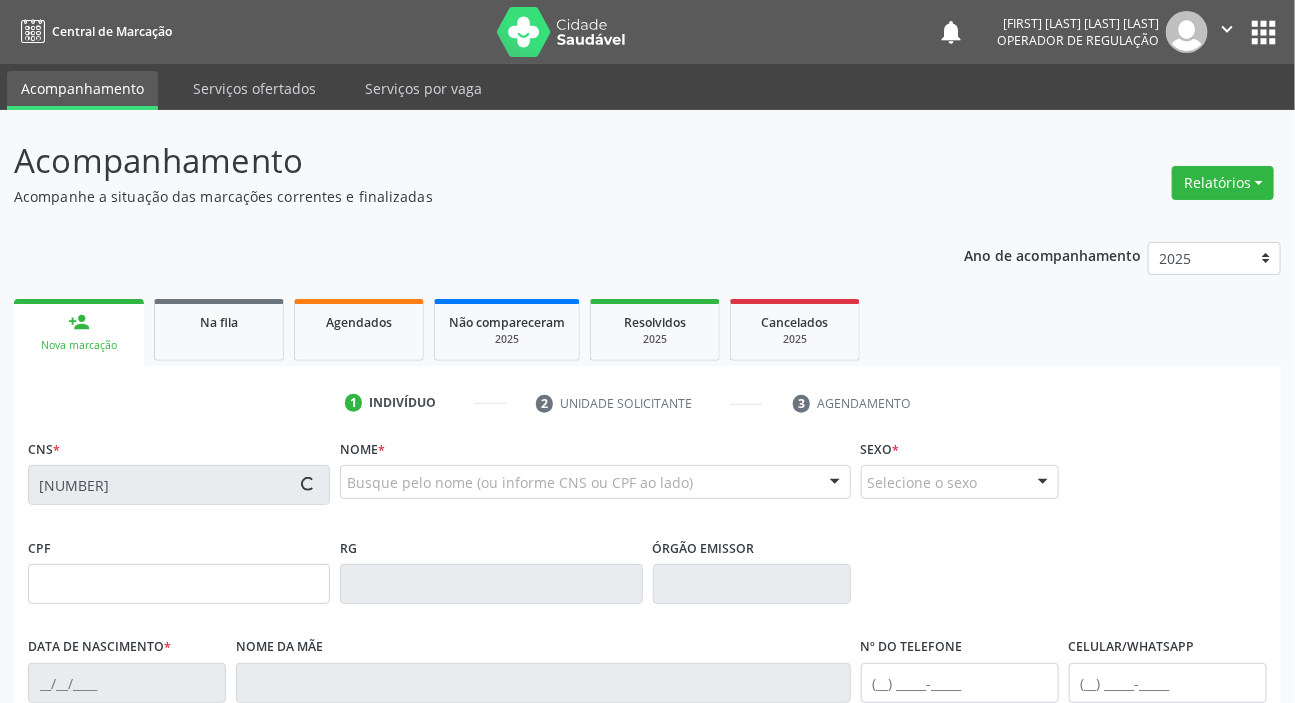 type on "077.307.374-42" 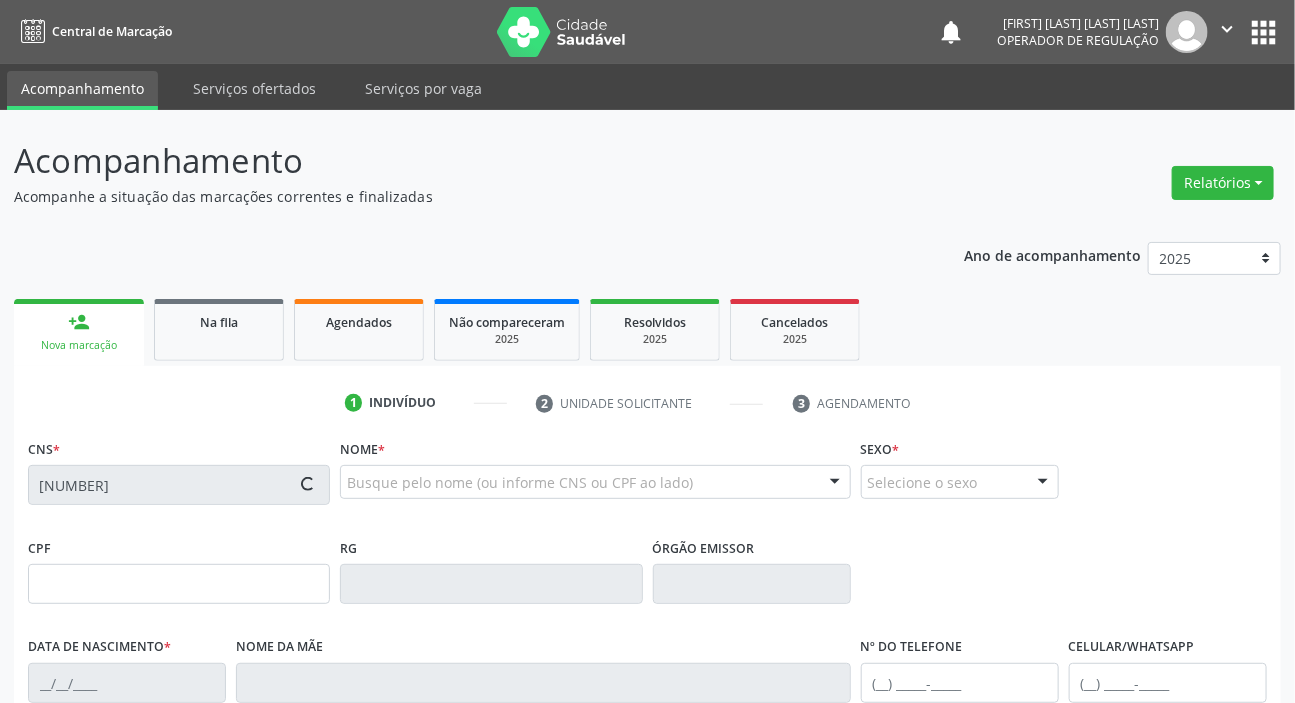 type on "28/06/1965" 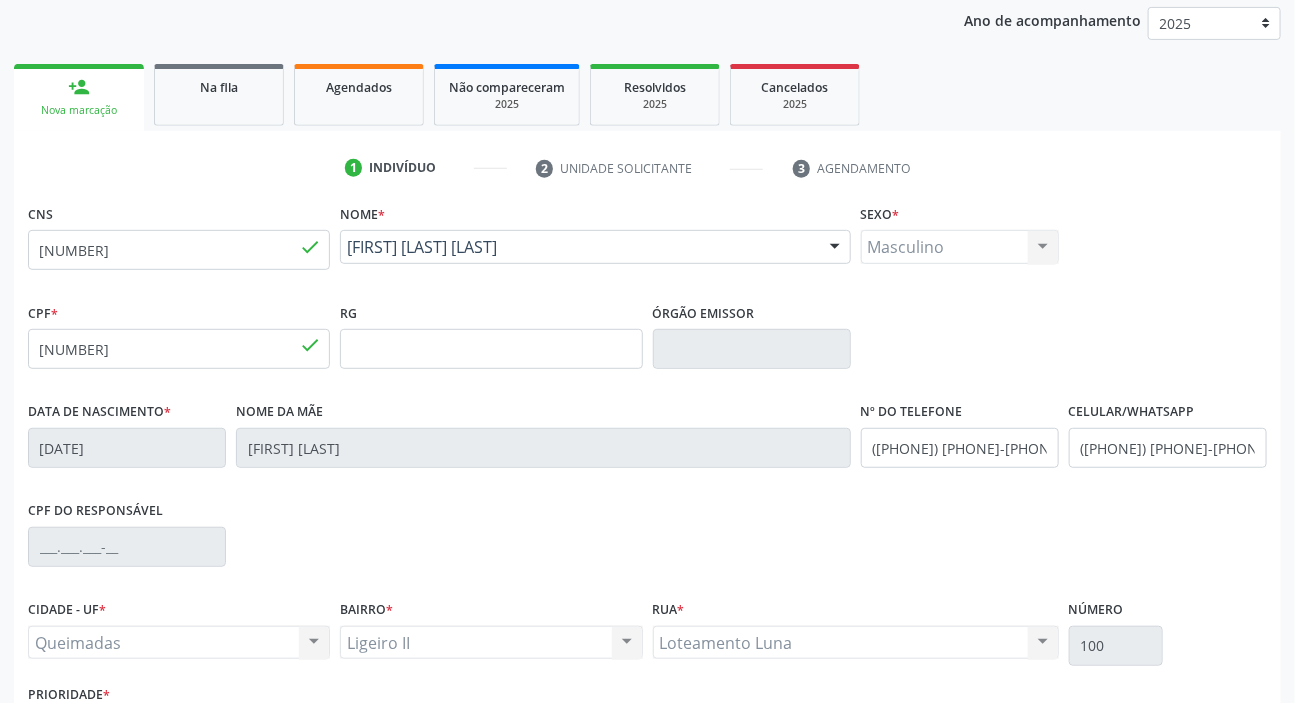 scroll, scrollTop: 380, scrollLeft: 0, axis: vertical 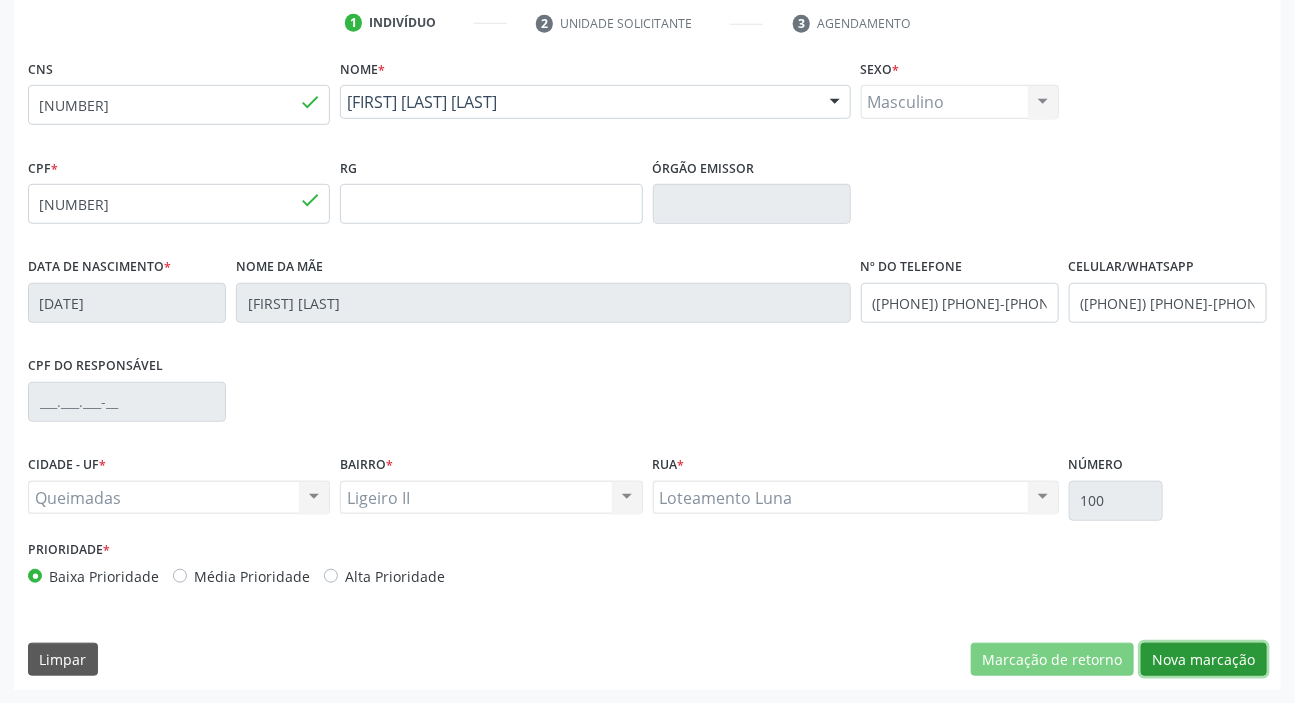 click on "Nova marcação" at bounding box center (1204, 660) 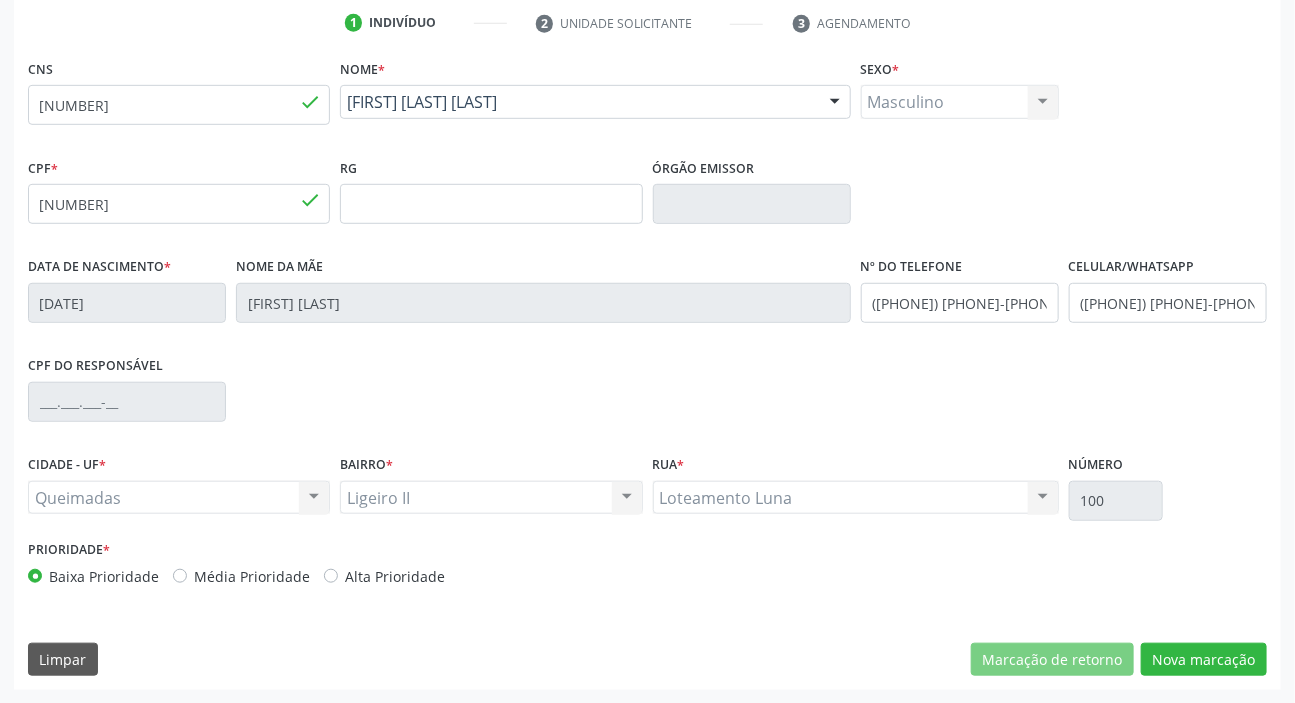scroll, scrollTop: 201, scrollLeft: 0, axis: vertical 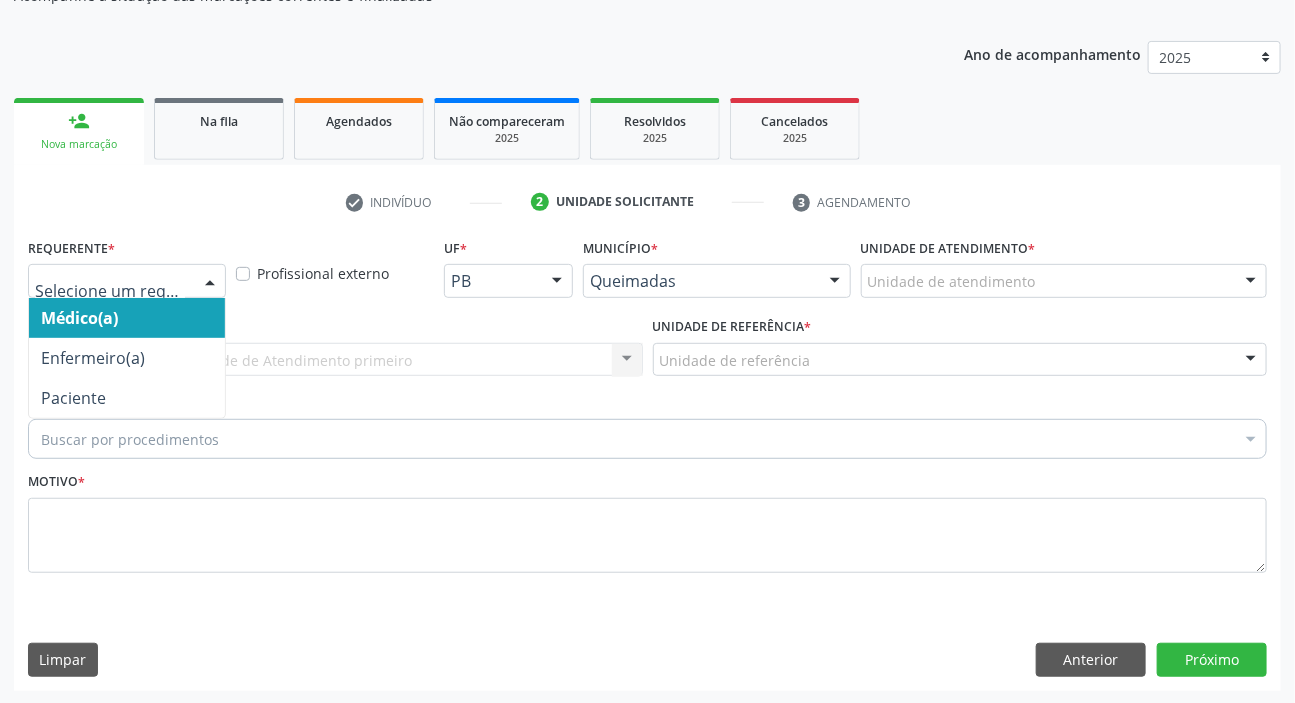 click at bounding box center [127, 281] 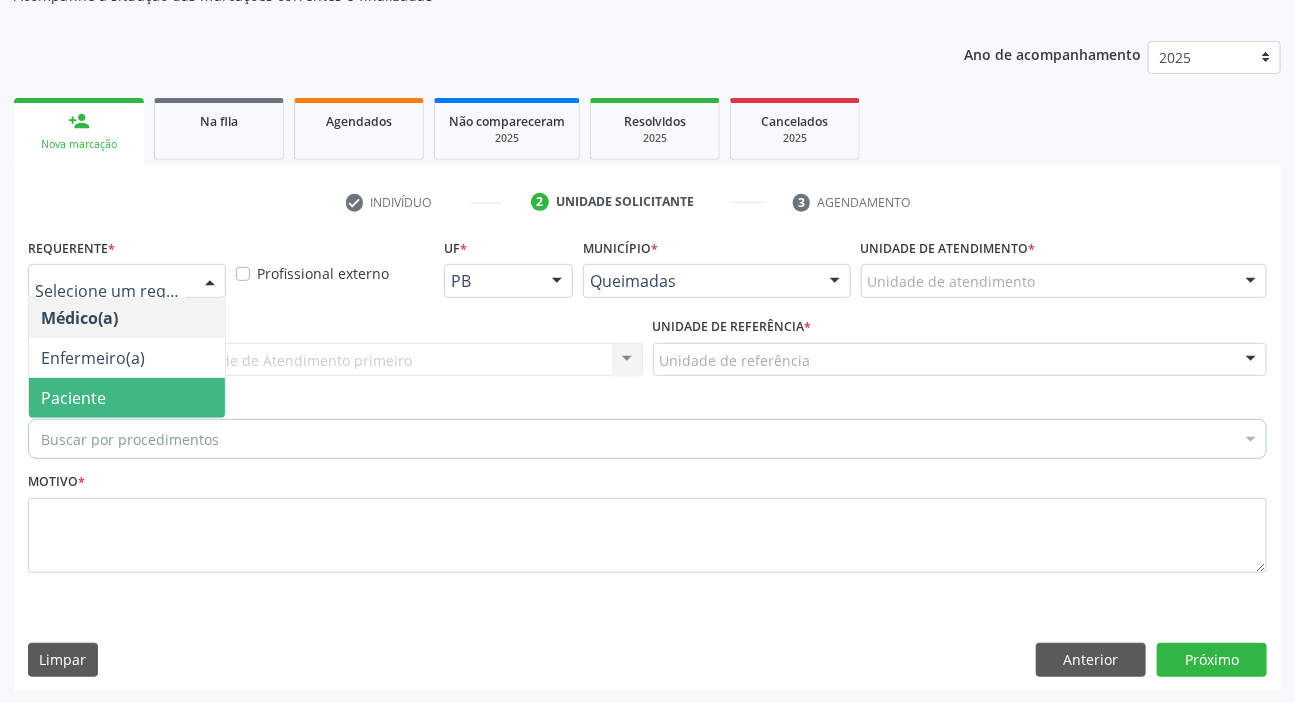 click on "Paciente" at bounding box center [73, 398] 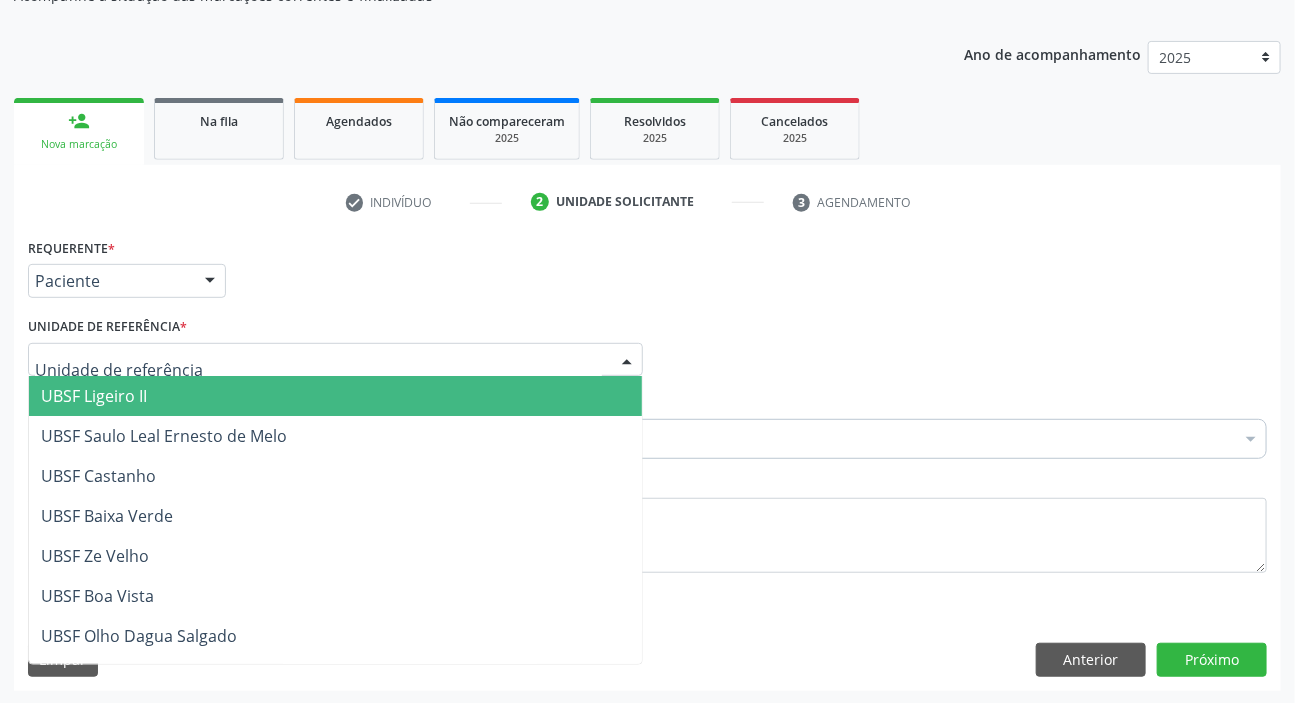 drag, startPoint x: 75, startPoint y: 395, endPoint x: 73, endPoint y: 409, distance: 14.142136 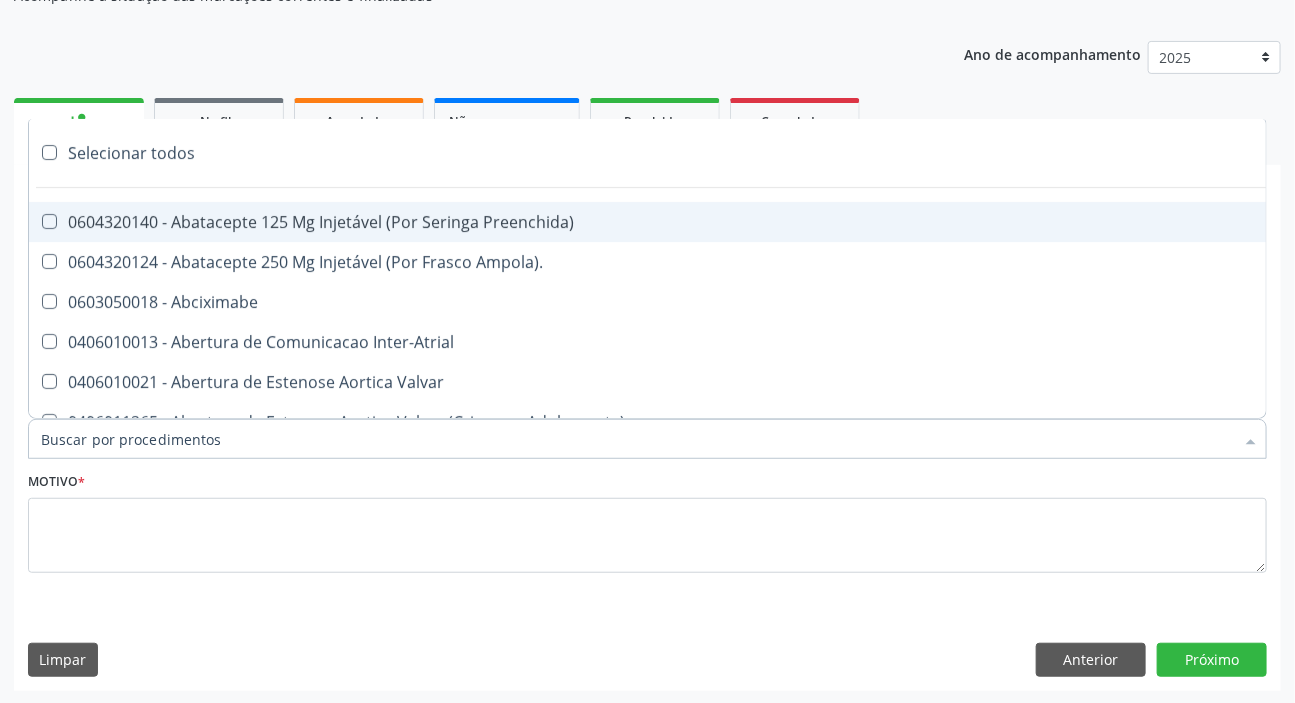 paste on "MÉDICO UR" 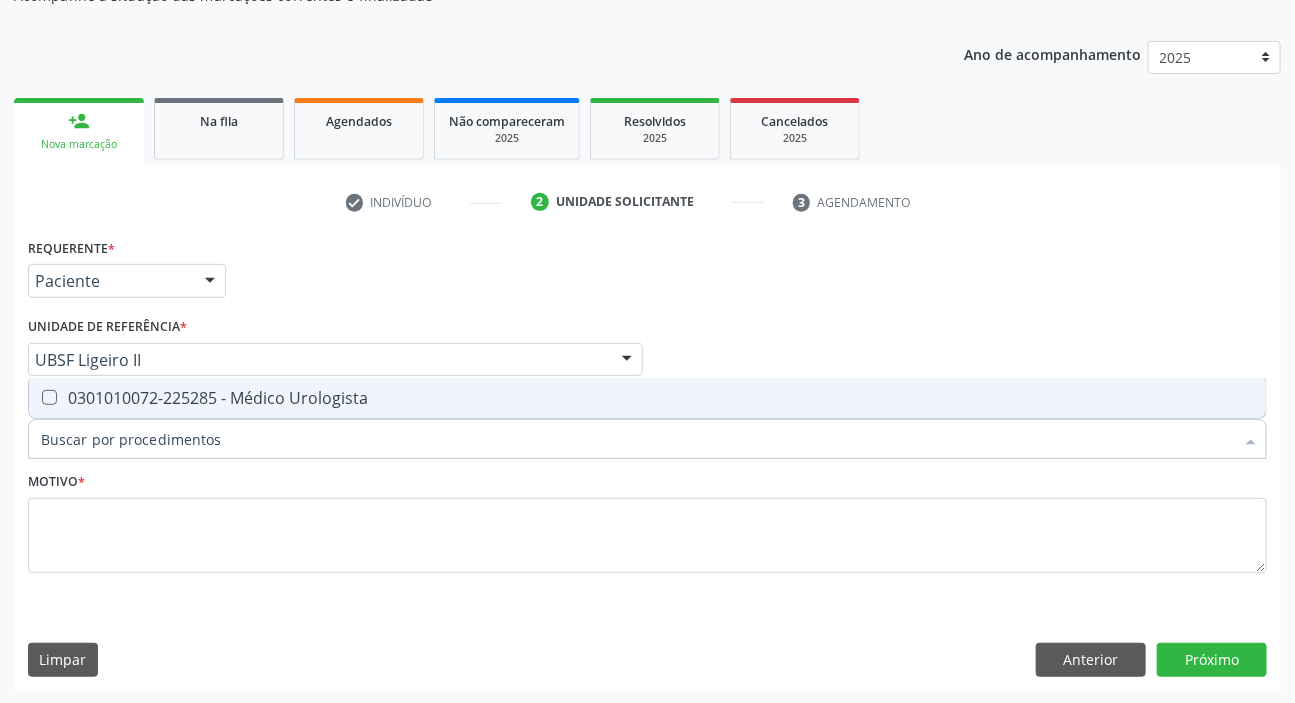 type on "MÉDICO UR" 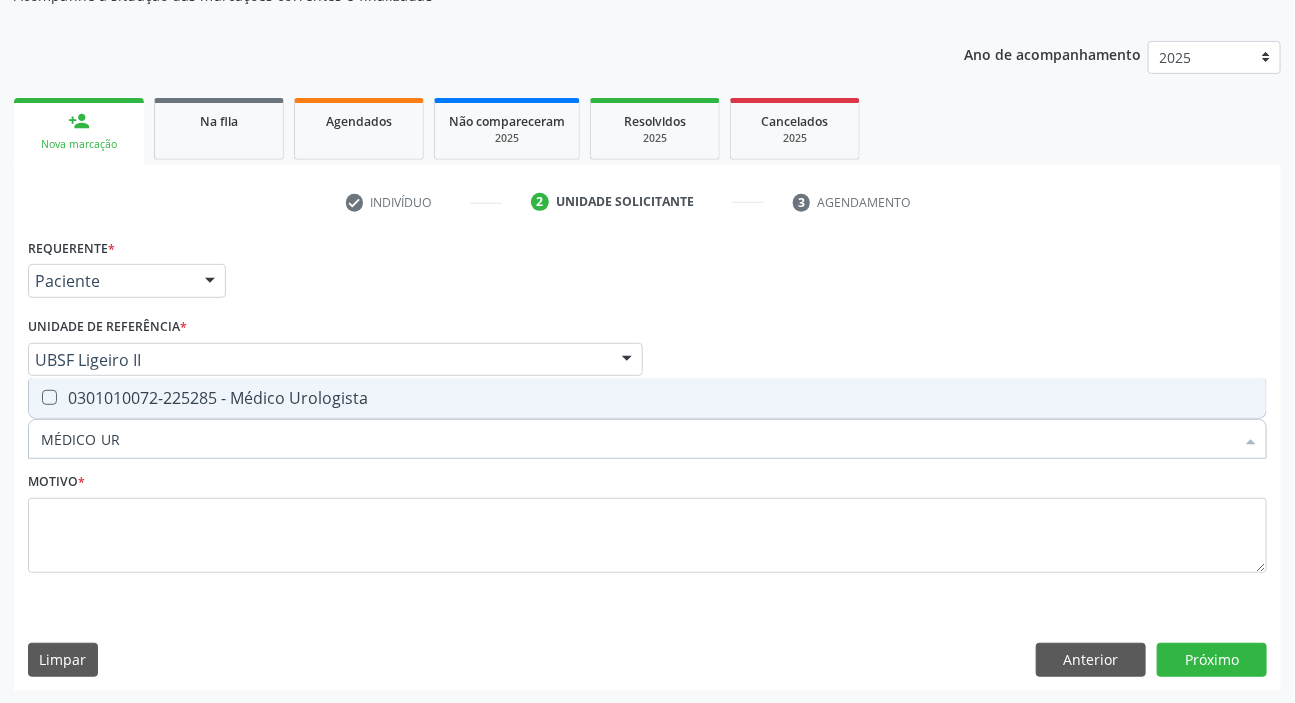 click on "MÉDICO UR" at bounding box center (637, 439) 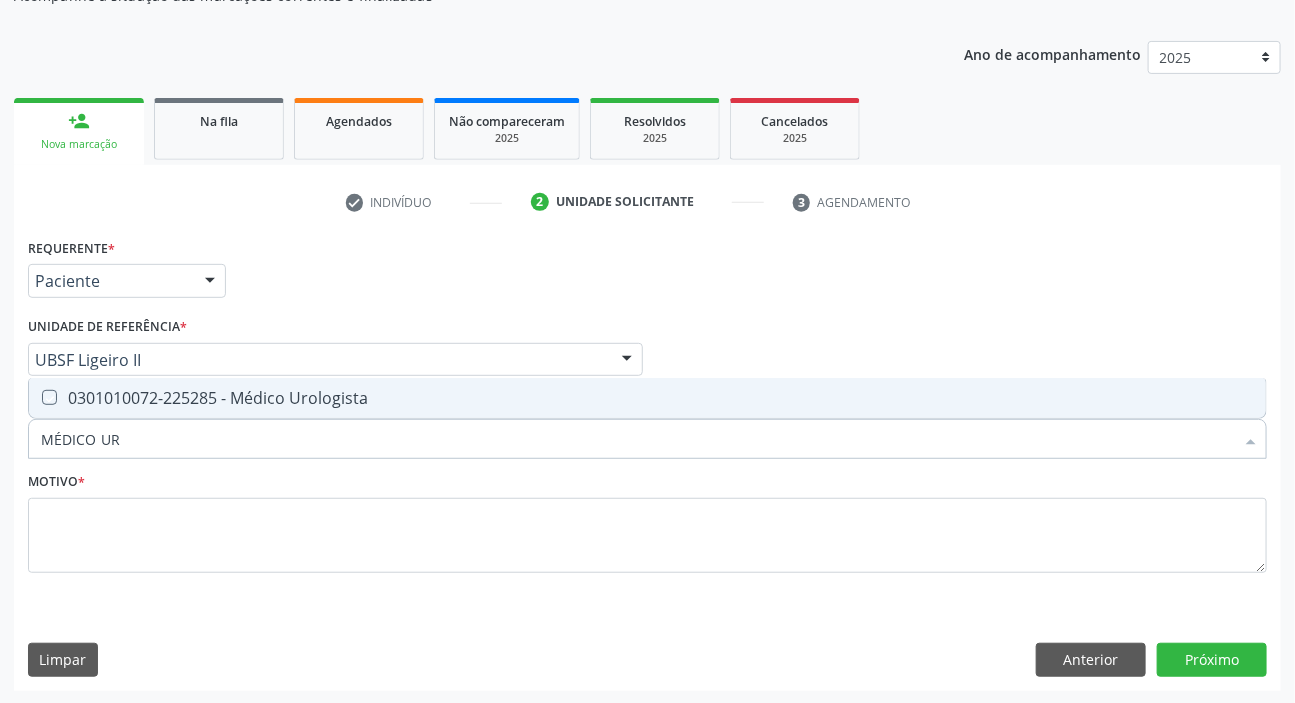 checkbox on "true" 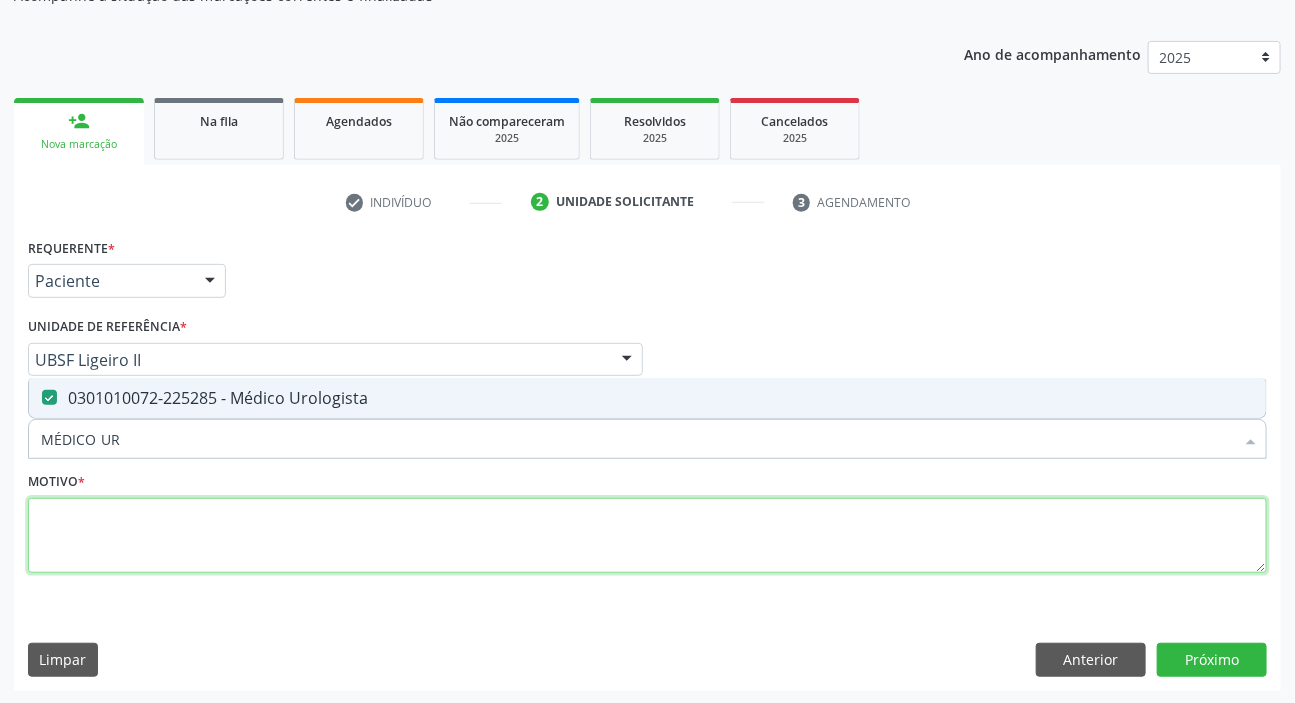 click at bounding box center (647, 536) 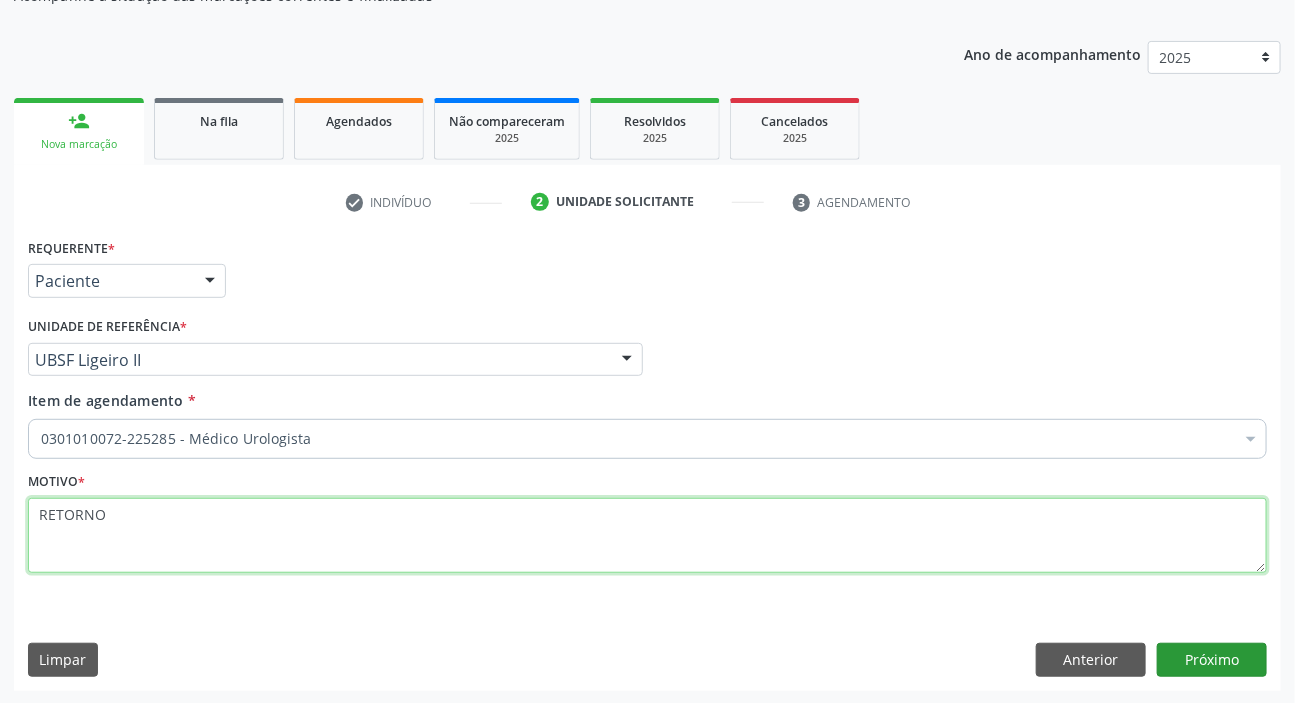 type on "RETORNO" 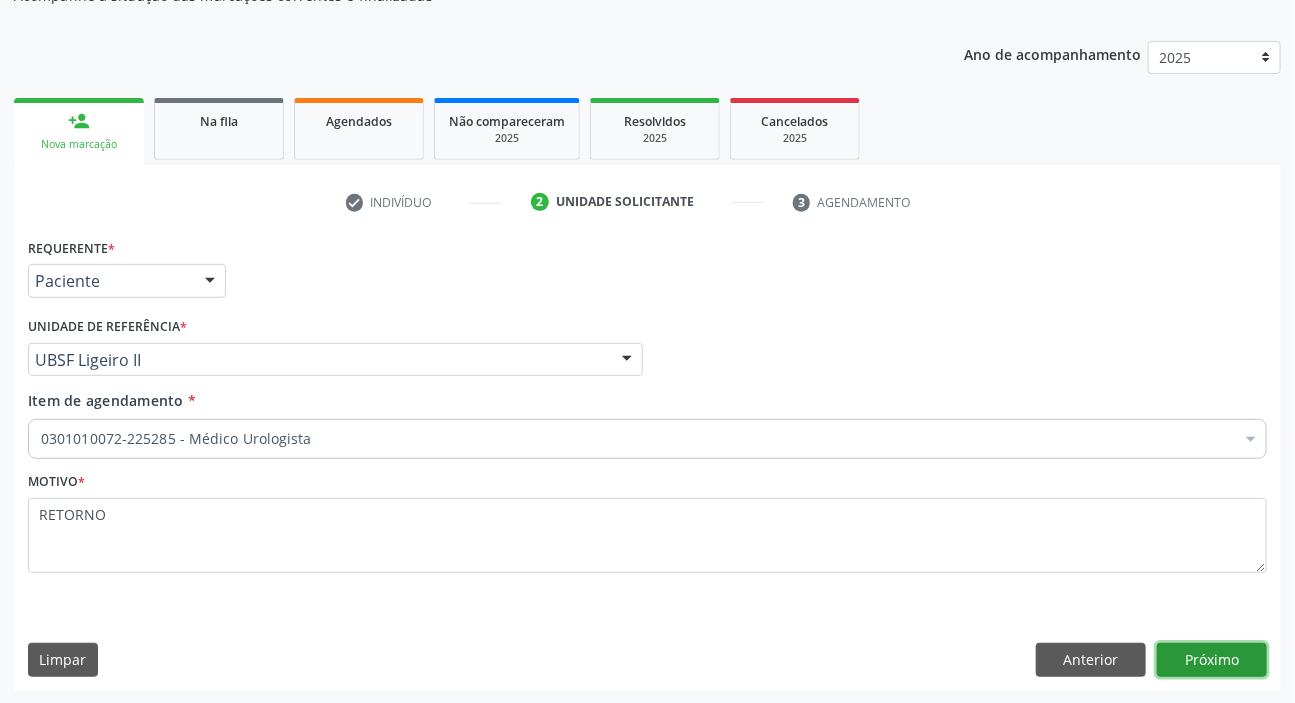 click on "Próximo" at bounding box center [1212, 660] 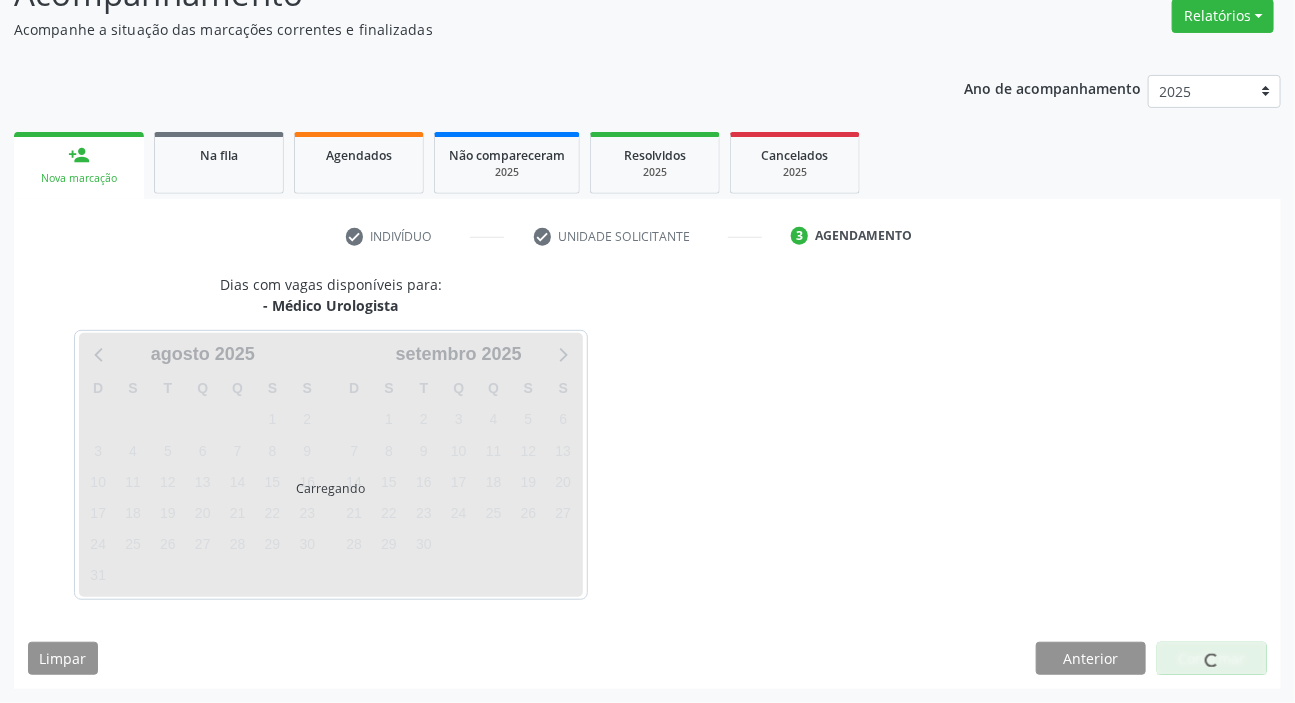 scroll, scrollTop: 166, scrollLeft: 0, axis: vertical 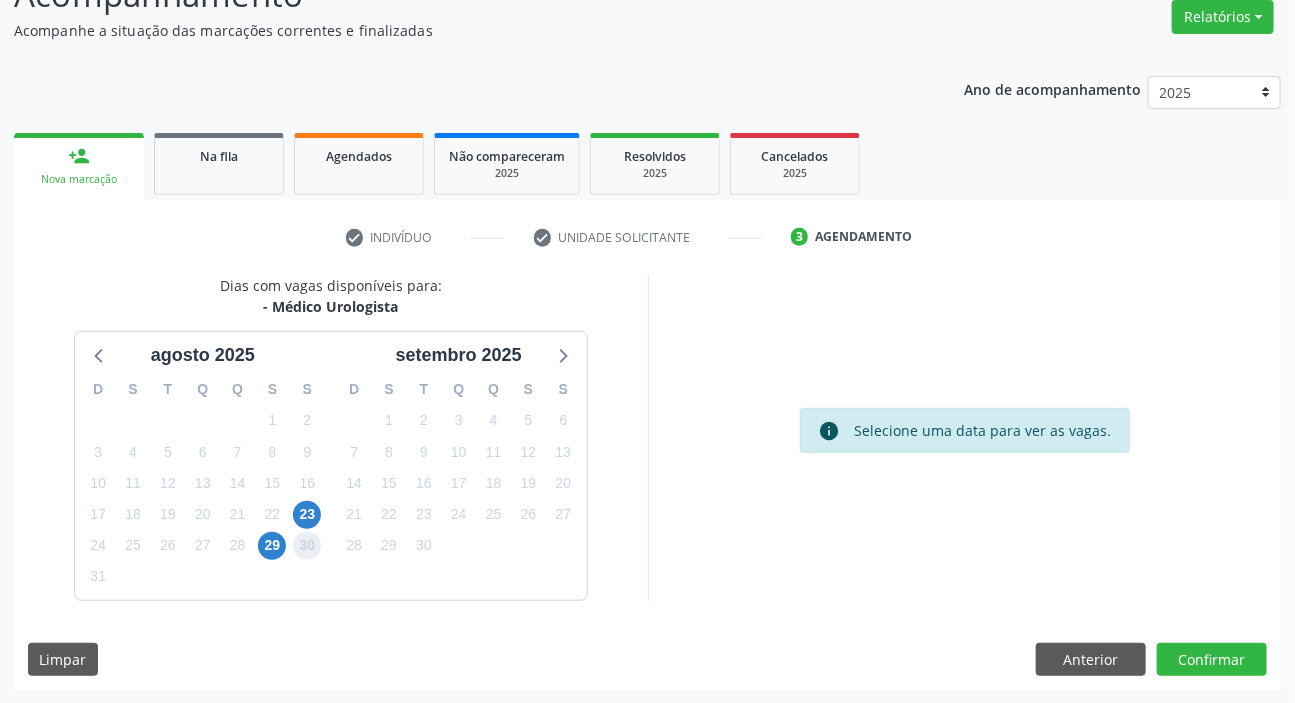 click on "30" at bounding box center [307, 546] 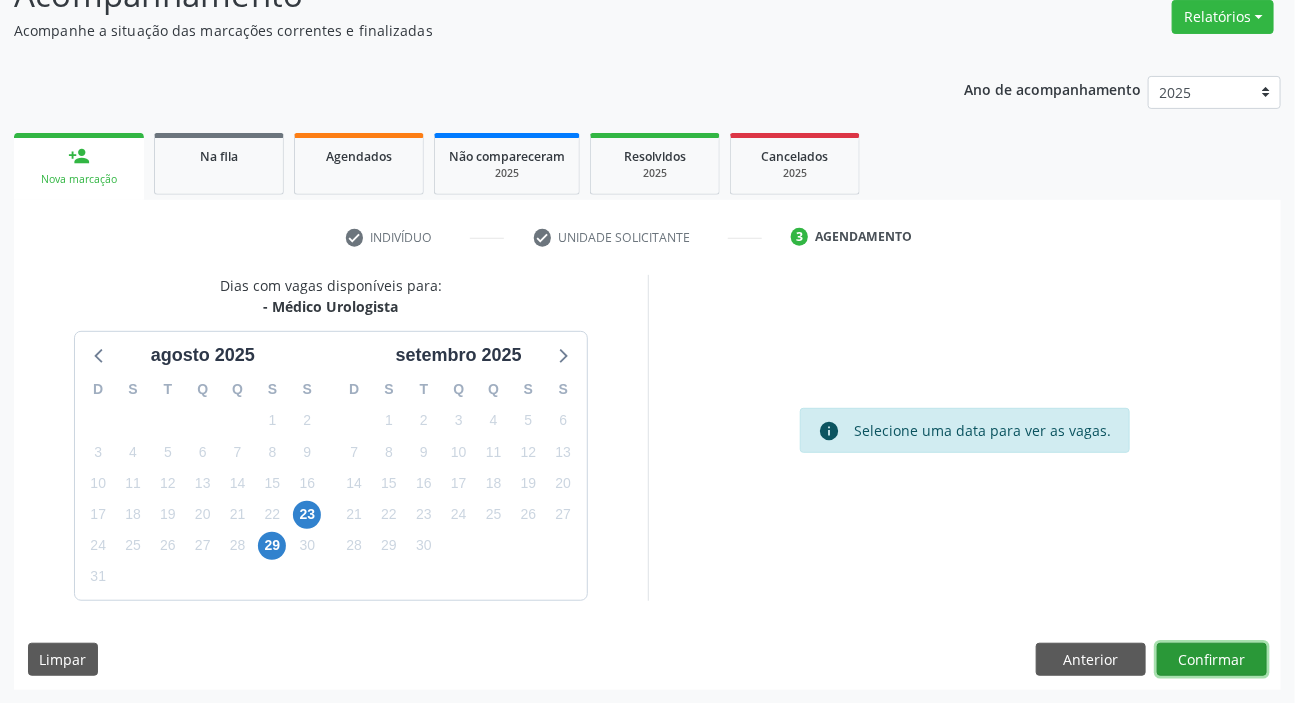 click on "Confirmar" at bounding box center (1212, 660) 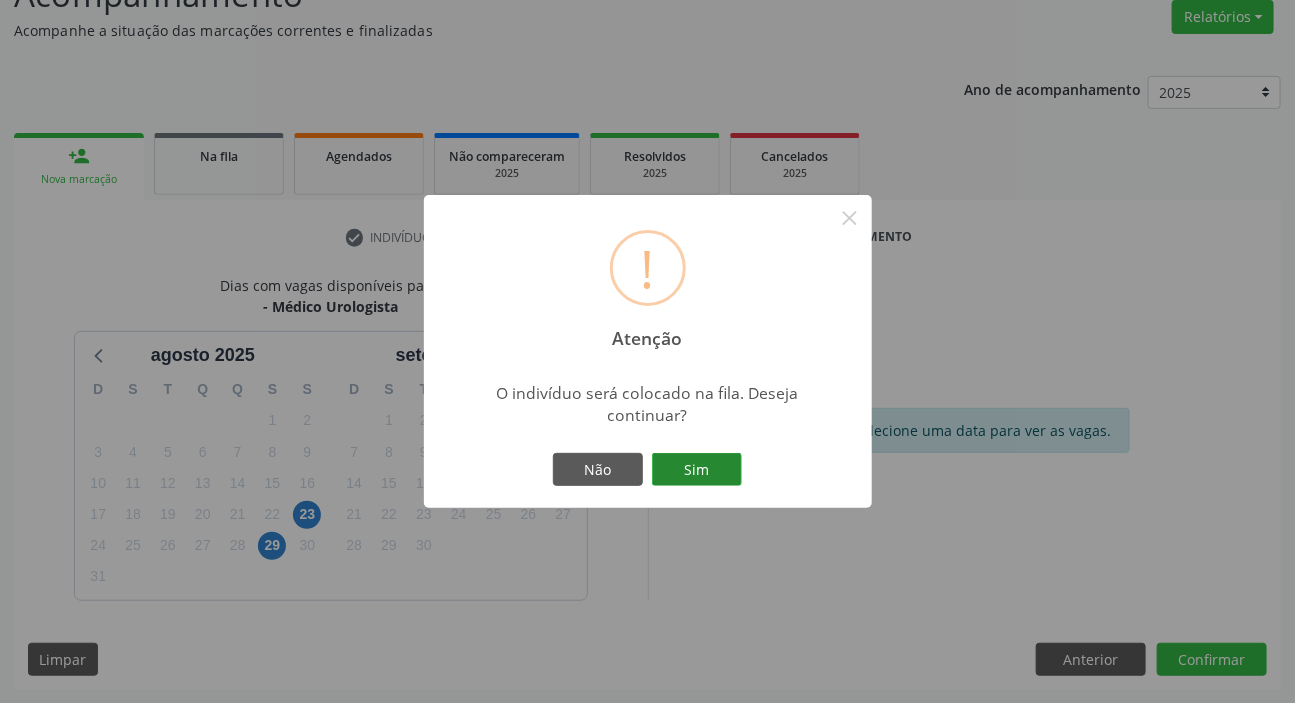 click on "Sim" at bounding box center [697, 470] 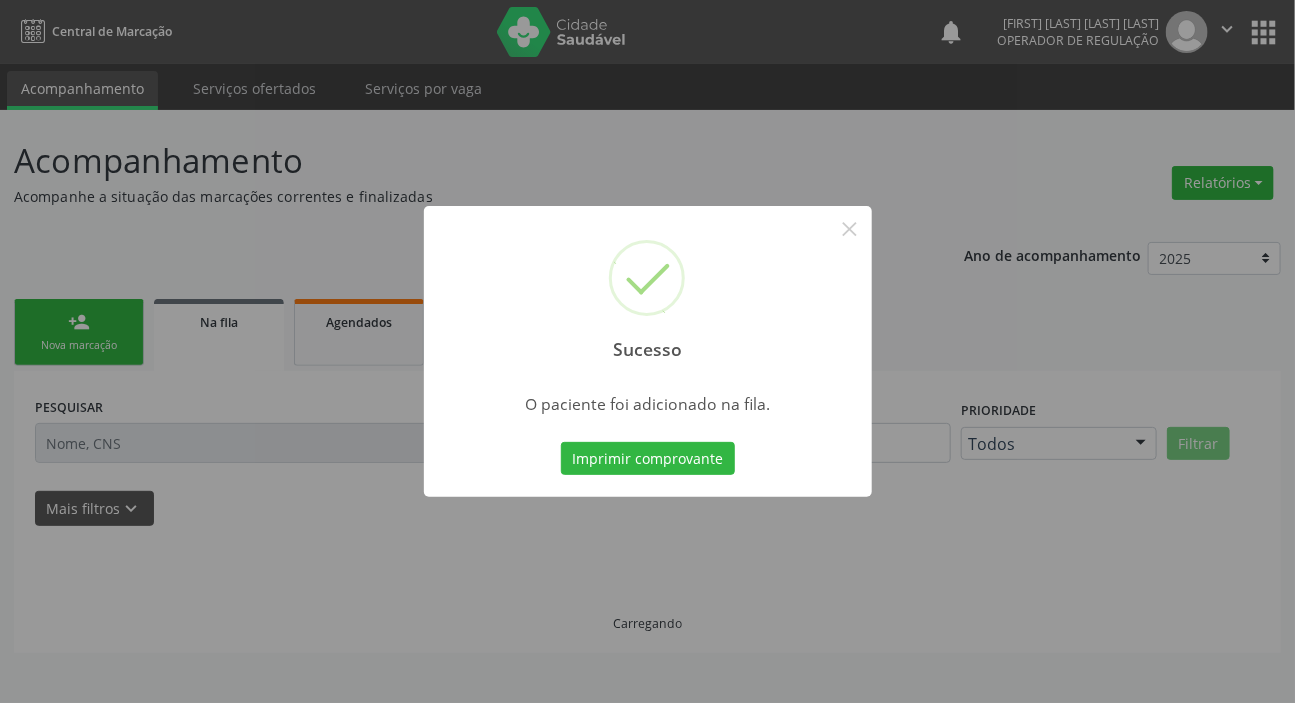 scroll, scrollTop: 0, scrollLeft: 0, axis: both 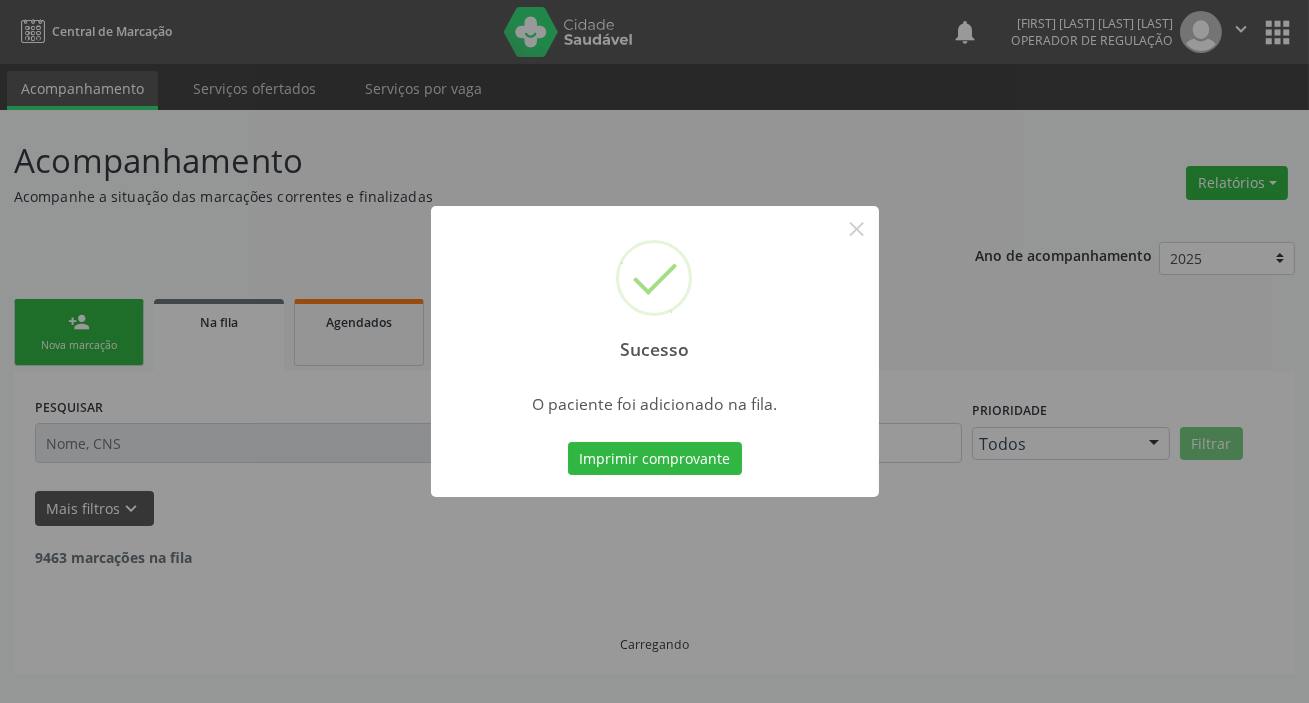 click on "Sucesso × O paciente foi adicionado na fila. Imprimir comprovante Cancel" at bounding box center [654, 351] 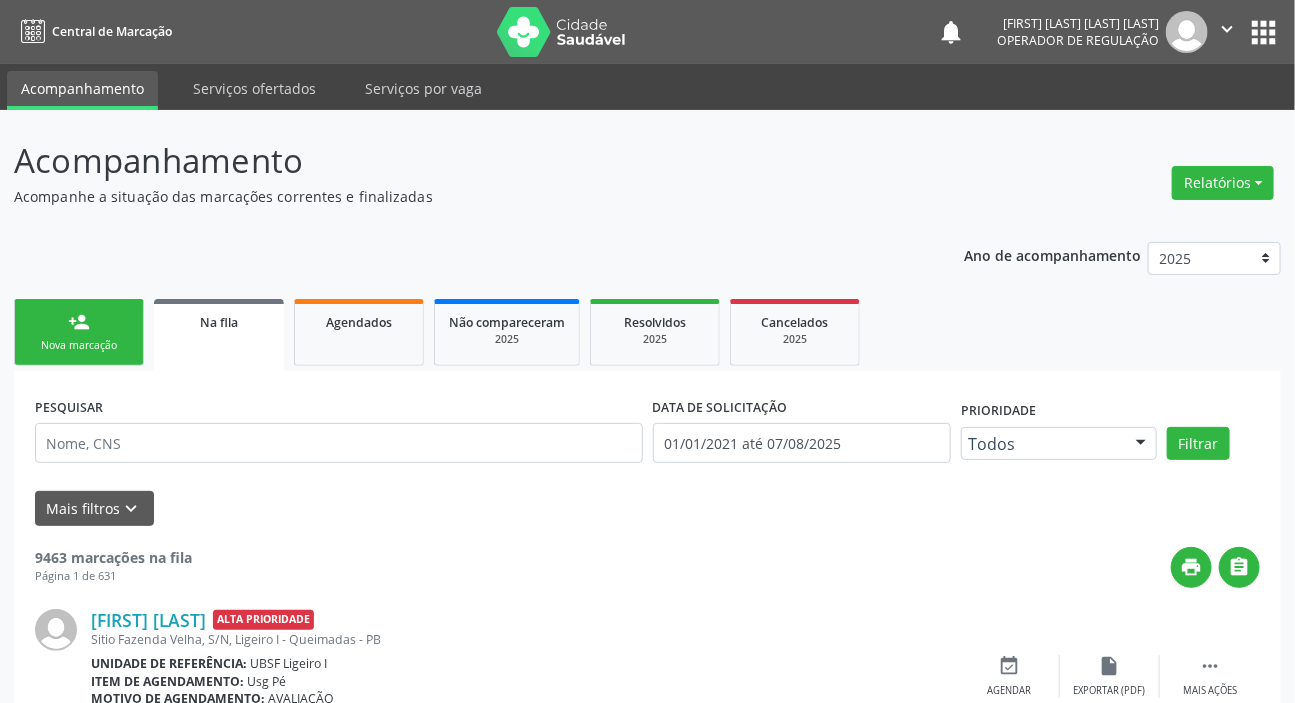 click on "person_add
Nova marcação" at bounding box center (79, 332) 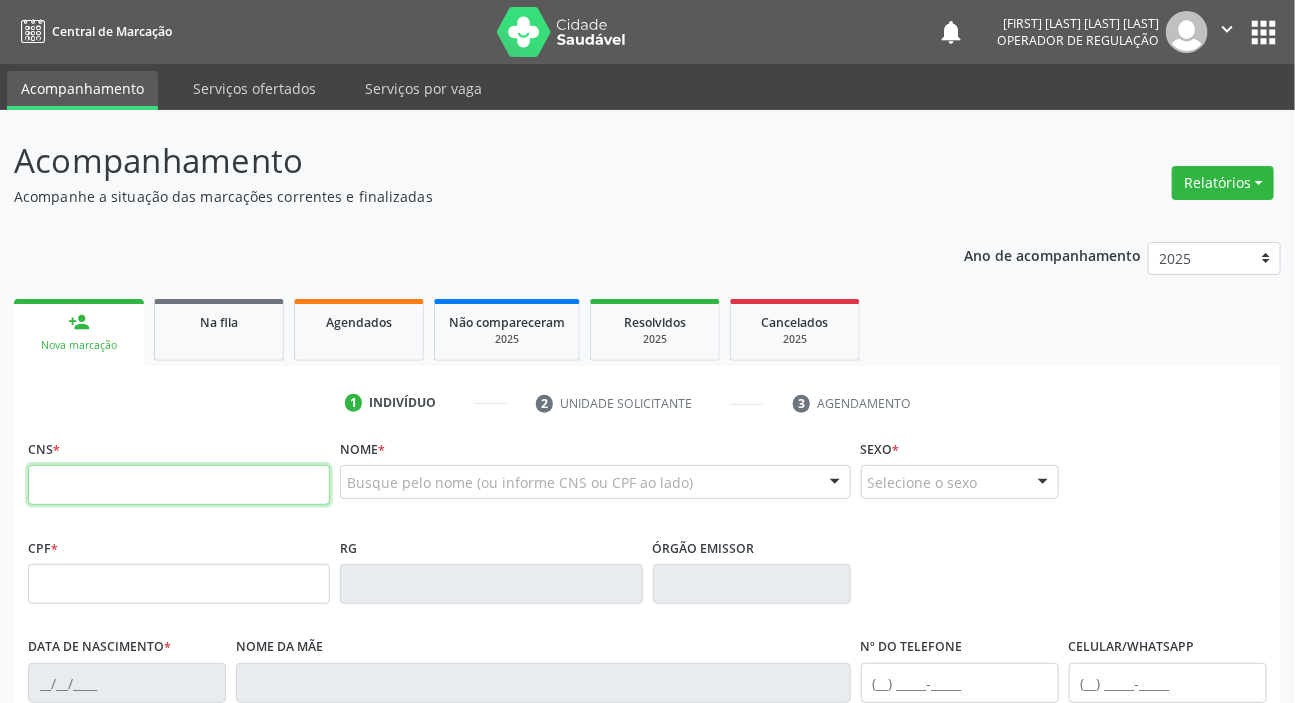 click at bounding box center (179, 485) 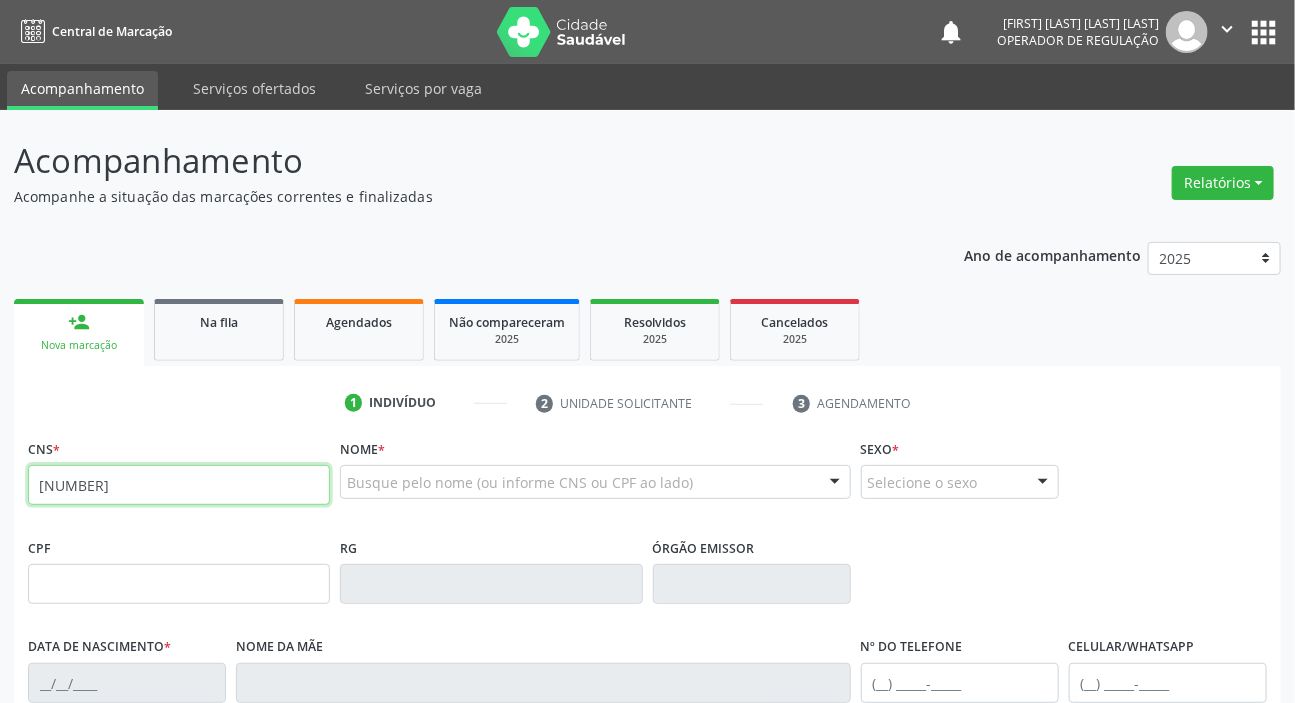 type on "700 5051 6893 7659" 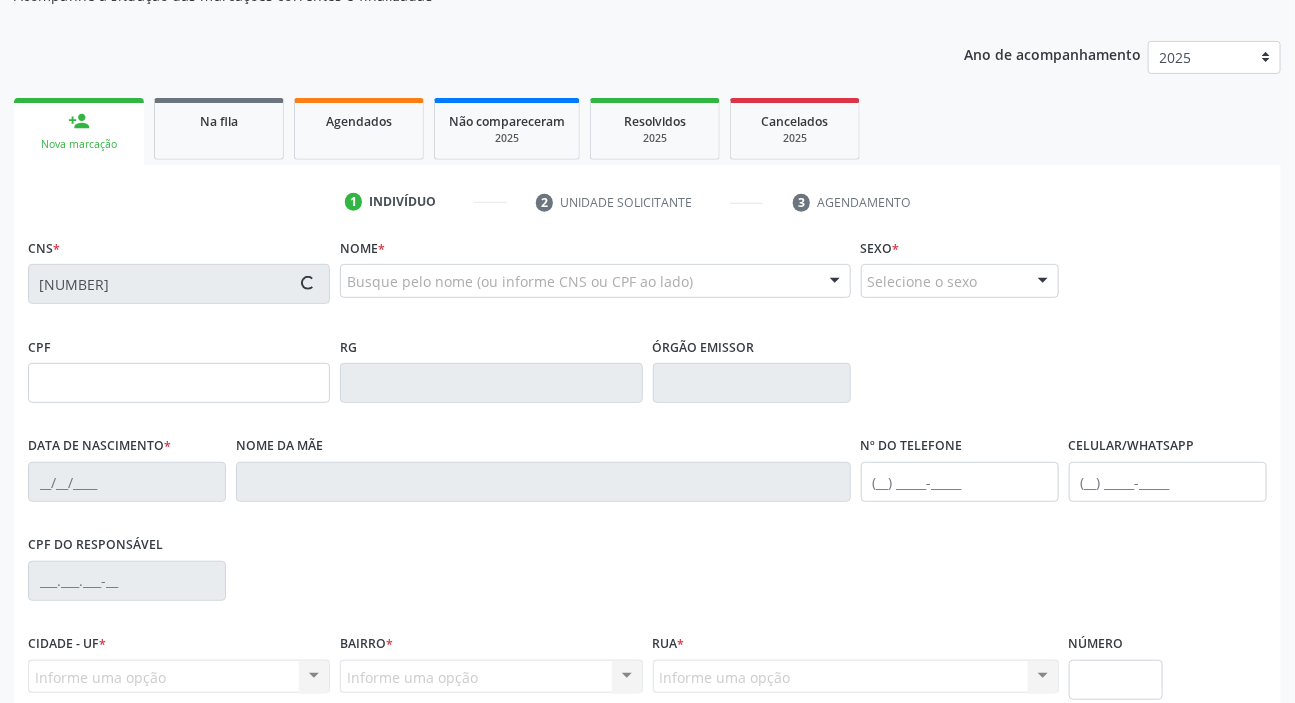 scroll, scrollTop: 380, scrollLeft: 0, axis: vertical 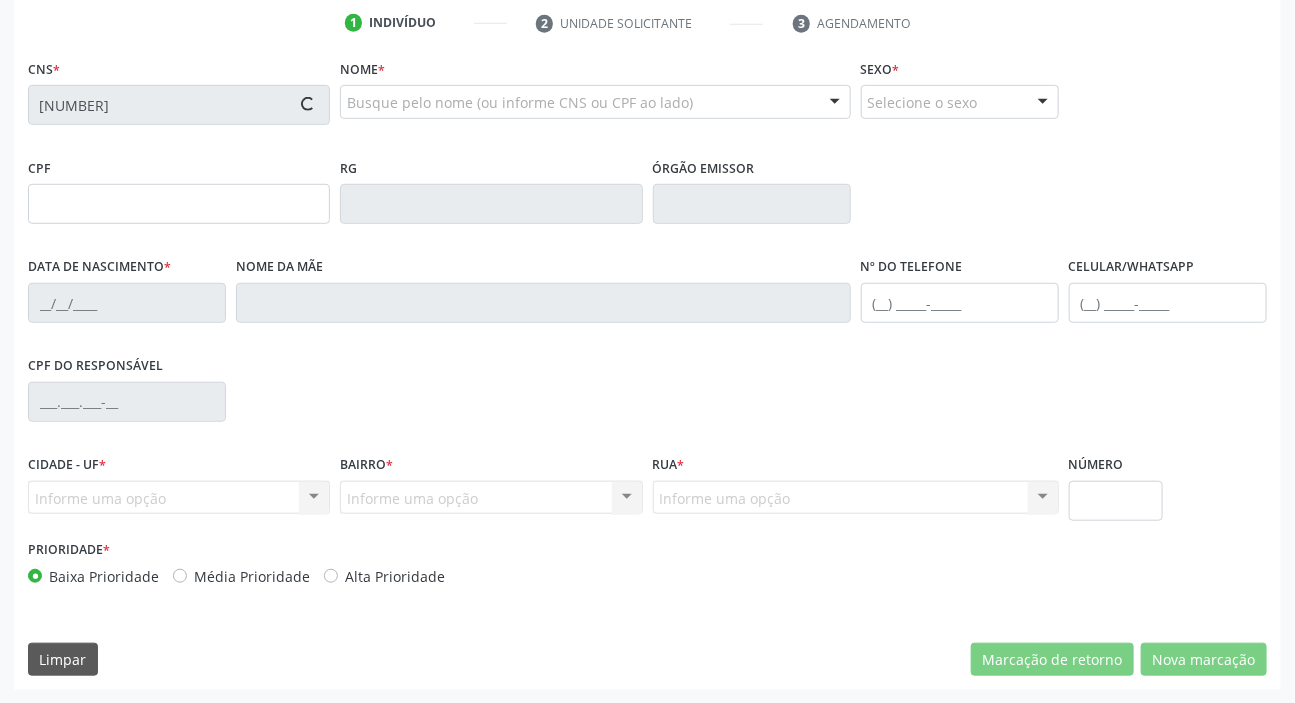 type on "21/08/1955" 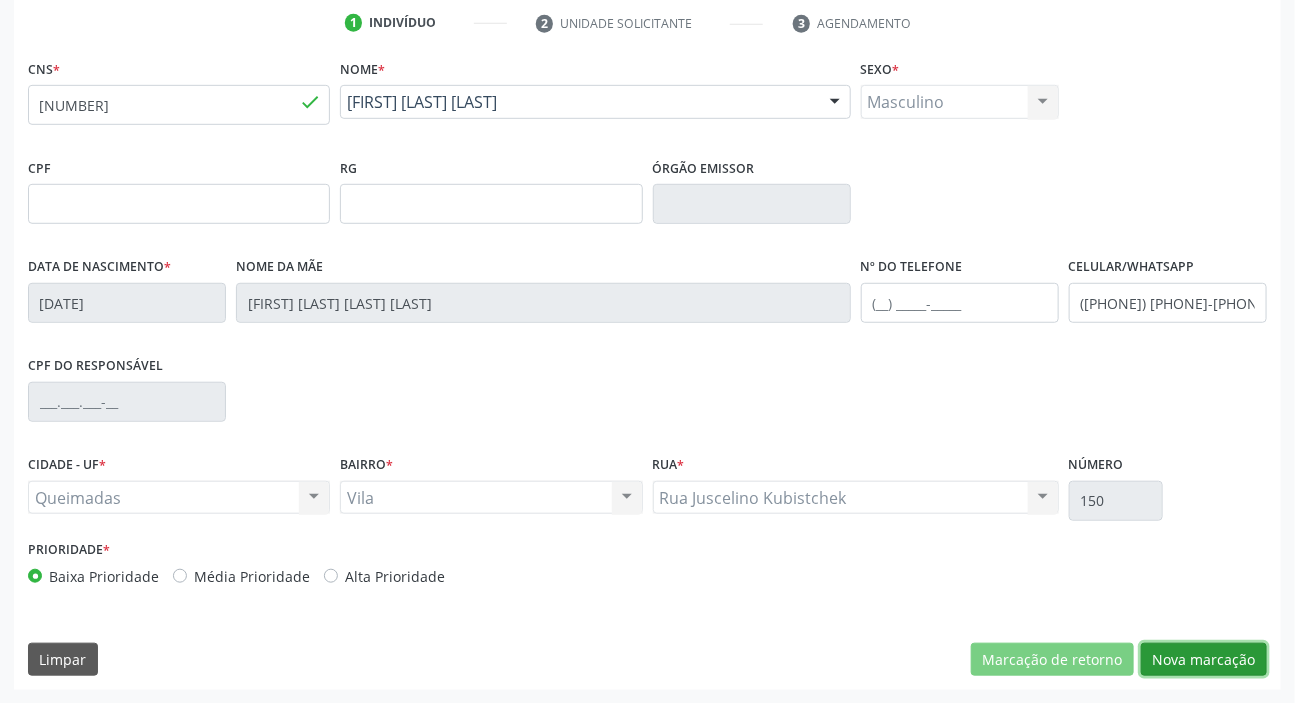click on "Nova marcação" at bounding box center (1204, 660) 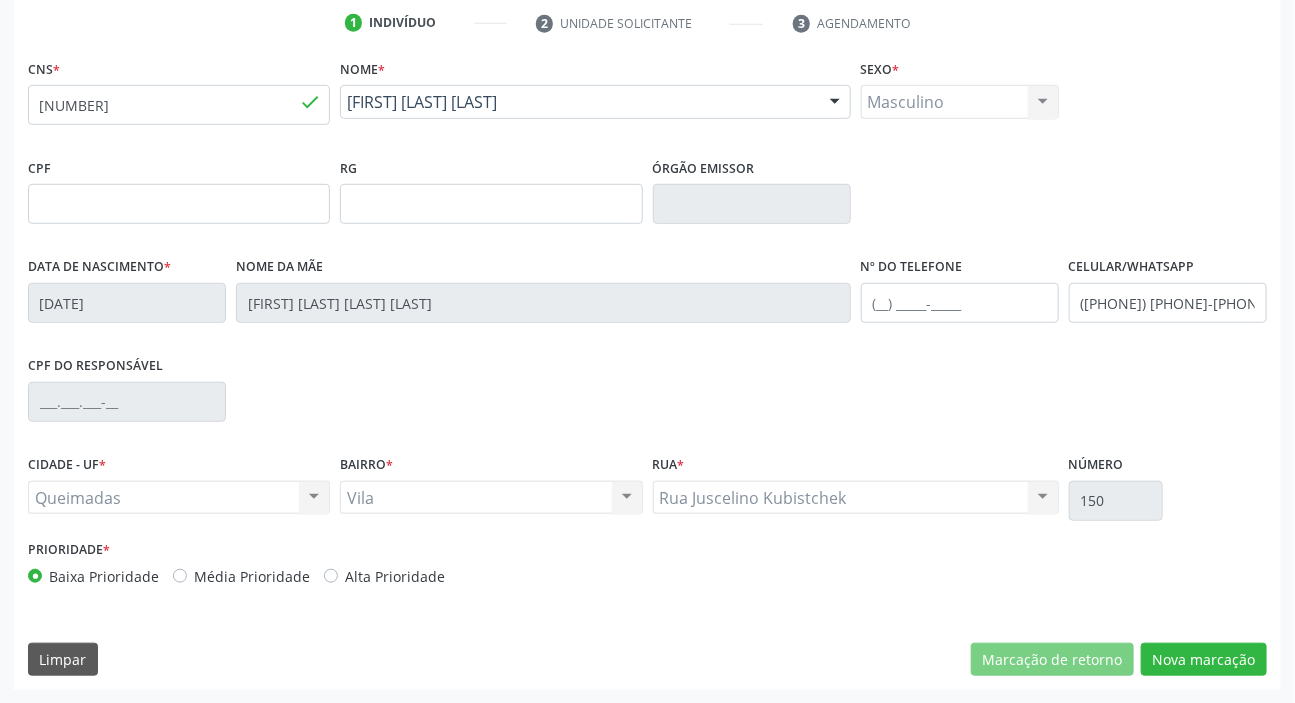 scroll, scrollTop: 201, scrollLeft: 0, axis: vertical 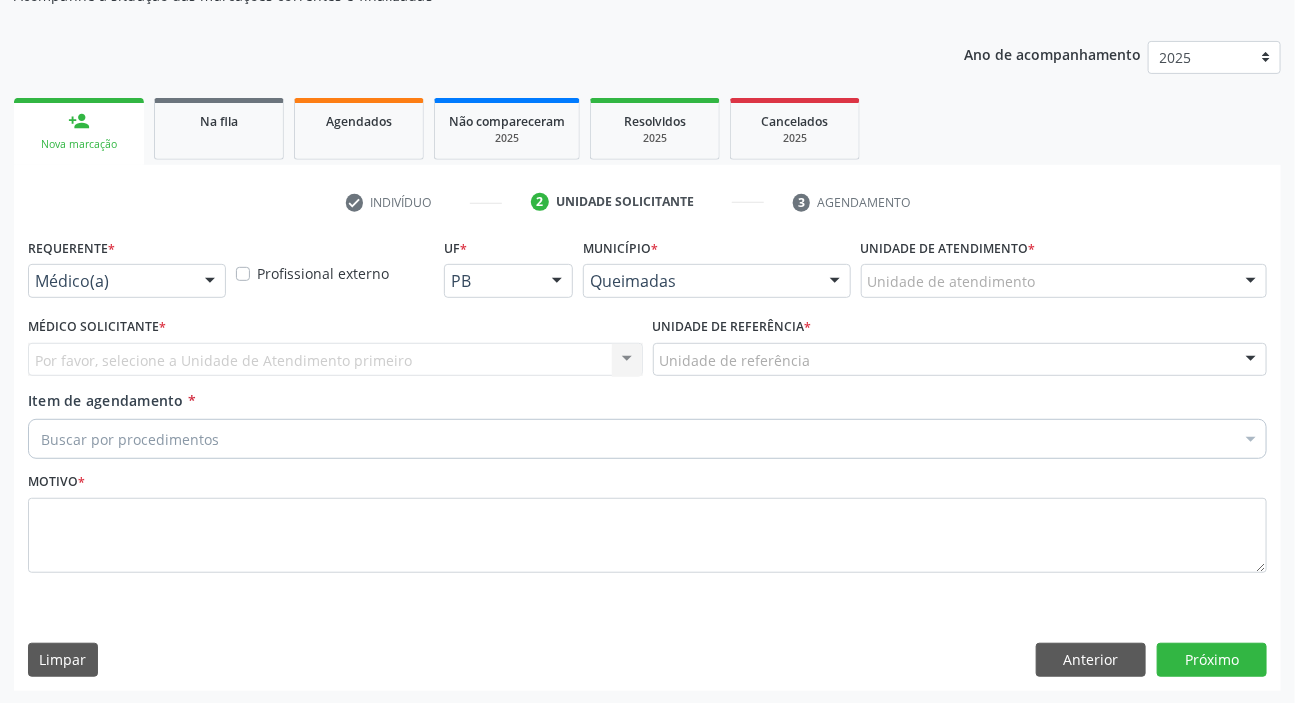 drag, startPoint x: 61, startPoint y: 276, endPoint x: 63, endPoint y: 337, distance: 61.03278 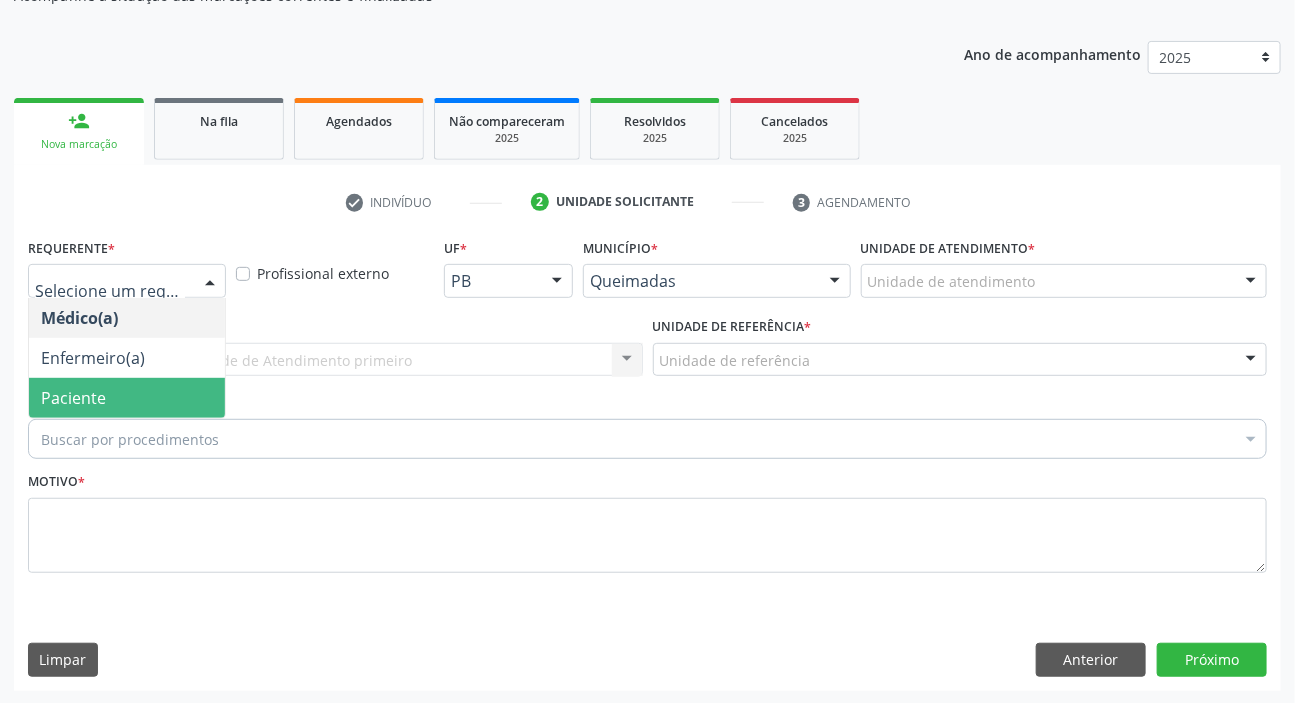 click on "Paciente" at bounding box center [73, 398] 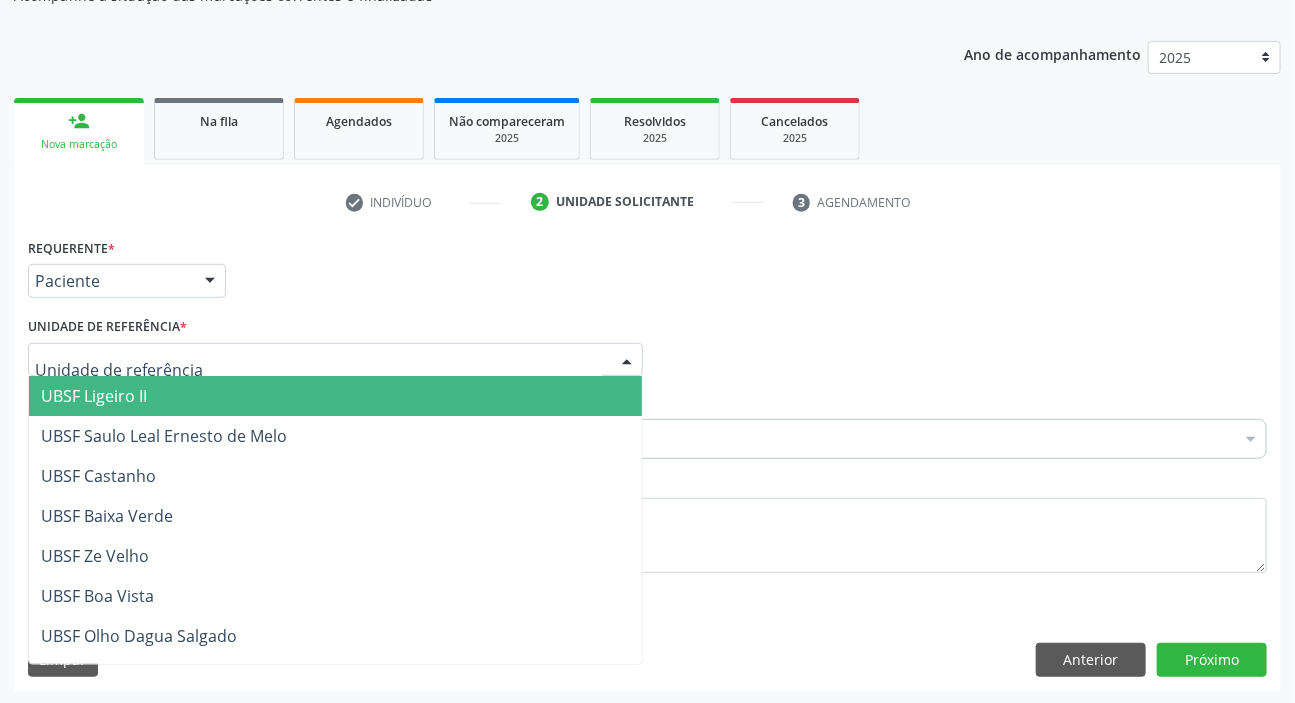 type on "V" 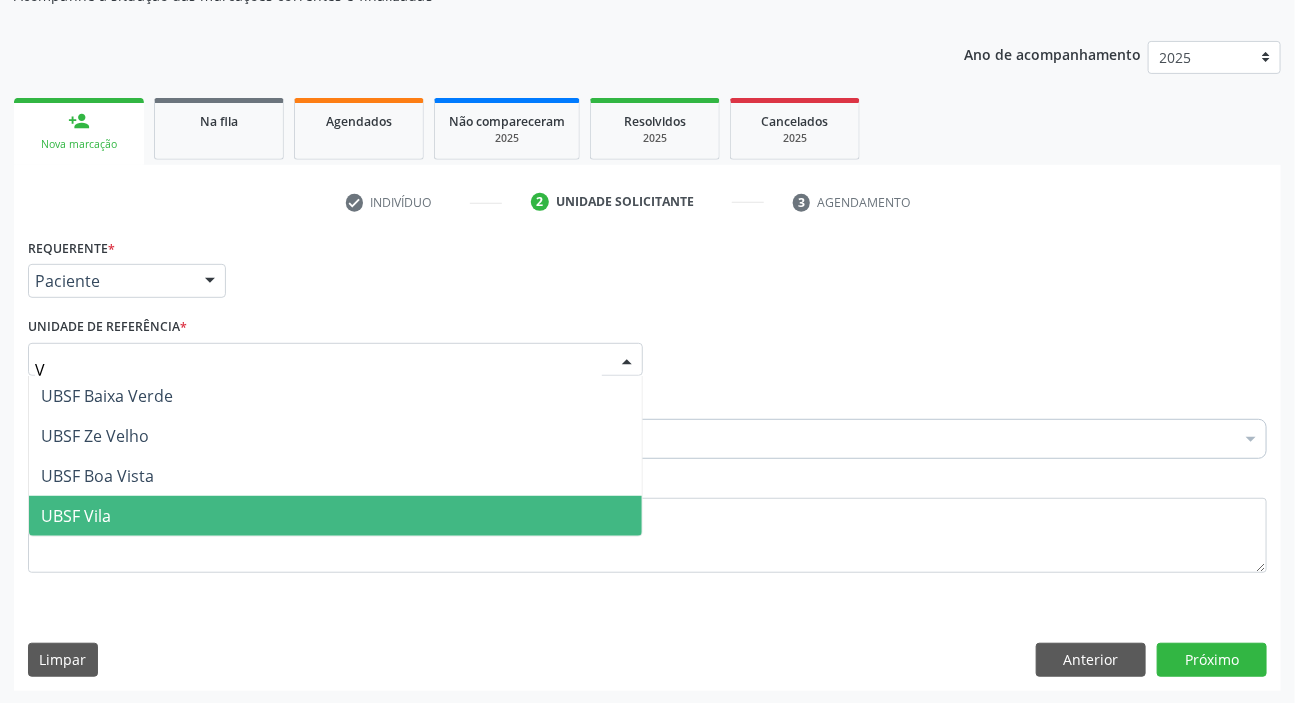 click on "UBSF Vila" at bounding box center (76, 516) 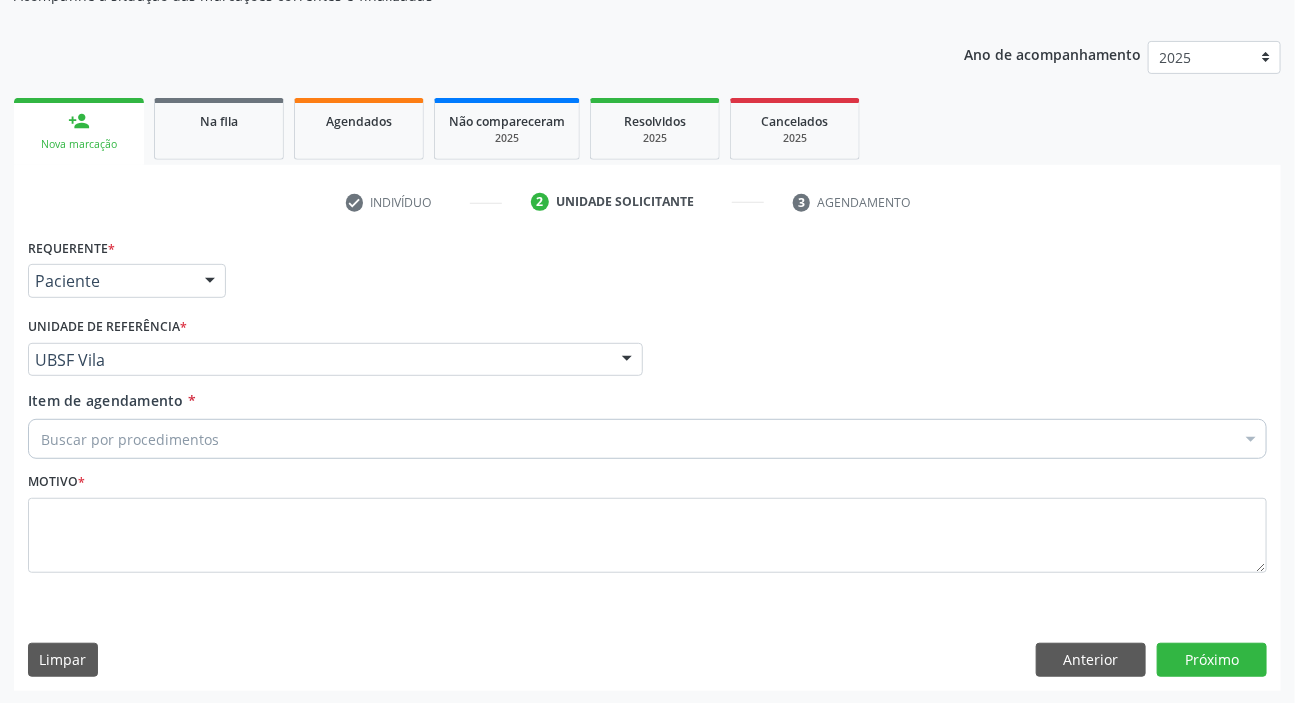 click on "Buscar por procedimentos" at bounding box center (647, 439) 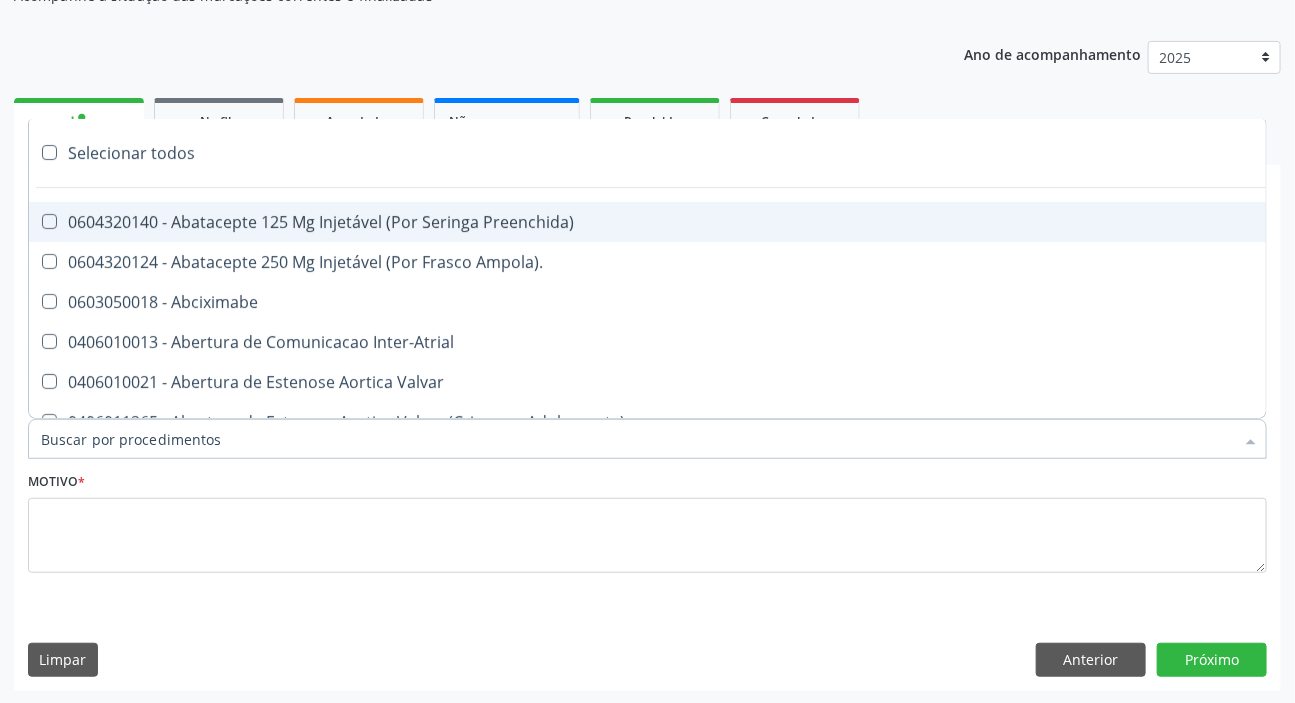 paste on "MÉDICO UR" 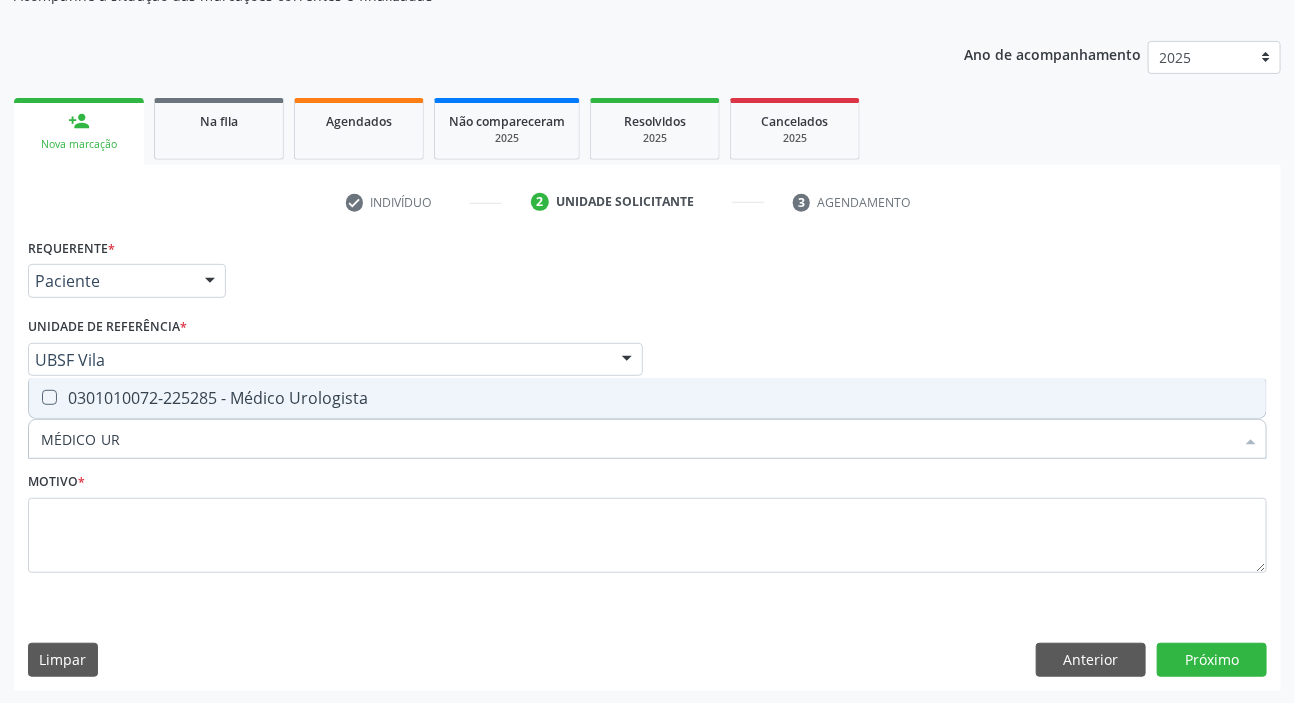 click on "0301010072-225285 - Médico Urologista" at bounding box center [647, 398] 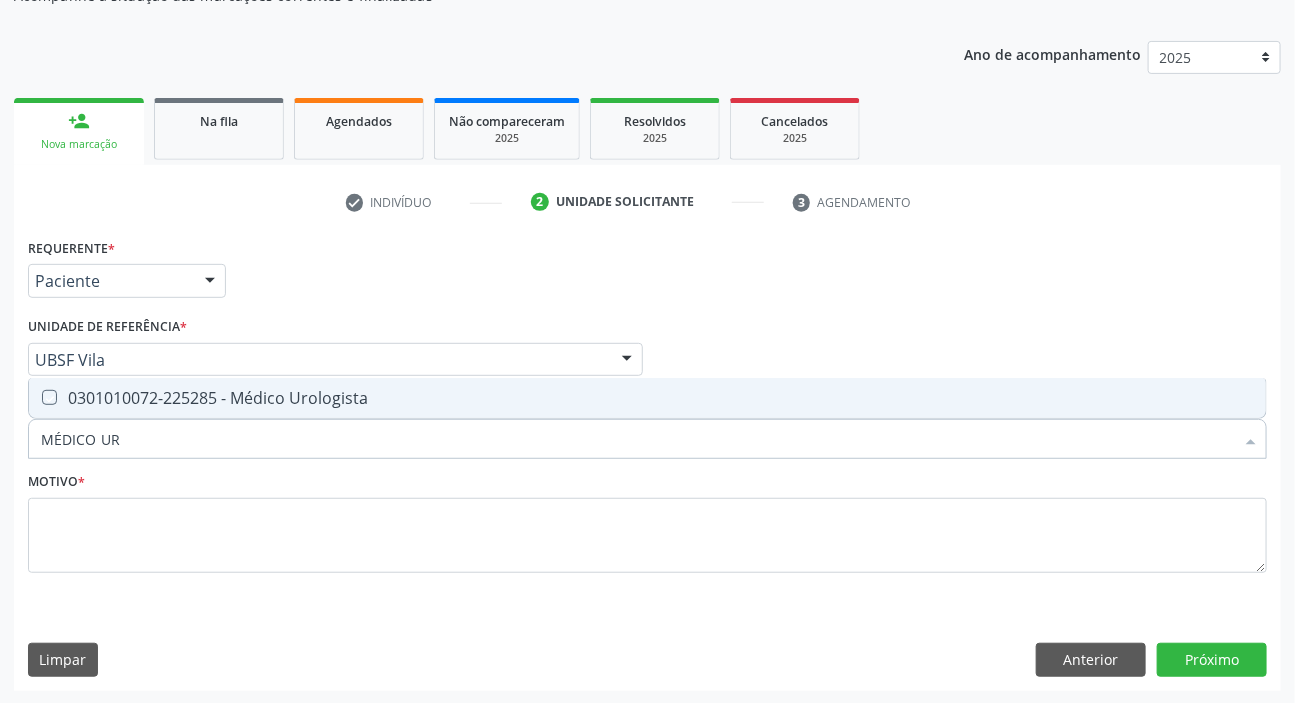 checkbox on "true" 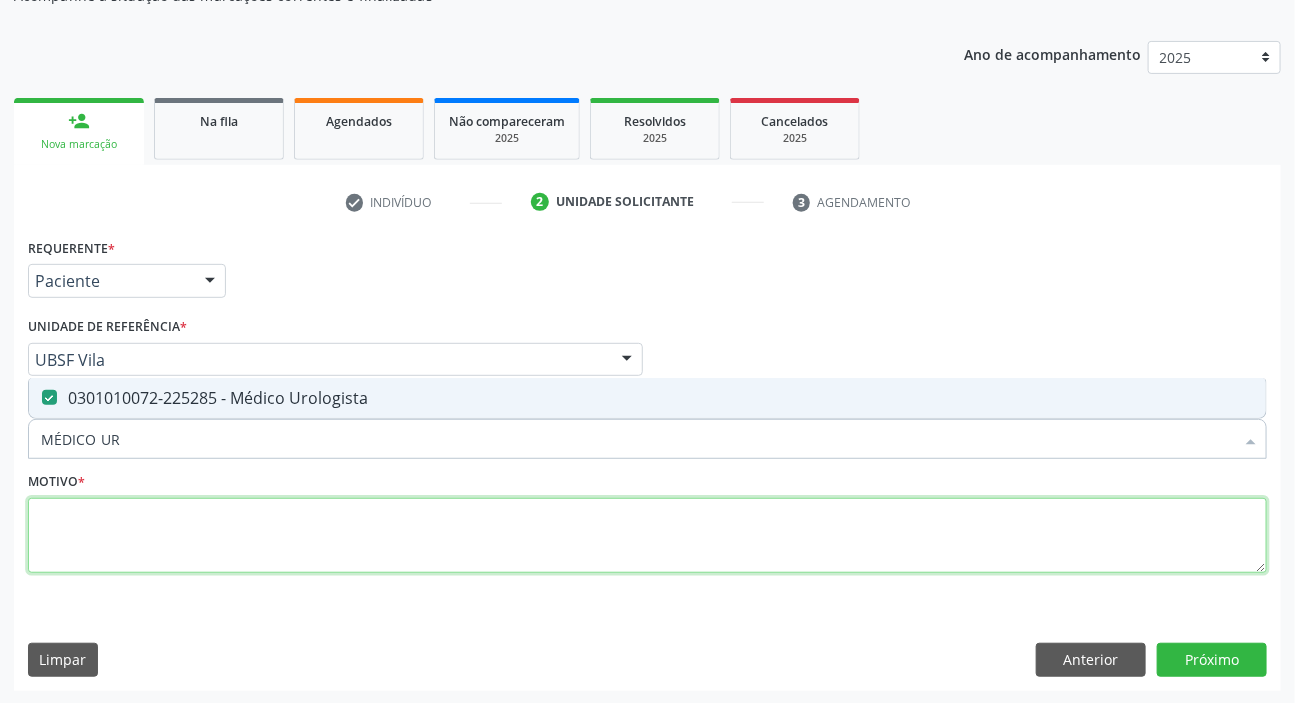 click at bounding box center (647, 536) 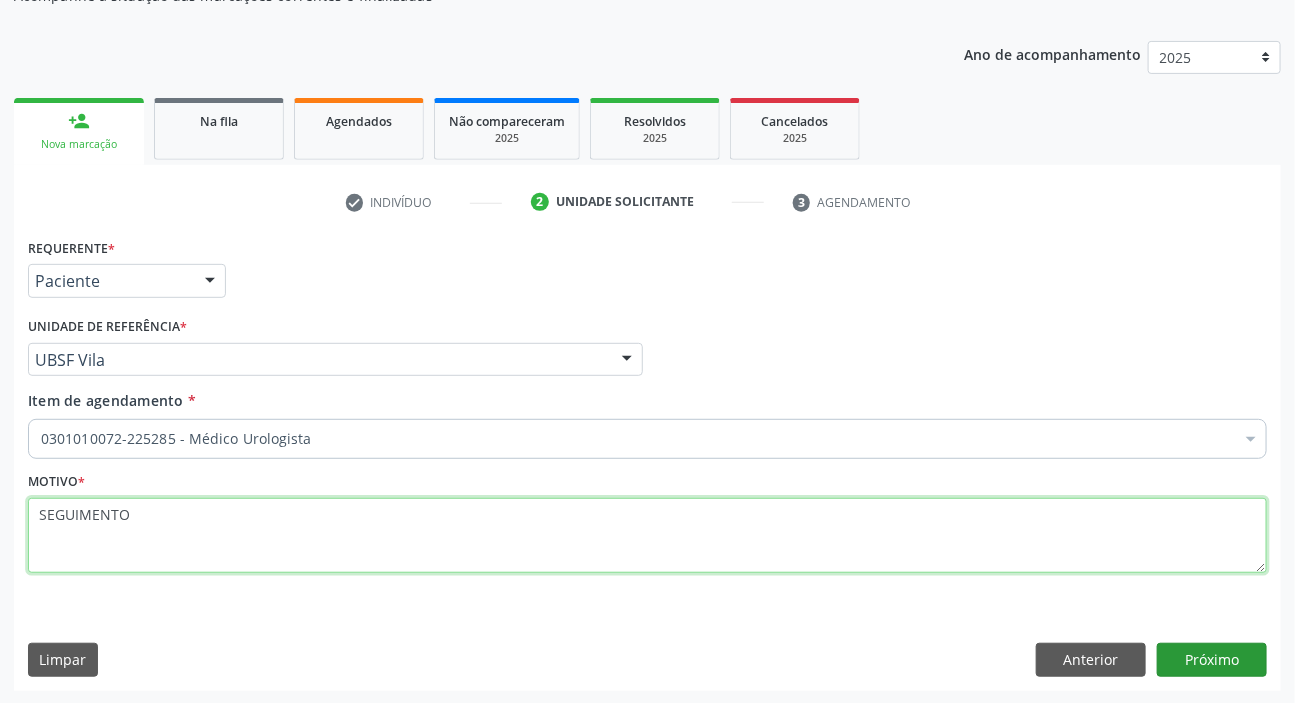 type on "SEGUIMENTO" 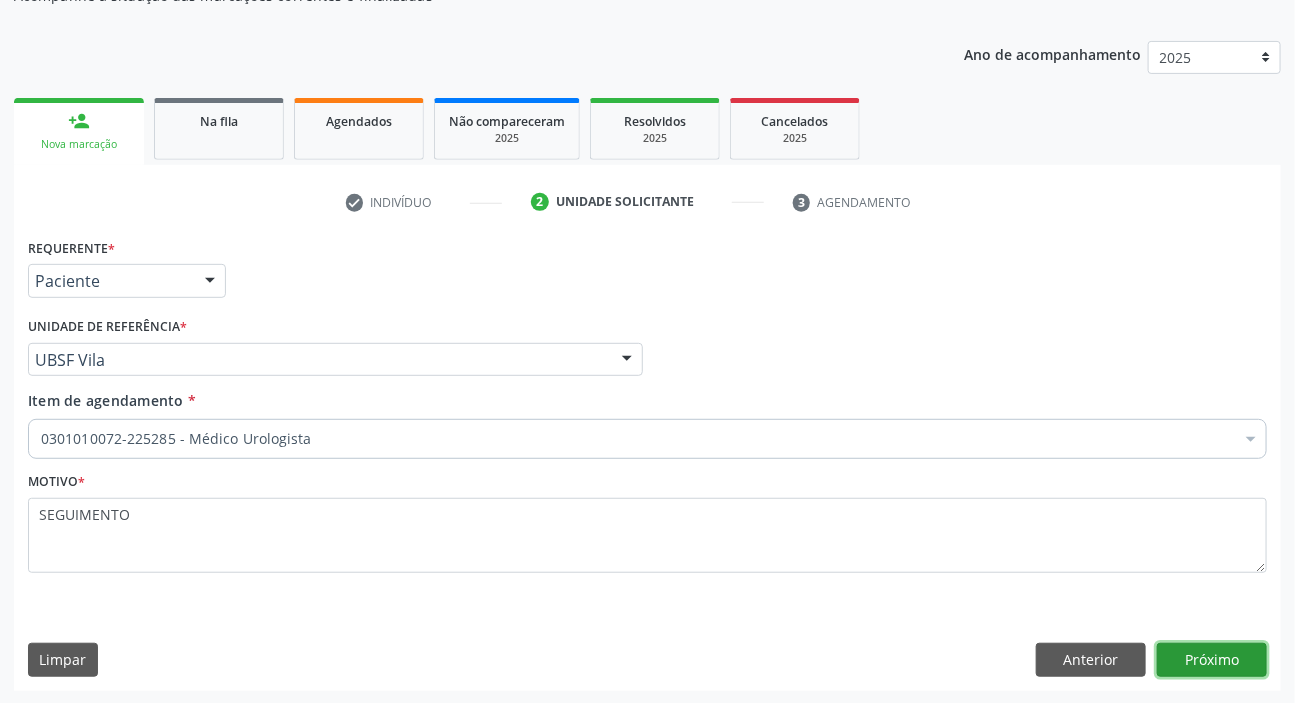 click on "Próximo" at bounding box center [1212, 660] 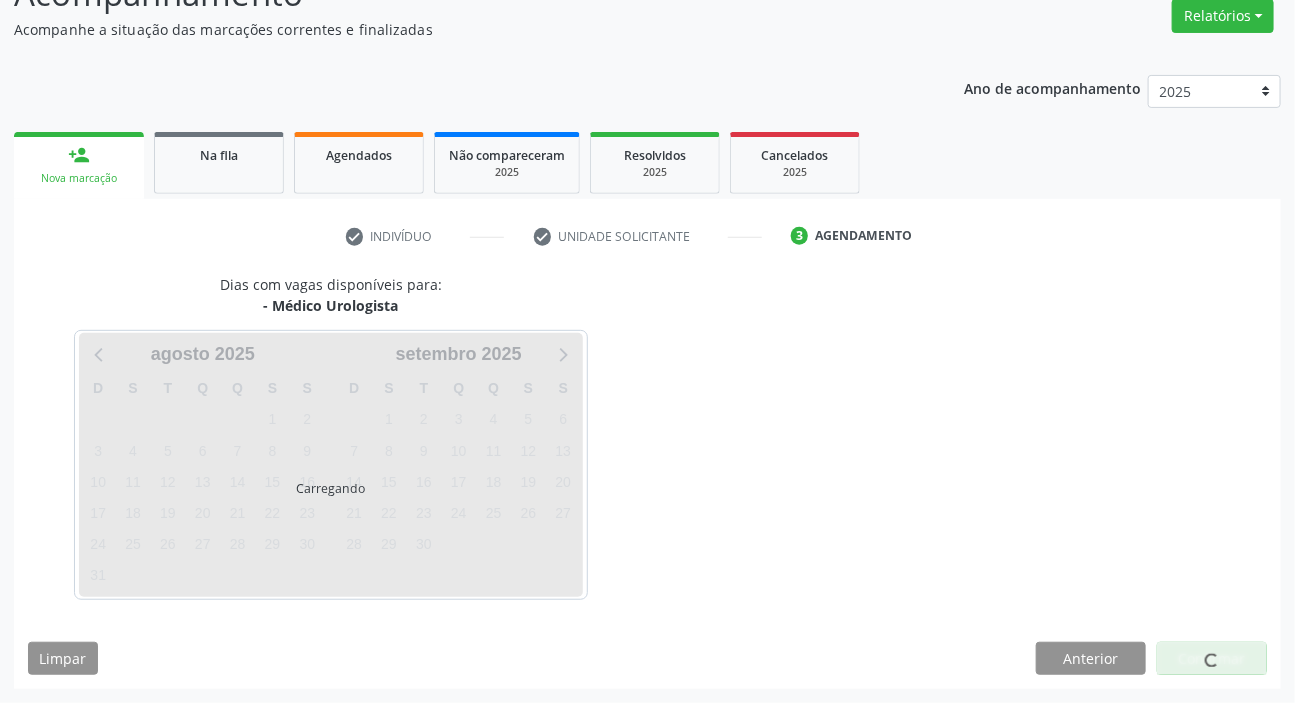 scroll, scrollTop: 166, scrollLeft: 0, axis: vertical 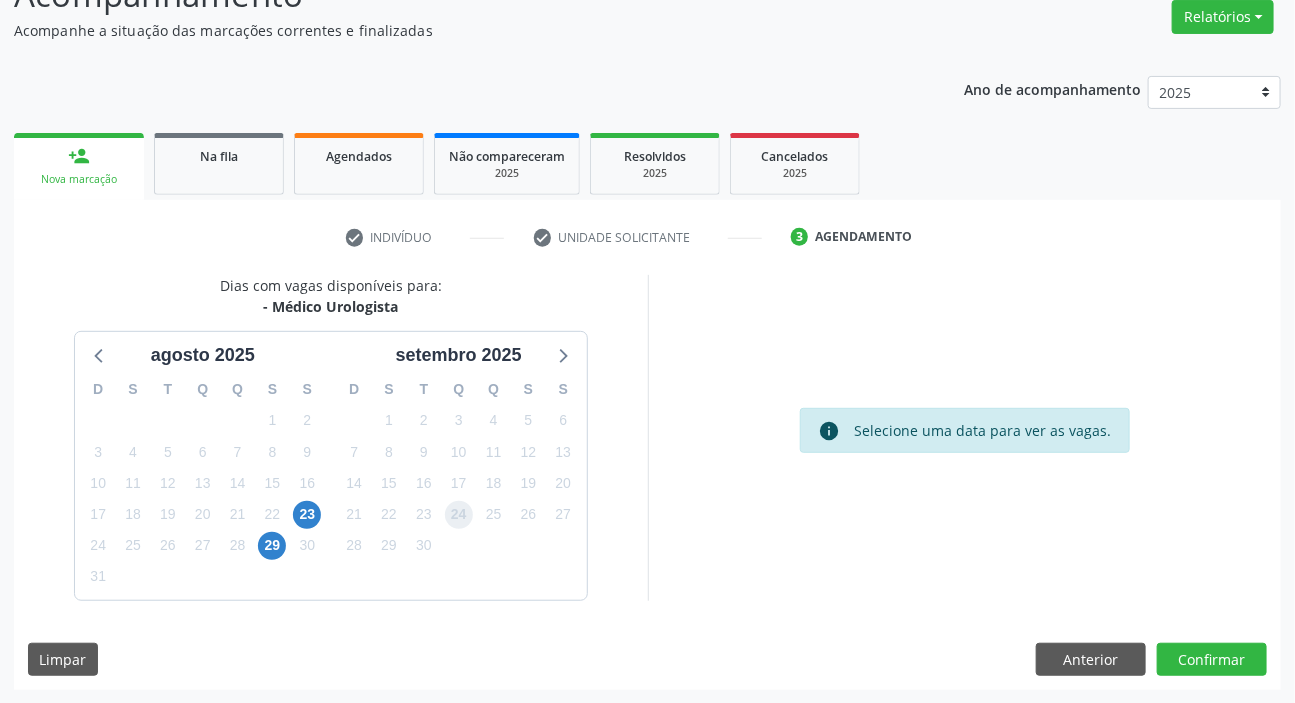 click on "24" at bounding box center (459, 515) 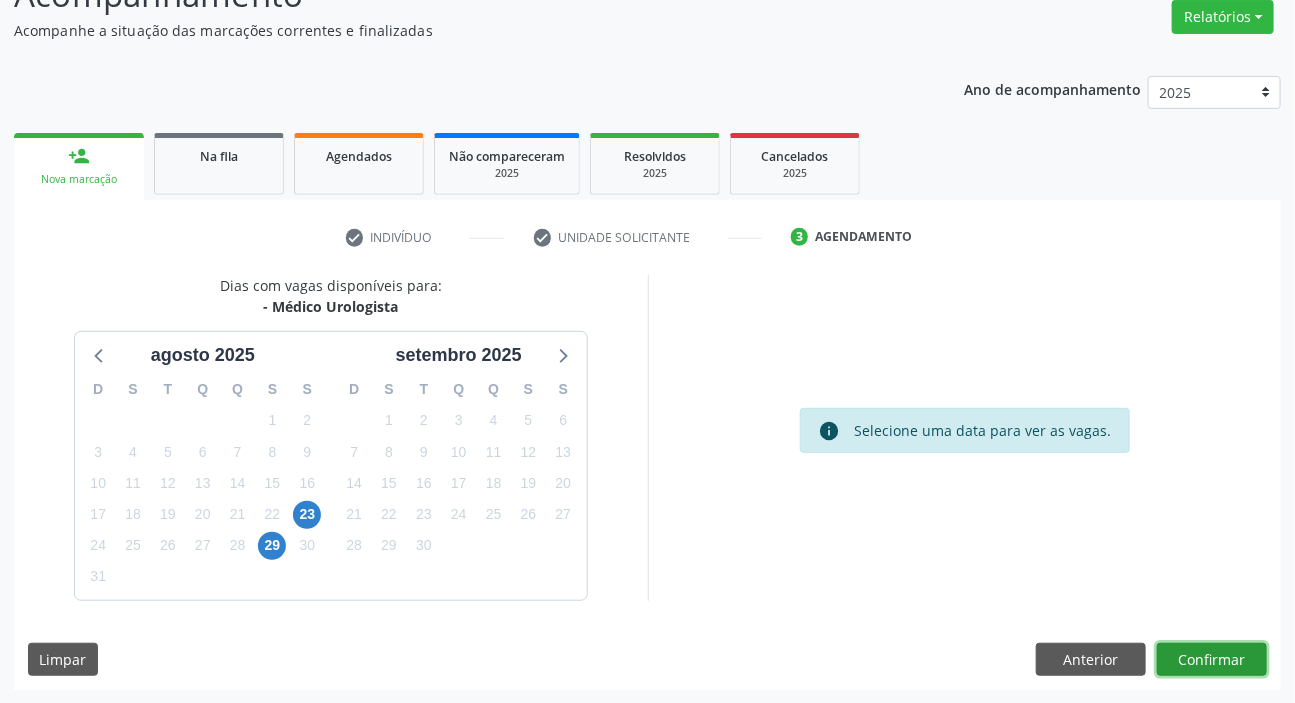 click on "Confirmar" at bounding box center [1212, 660] 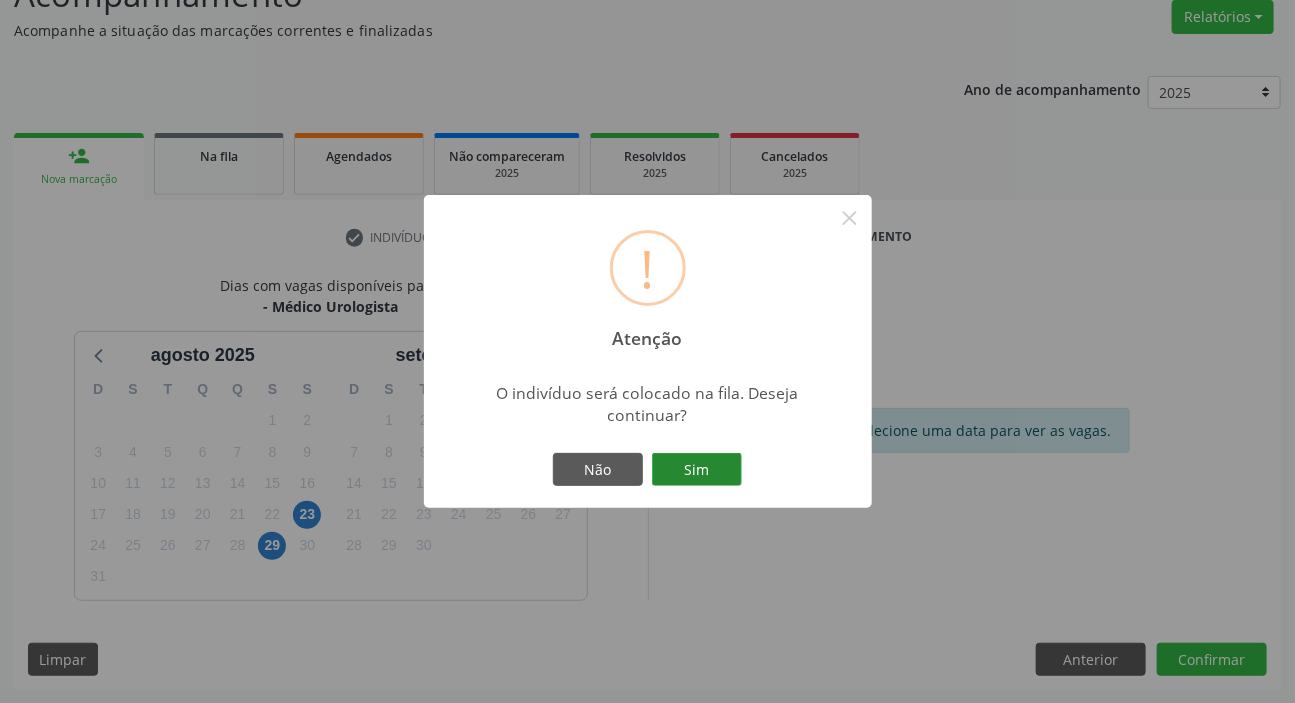 click on "Sim" at bounding box center [697, 470] 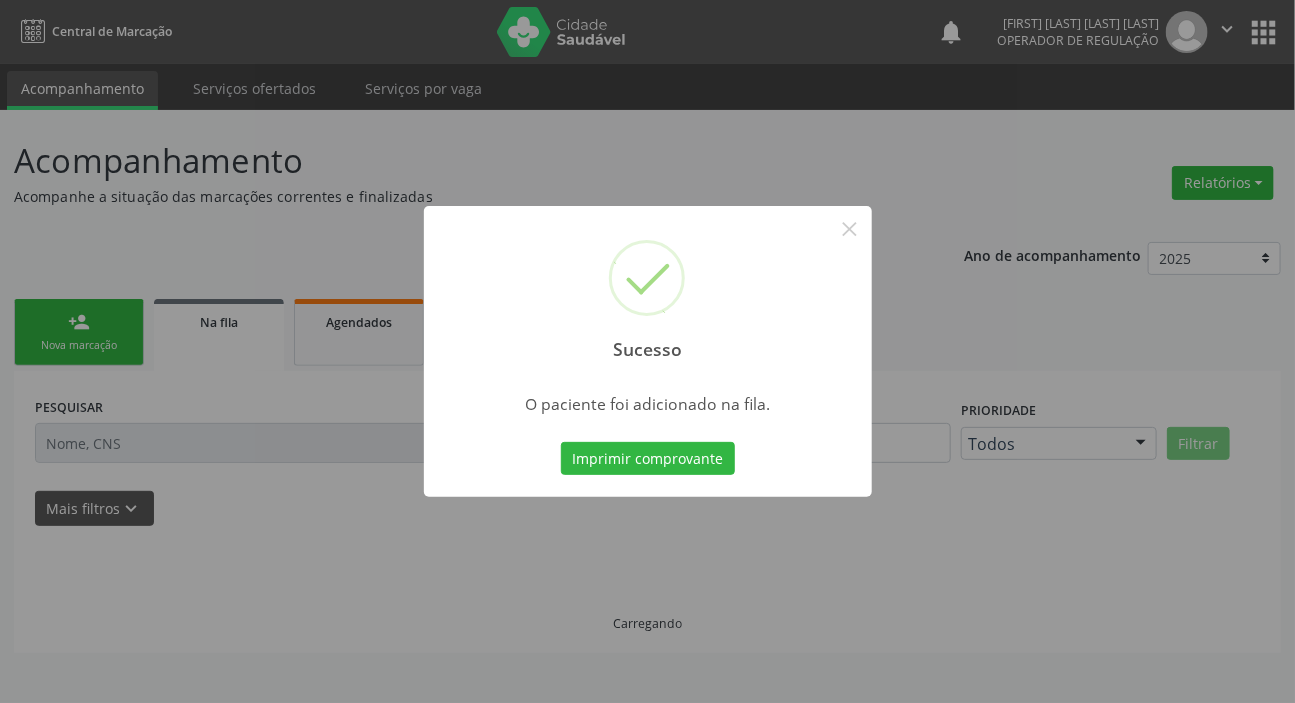 scroll, scrollTop: 0, scrollLeft: 0, axis: both 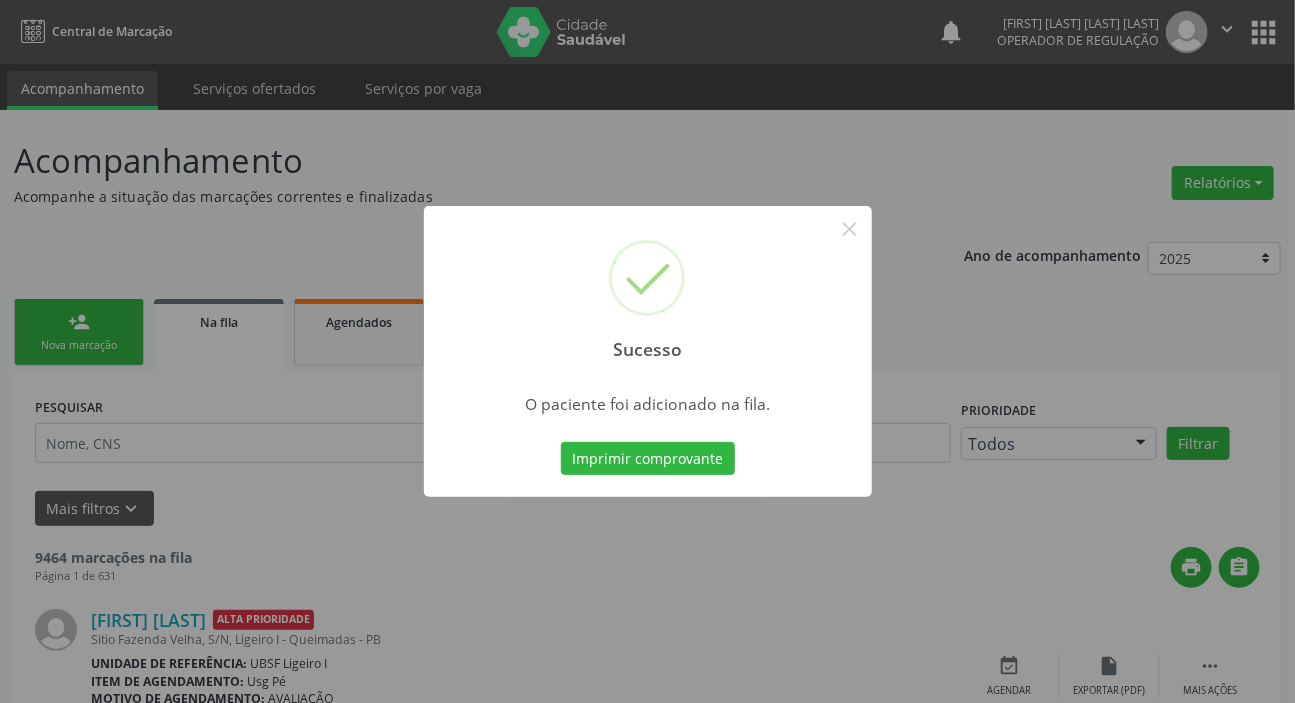 click on "Sucesso × O paciente foi adicionado na fila. Imprimir comprovante Cancel" at bounding box center (647, 351) 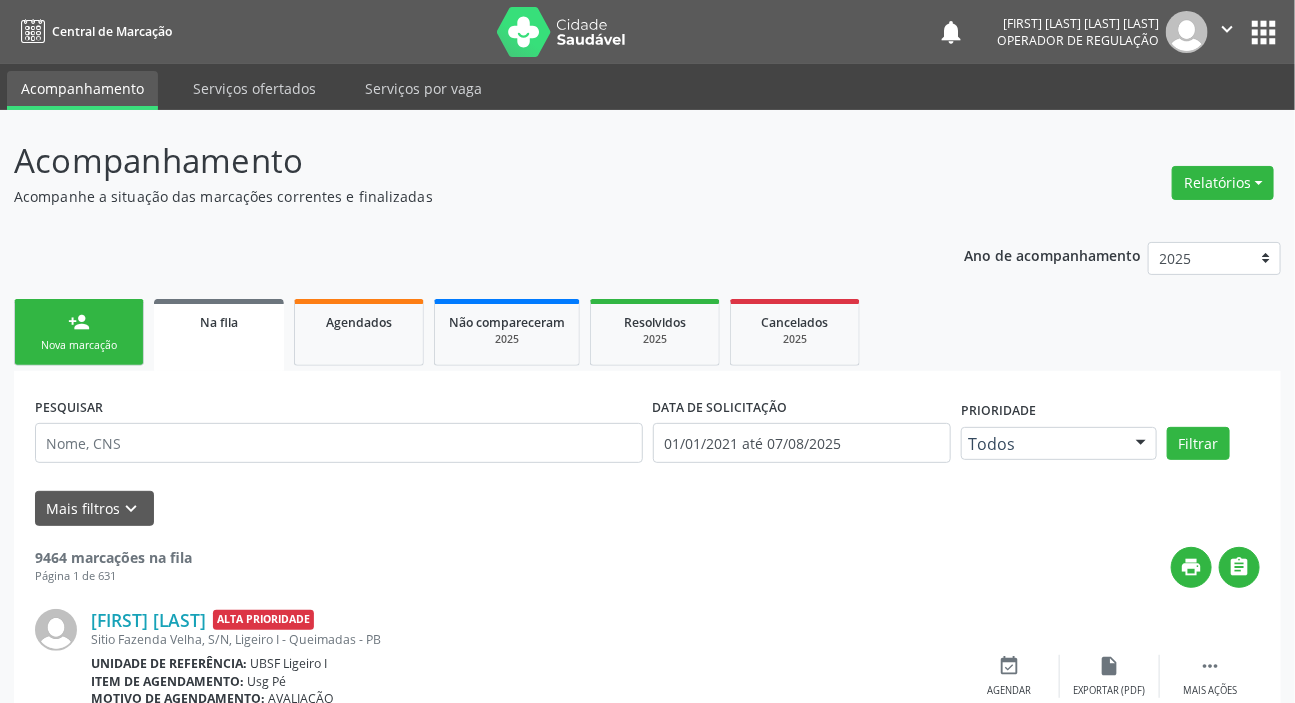 click on "person_add
Nova marcação" at bounding box center [79, 332] 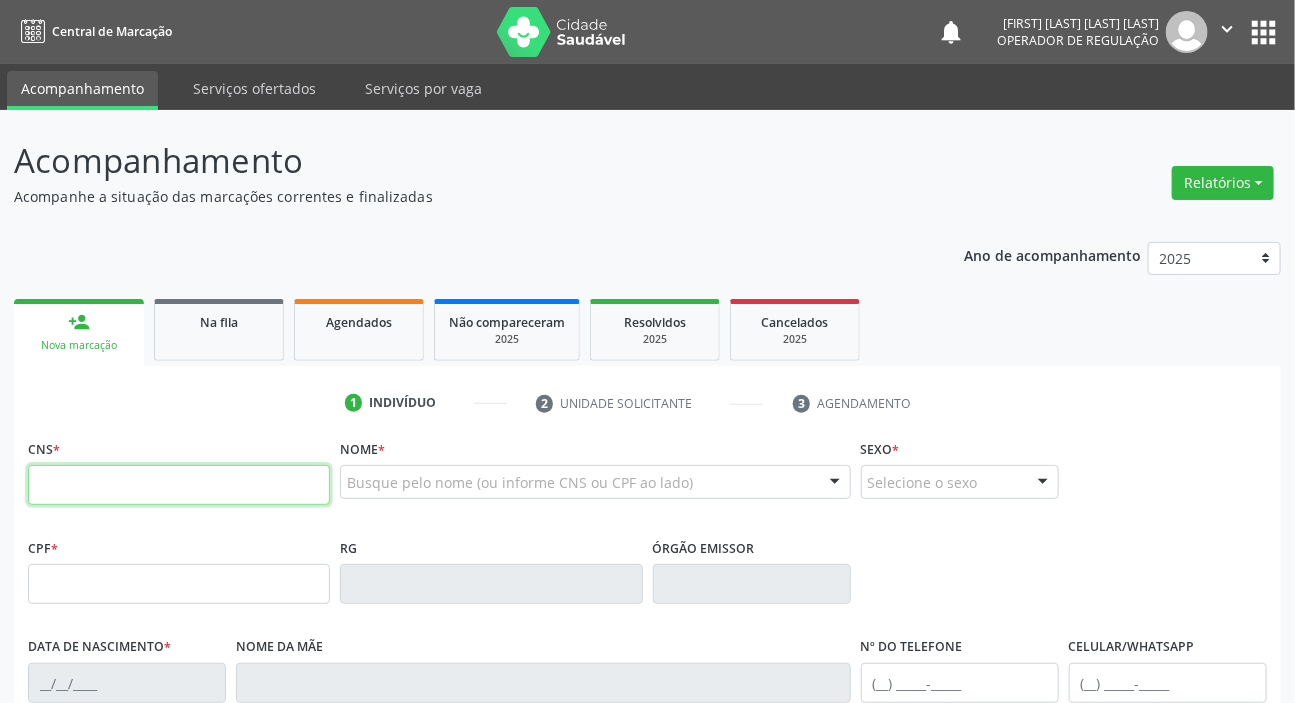 click at bounding box center [179, 485] 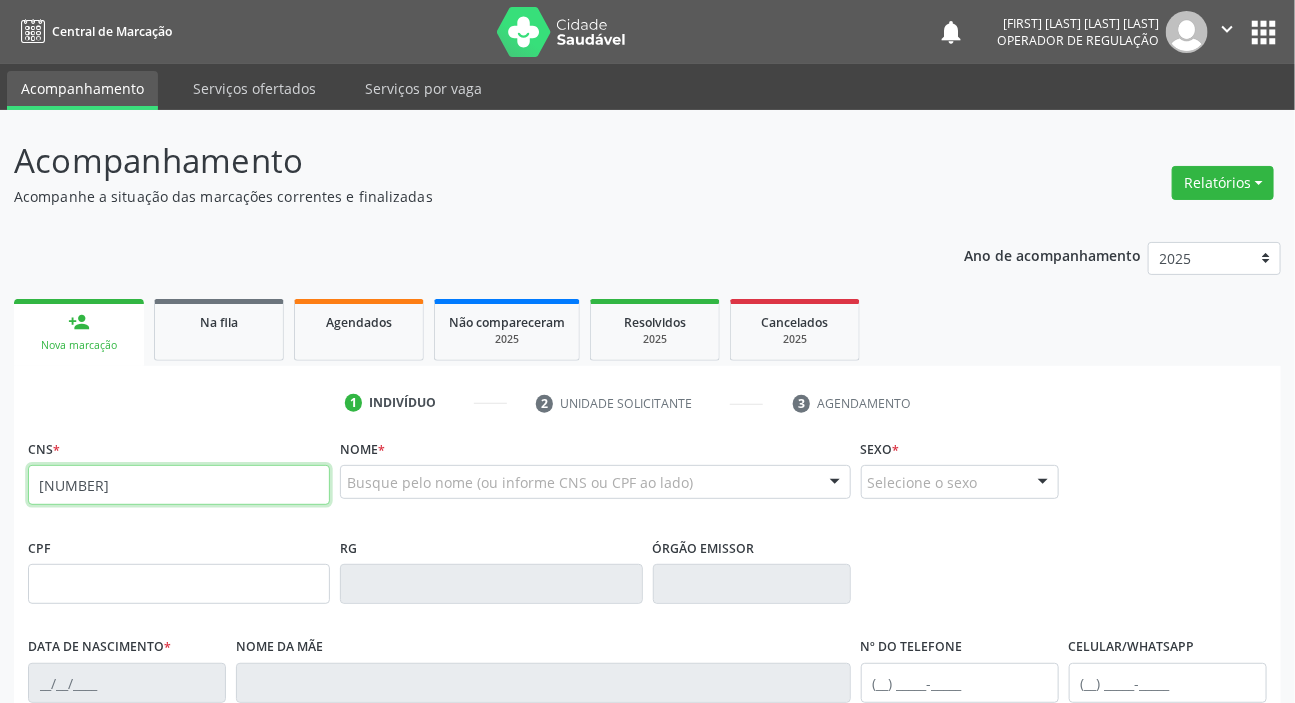 type on "[CREDIT_CARD]" 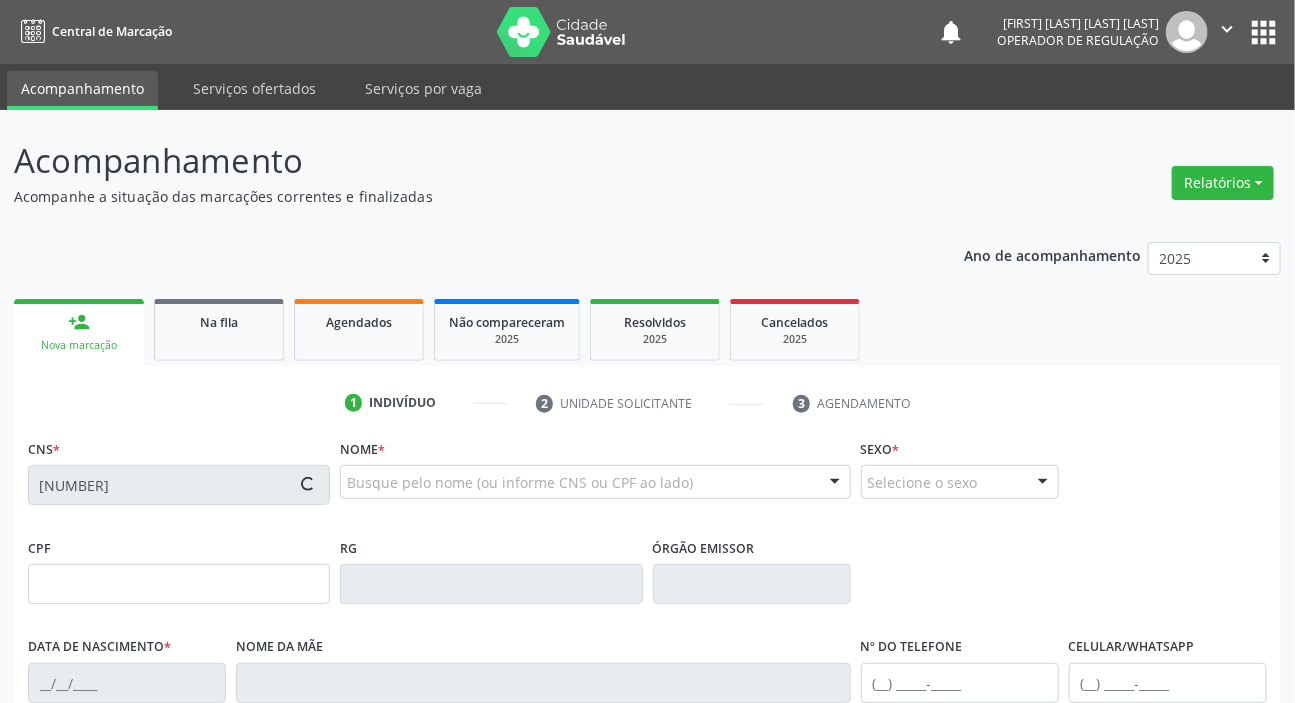 type on "[CPF]" 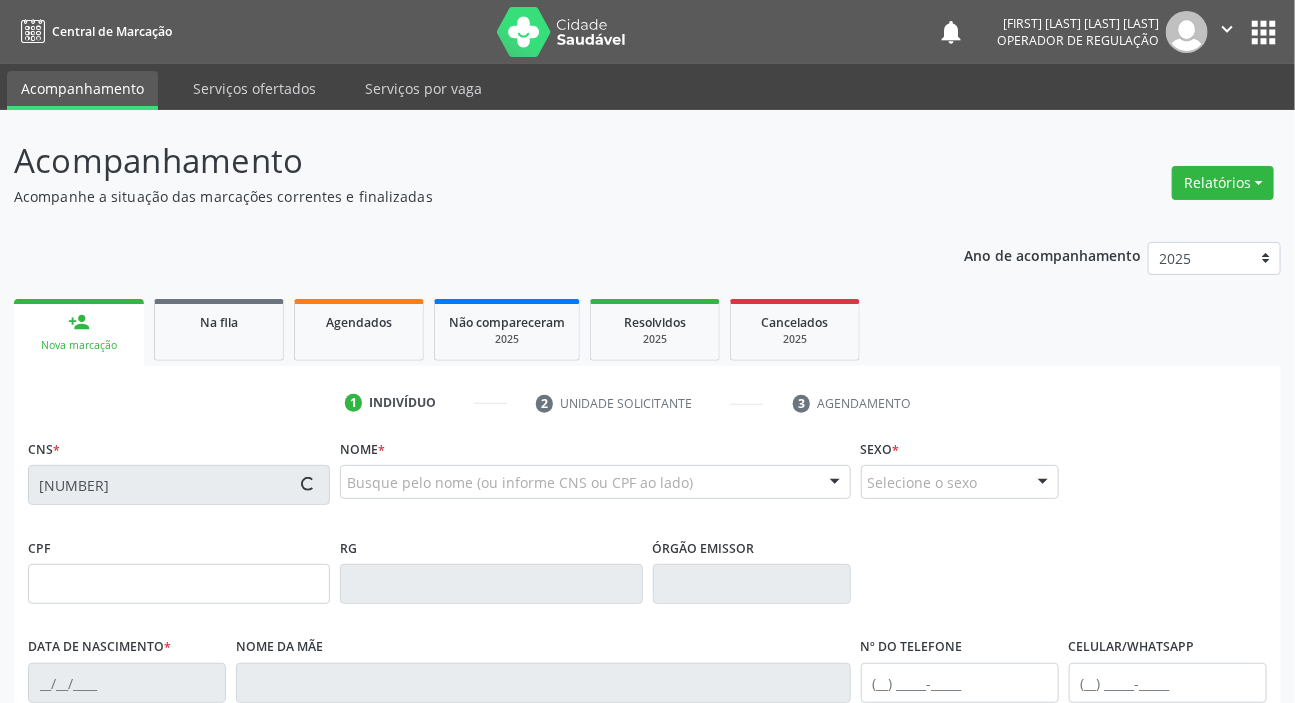 type on "[DATE]" 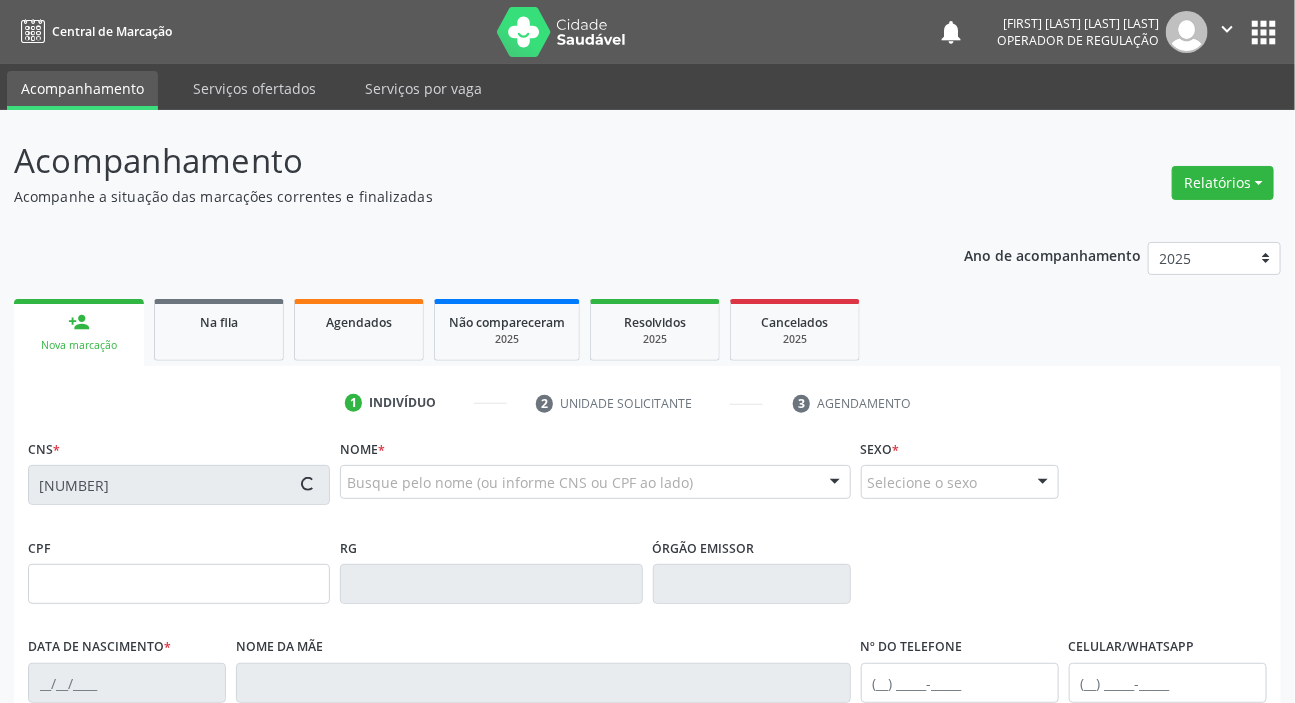 type on "[FIRST] [LAST] [LAST]" 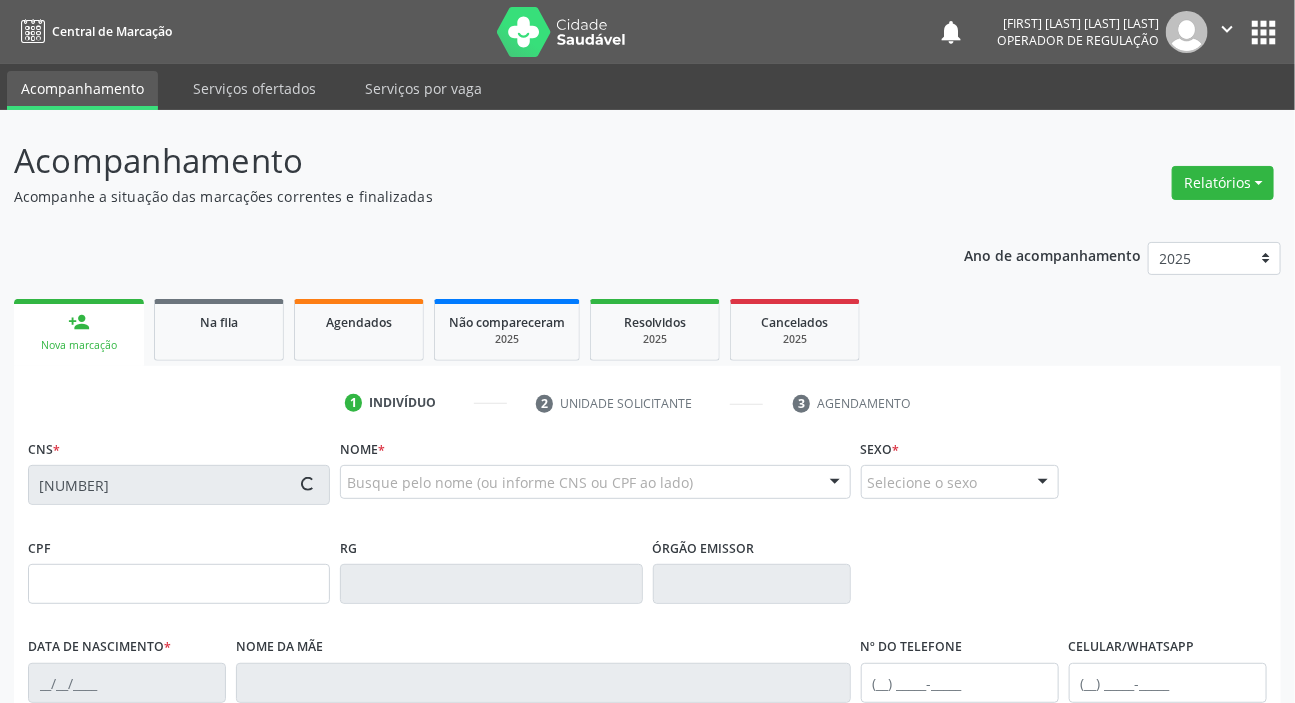 type on "[PHONE]" 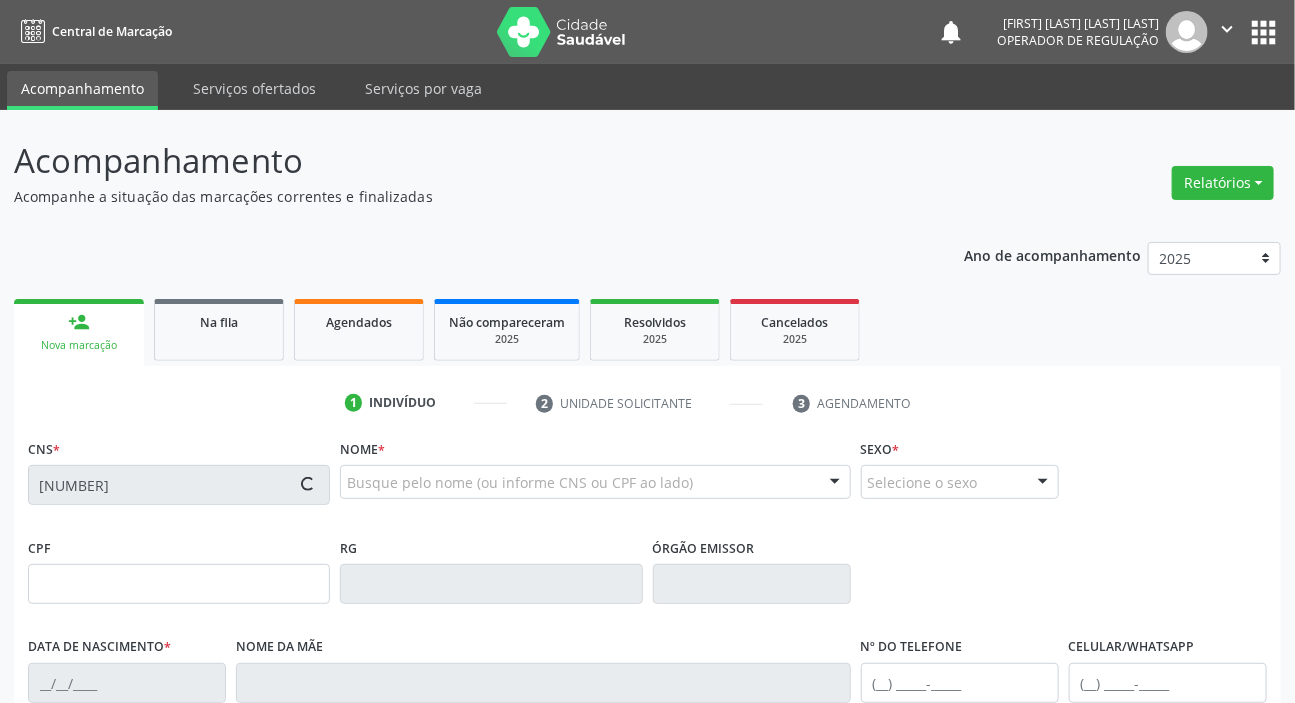 type on "[CPF]" 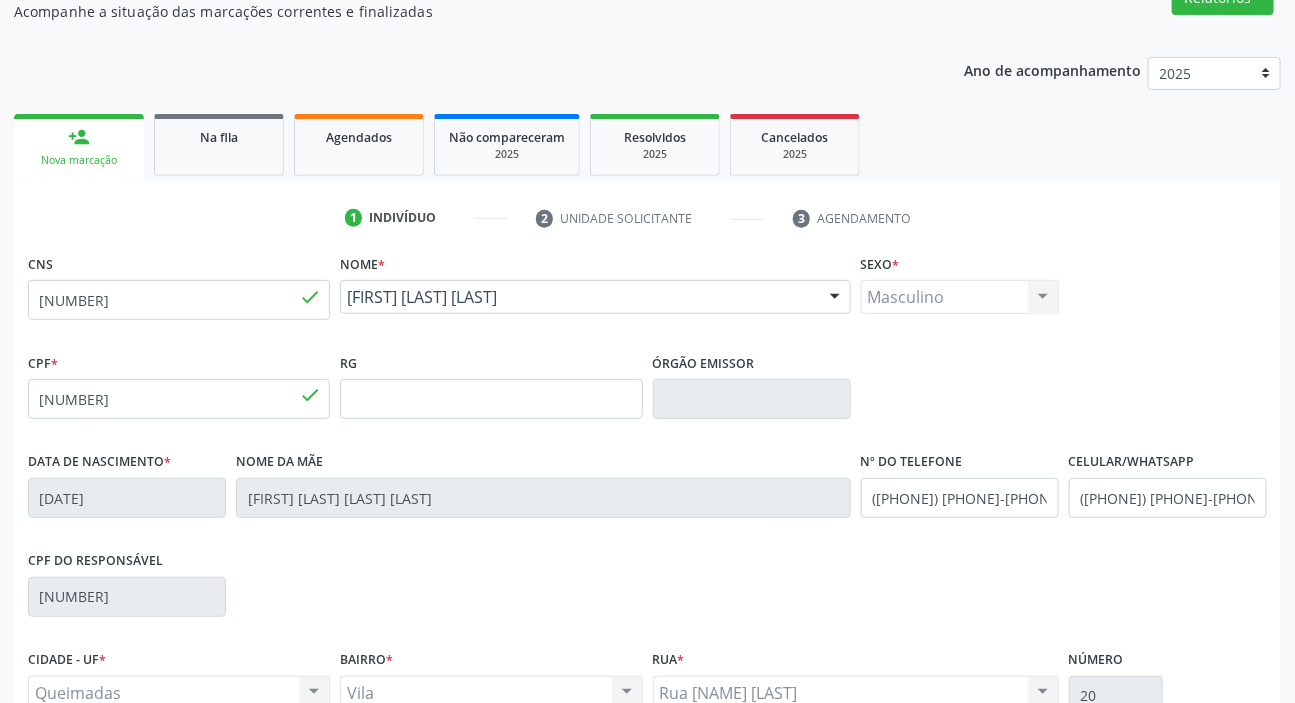 scroll, scrollTop: 380, scrollLeft: 0, axis: vertical 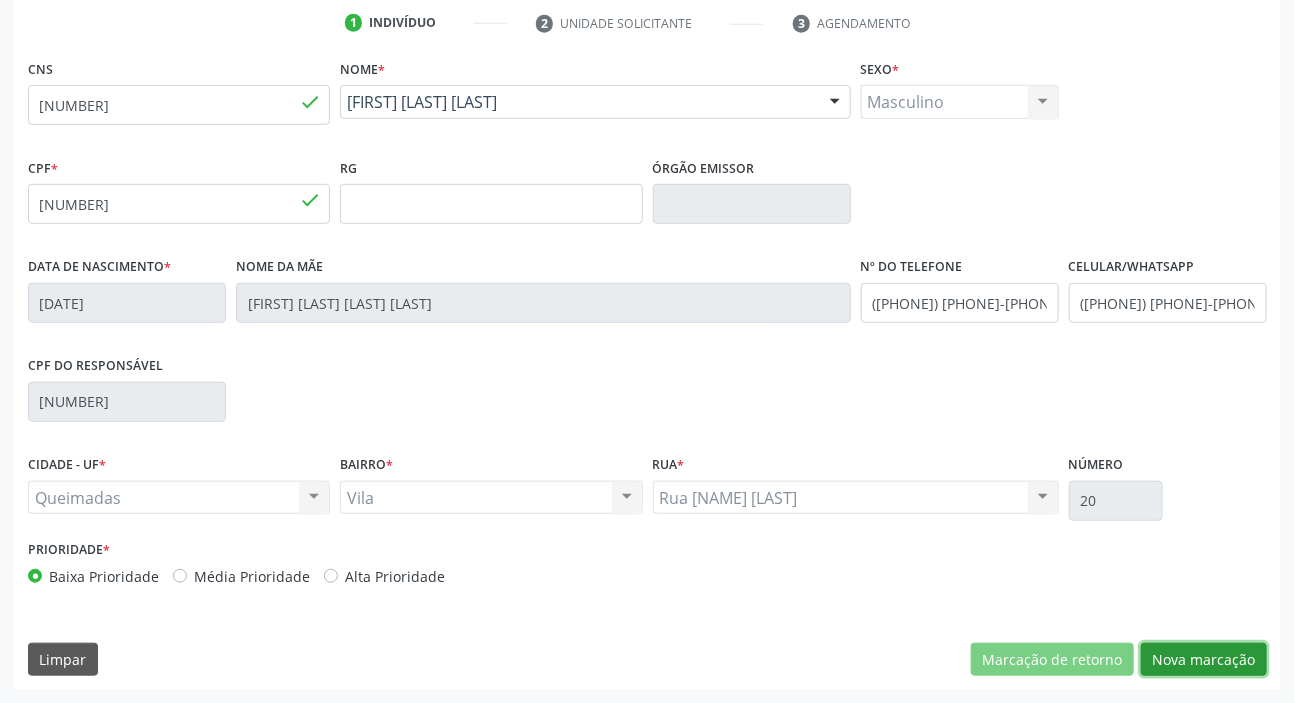 click on "Nova marcação" at bounding box center (1204, 660) 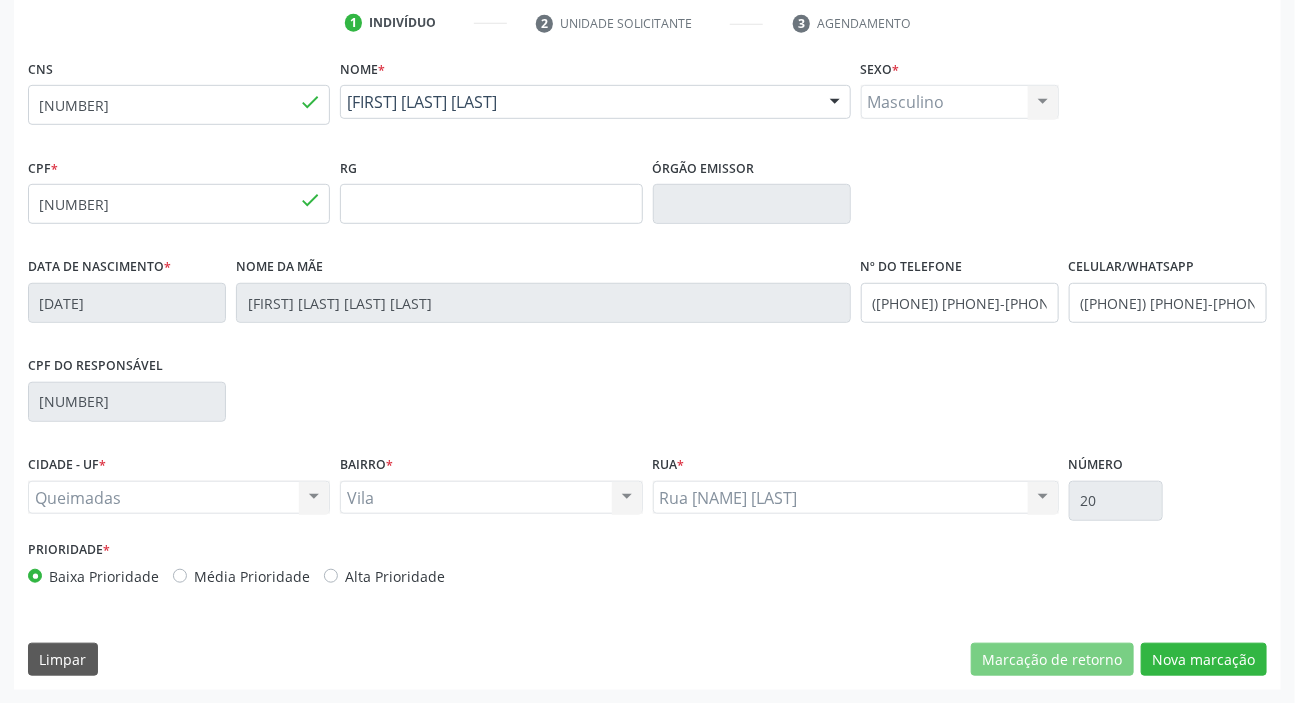 scroll, scrollTop: 201, scrollLeft: 0, axis: vertical 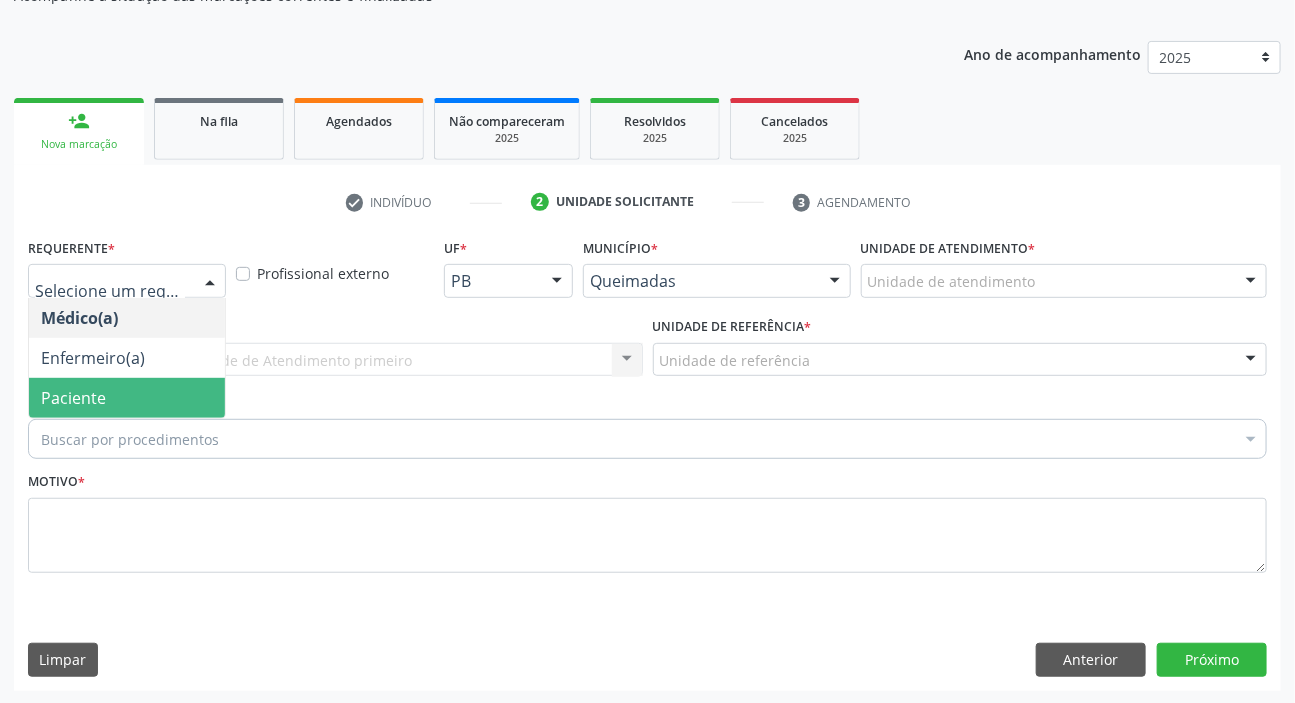 click on "Paciente" at bounding box center (127, 398) 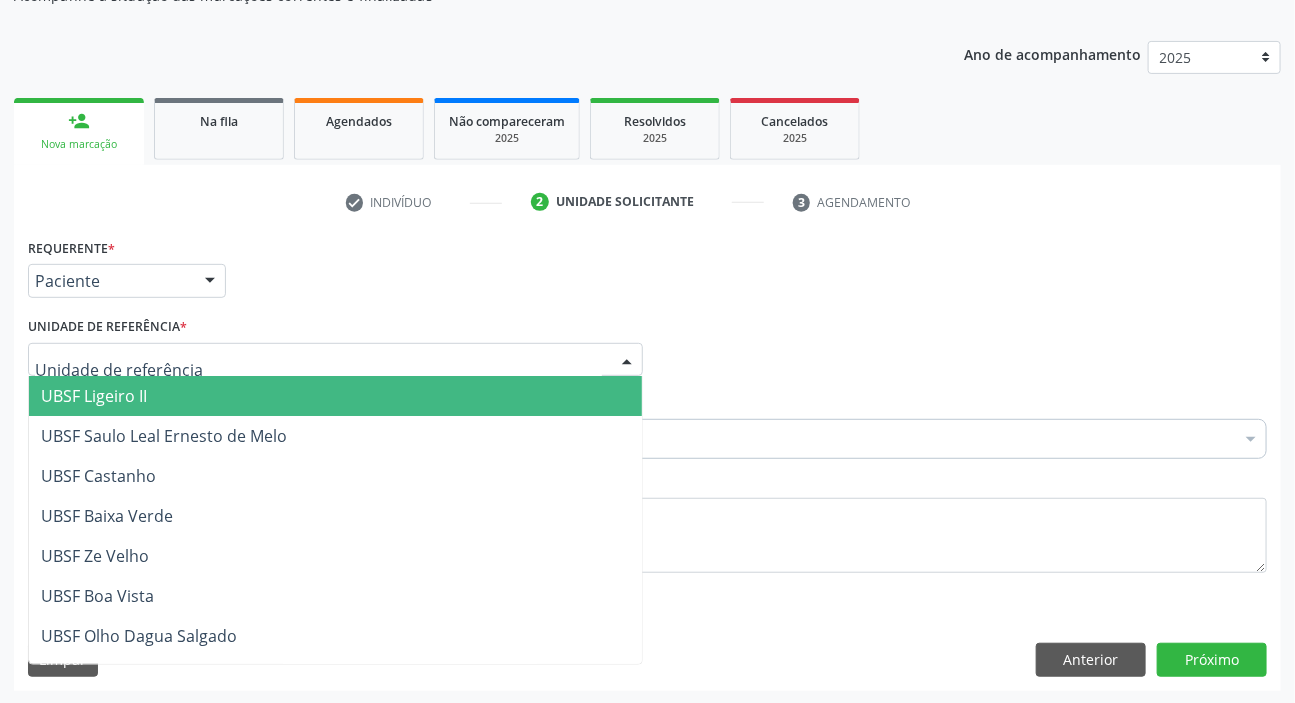 type on "V" 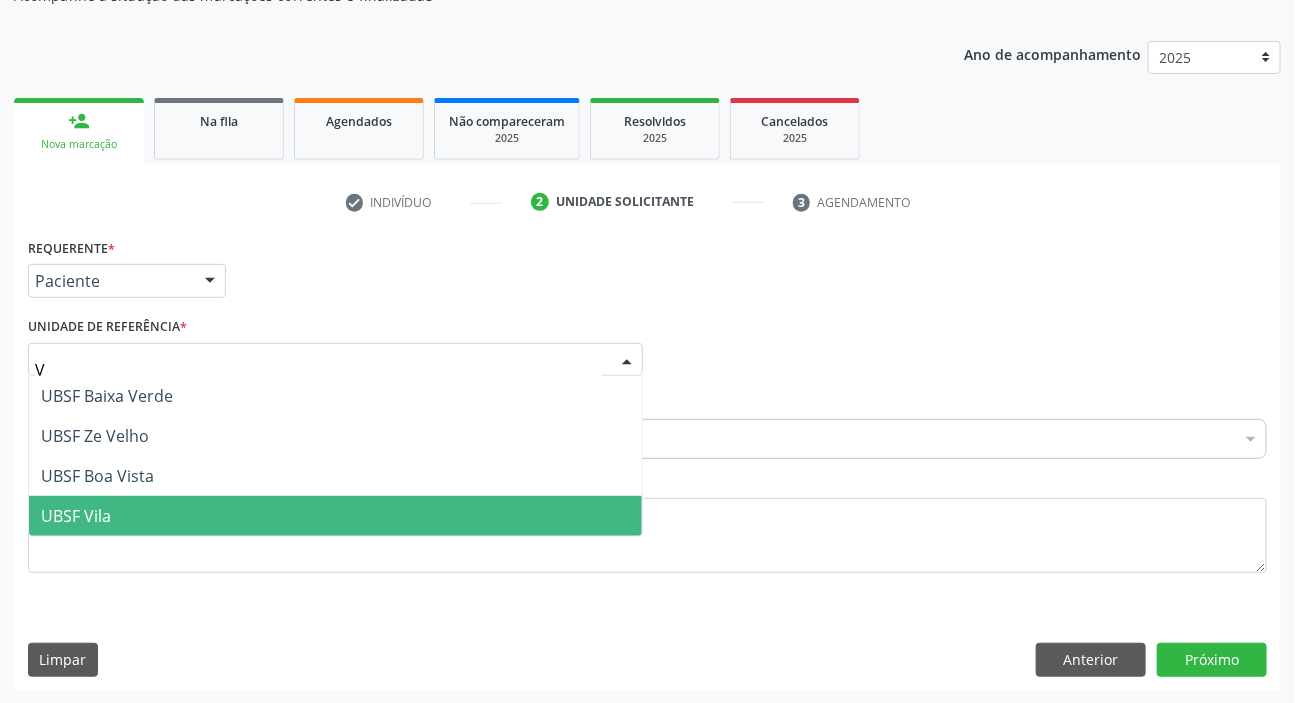 click on "UBSF Vila" at bounding box center [76, 516] 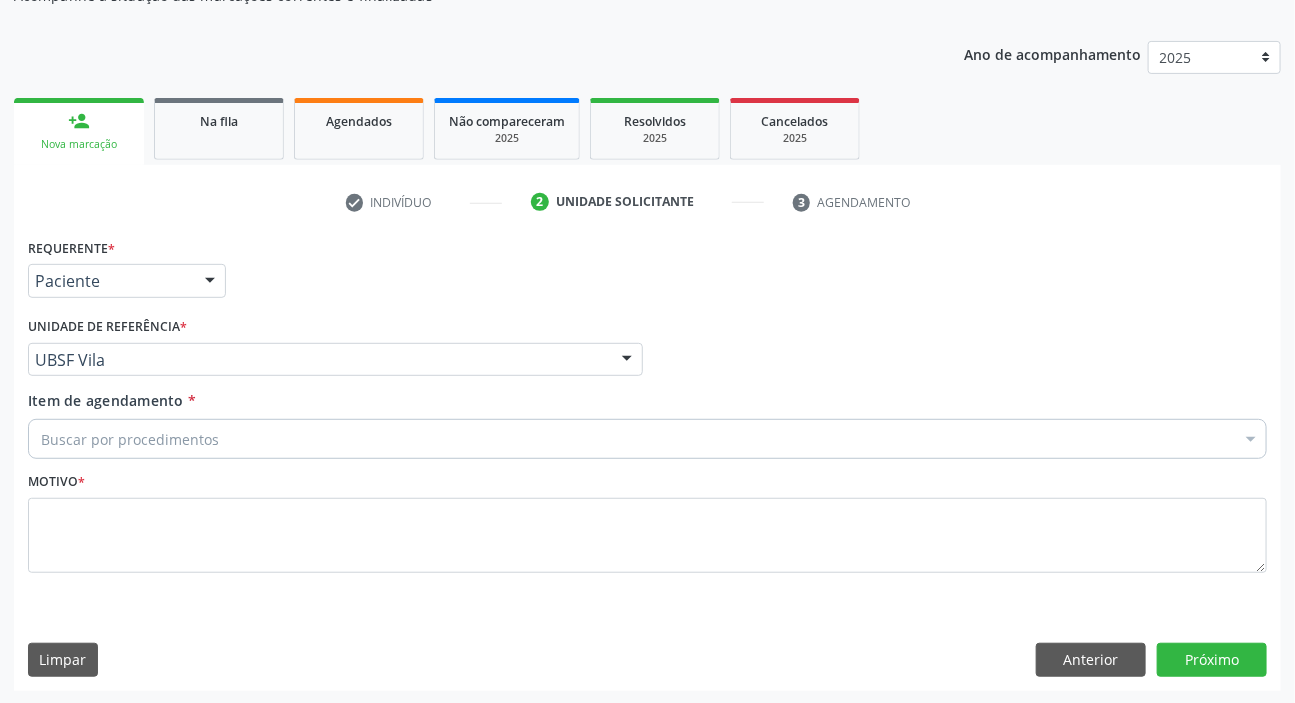 click on "Buscar por procedimentos" at bounding box center (647, 439) 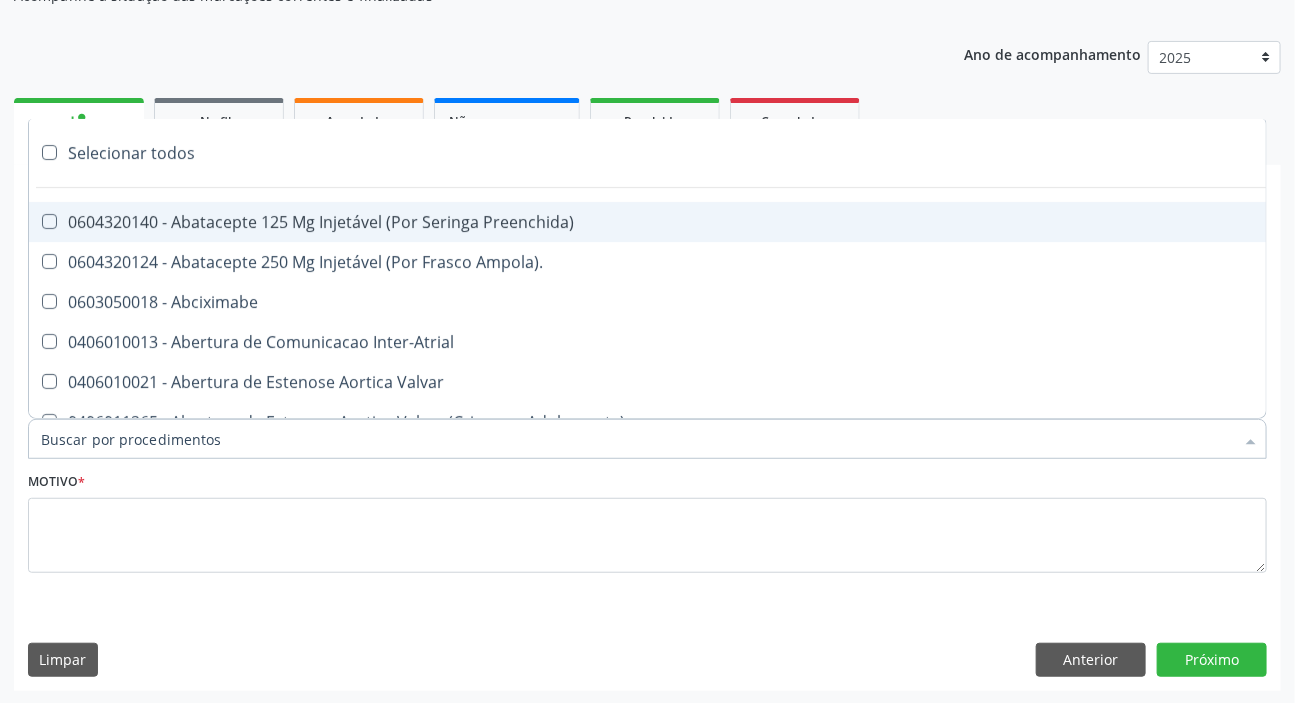 paste on "MÉDICO UR" 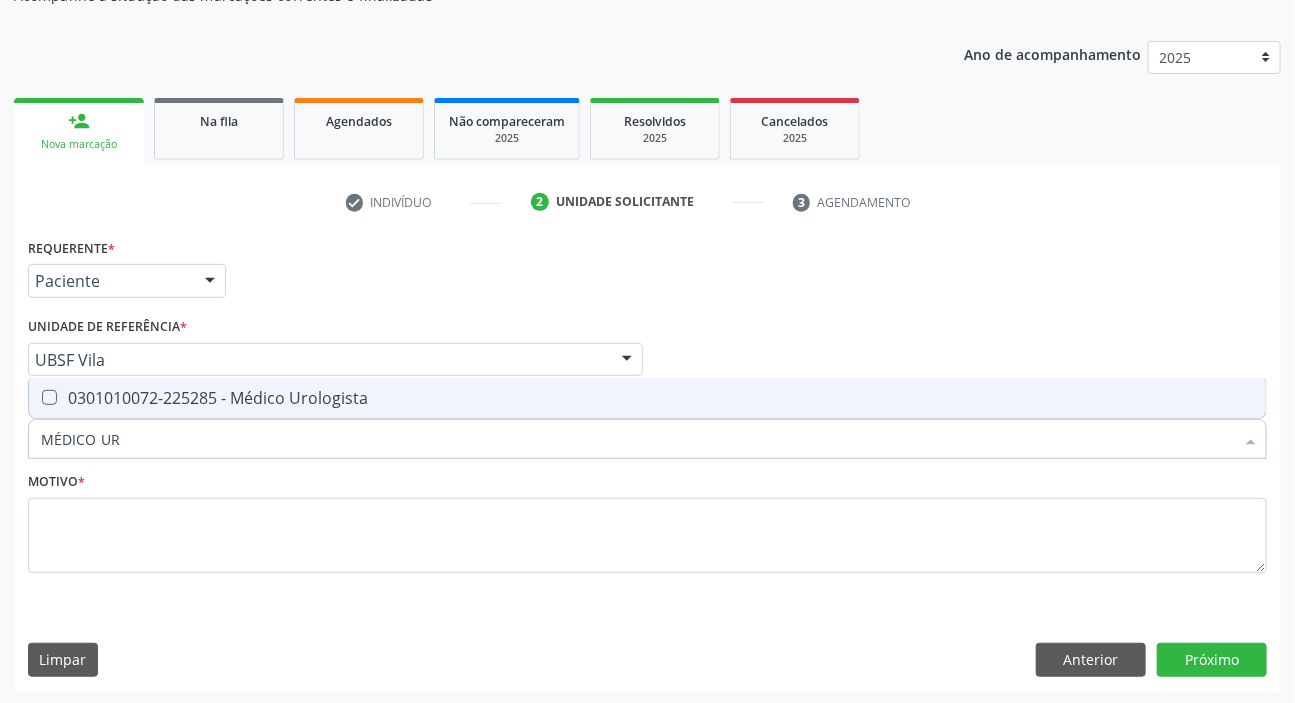 click on "0301010072-225285 - Médico Urologista" at bounding box center (647, 398) 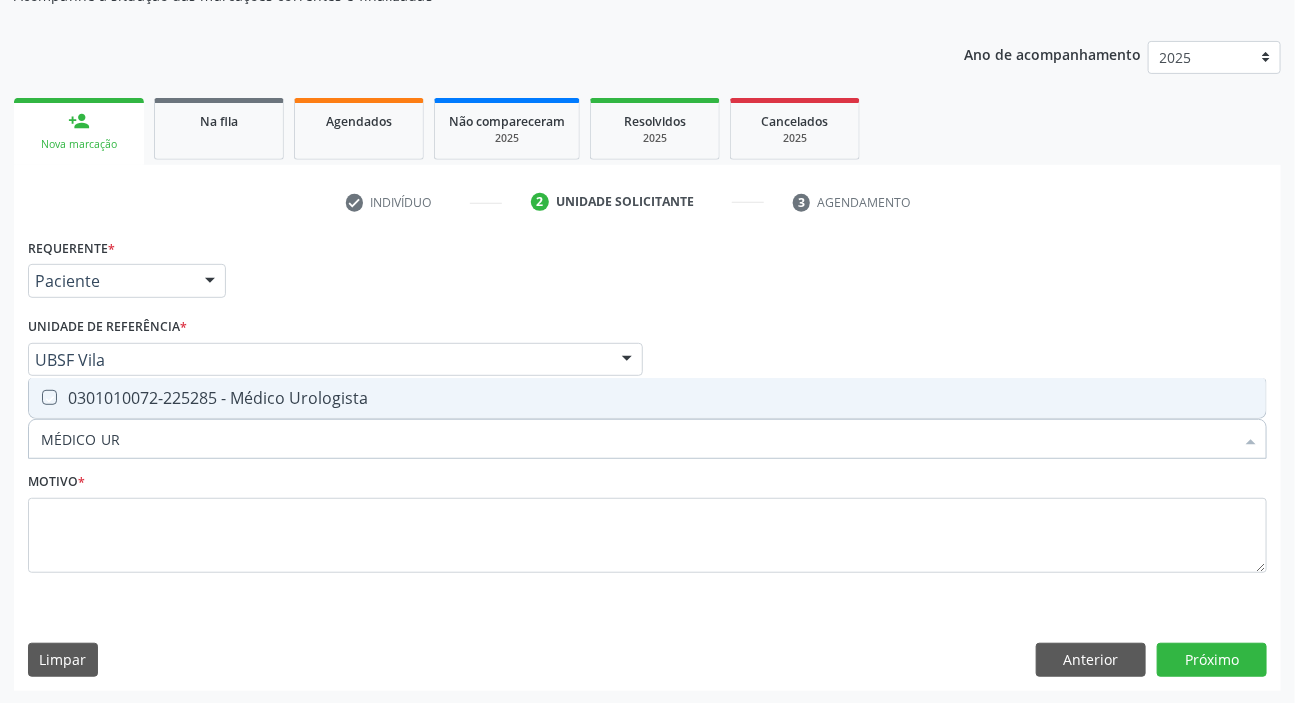 checkbox on "true" 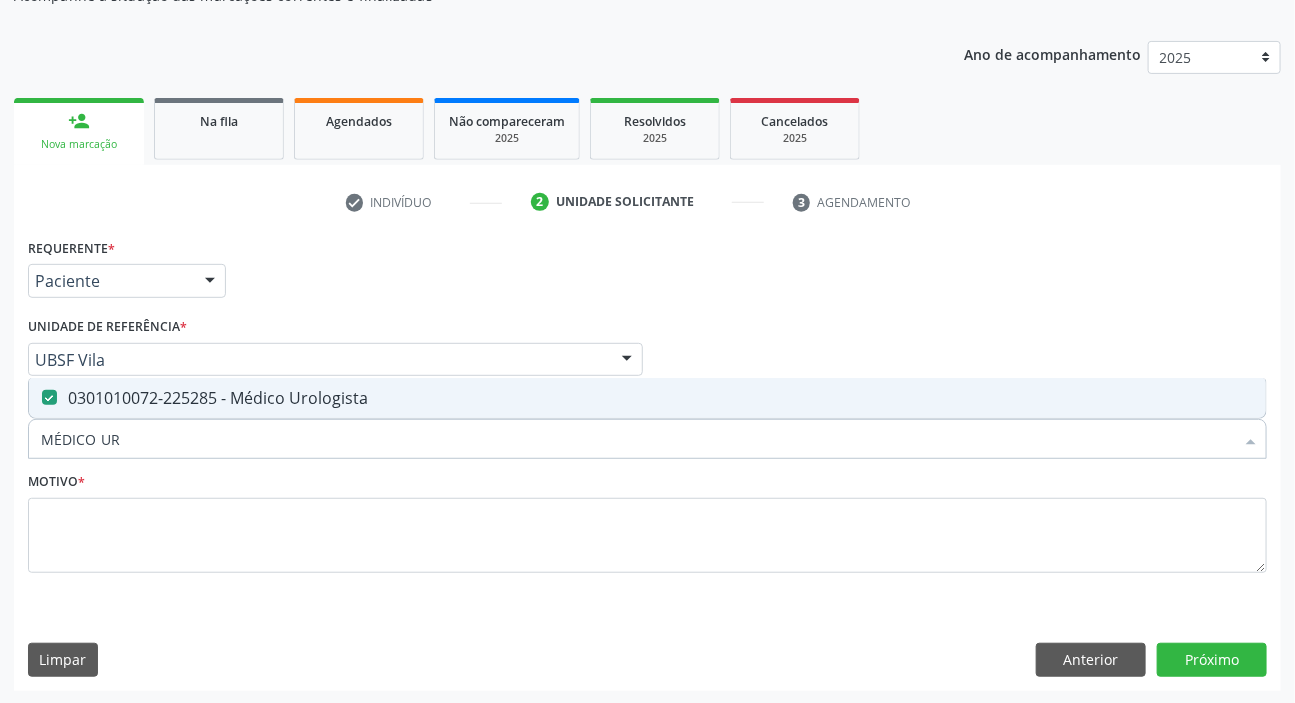 click on "Motivo
*" at bounding box center (647, 527) 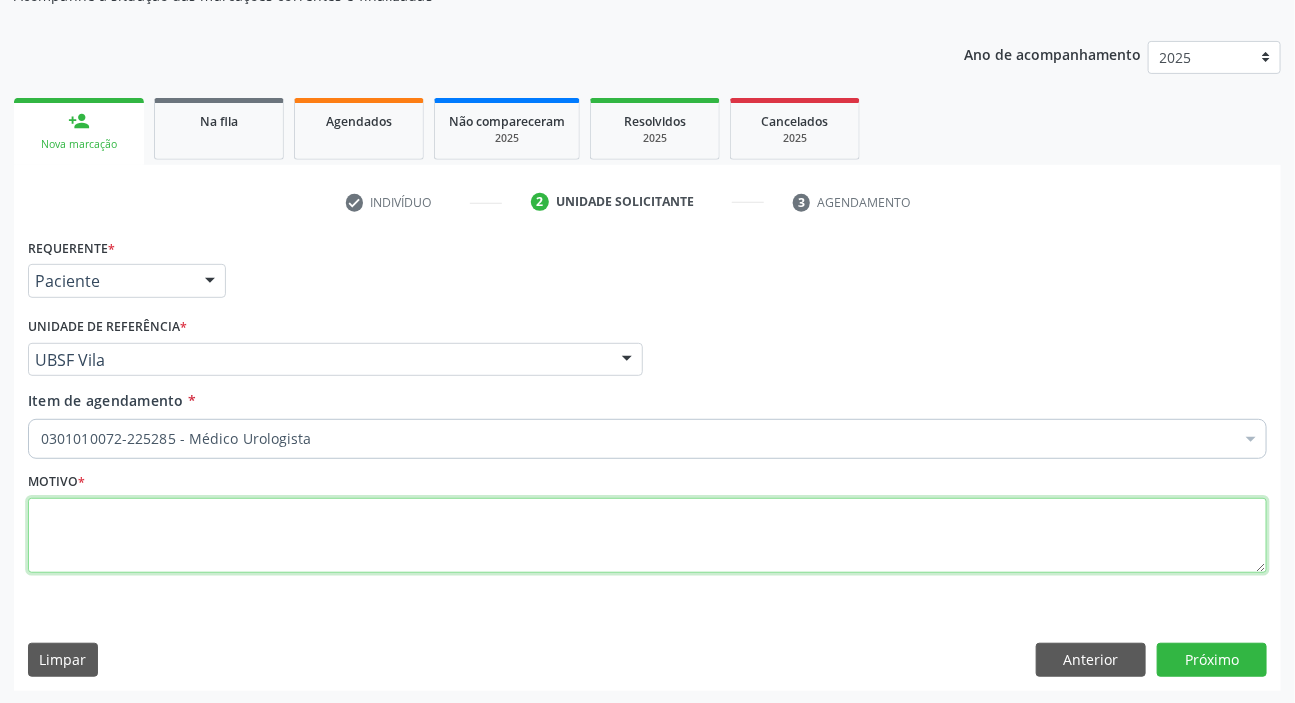 click at bounding box center [647, 536] 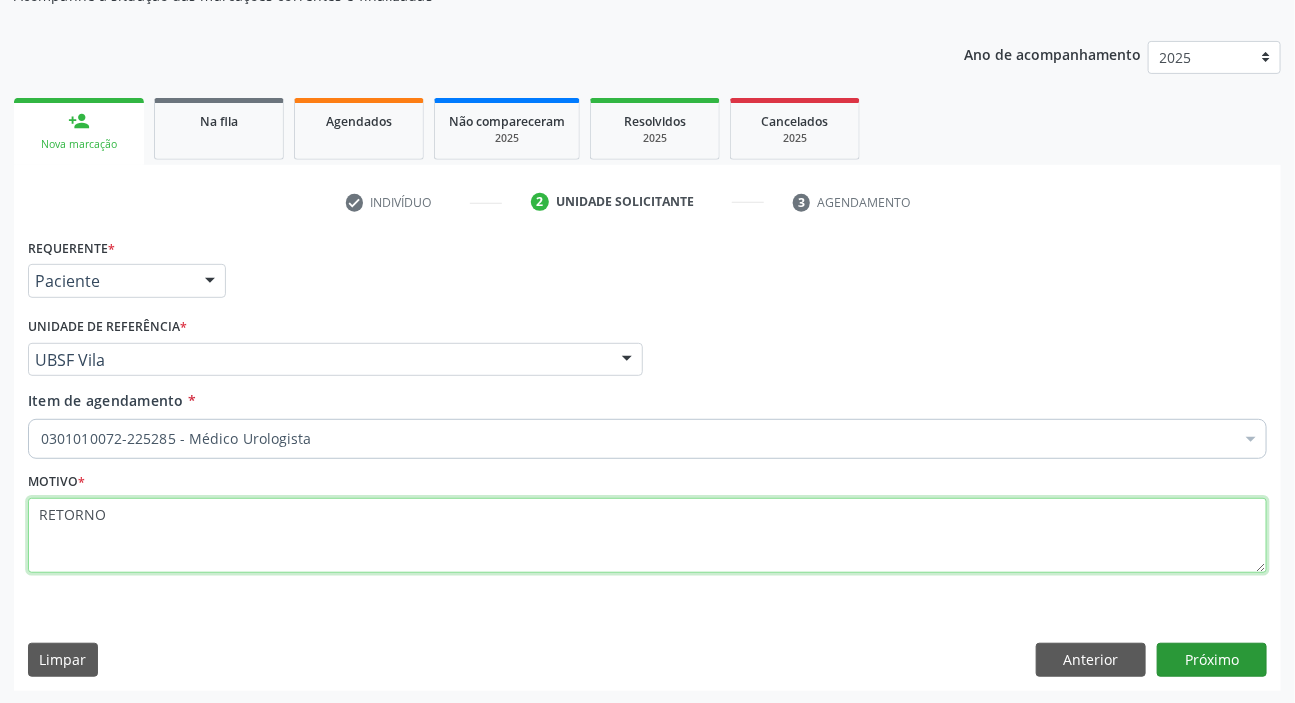 type on "RETORNO" 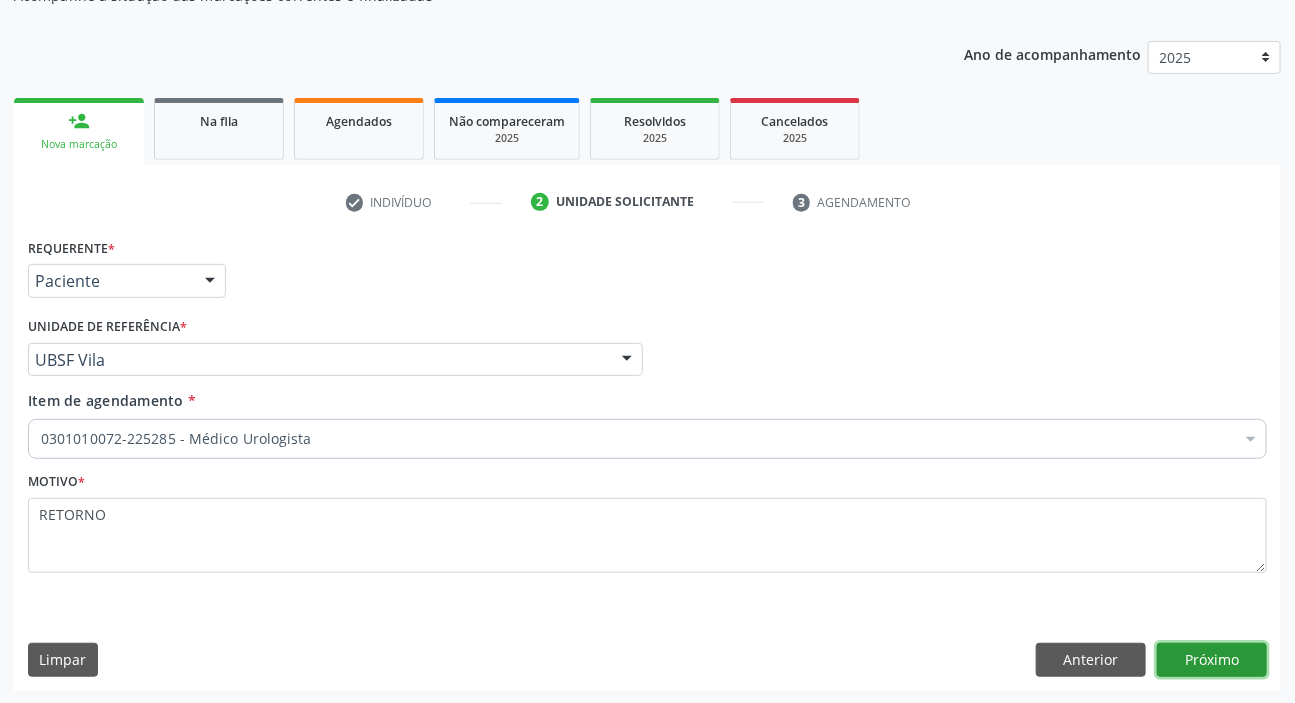 click on "Próximo" at bounding box center [1212, 660] 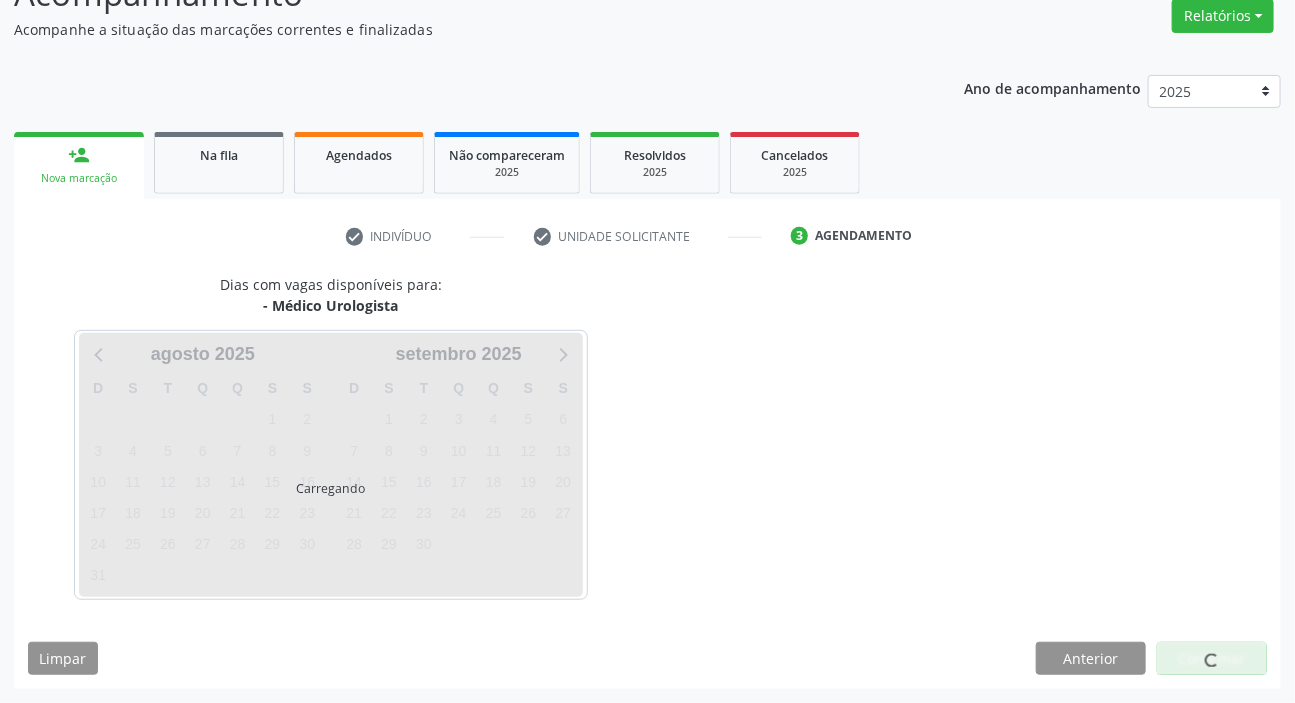 scroll, scrollTop: 166, scrollLeft: 0, axis: vertical 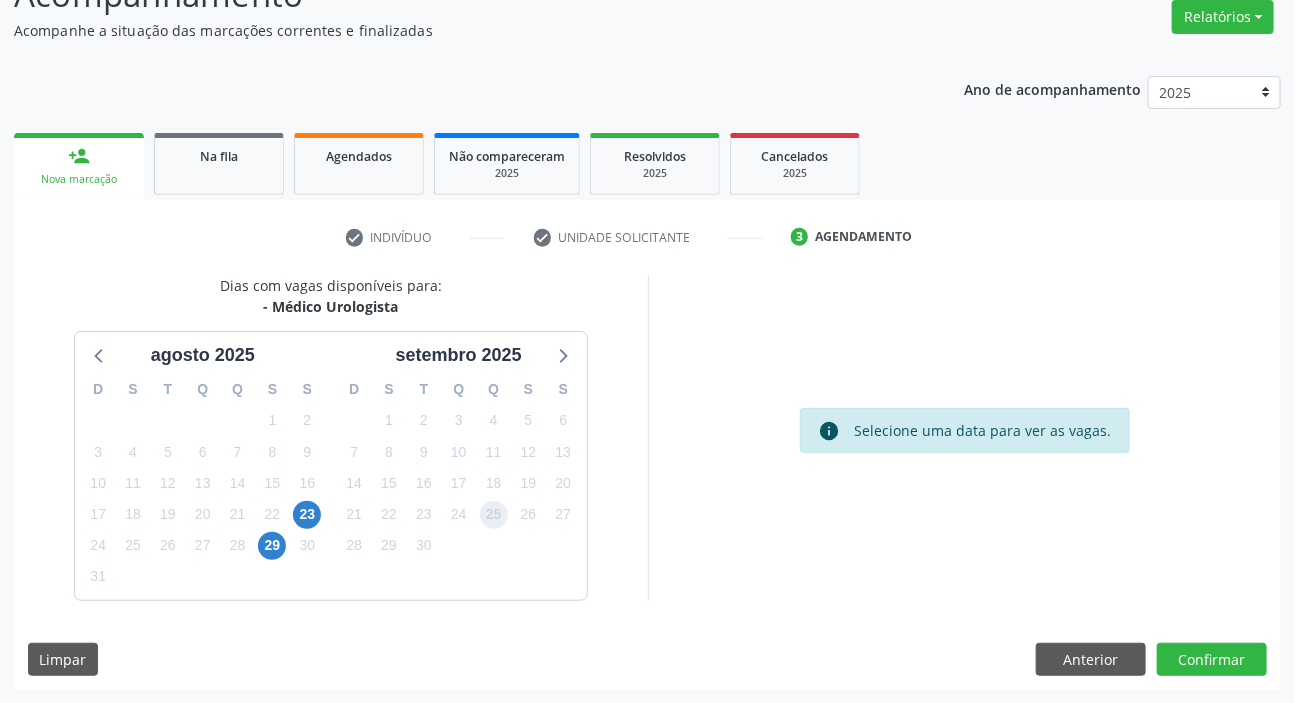 click on "25" at bounding box center [494, 515] 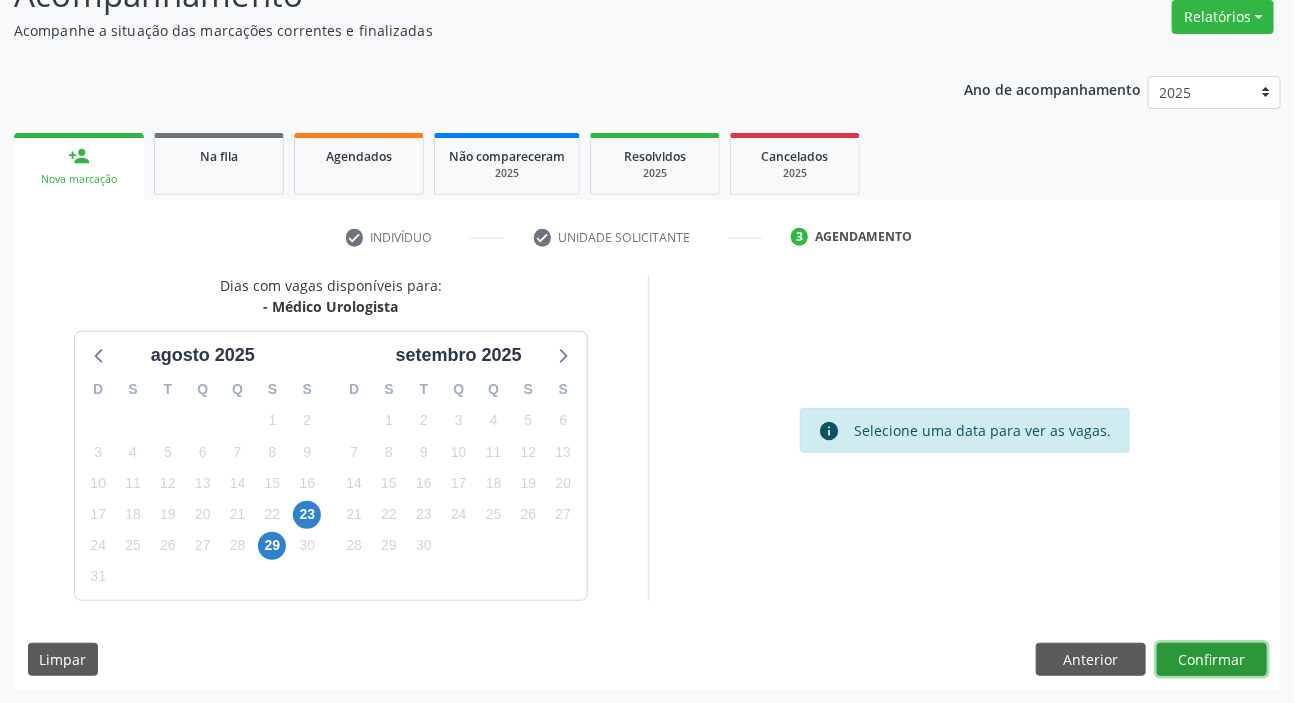click on "Confirmar" at bounding box center (1212, 660) 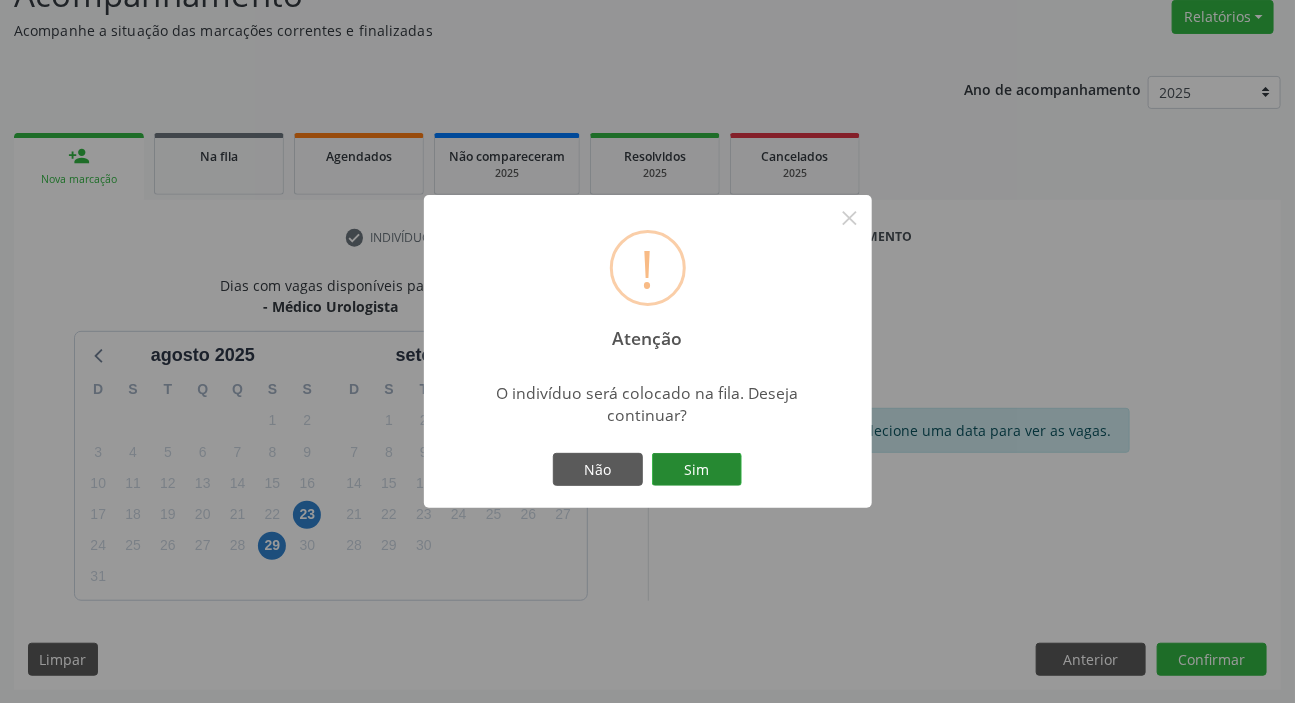click on "Sim" at bounding box center (697, 470) 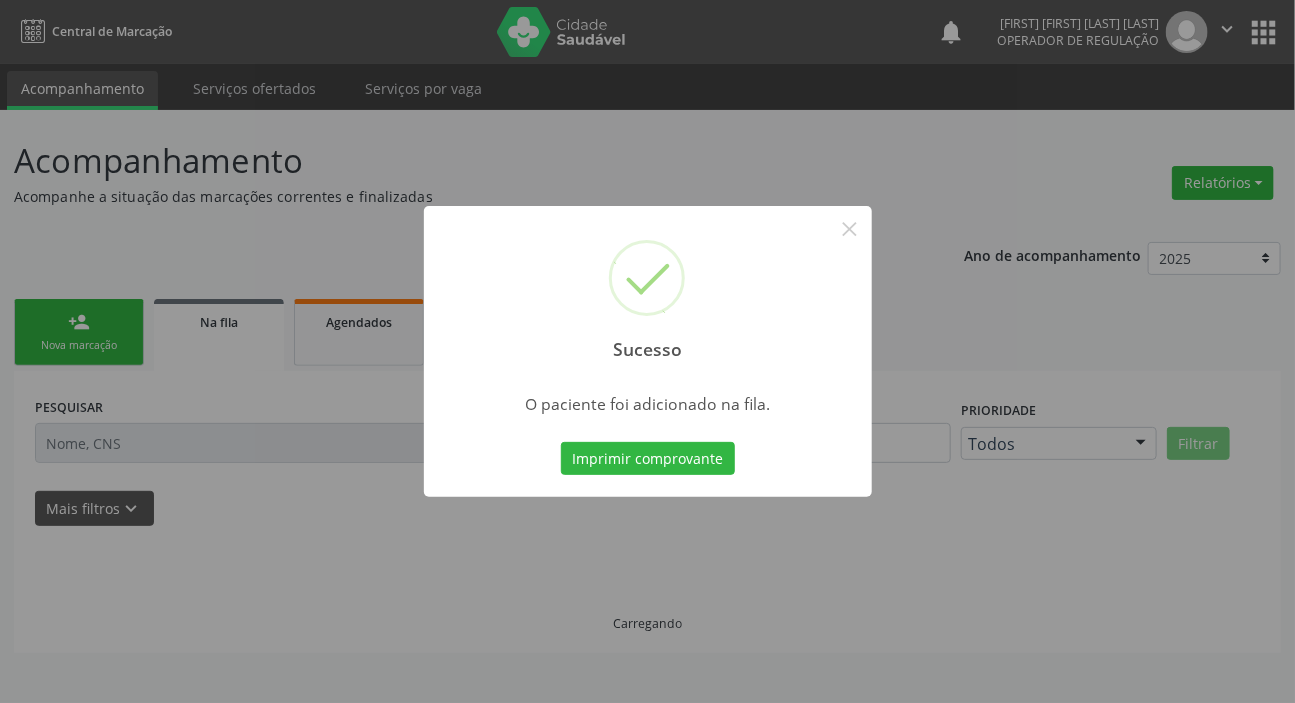 scroll, scrollTop: 0, scrollLeft: 0, axis: both 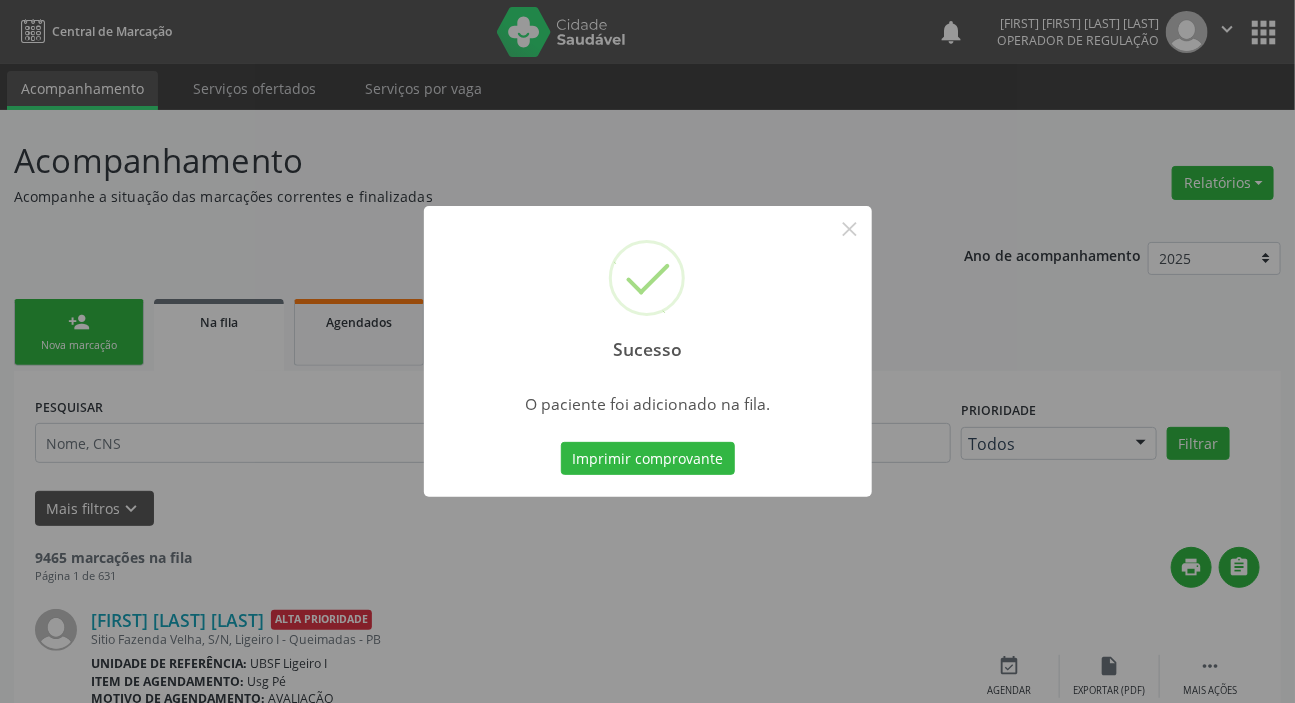 click on "Sucesso × O paciente foi adicionado na fila. Imprimir comprovante Cancel" at bounding box center (647, 351) 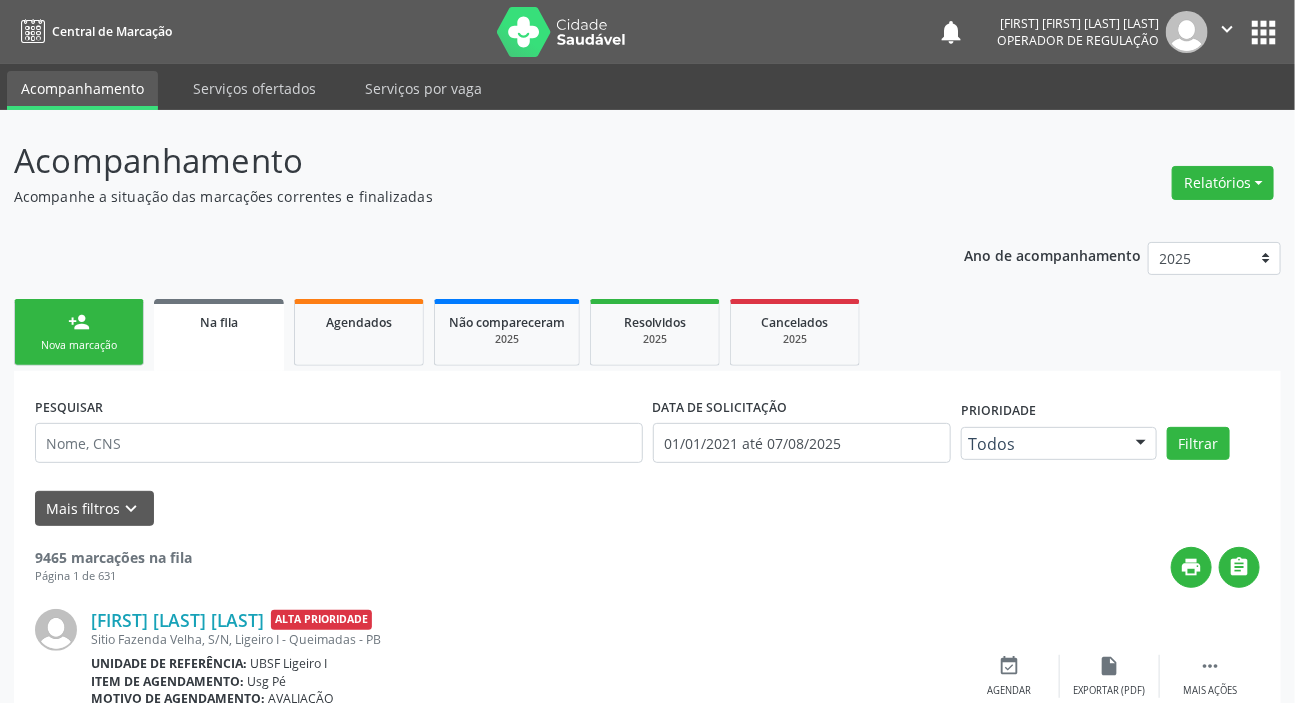 click on "person_add" at bounding box center (79, 322) 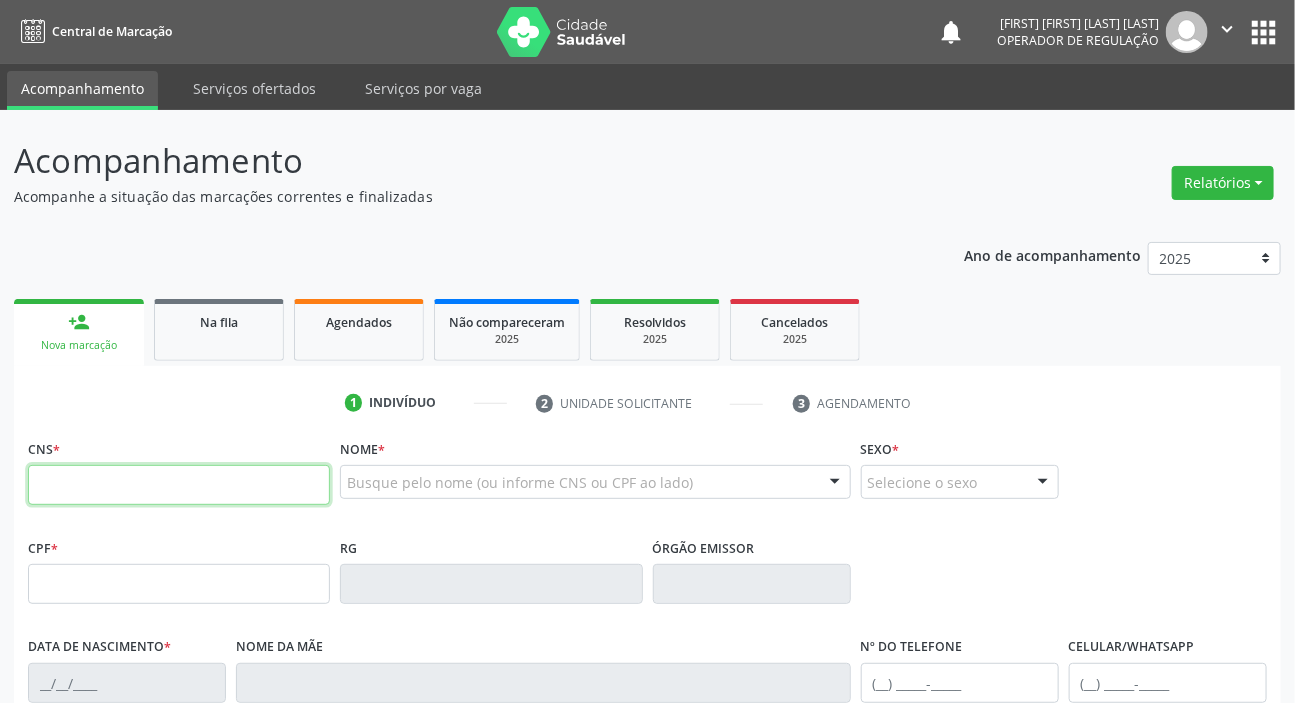 click at bounding box center [179, 485] 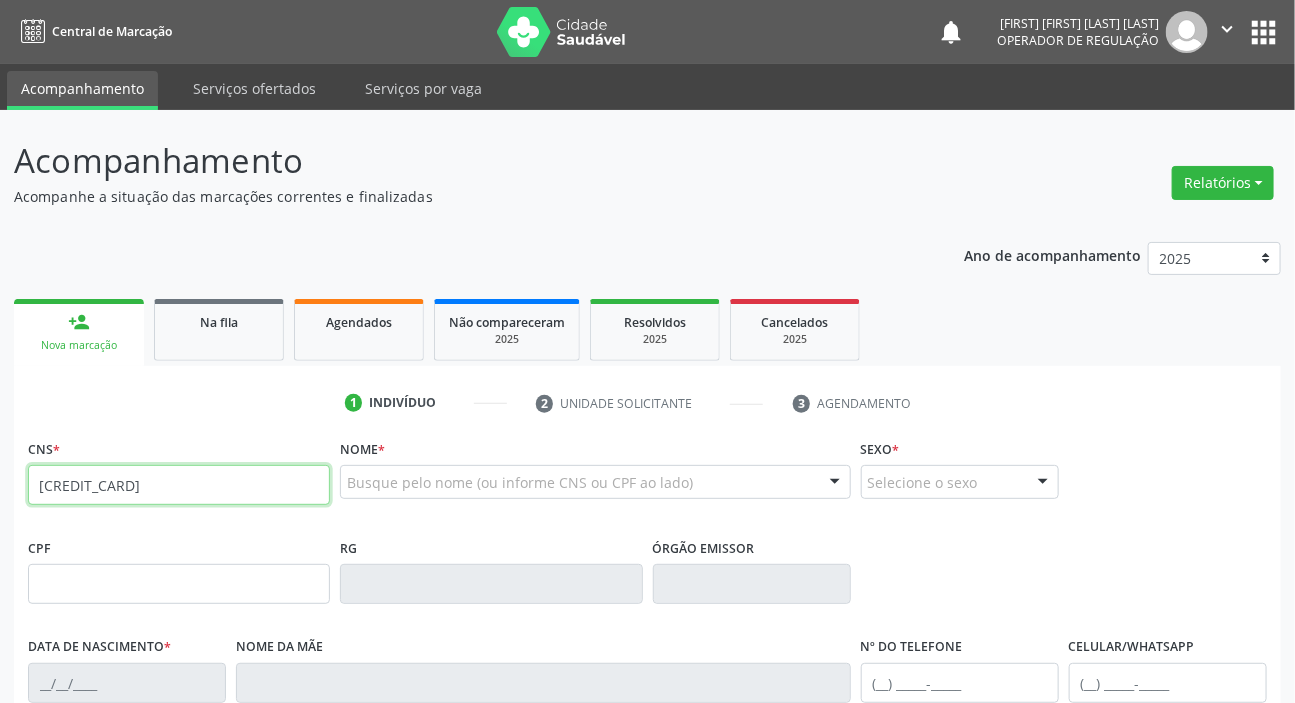 type on "[CREDIT_CARD]" 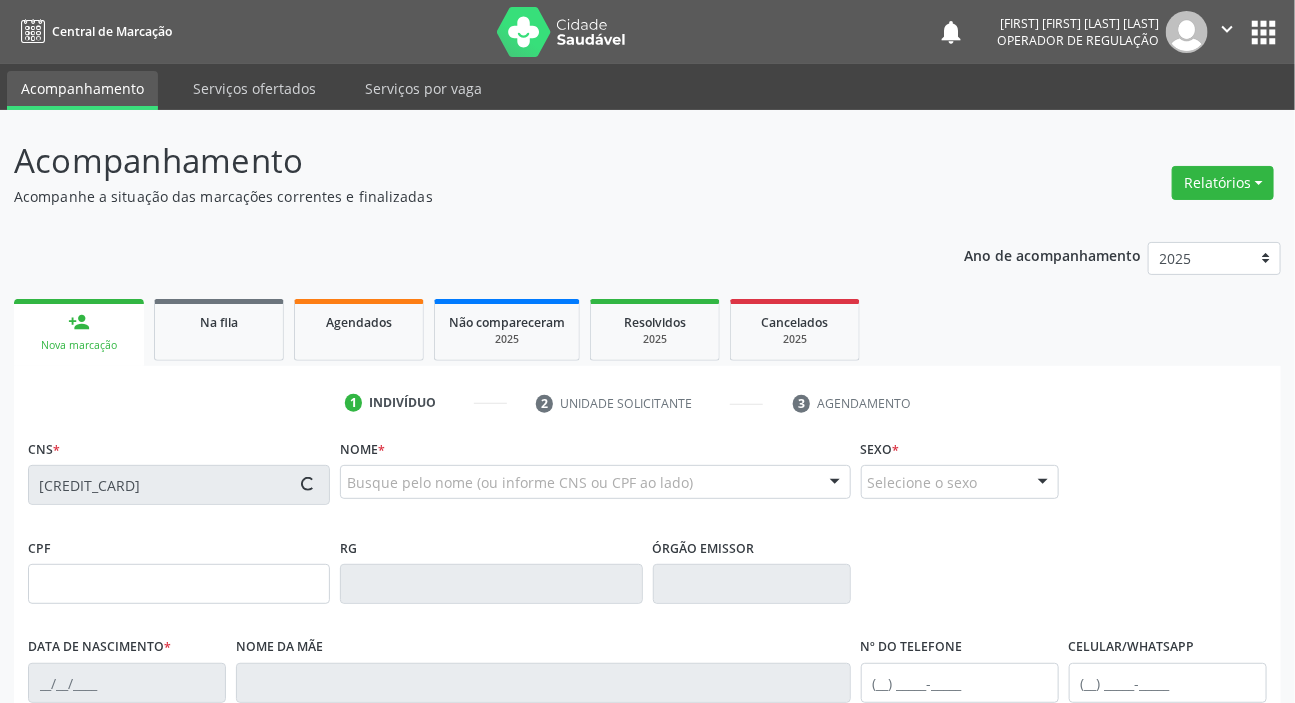 type on "[CPF]" 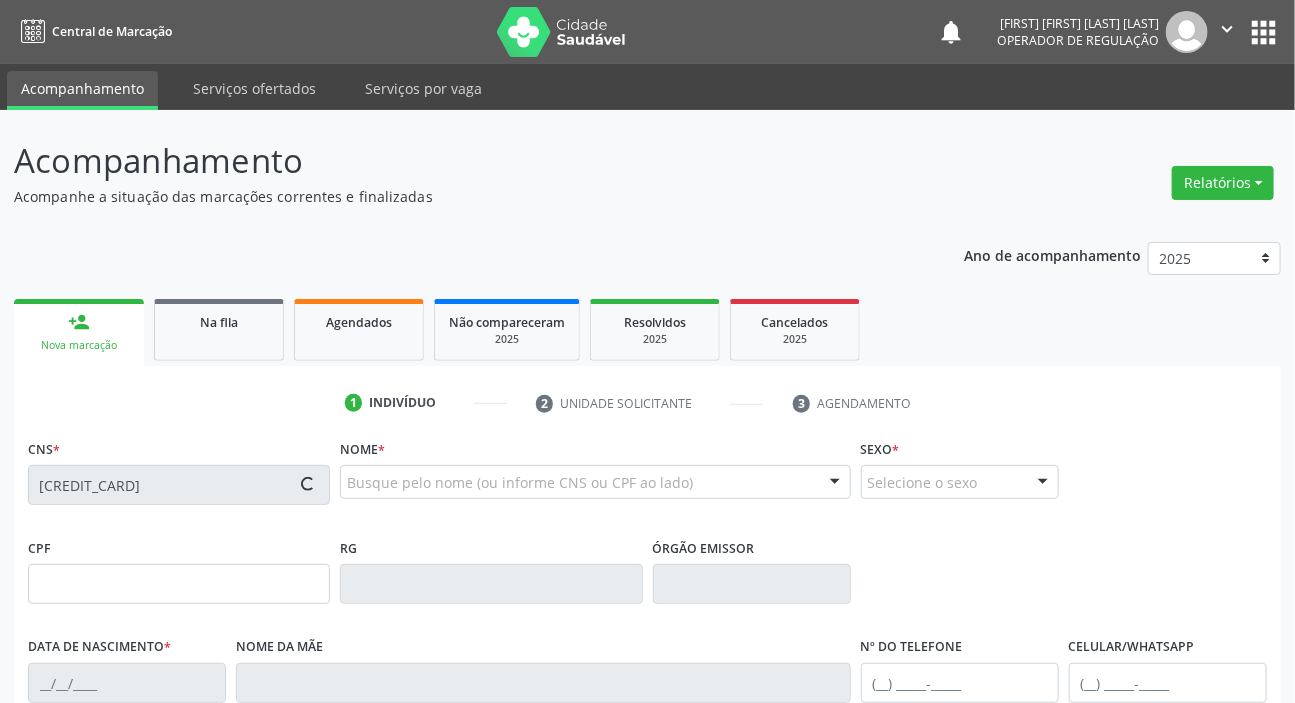type on "20/10/1969" 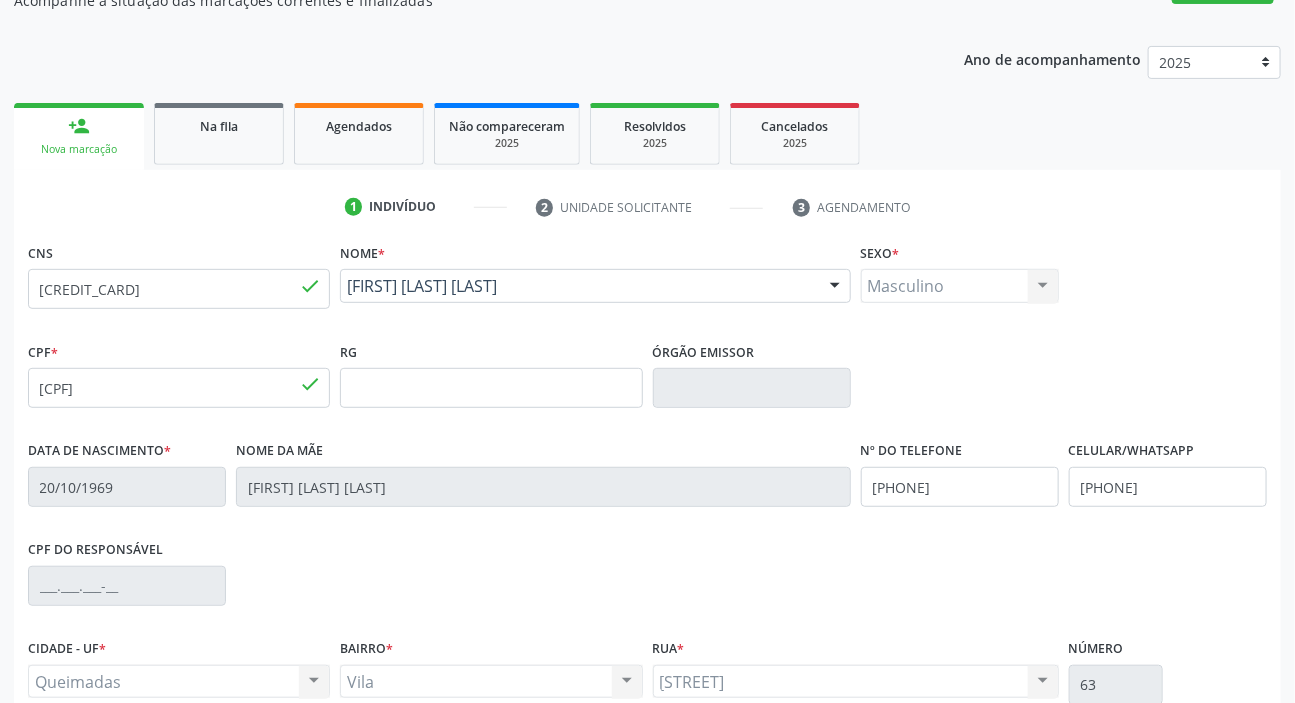 scroll, scrollTop: 380, scrollLeft: 0, axis: vertical 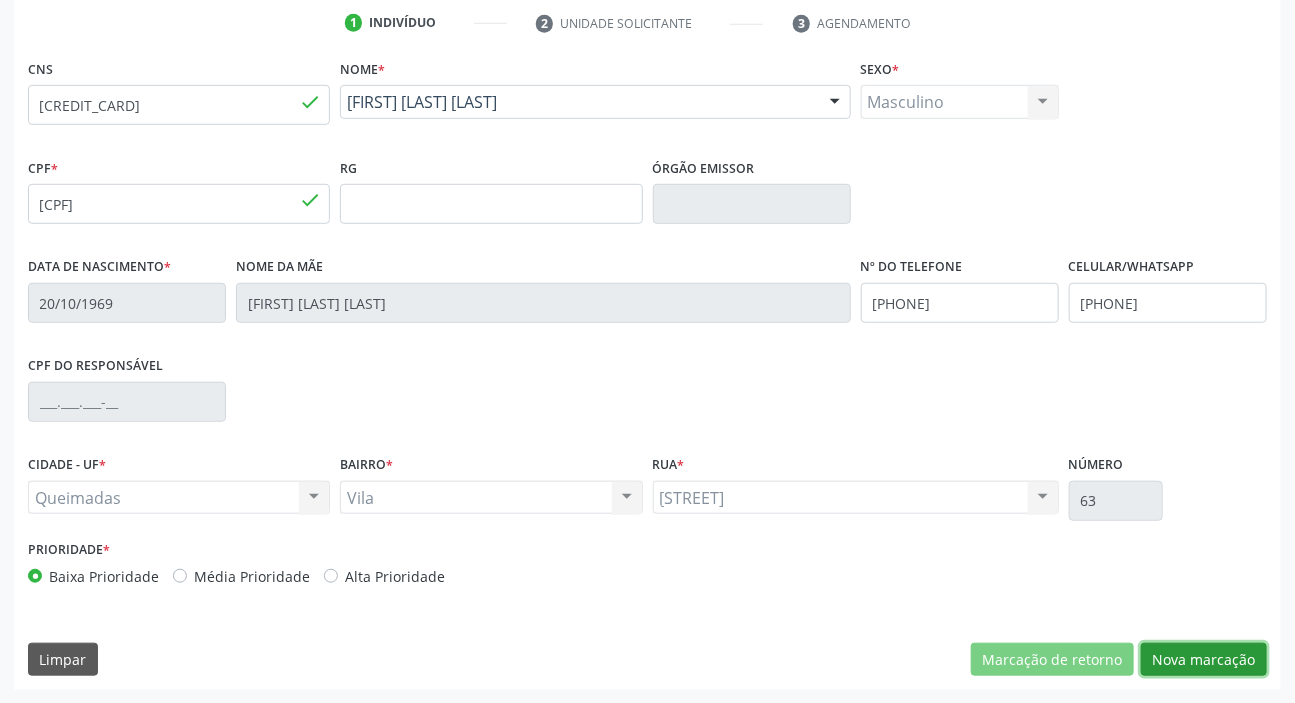 click on "Nova marcação" at bounding box center [1204, 660] 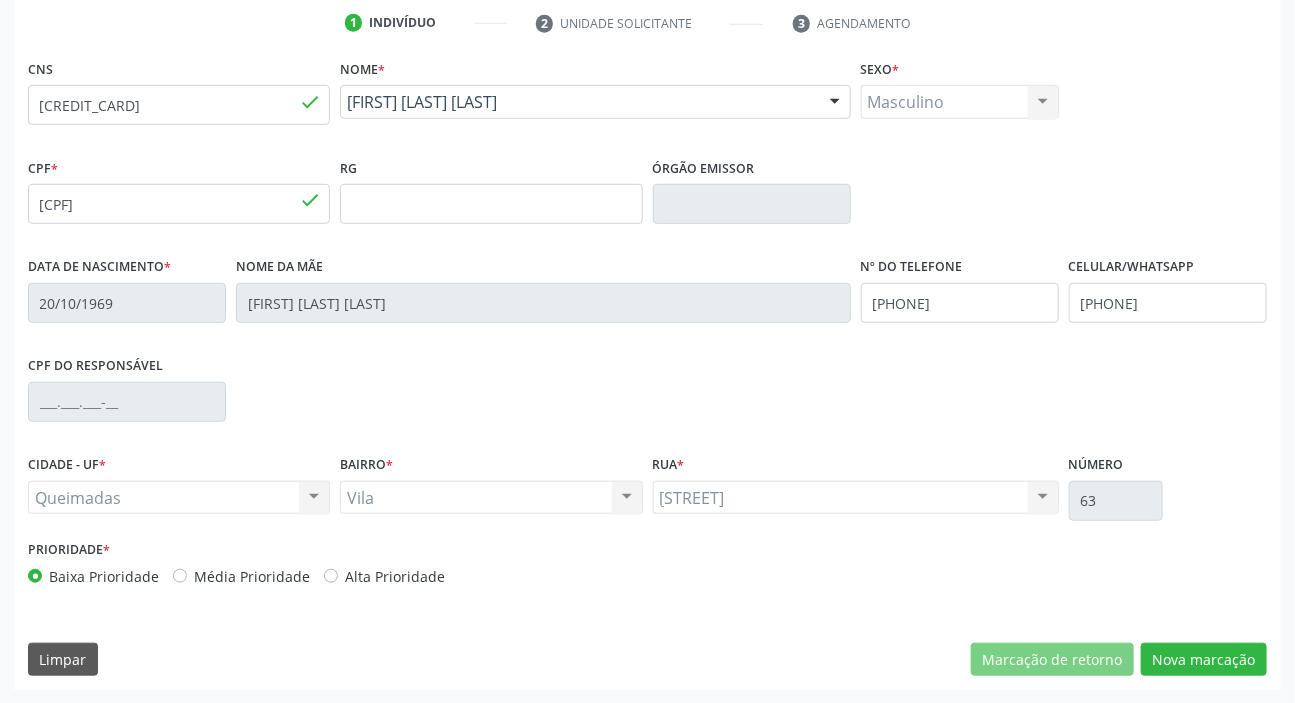 scroll, scrollTop: 201, scrollLeft: 0, axis: vertical 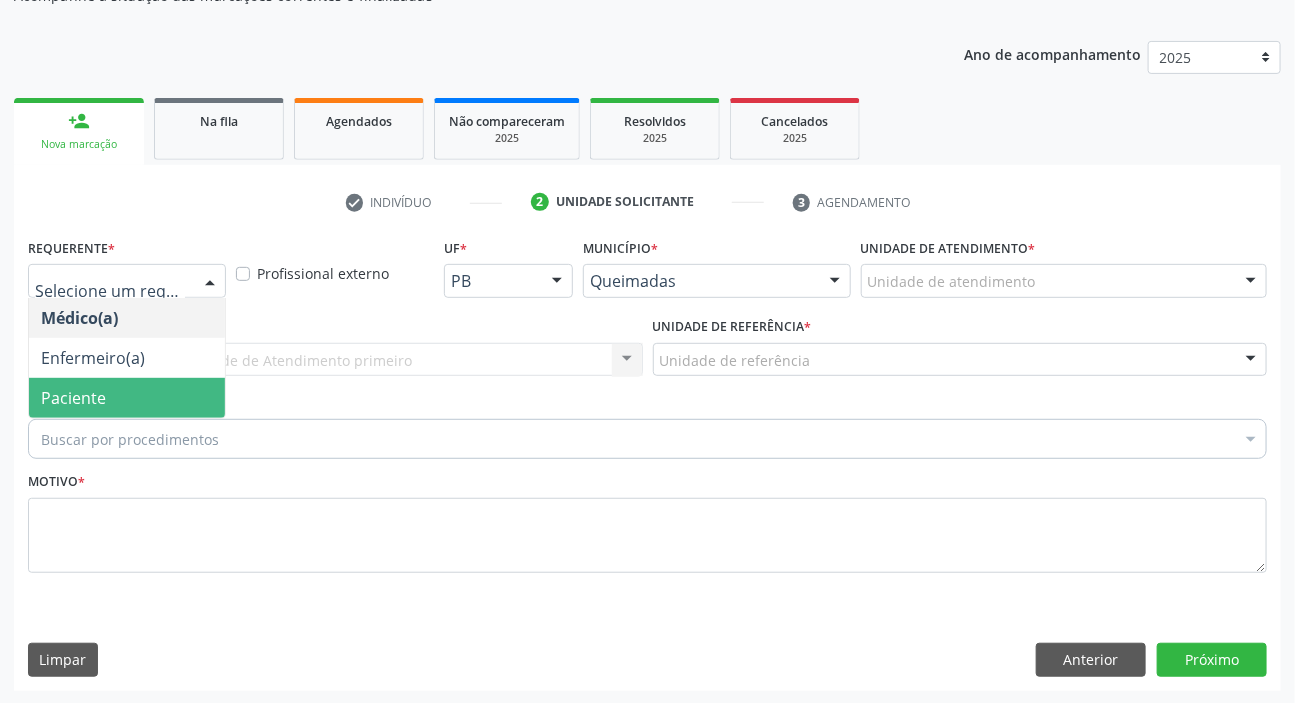 click on "Paciente" at bounding box center (73, 398) 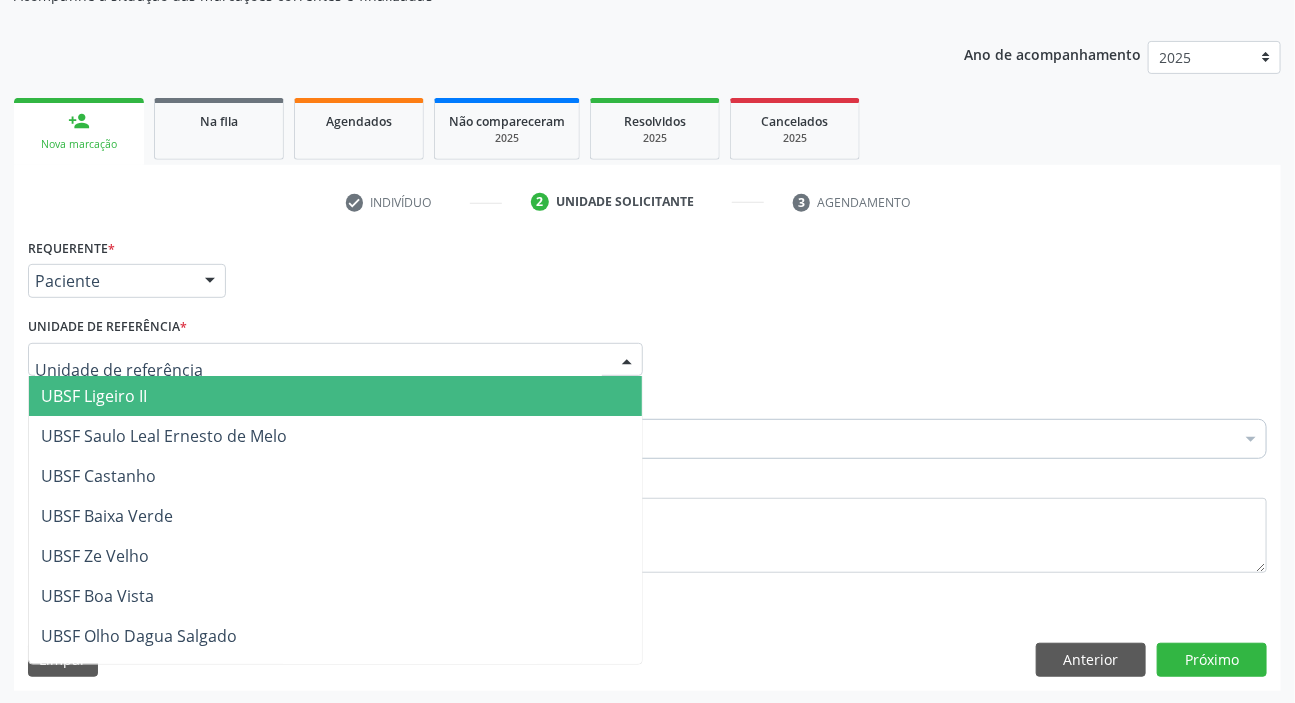 type on "V" 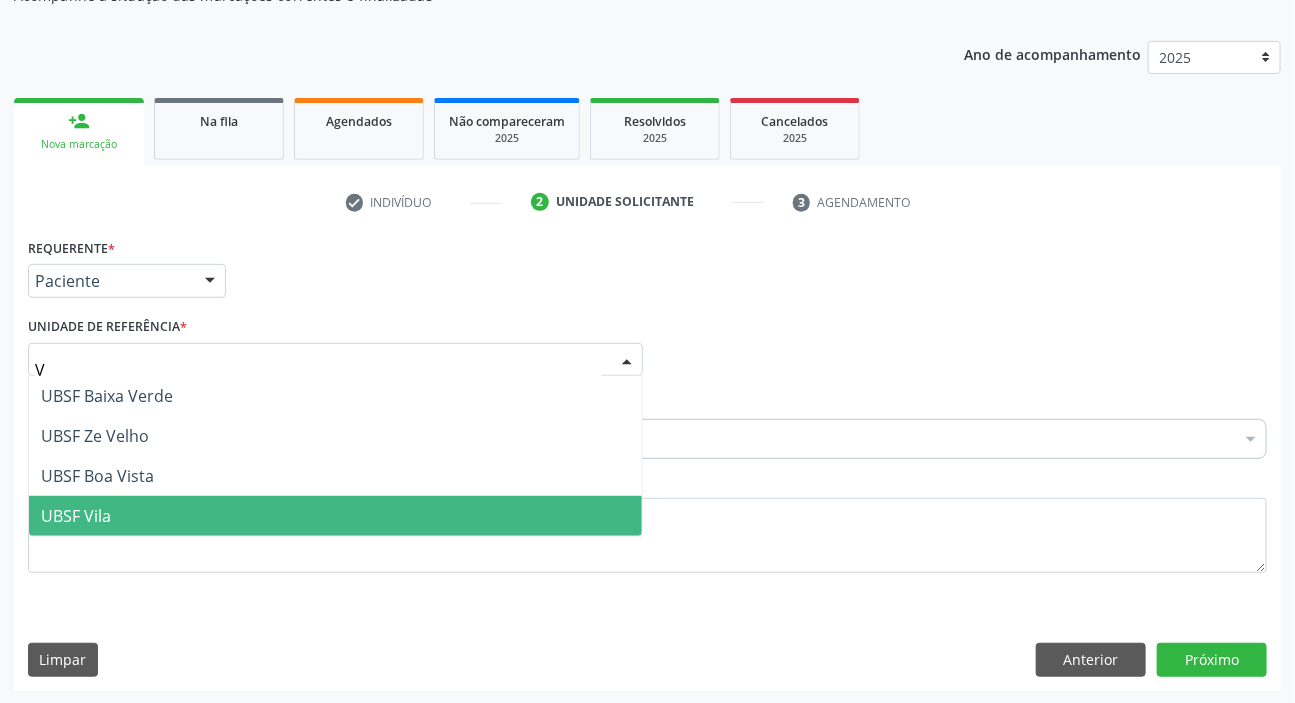 click on "UBSF Vila" at bounding box center (76, 516) 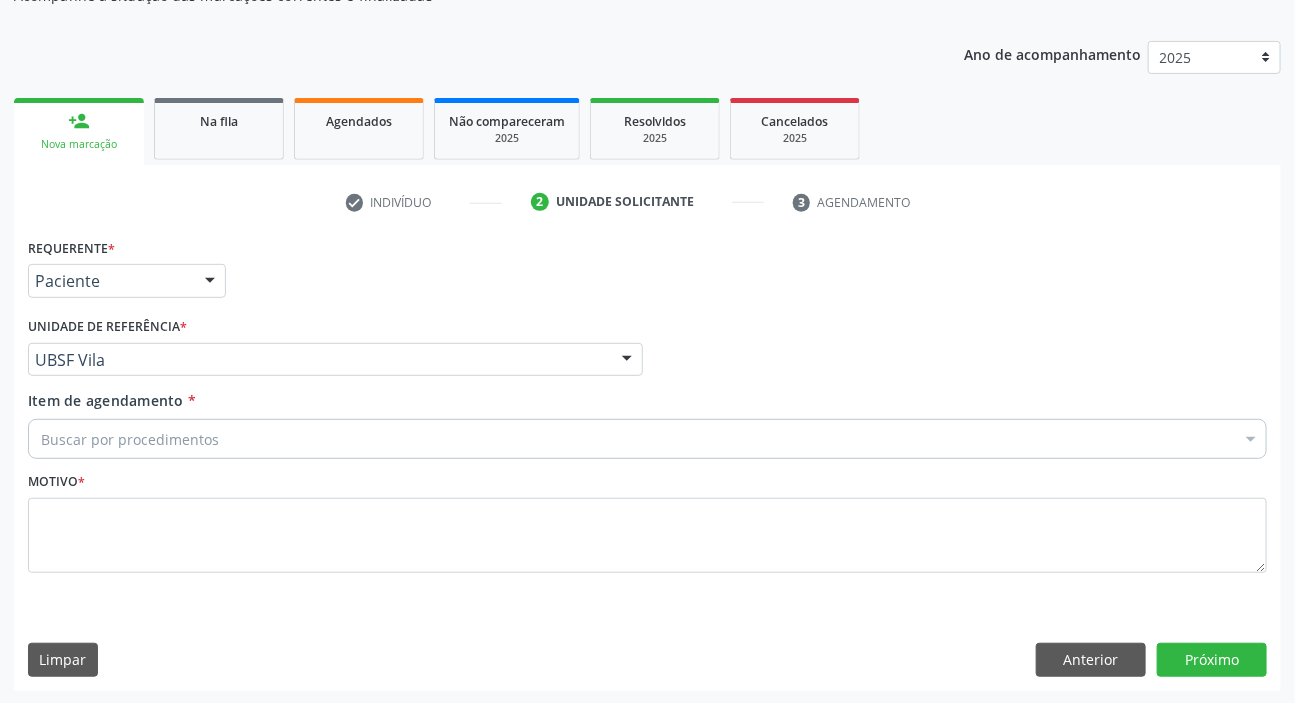 click on "Buscar por procedimentos" at bounding box center [647, 439] 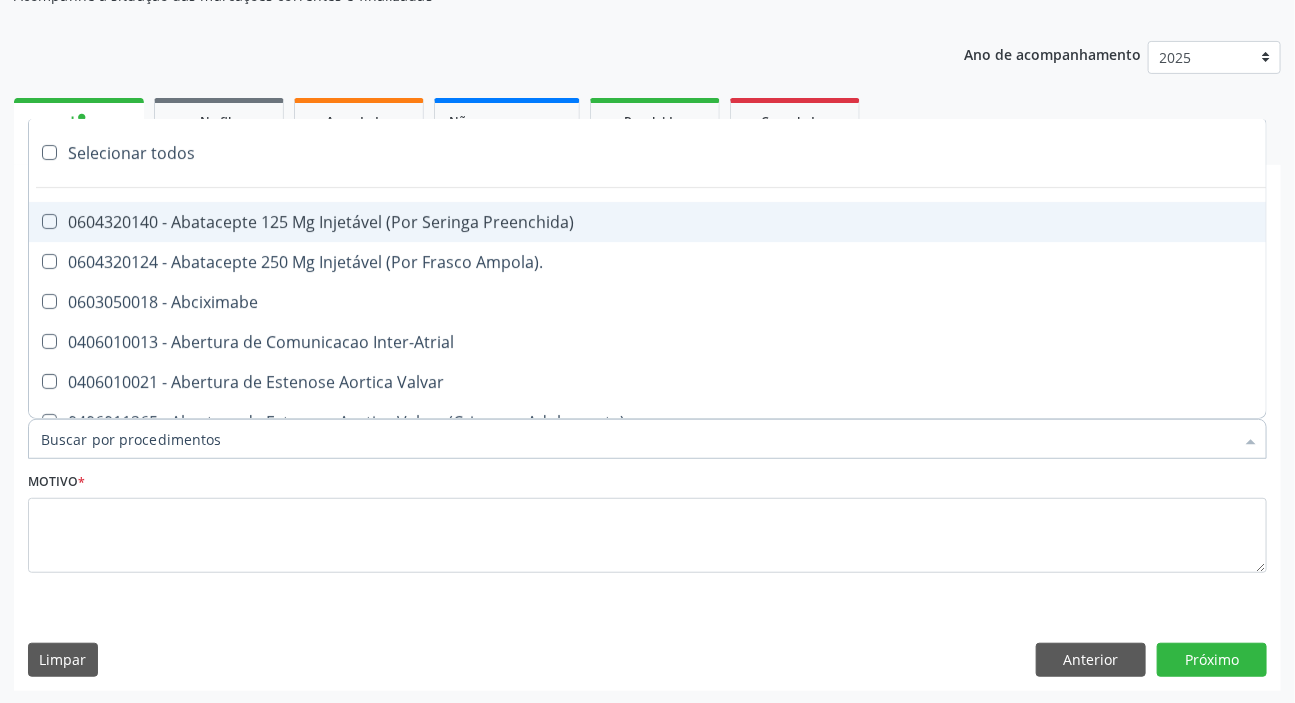 paste on "MÉDICO UR" 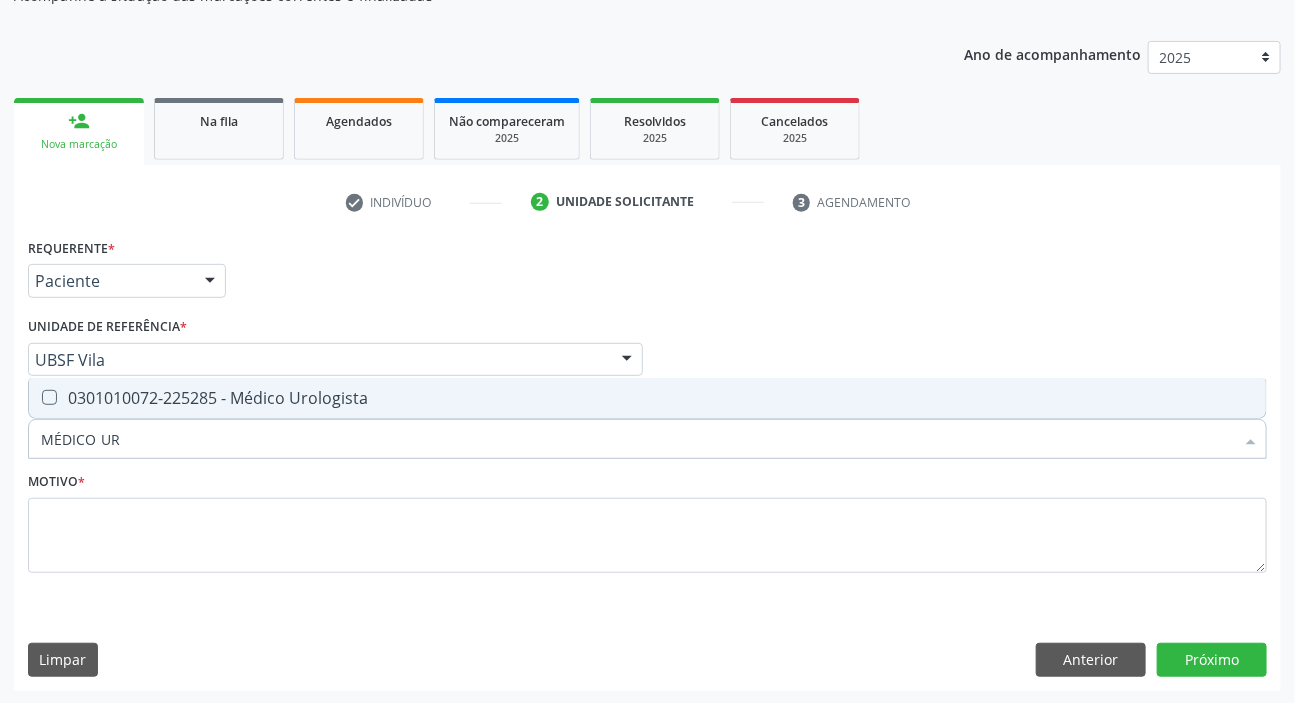 click on "0301010072-225285 - Médico Urologista" at bounding box center (647, 398) 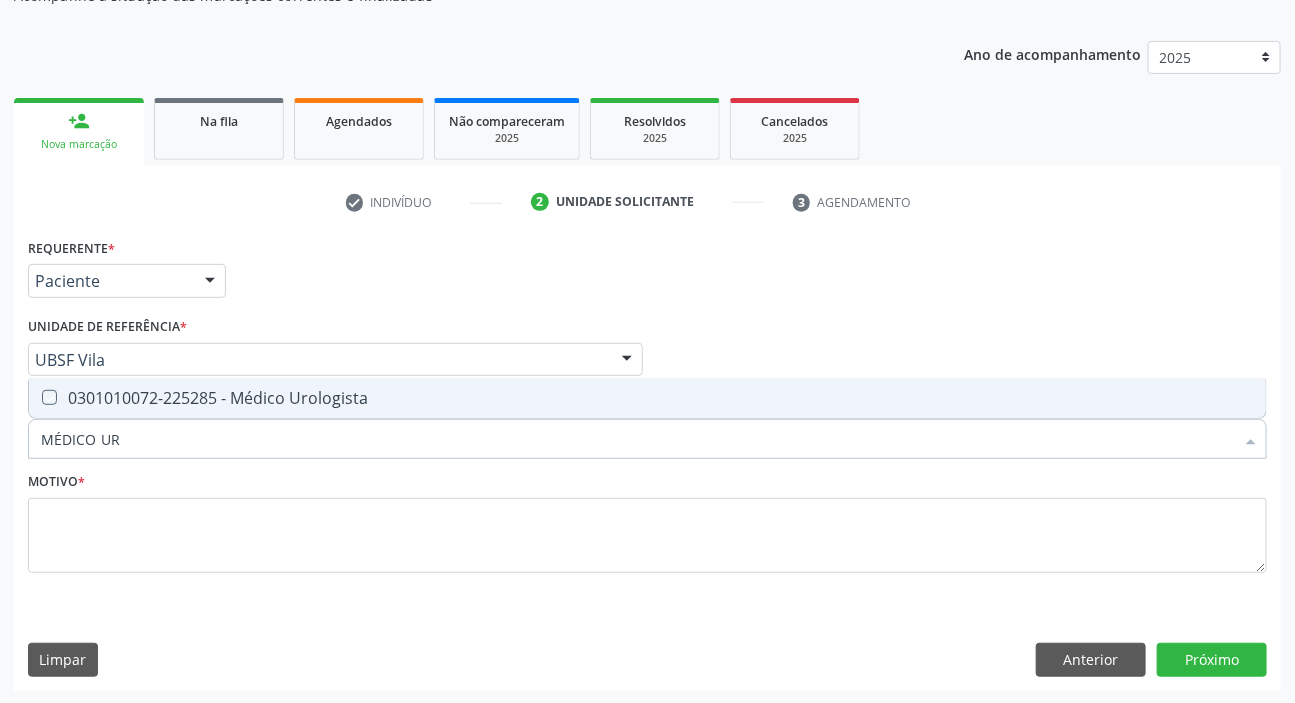 checkbox on "true" 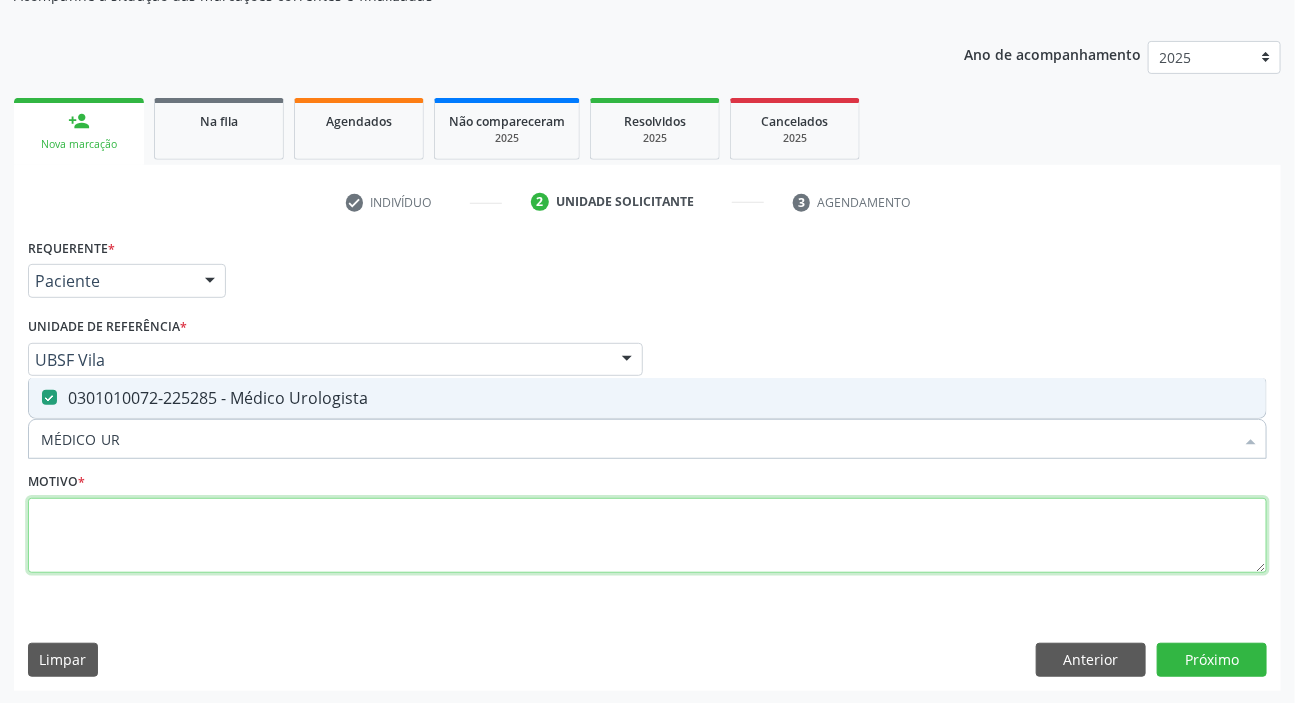 click at bounding box center [647, 536] 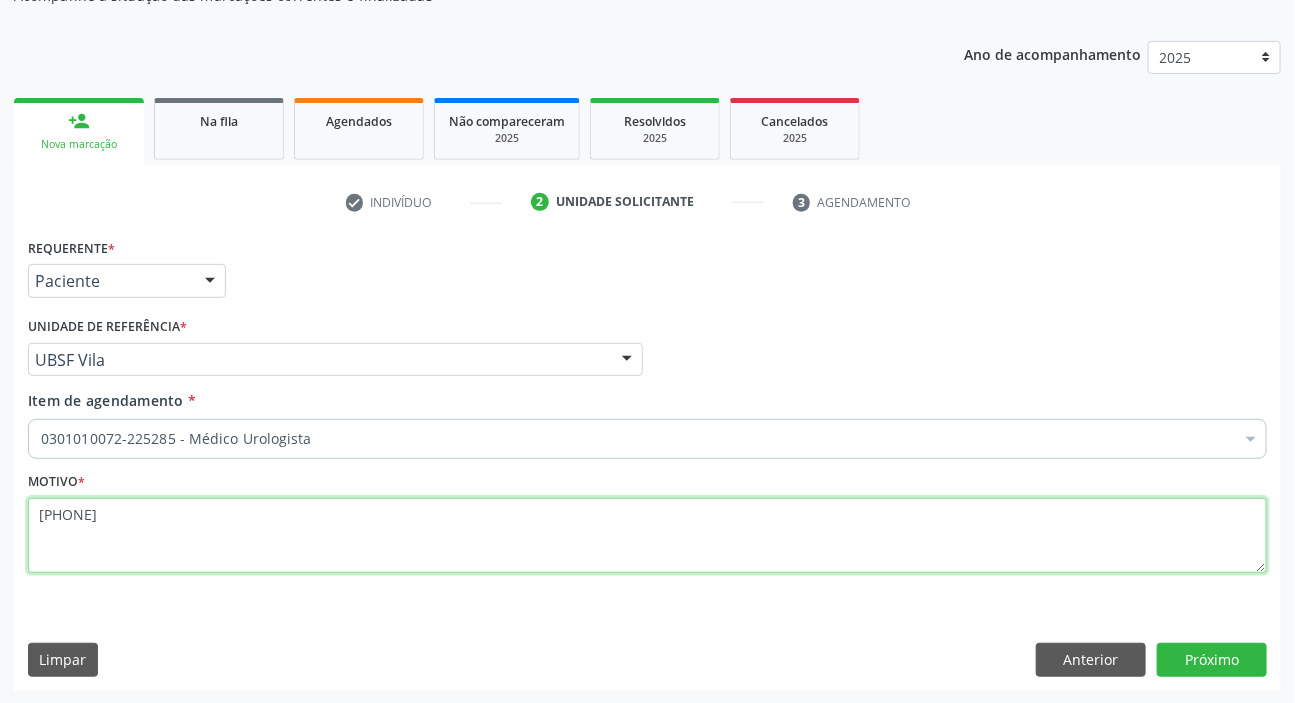 click on "[PHONE]" at bounding box center [647, 536] 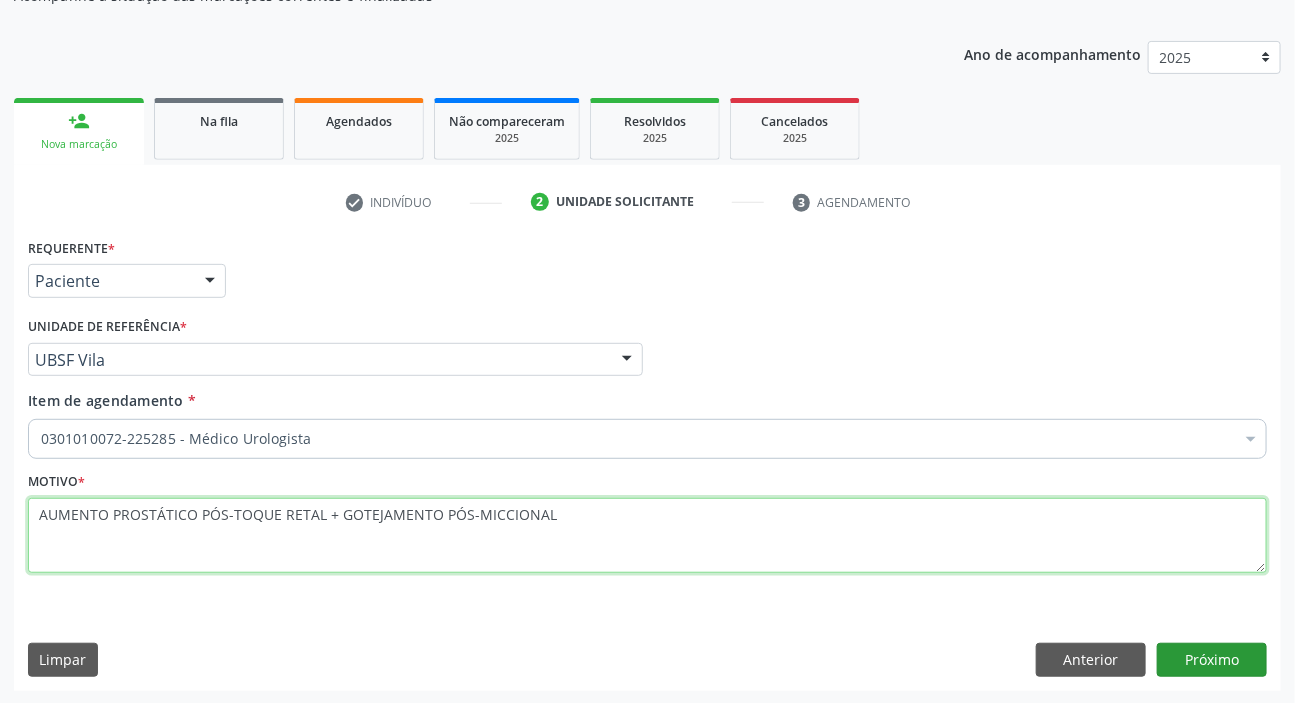 type on "AUMENTO PROSTÁTICO PÓS-TOQUE RETAL + GOTEJAMENTO PÓS-MICCIONAL" 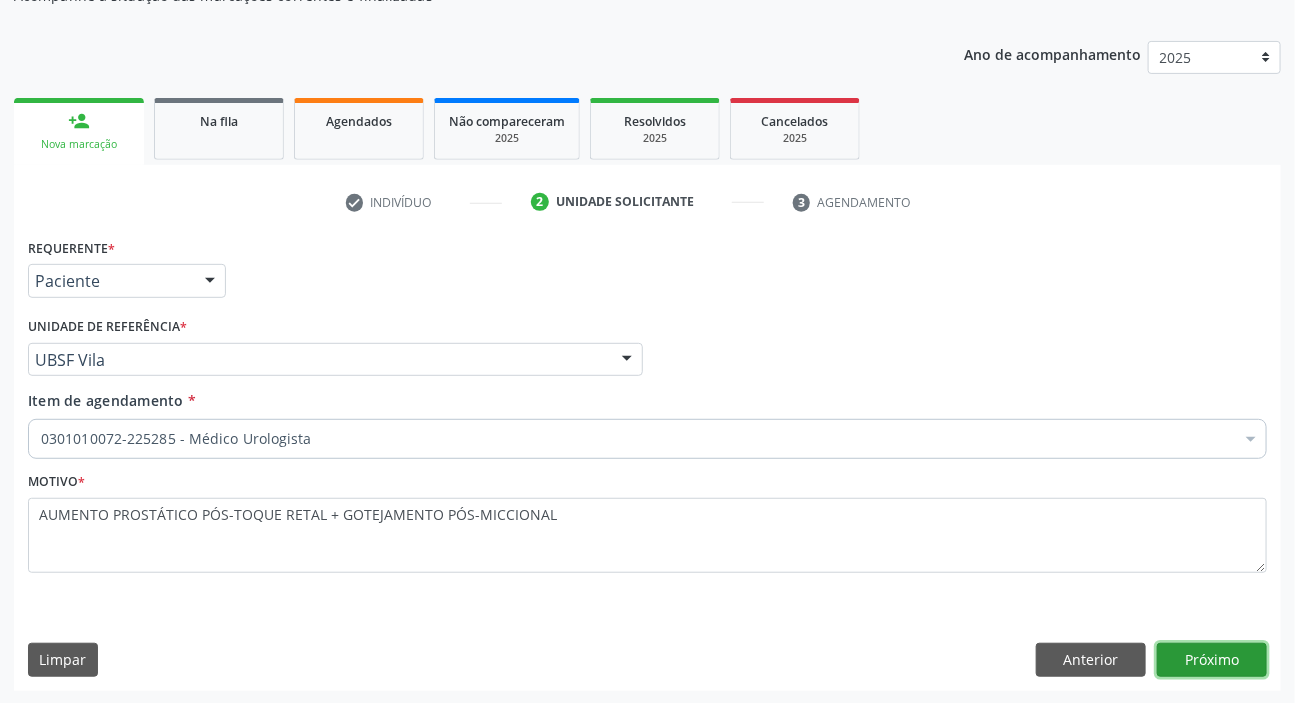 click on "Próximo" at bounding box center [1212, 660] 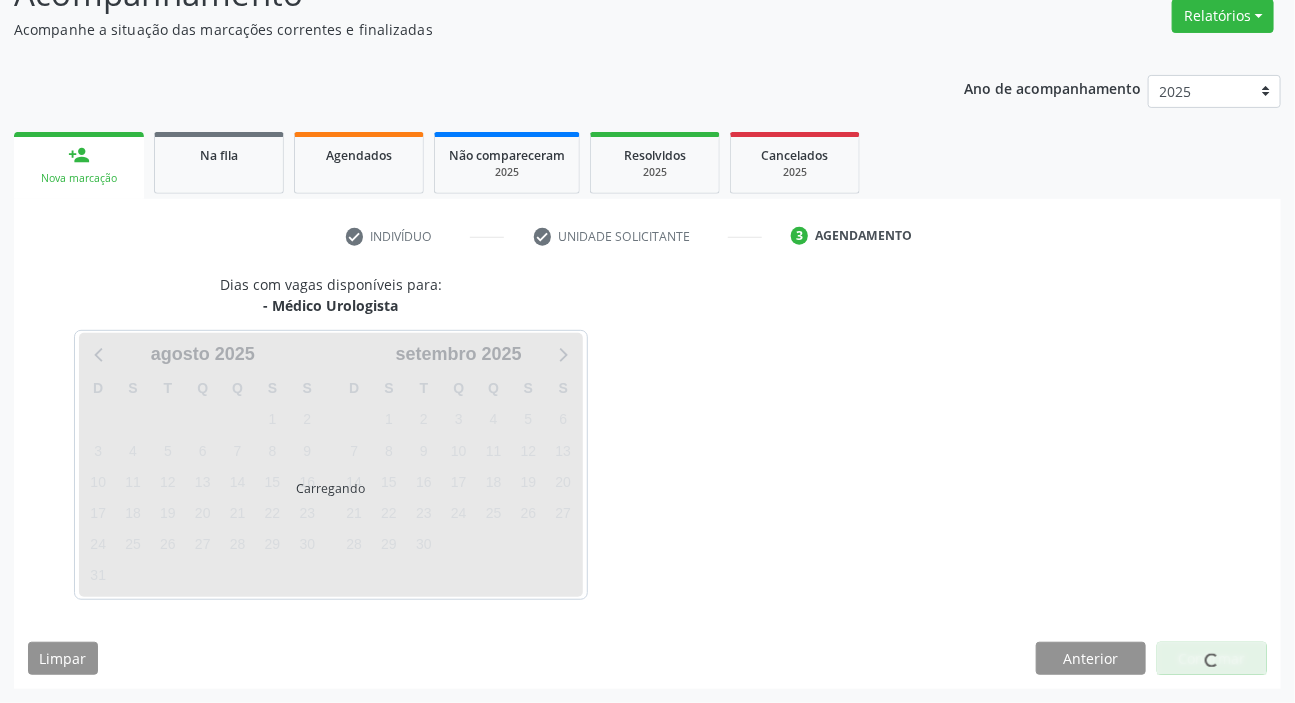 scroll, scrollTop: 166, scrollLeft: 0, axis: vertical 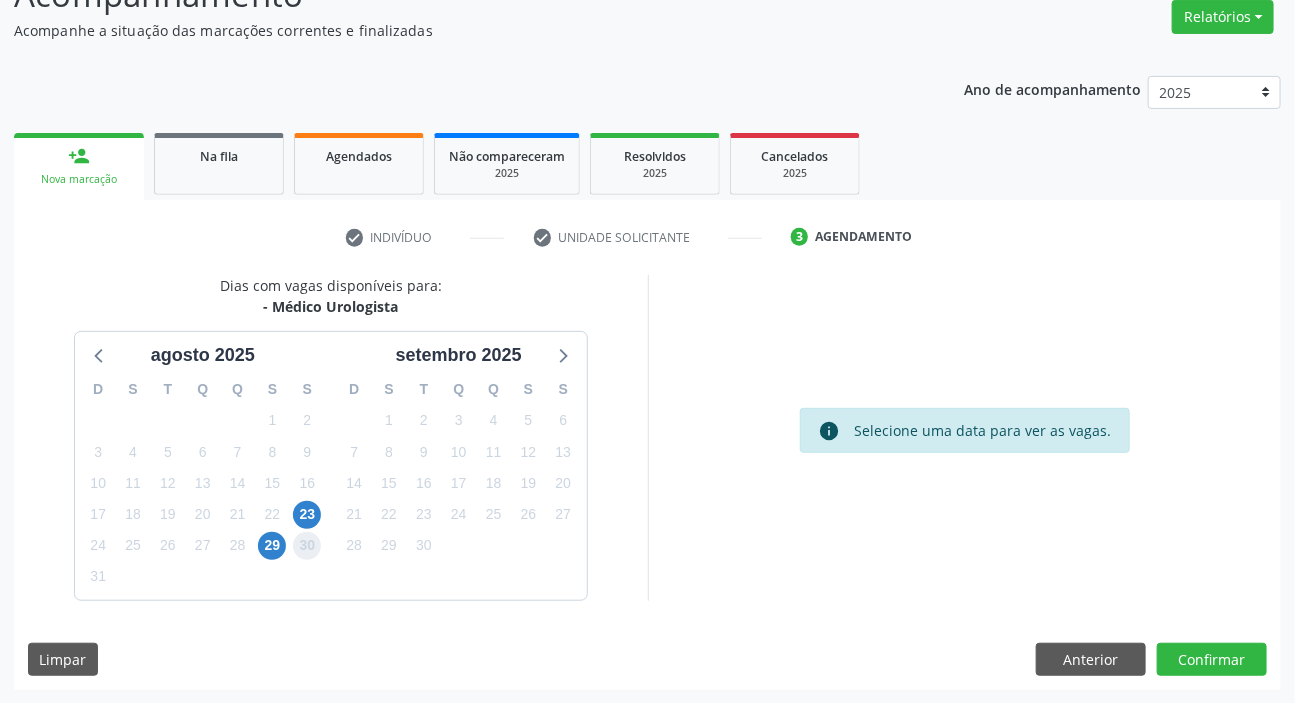 click on "30" at bounding box center (307, 546) 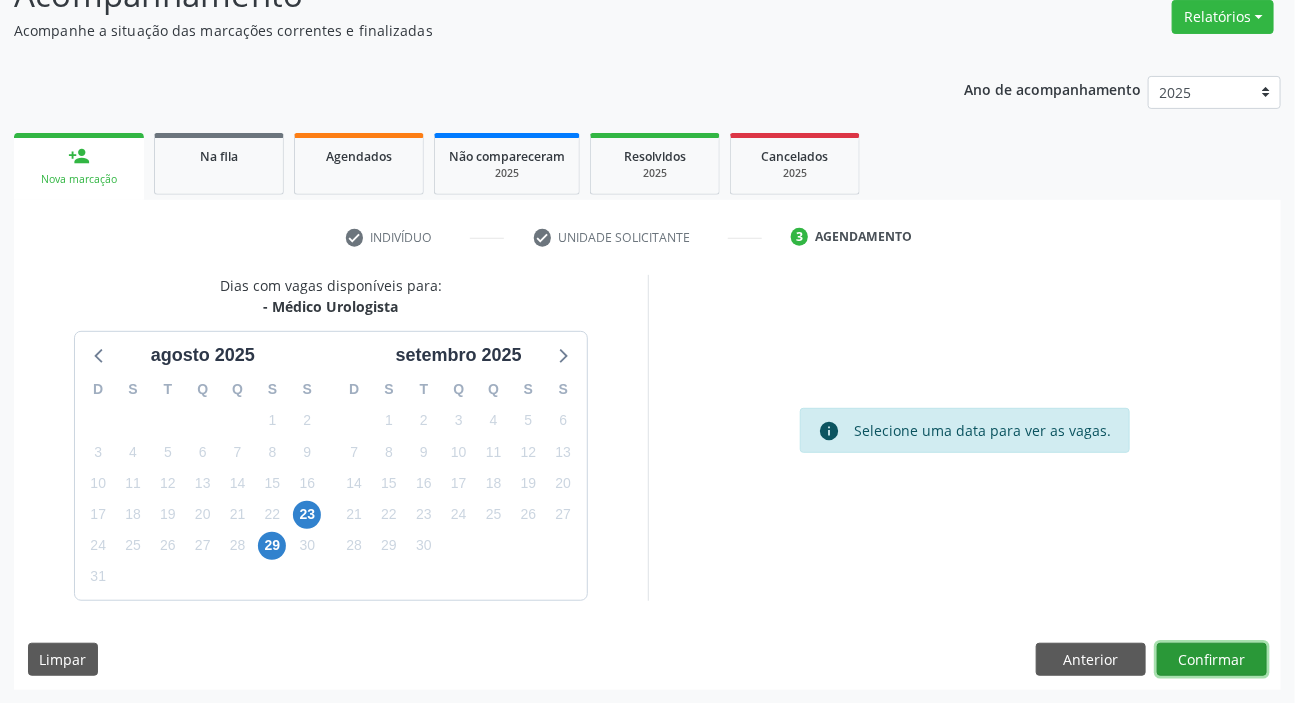 click on "Confirmar" at bounding box center (1212, 660) 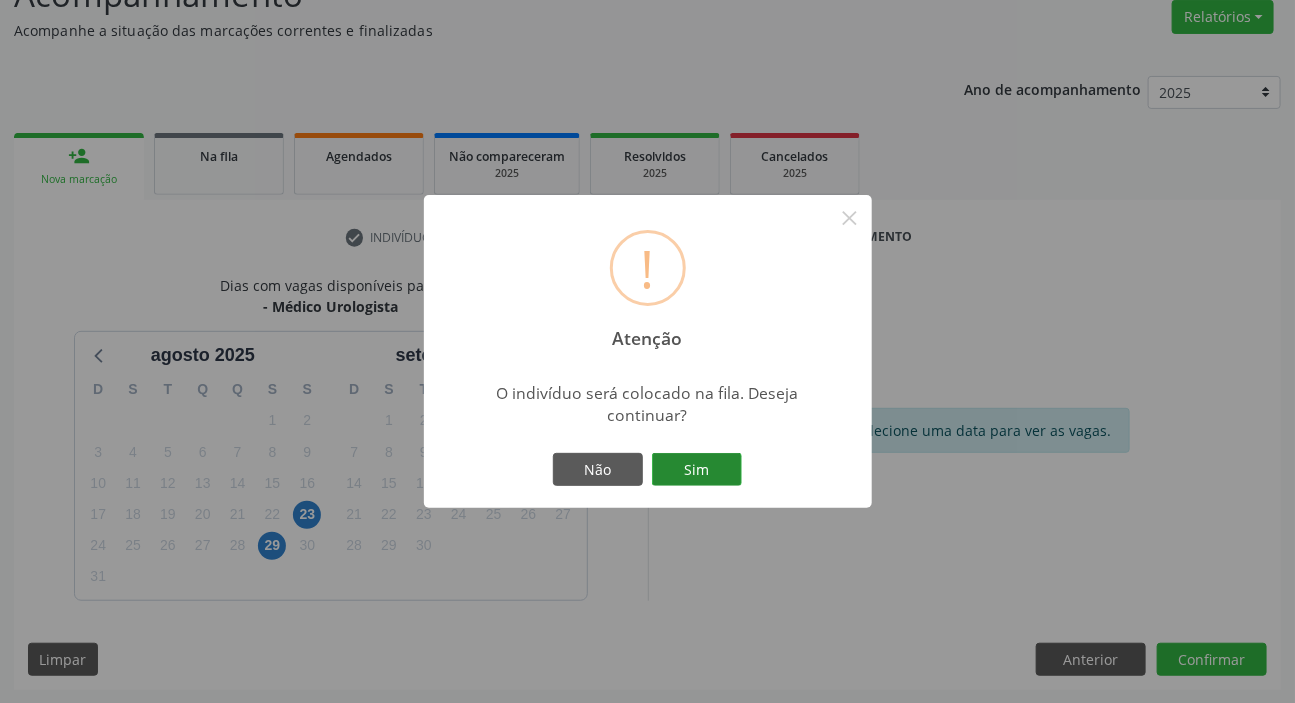 click on "Sim" at bounding box center [697, 470] 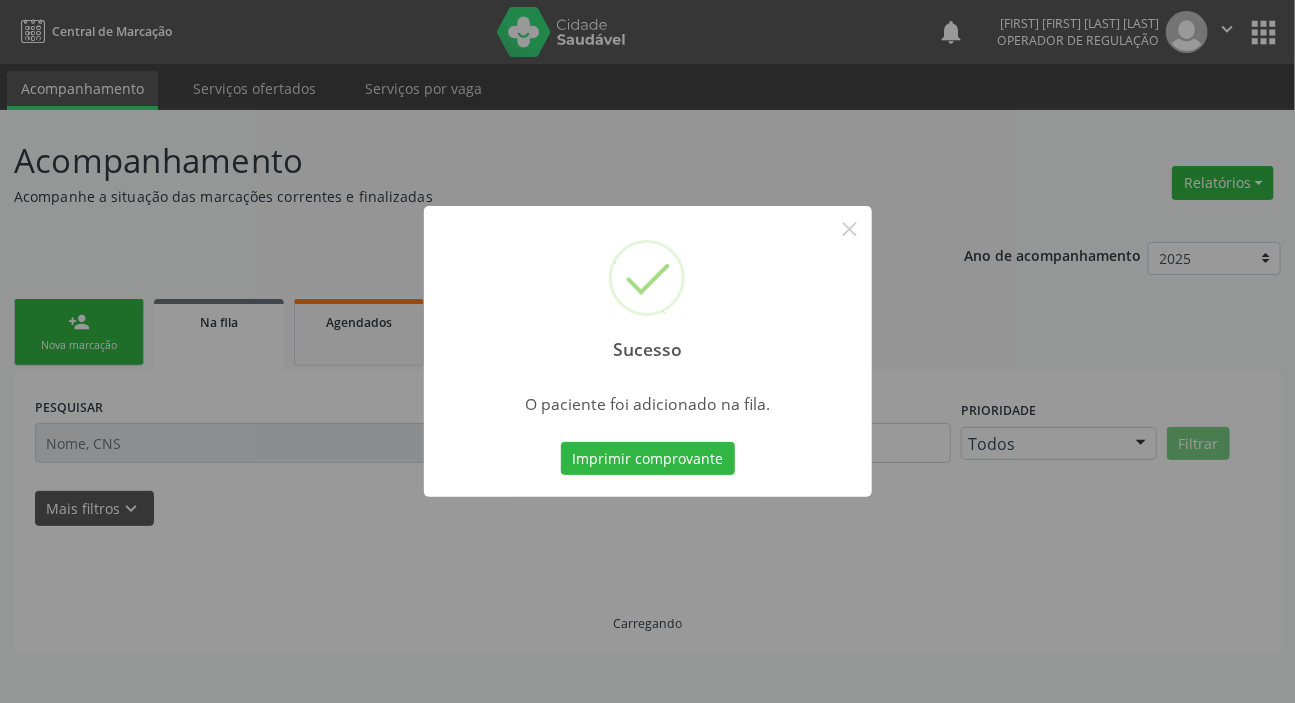 scroll, scrollTop: 0, scrollLeft: 0, axis: both 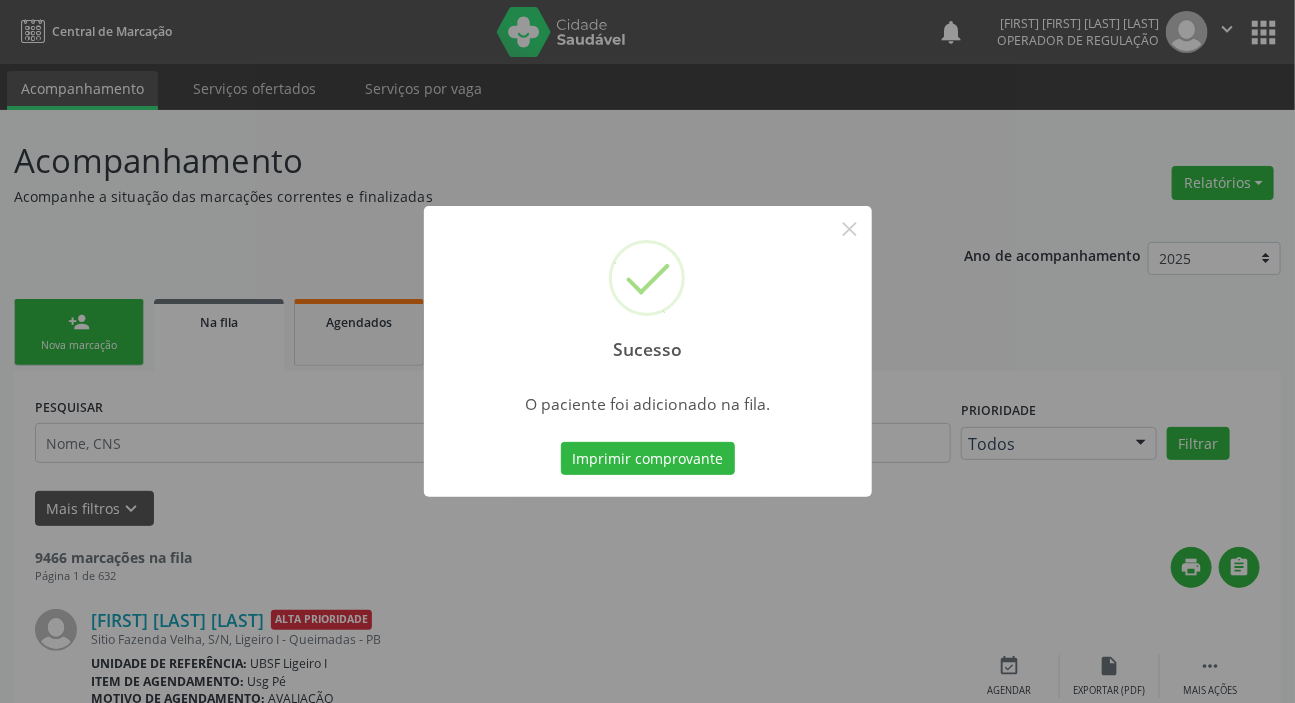 click on "Sucesso × O paciente foi adicionado na fila. Imprimir comprovante Cancel" at bounding box center [647, 351] 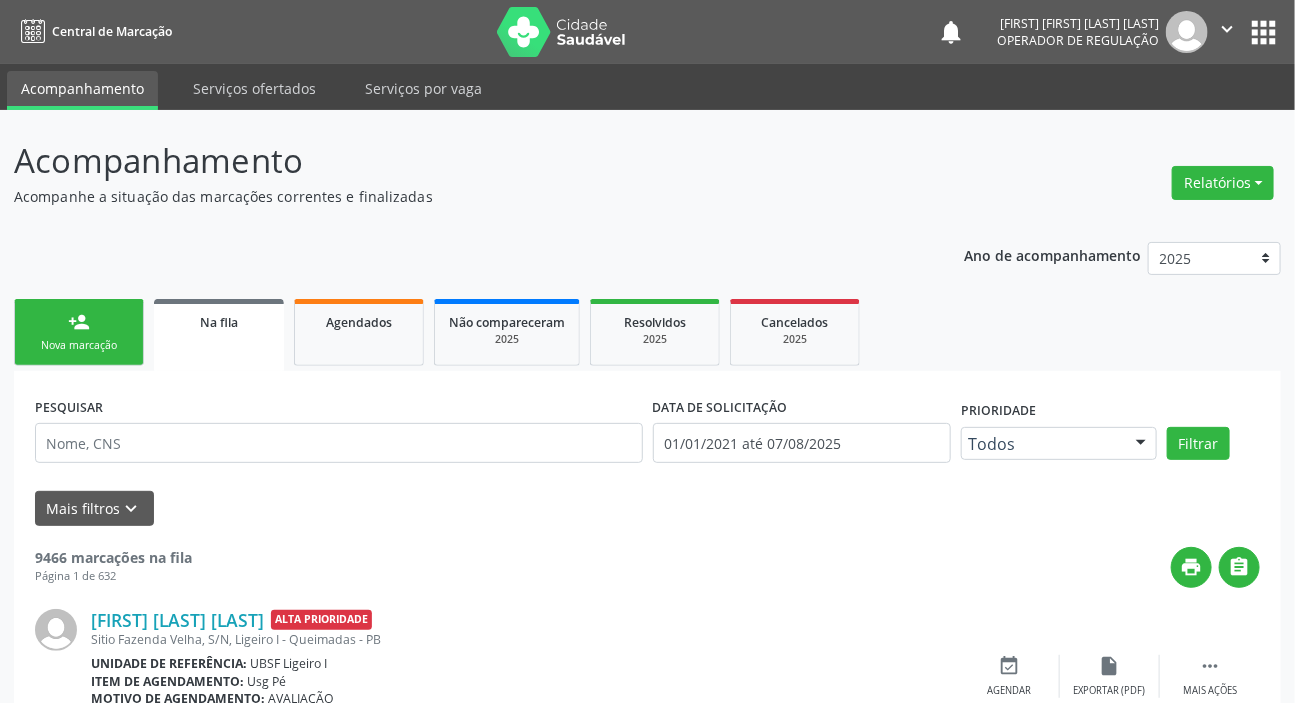 click on "person_add
Nova marcação" at bounding box center (79, 332) 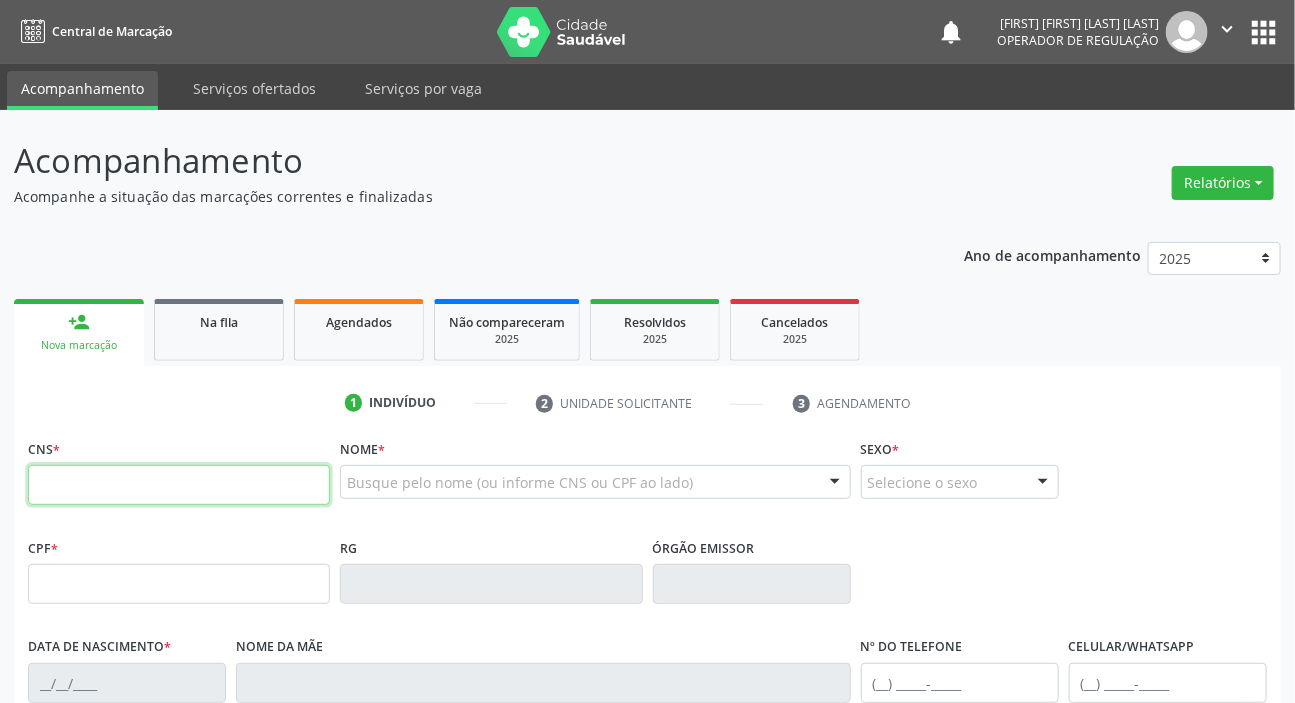 click at bounding box center (179, 485) 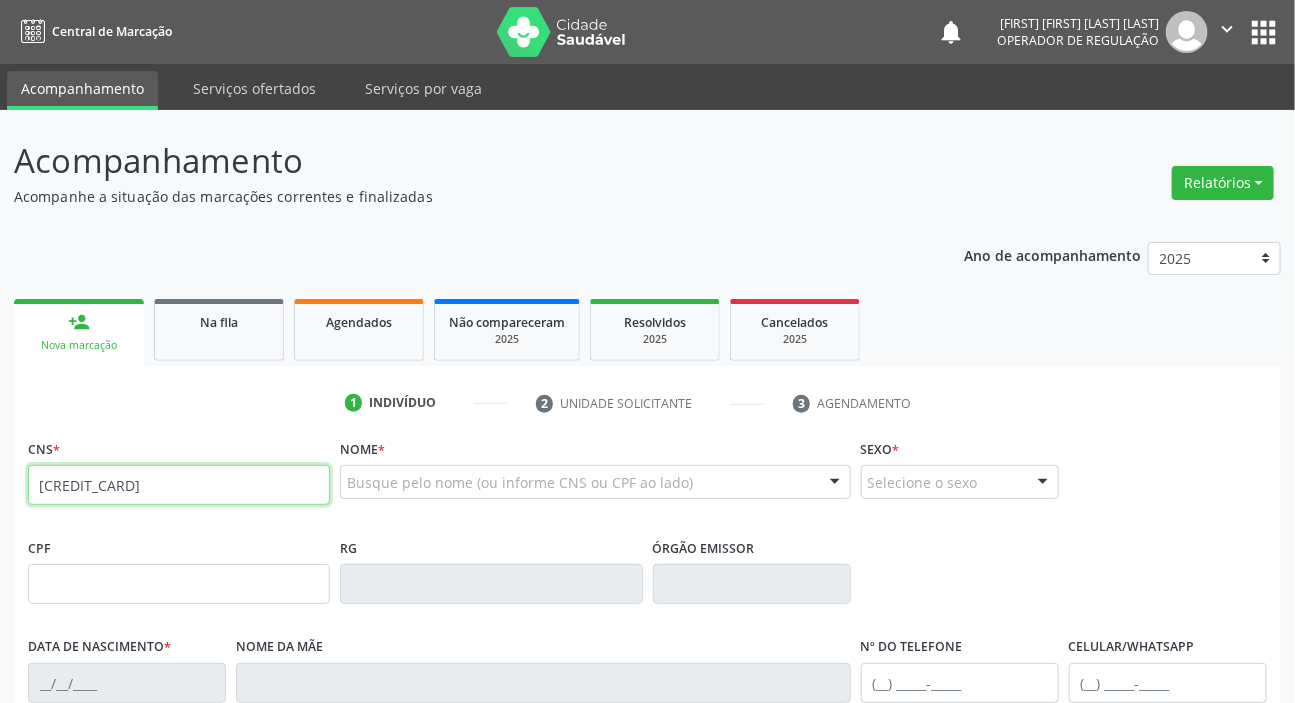 type on "[CREDIT_CARD]" 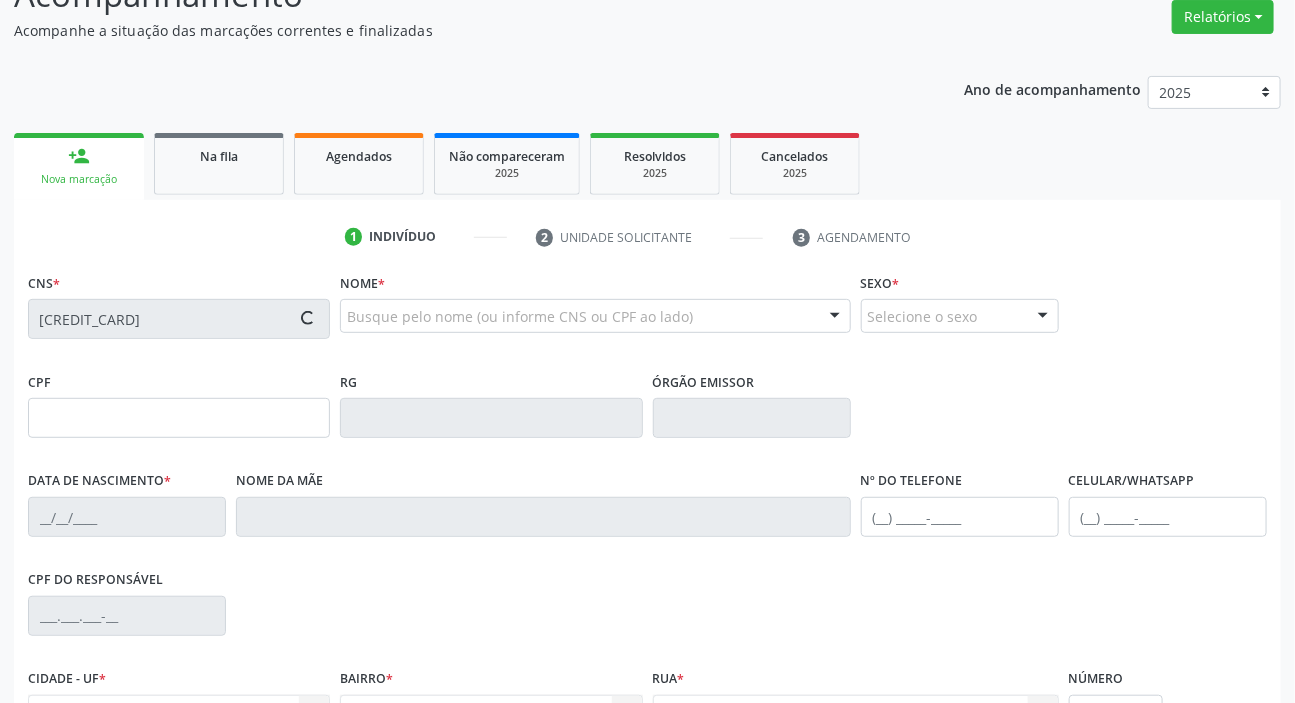 scroll, scrollTop: 380, scrollLeft: 0, axis: vertical 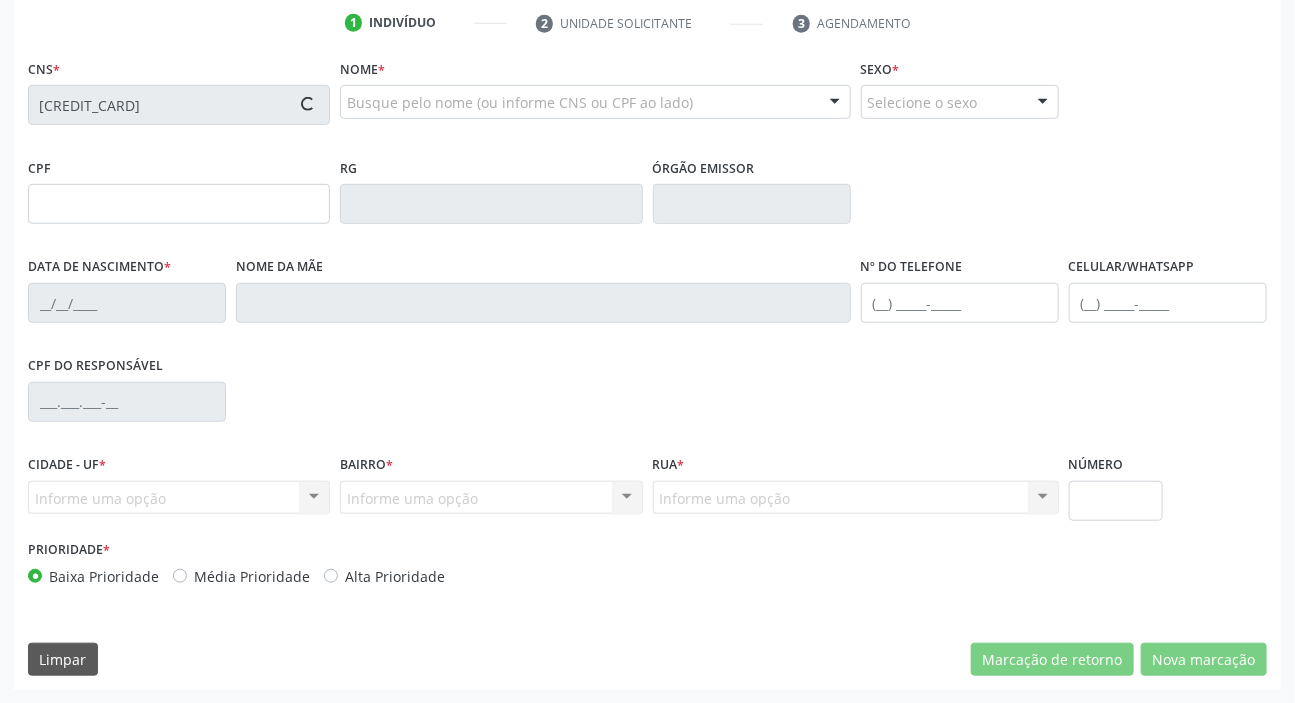type on "[CPF]" 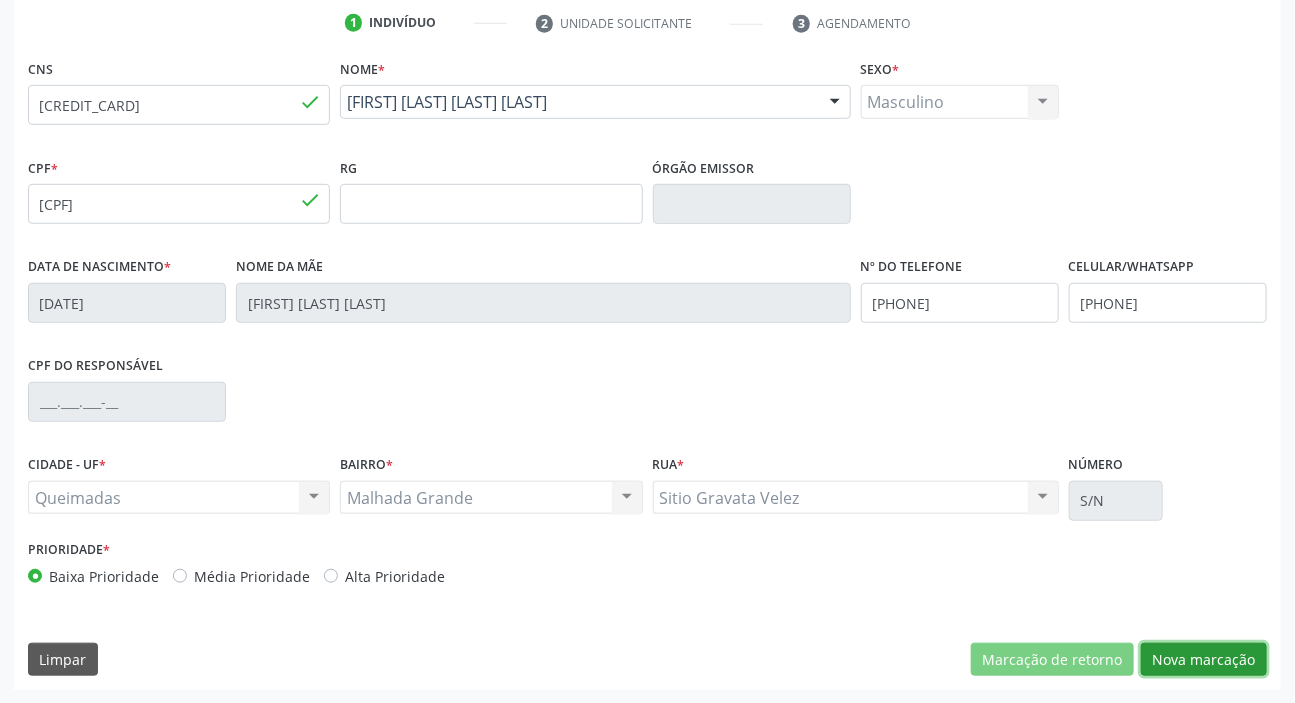 click on "Nova marcação" at bounding box center (1204, 660) 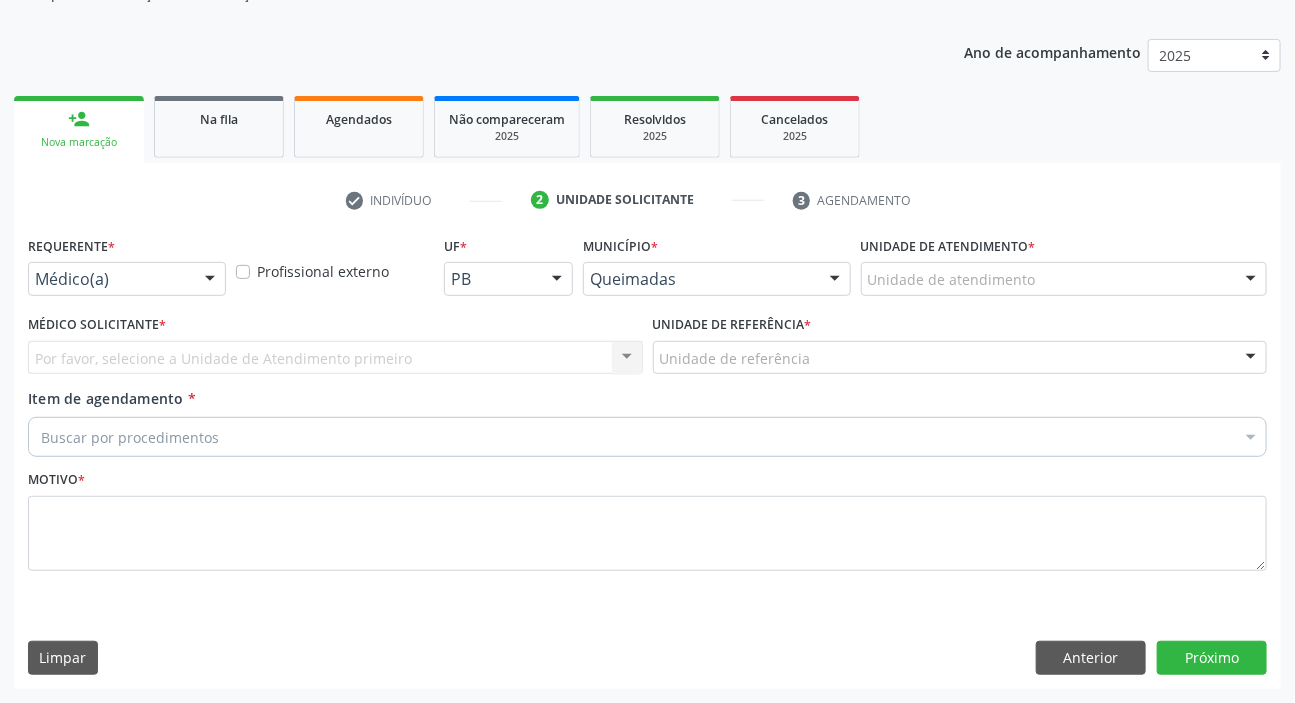 scroll, scrollTop: 201, scrollLeft: 0, axis: vertical 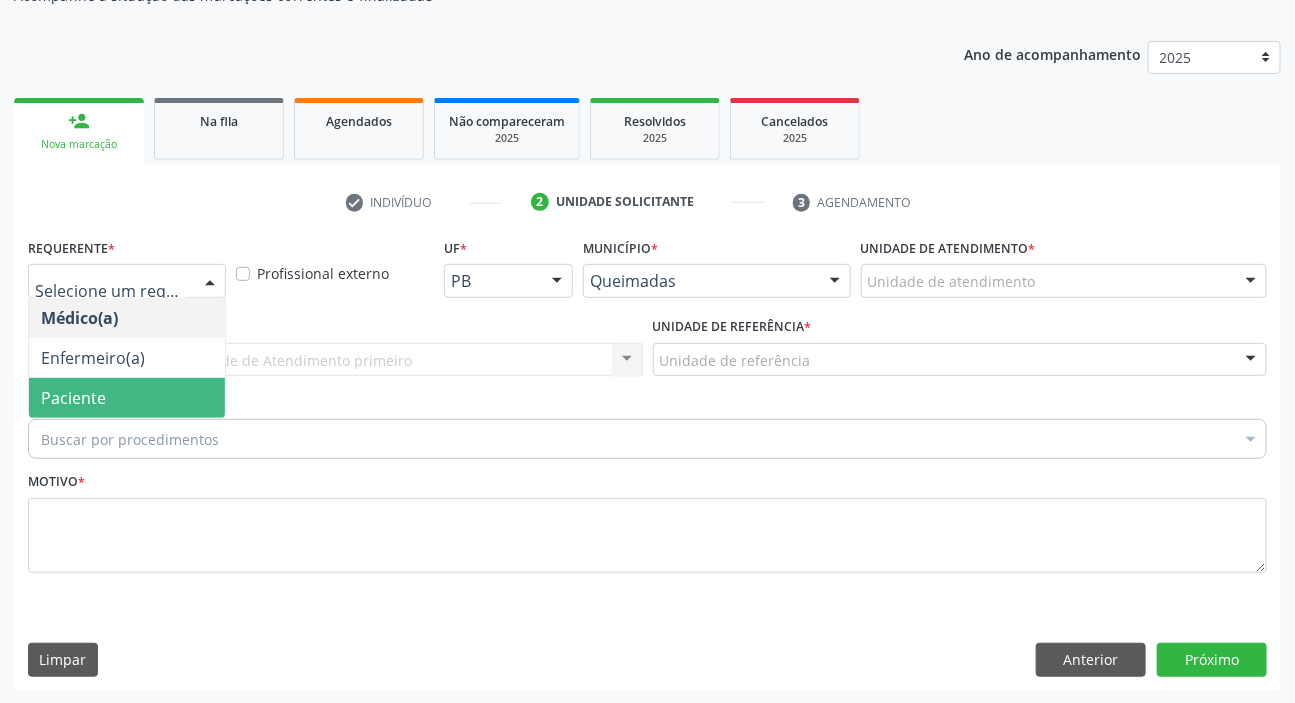 click on "Paciente" at bounding box center [127, 398] 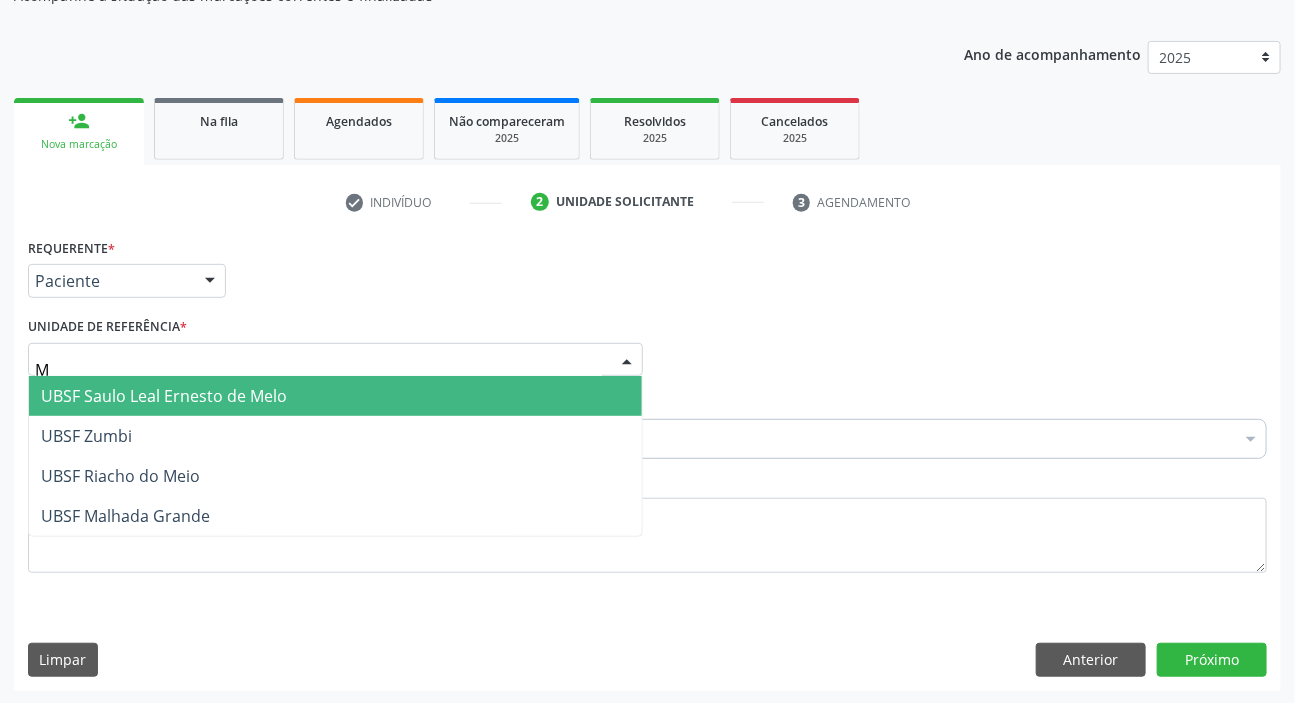 type on "MA" 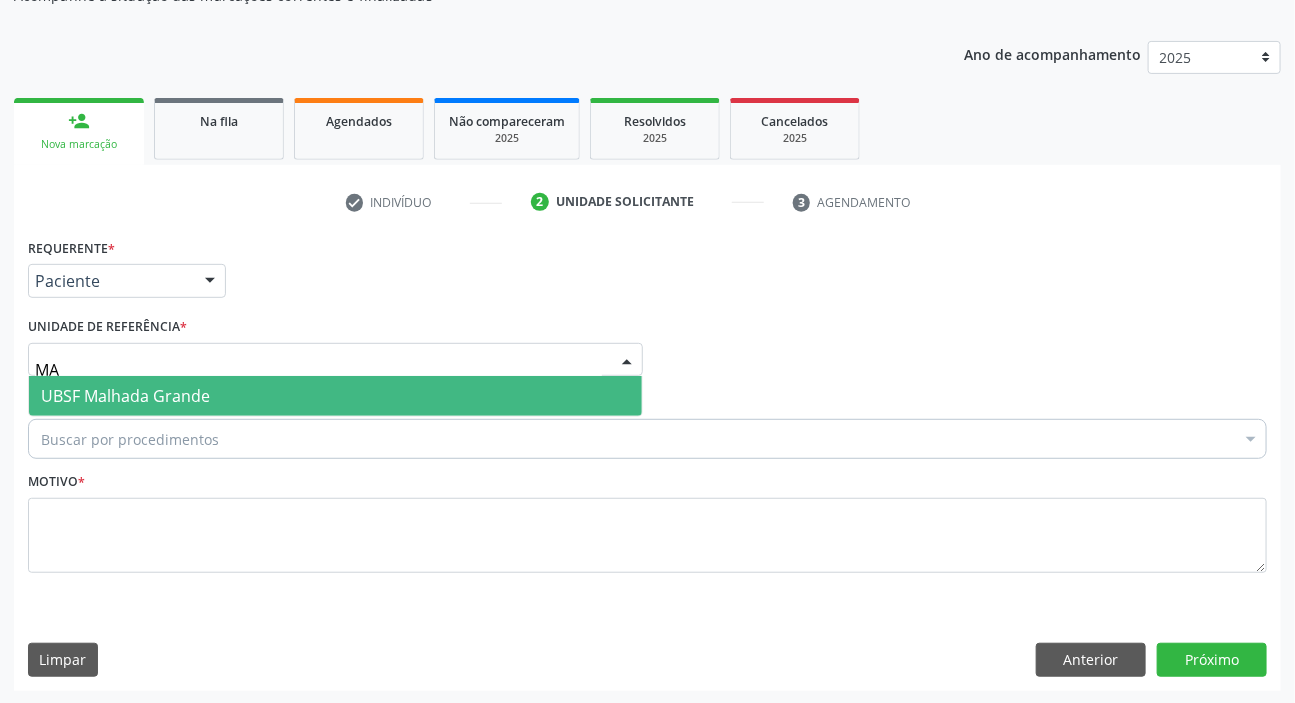 click on "UBSF Malhada Grande" at bounding box center (335, 396) 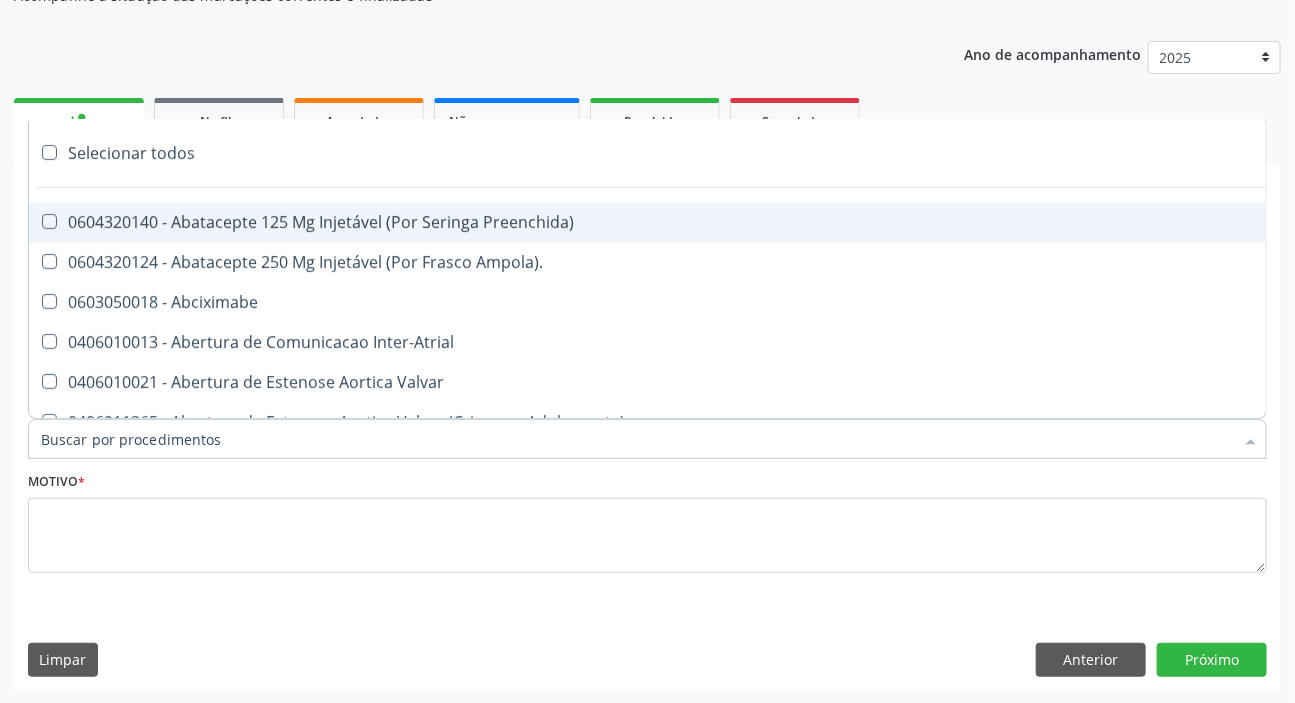 paste on "MÉDICO UR" 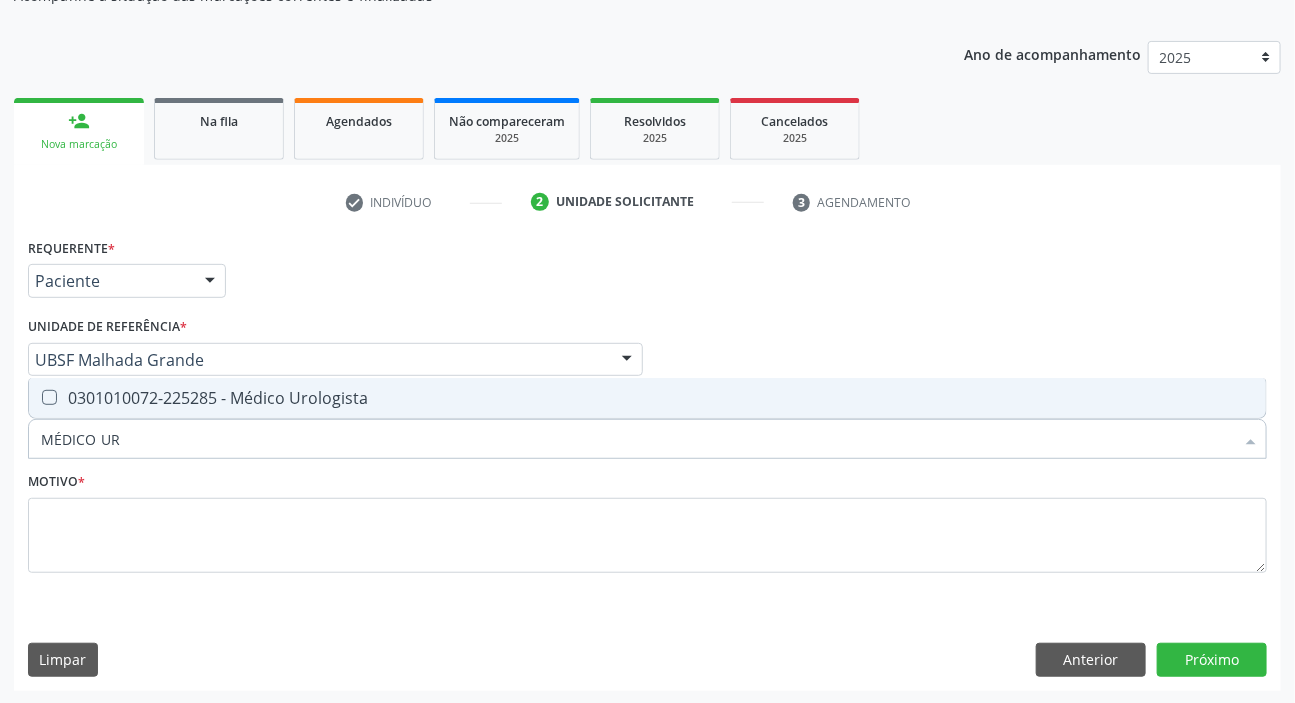 click on "0301010072-225285 - Médico Urologista" at bounding box center (647, 398) 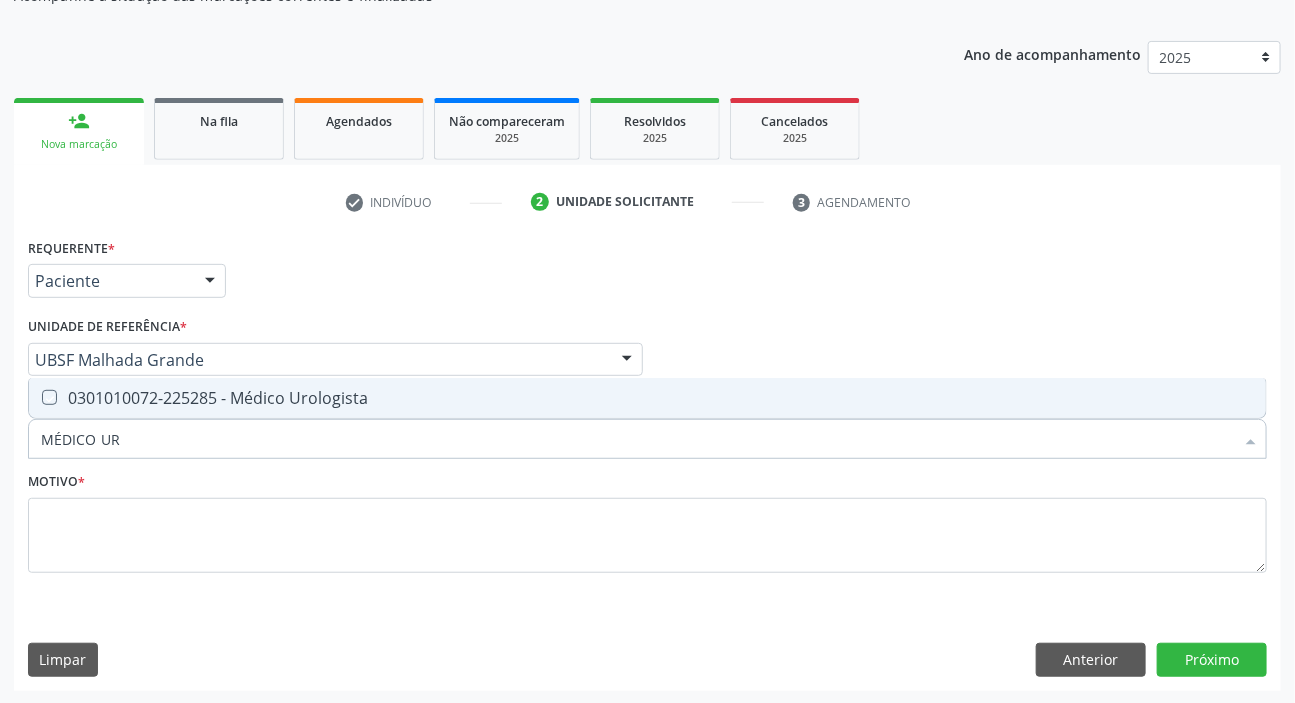 checkbox on "true" 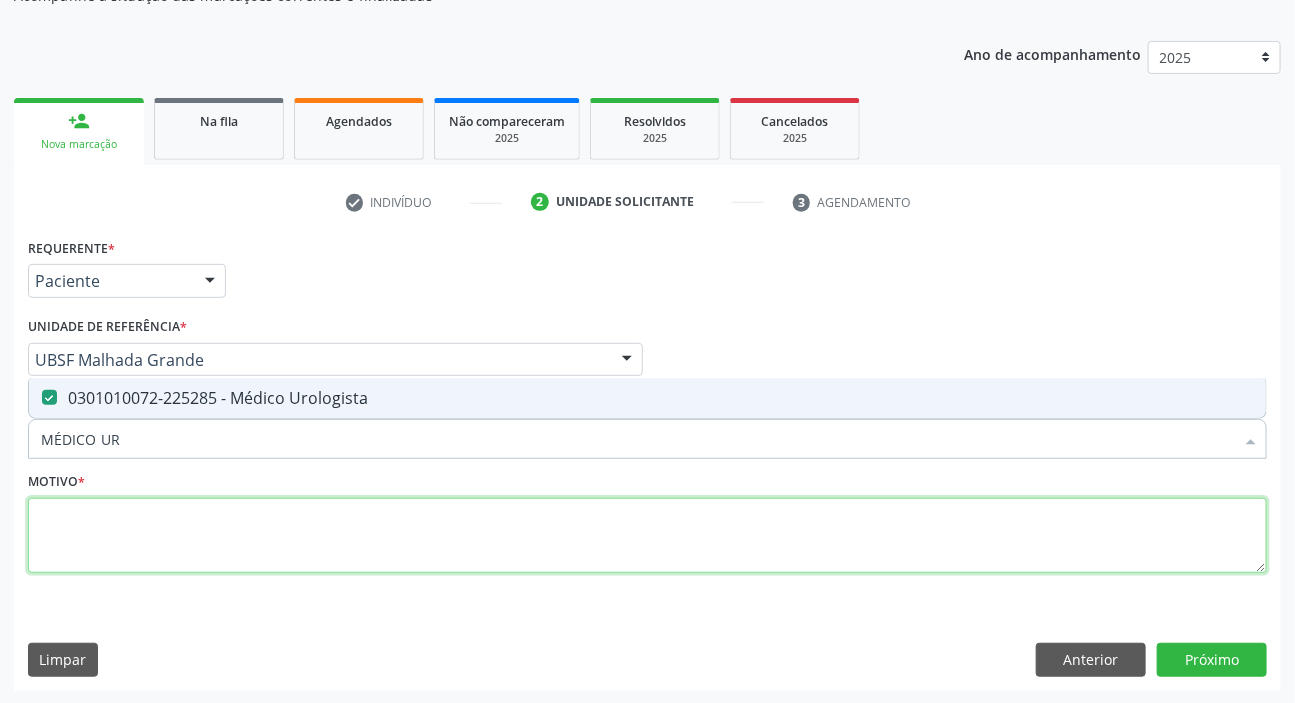 click at bounding box center (647, 536) 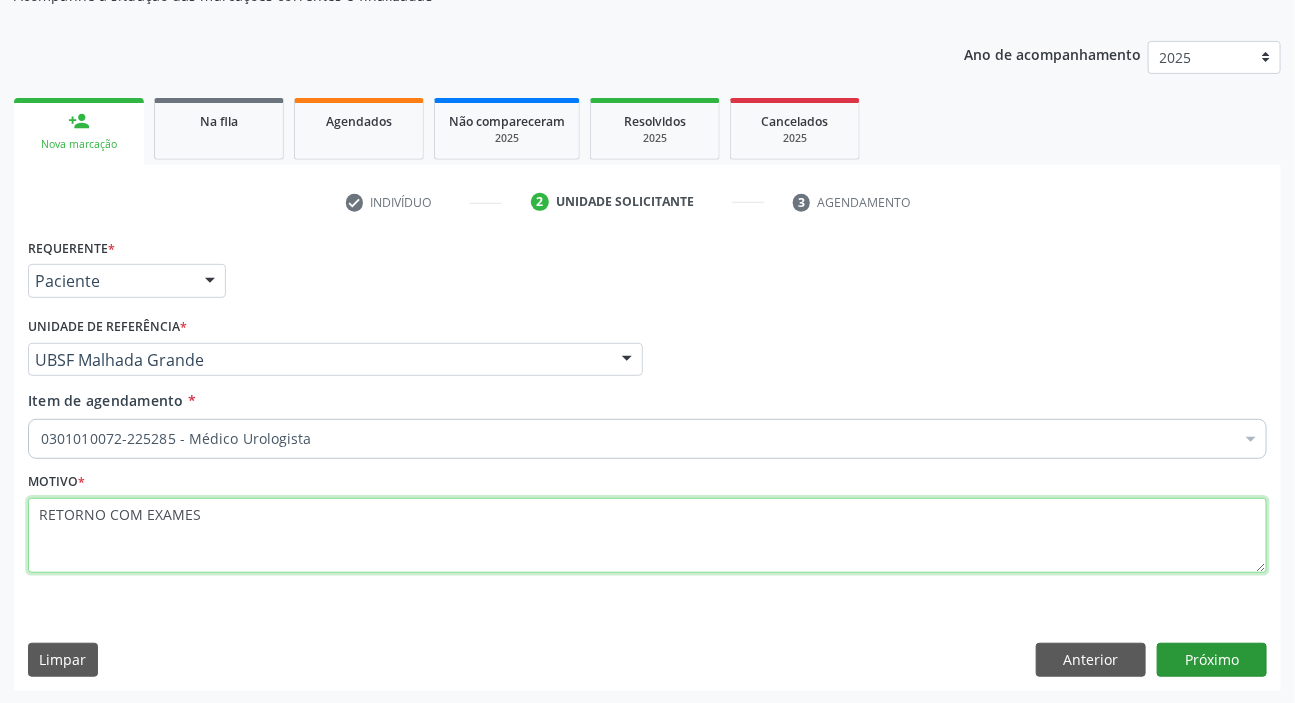 type on "RETORNO COM EXAMES" 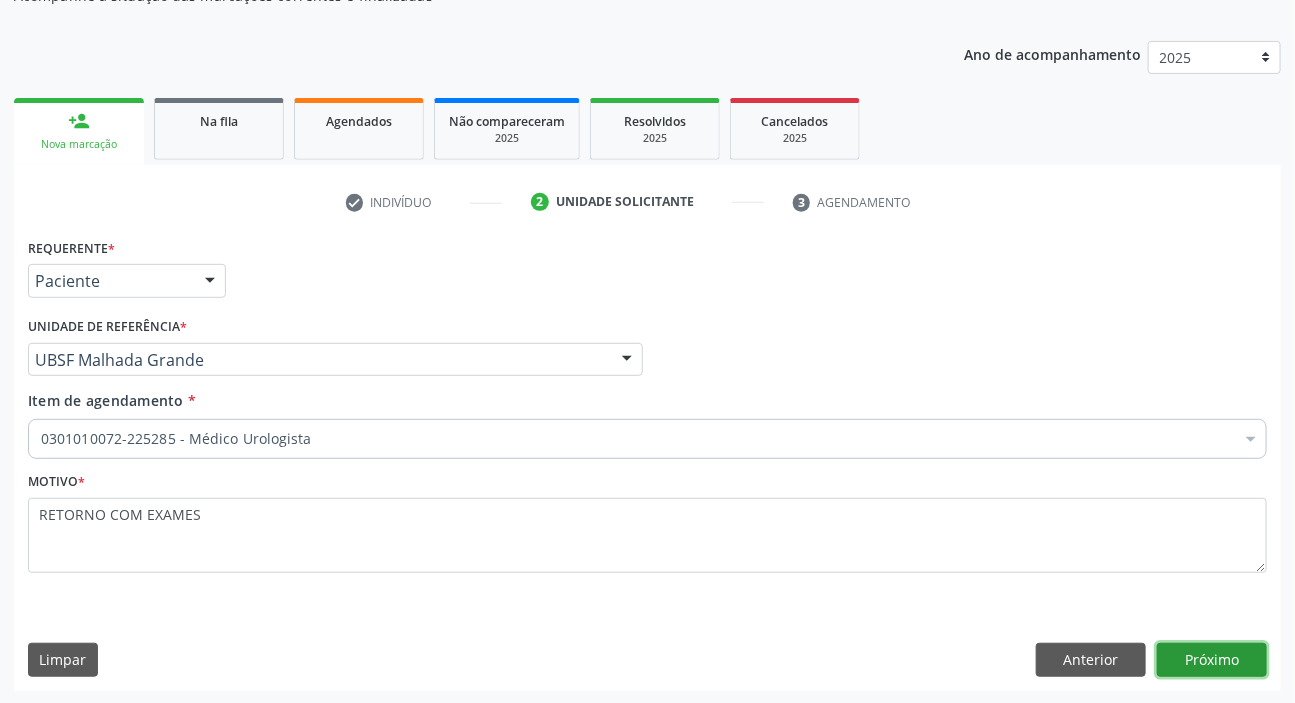 click on "Próximo" at bounding box center [1212, 660] 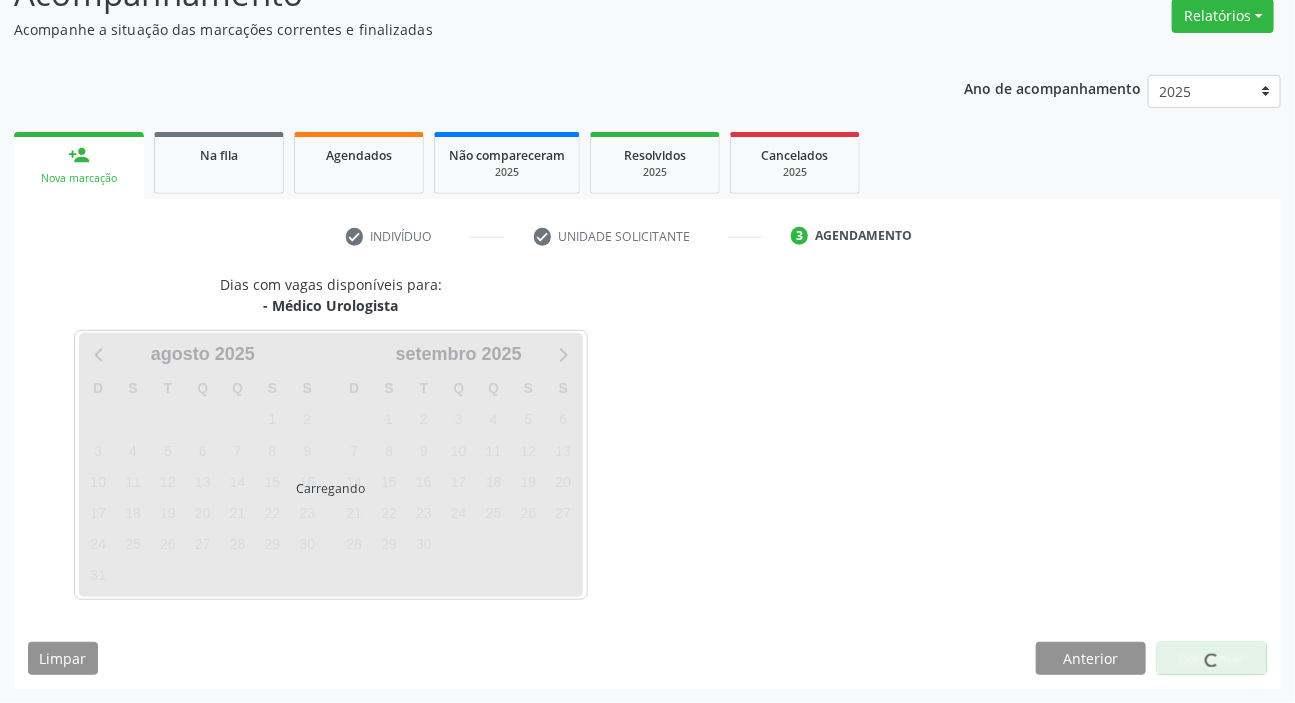 scroll, scrollTop: 166, scrollLeft: 0, axis: vertical 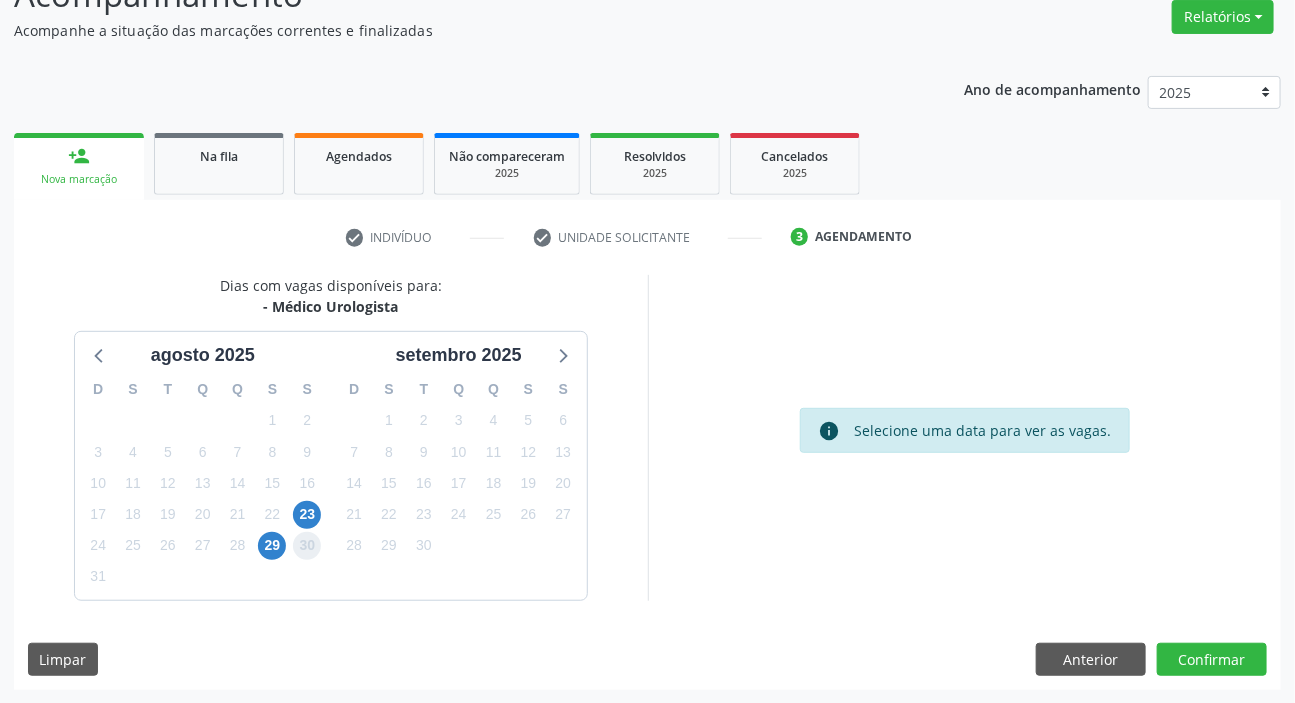click on "30" at bounding box center (307, 546) 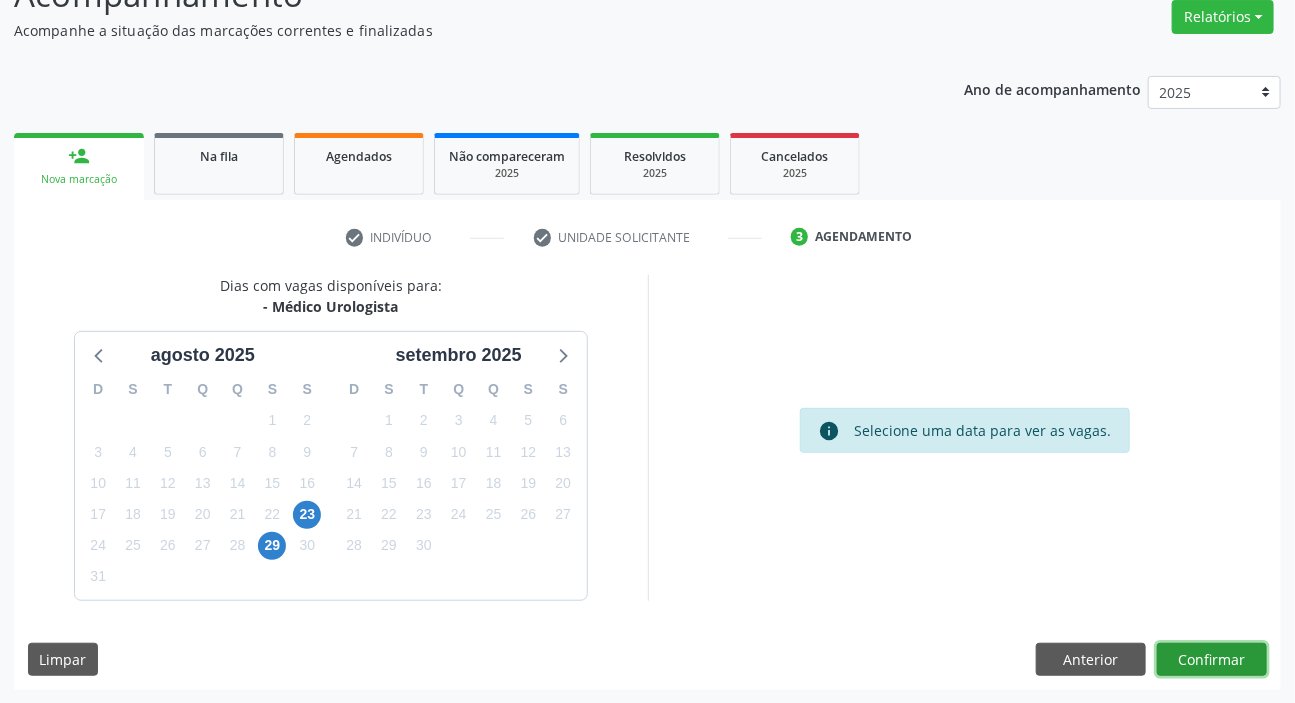 click on "Confirmar" at bounding box center (1212, 660) 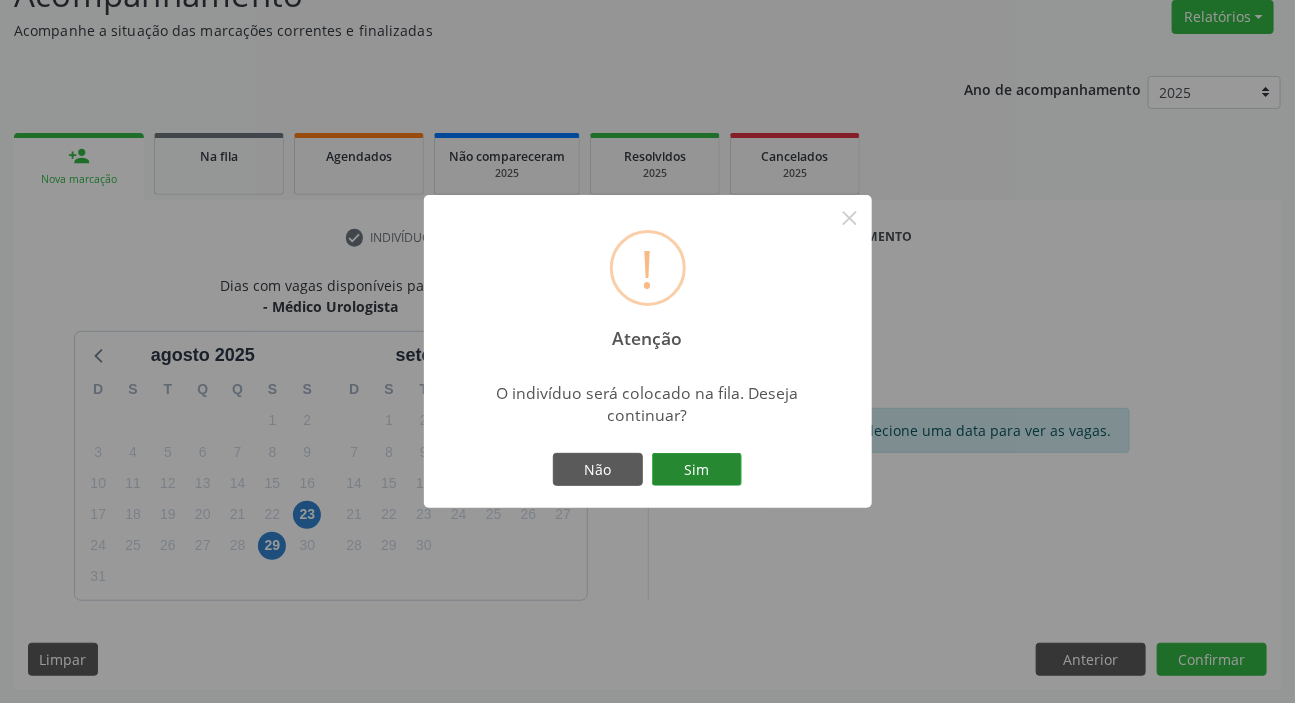 click on "Sim" at bounding box center [697, 470] 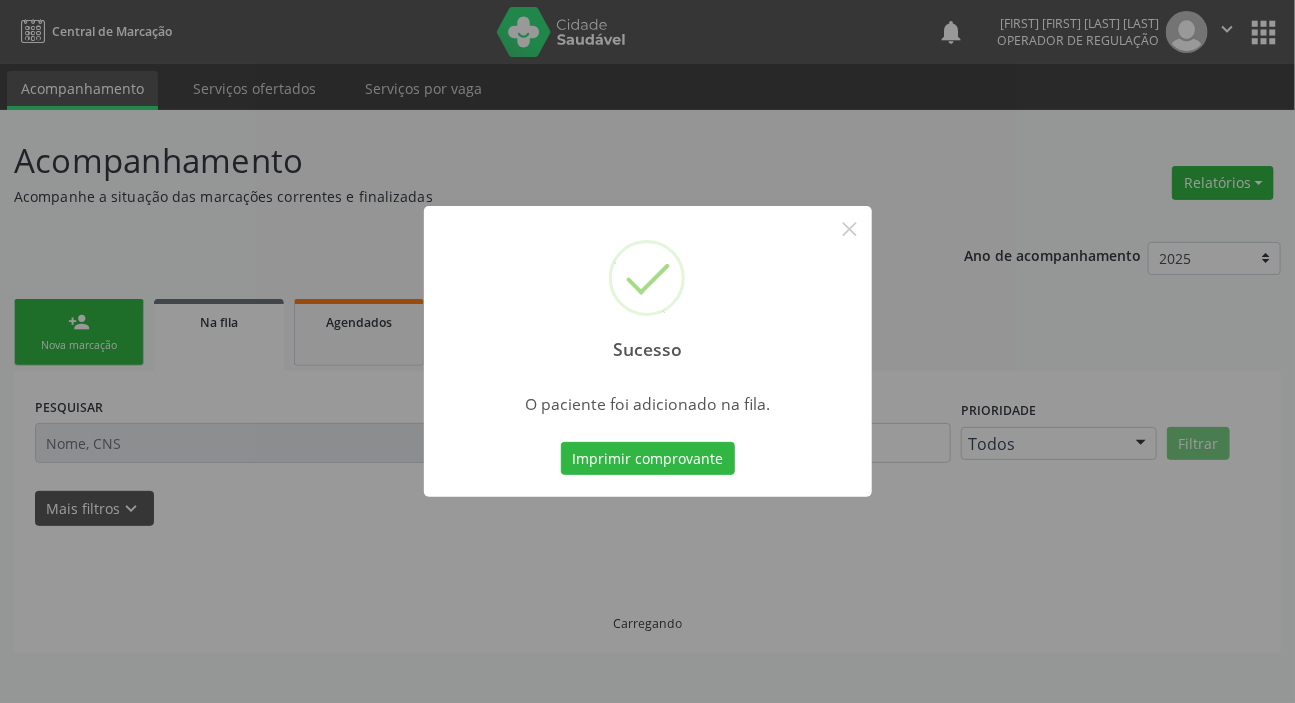 scroll, scrollTop: 0, scrollLeft: 0, axis: both 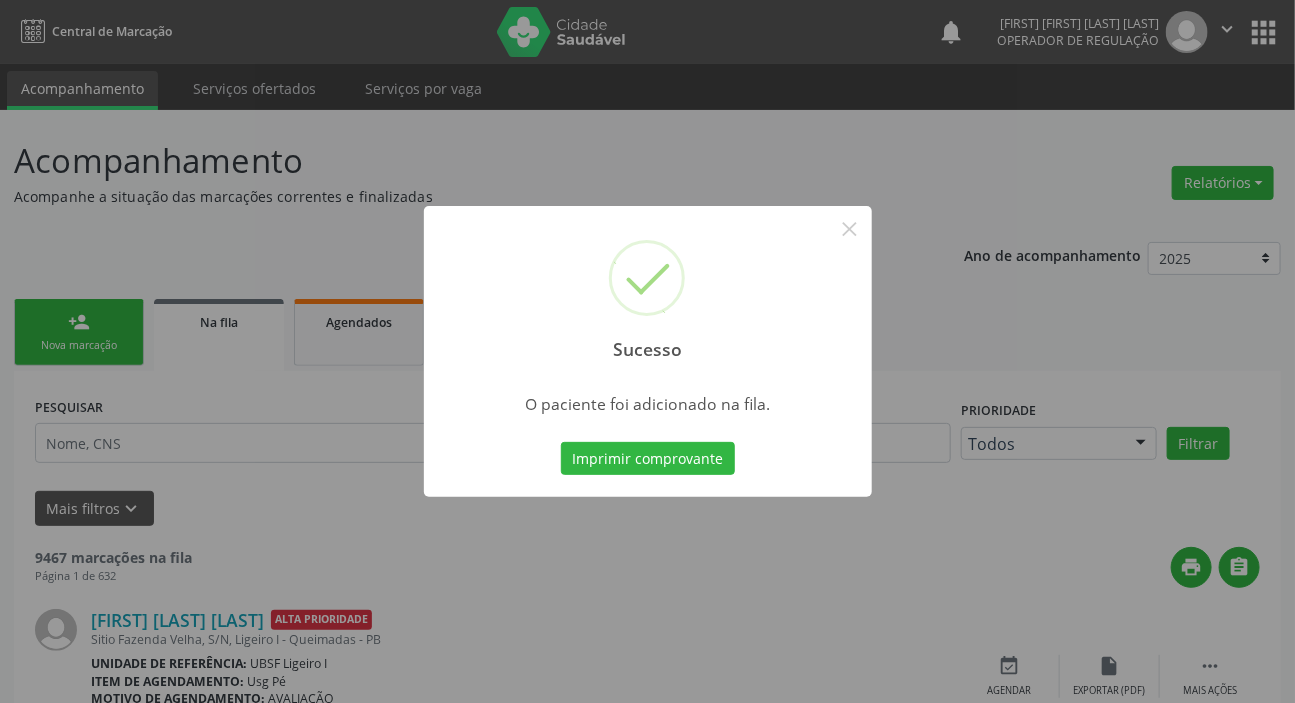 click on "Sucesso × O paciente foi adicionado na fila. Imprimir comprovante Cancel" at bounding box center [647, 351] 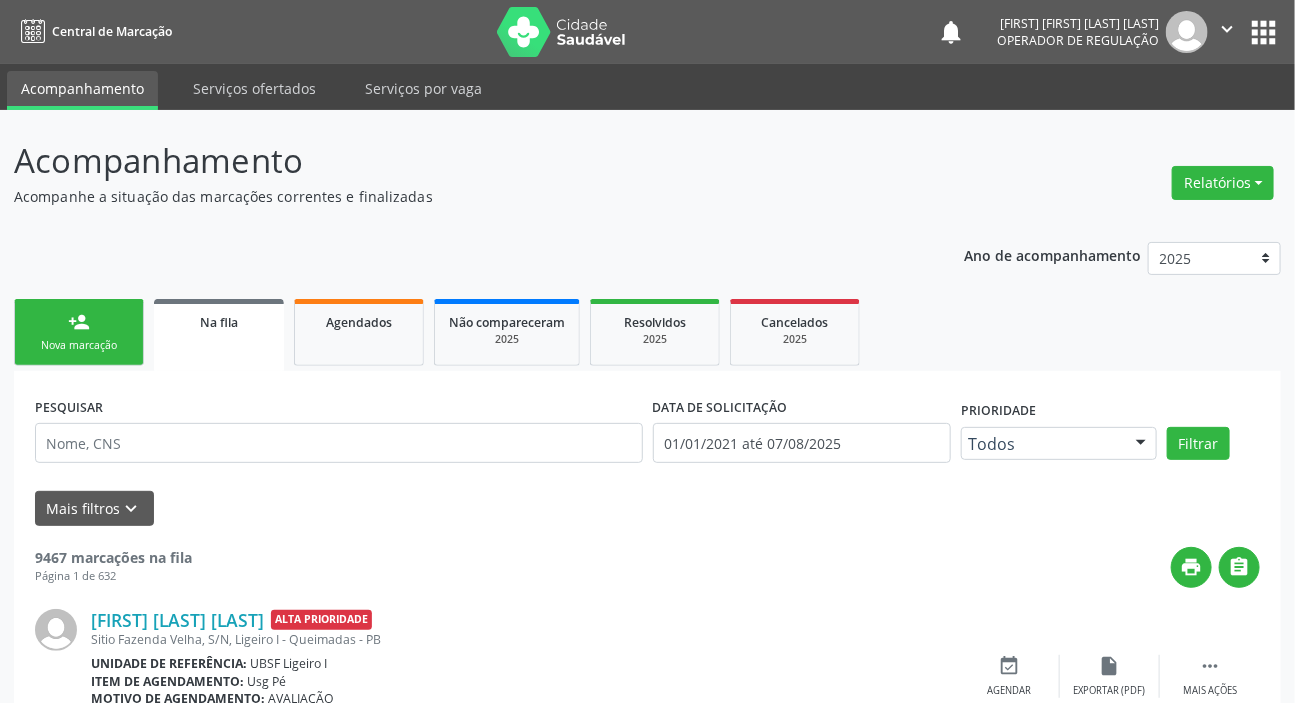 click on "person_add" at bounding box center (79, 322) 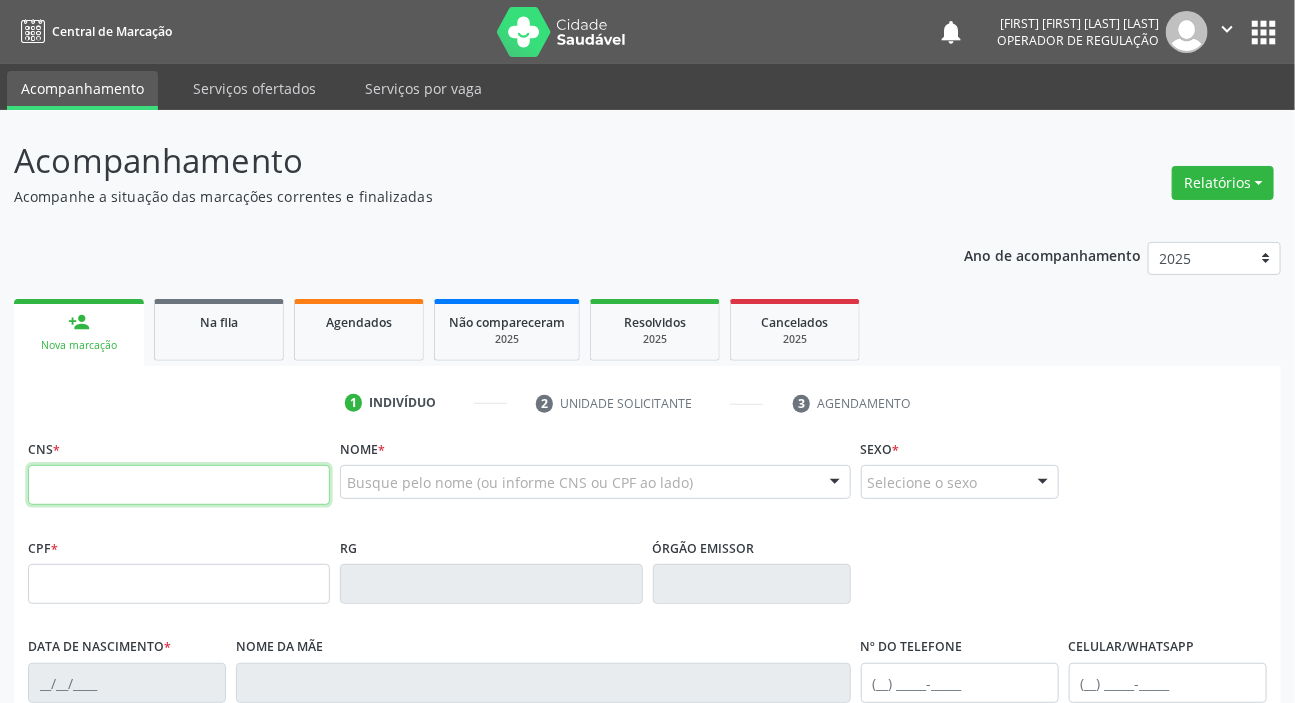 click at bounding box center [179, 485] 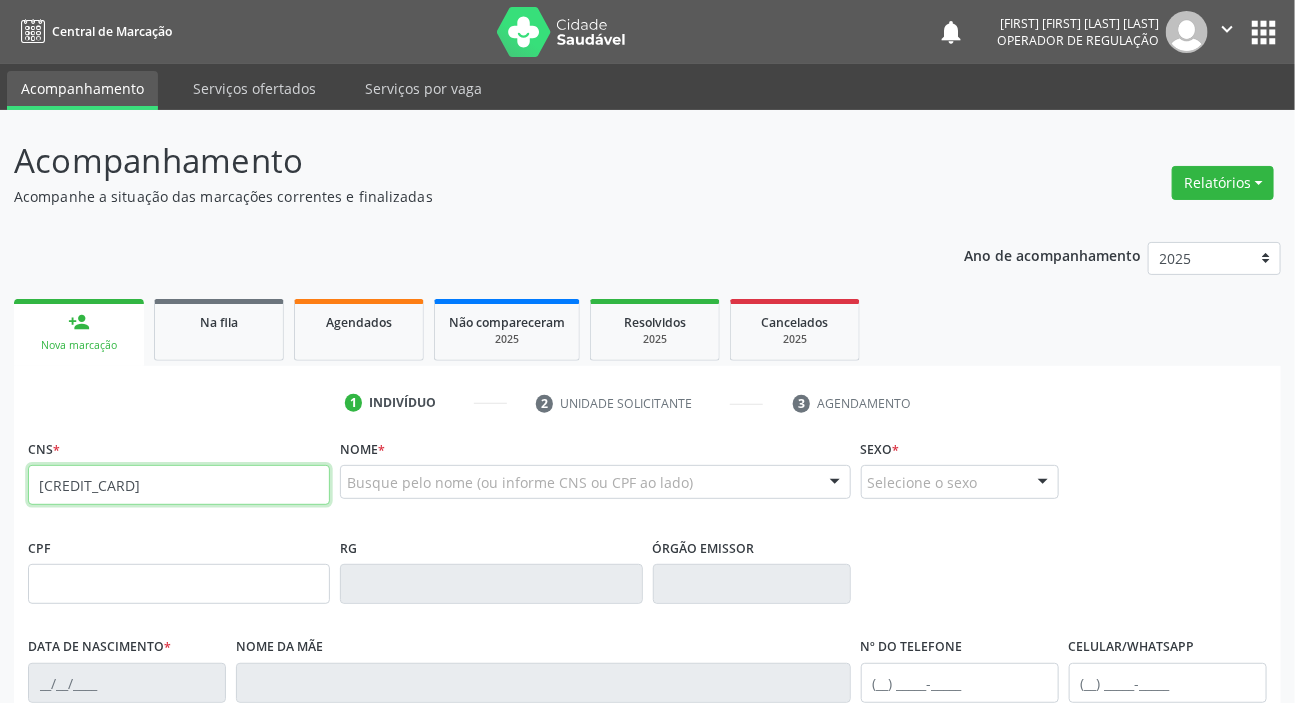 type on "[CREDIT_CARD]" 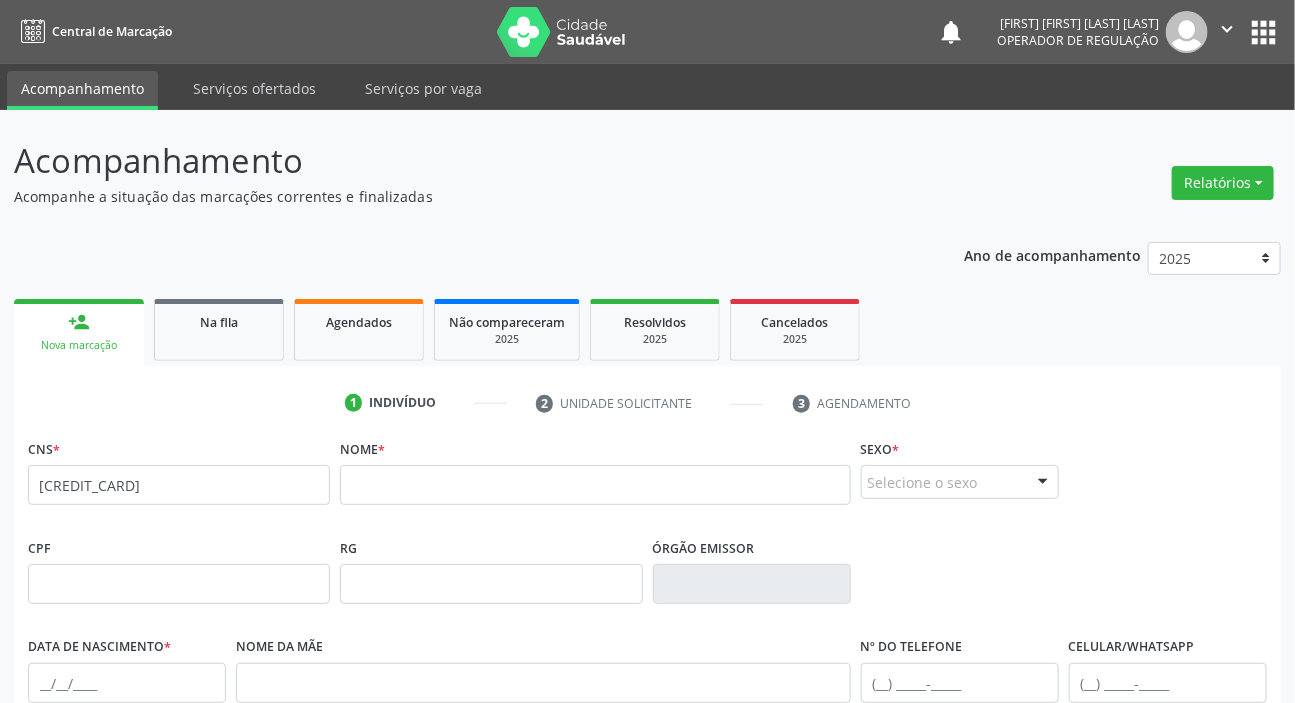 click on "apps" at bounding box center (1263, 32) 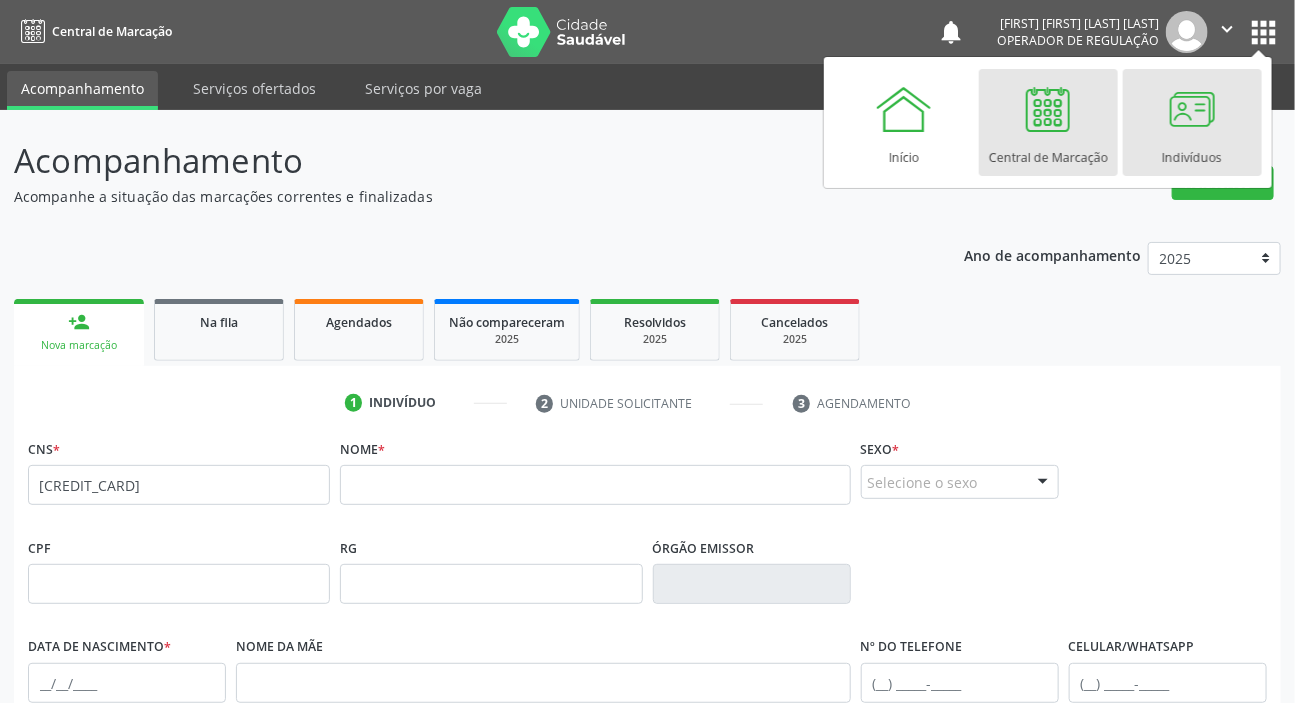 click on "Indivíduos" at bounding box center (1192, 122) 